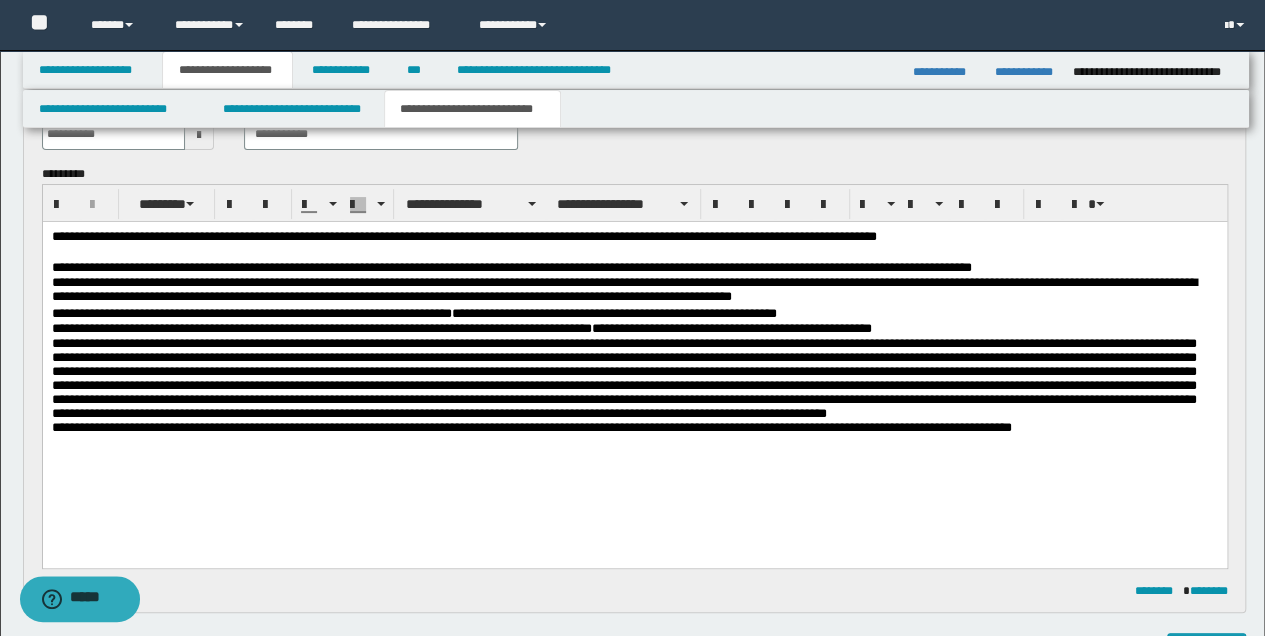 scroll, scrollTop: 0, scrollLeft: 0, axis: both 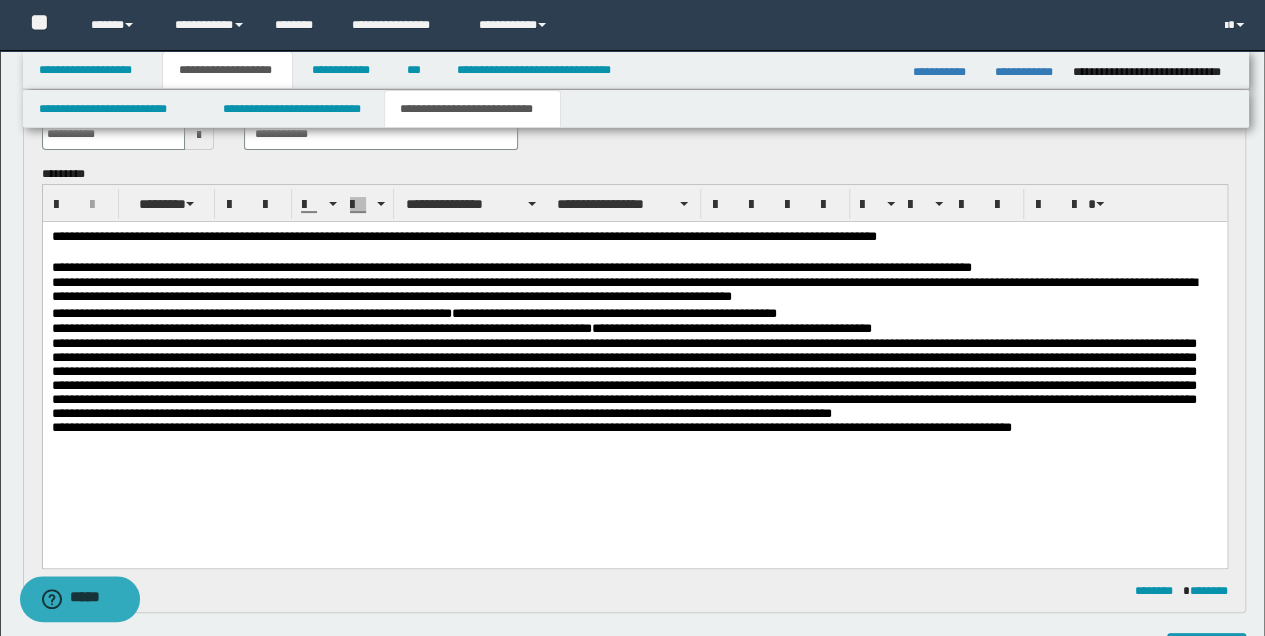 click at bounding box center [623, 377] 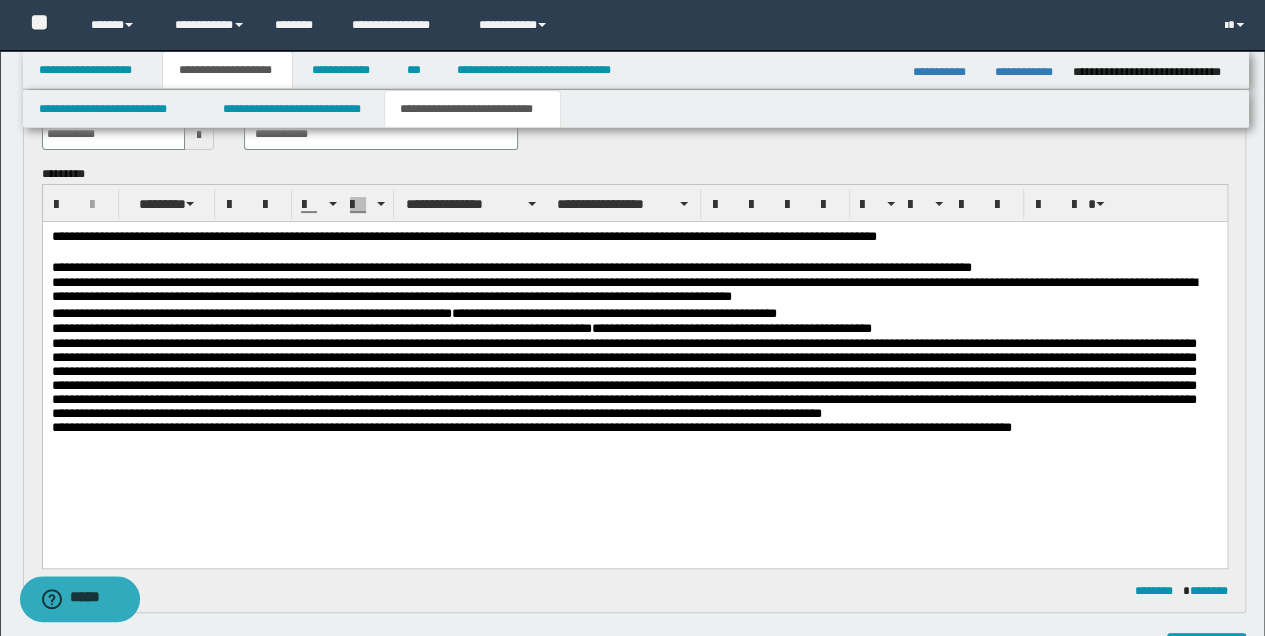 click at bounding box center (634, 378) 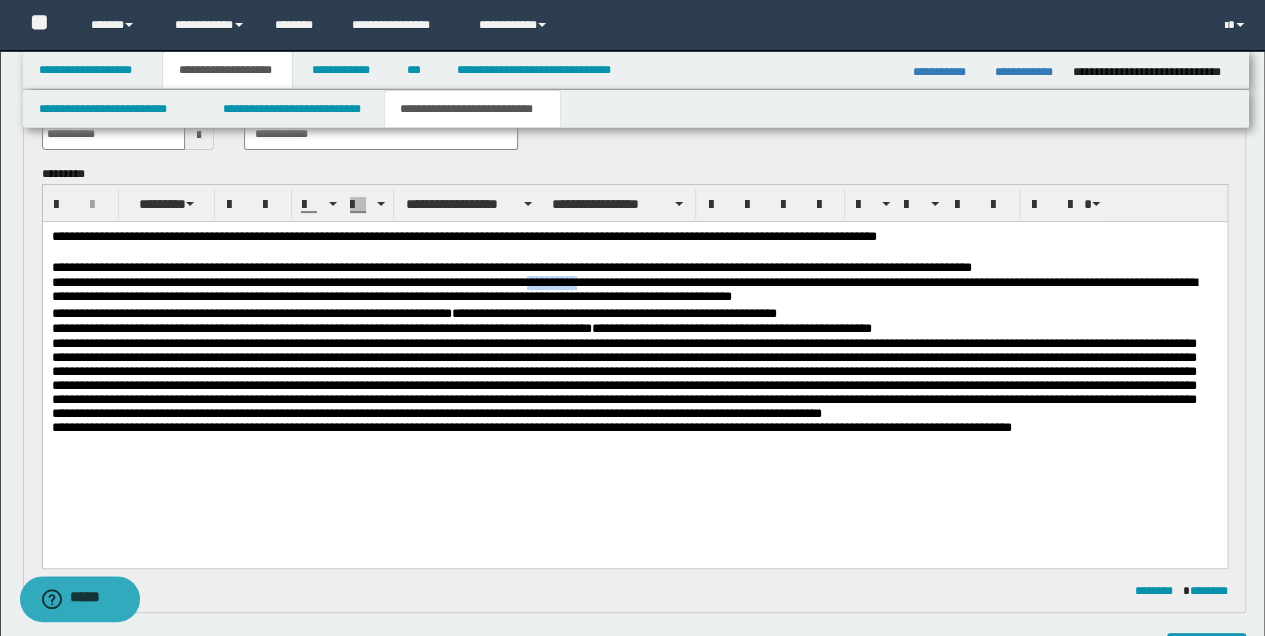 drag, startPoint x: 626, startPoint y: 285, endPoint x: 573, endPoint y: 289, distance: 53.15073 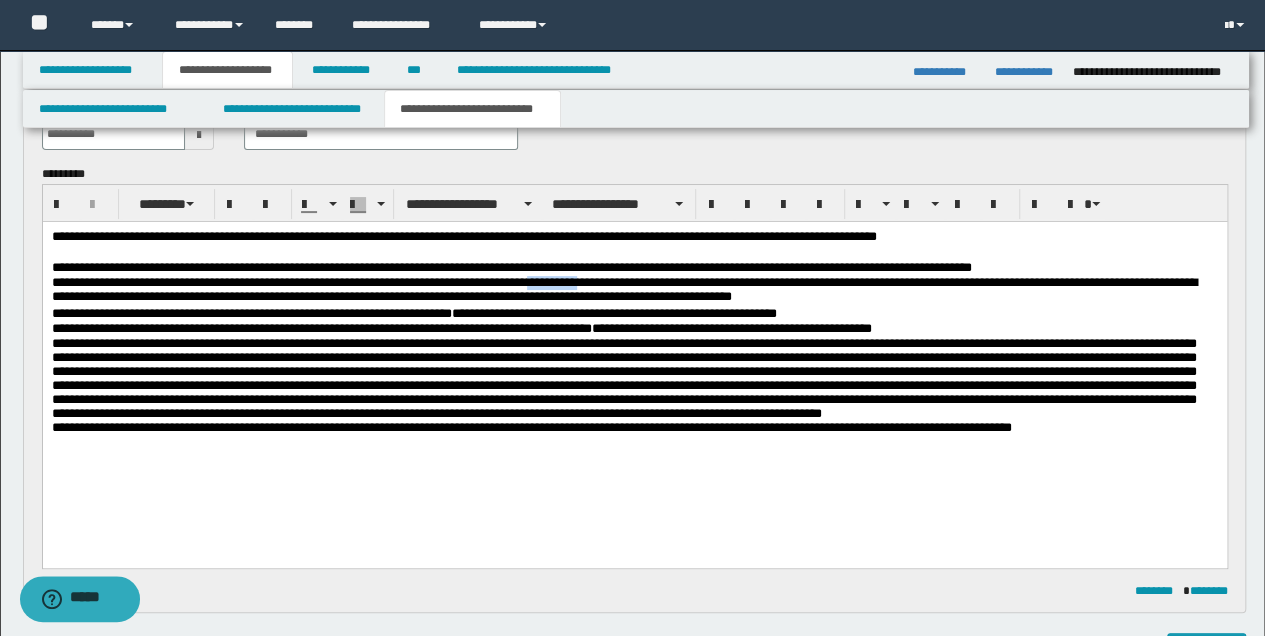 click on "**********" at bounding box center (634, 290) 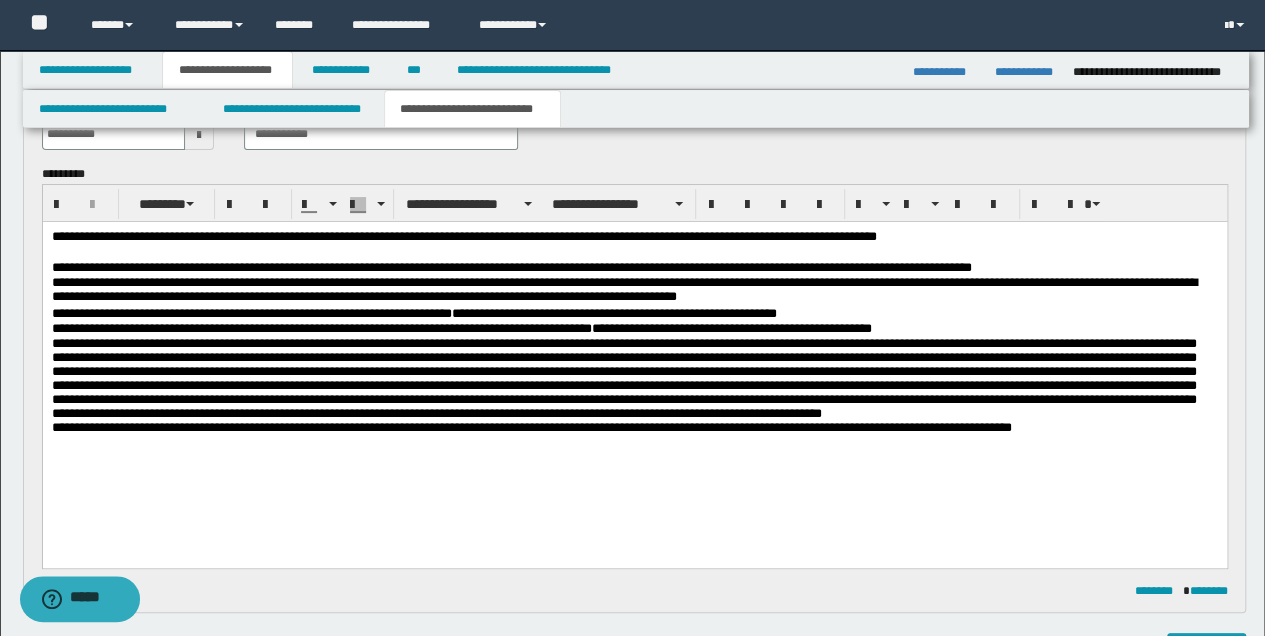 click on "**********" at bounding box center (634, 290) 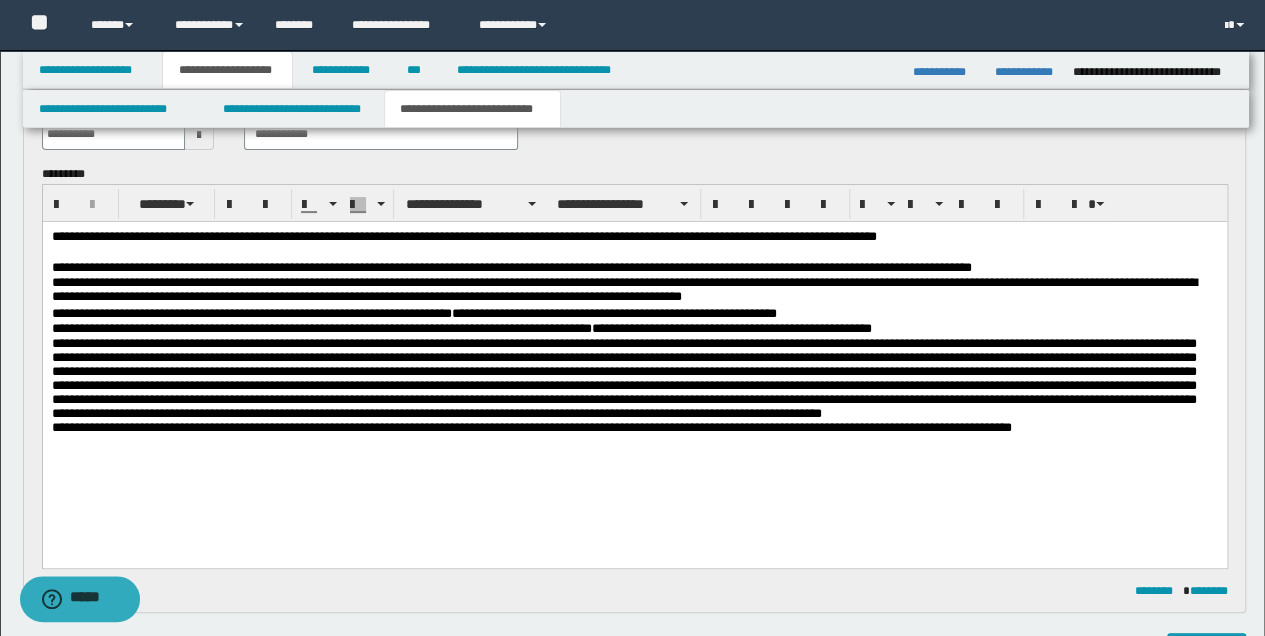 click on "**********" at bounding box center (731, 327) 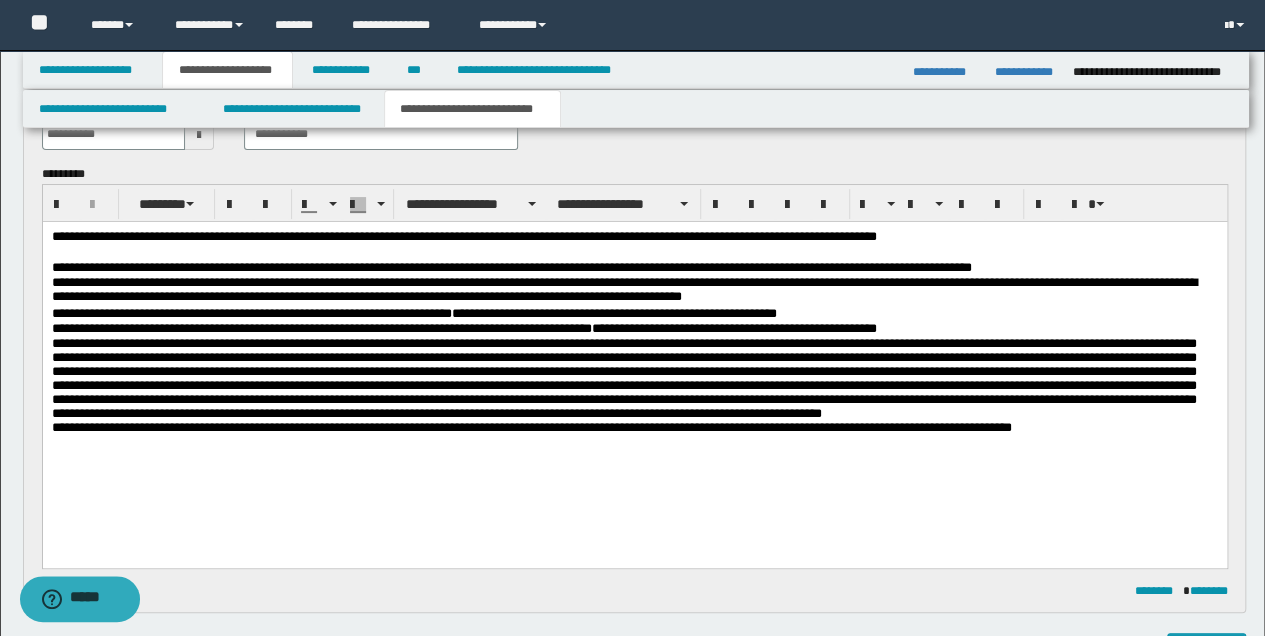 click on "**********" at bounding box center [634, 328] 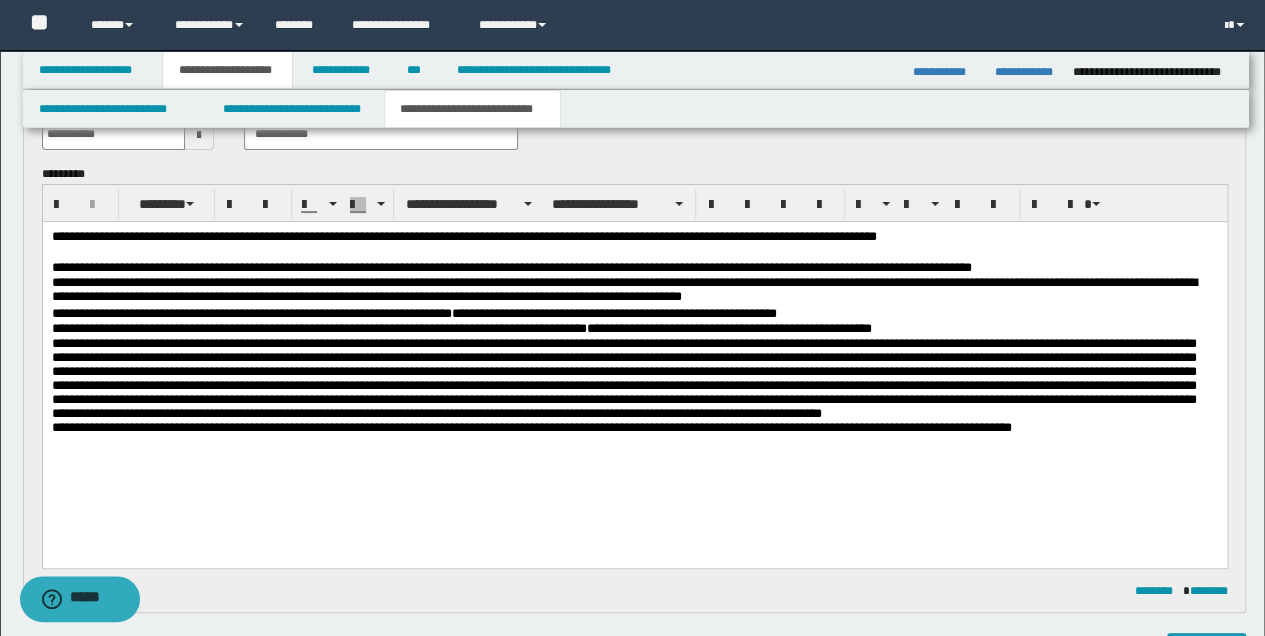 click on "**********" at bounding box center [728, 327] 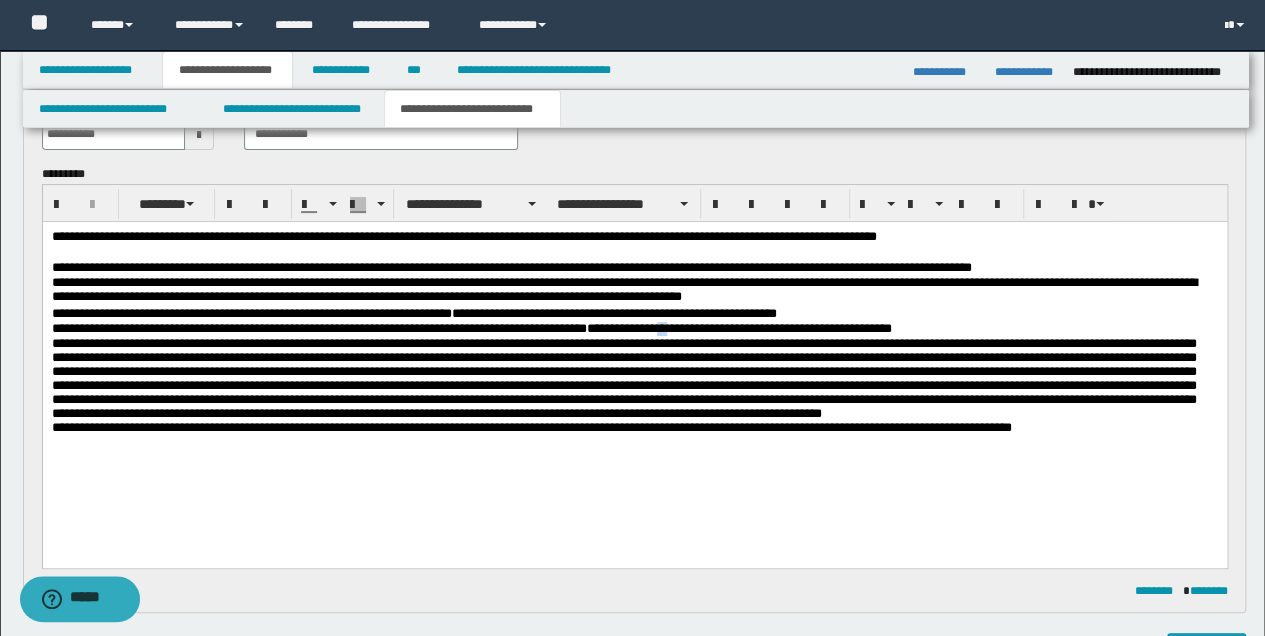 drag, startPoint x: 708, startPoint y: 328, endPoint x: 721, endPoint y: 333, distance: 13.928389 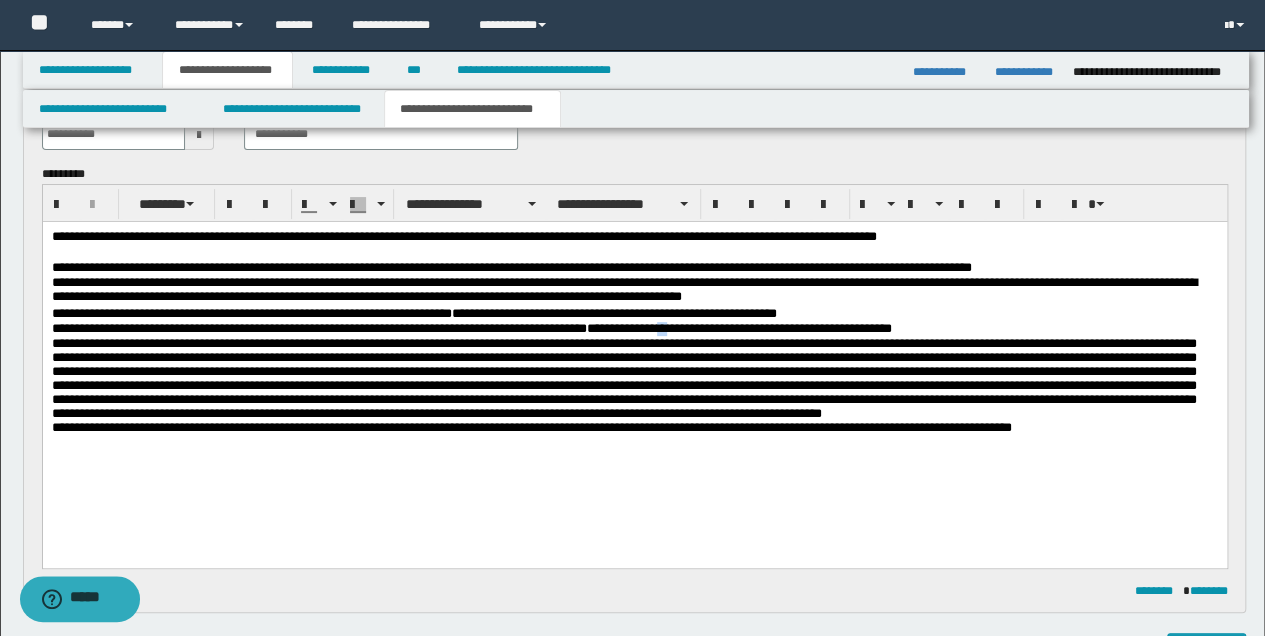 click on "**********" at bounding box center [738, 327] 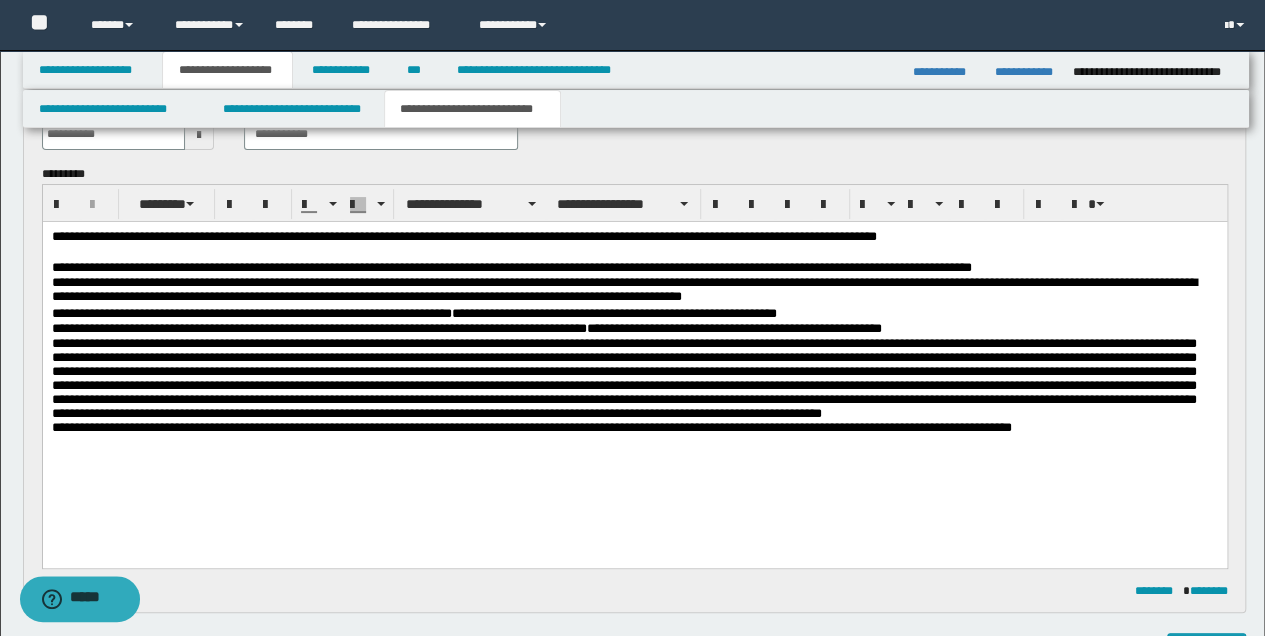 click on "**********" at bounding box center [733, 327] 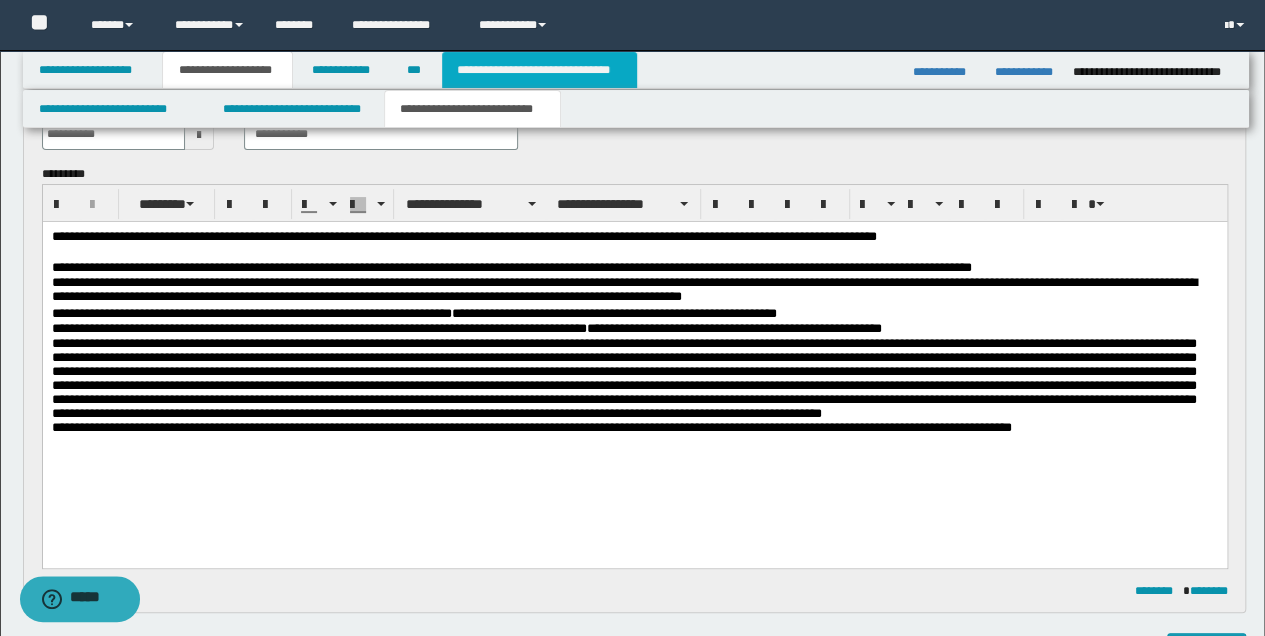 click on "**********" at bounding box center (539, 70) 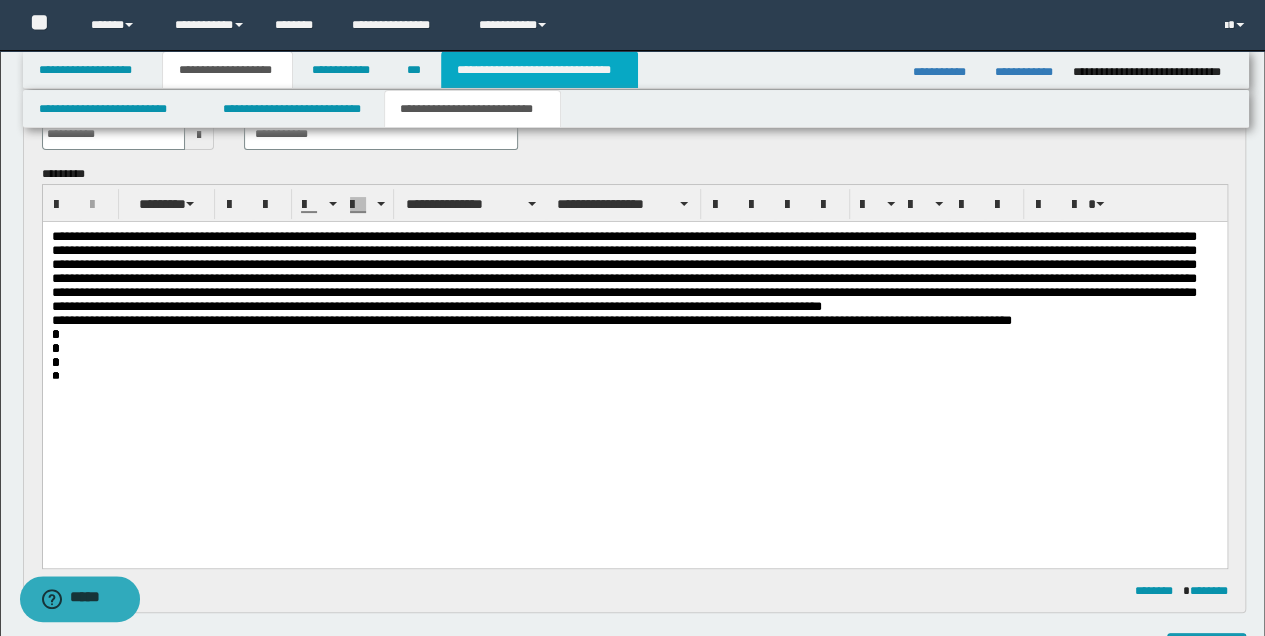 scroll, scrollTop: 0, scrollLeft: 0, axis: both 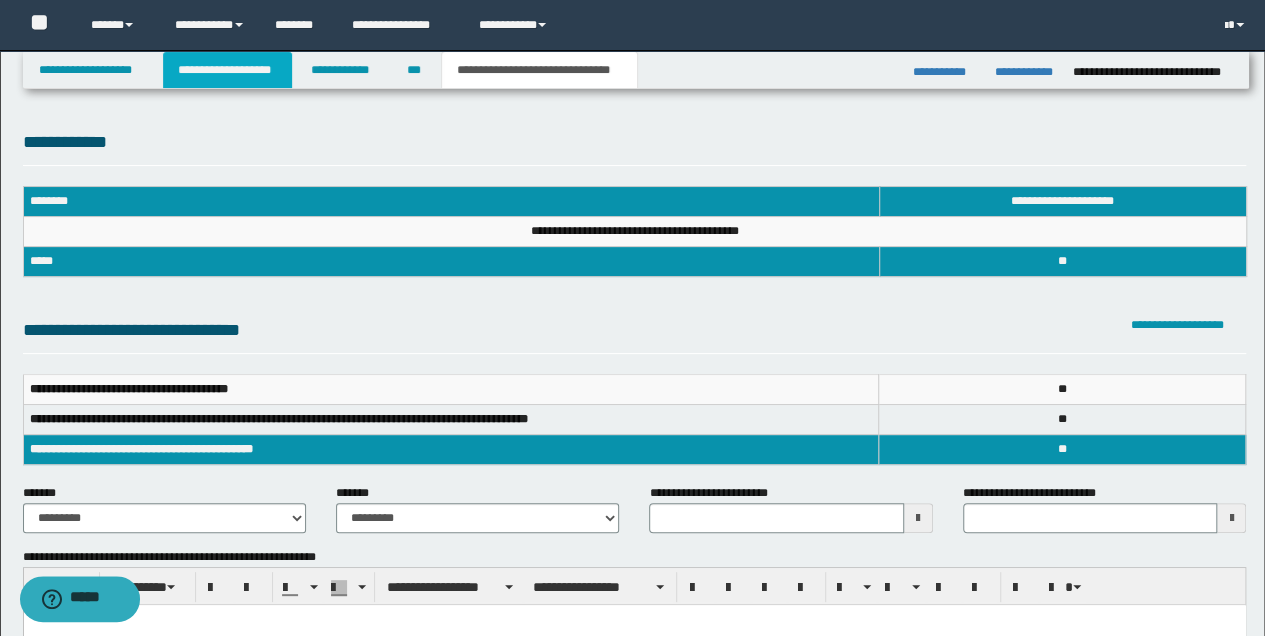 click on "**********" at bounding box center (227, 70) 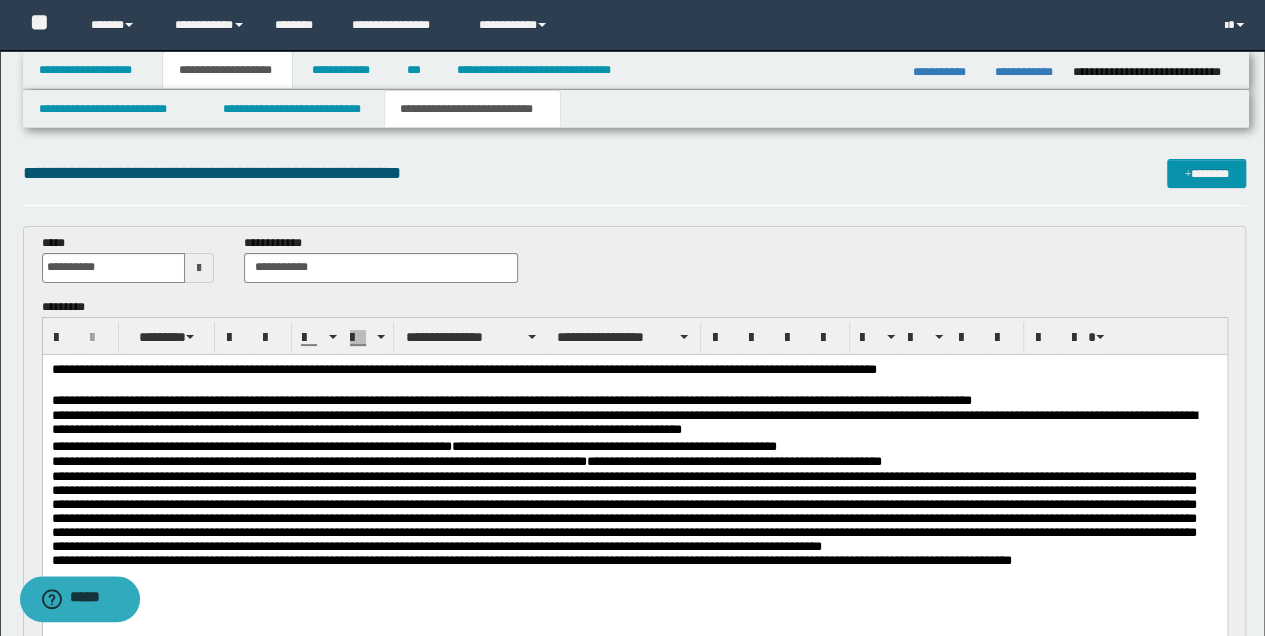 click on "**********" at bounding box center (472, 109) 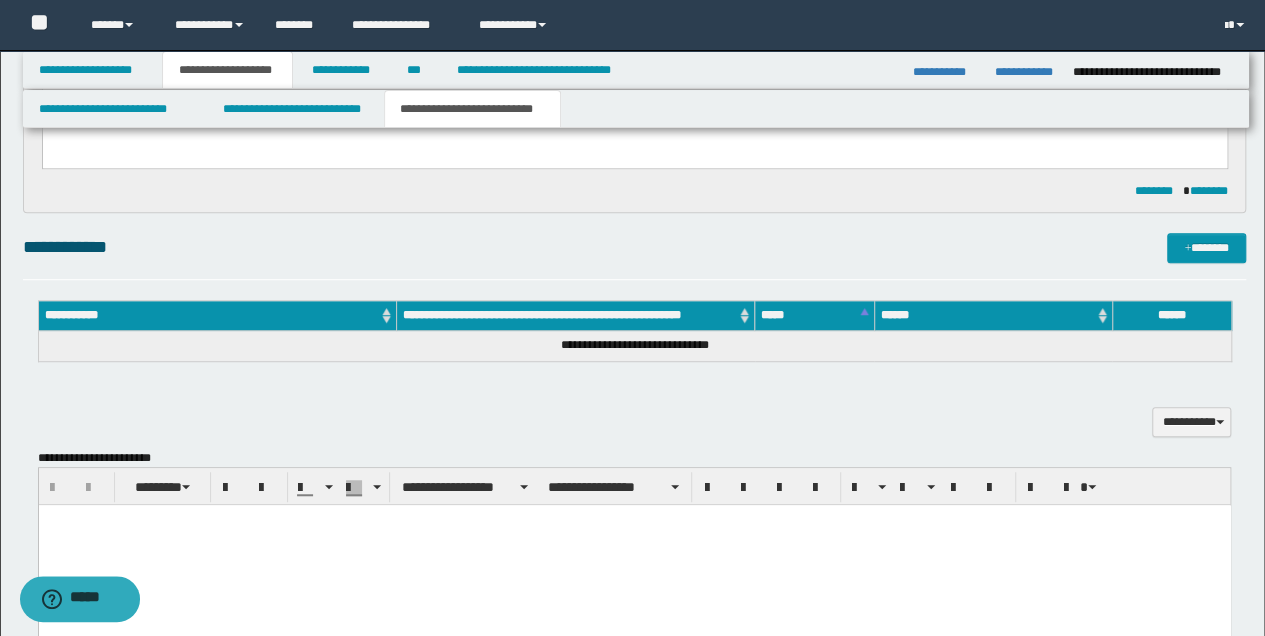 scroll, scrollTop: 333, scrollLeft: 0, axis: vertical 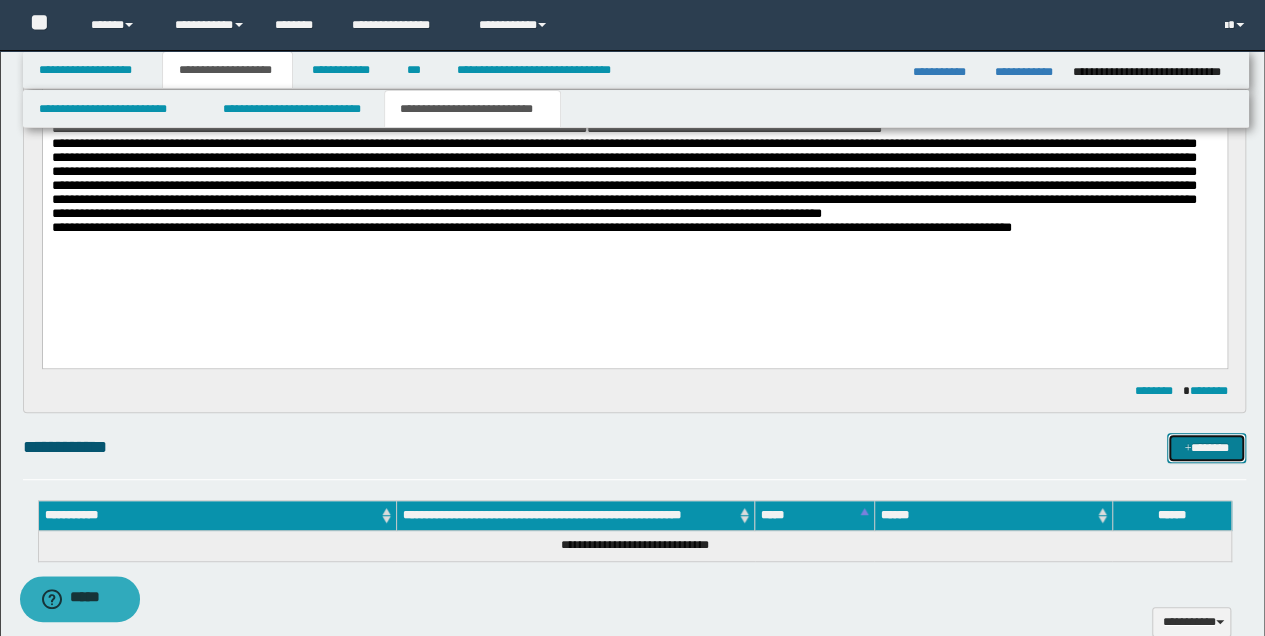 click on "*******" at bounding box center (1206, 447) 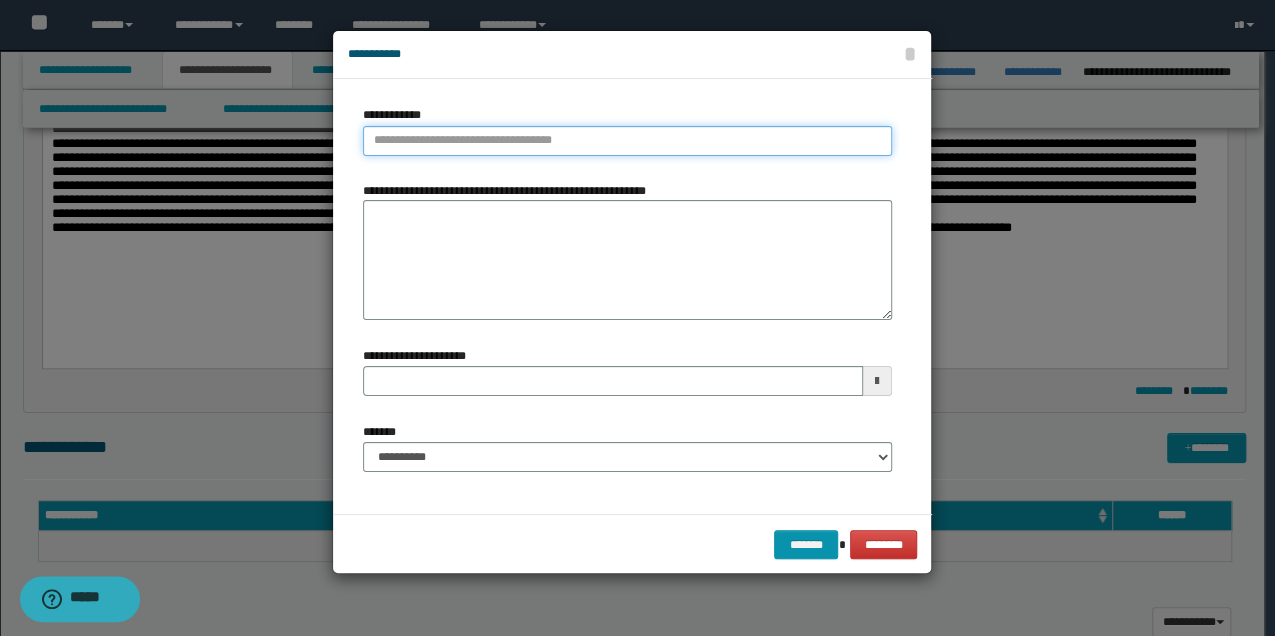click on "**********" at bounding box center (627, 141) 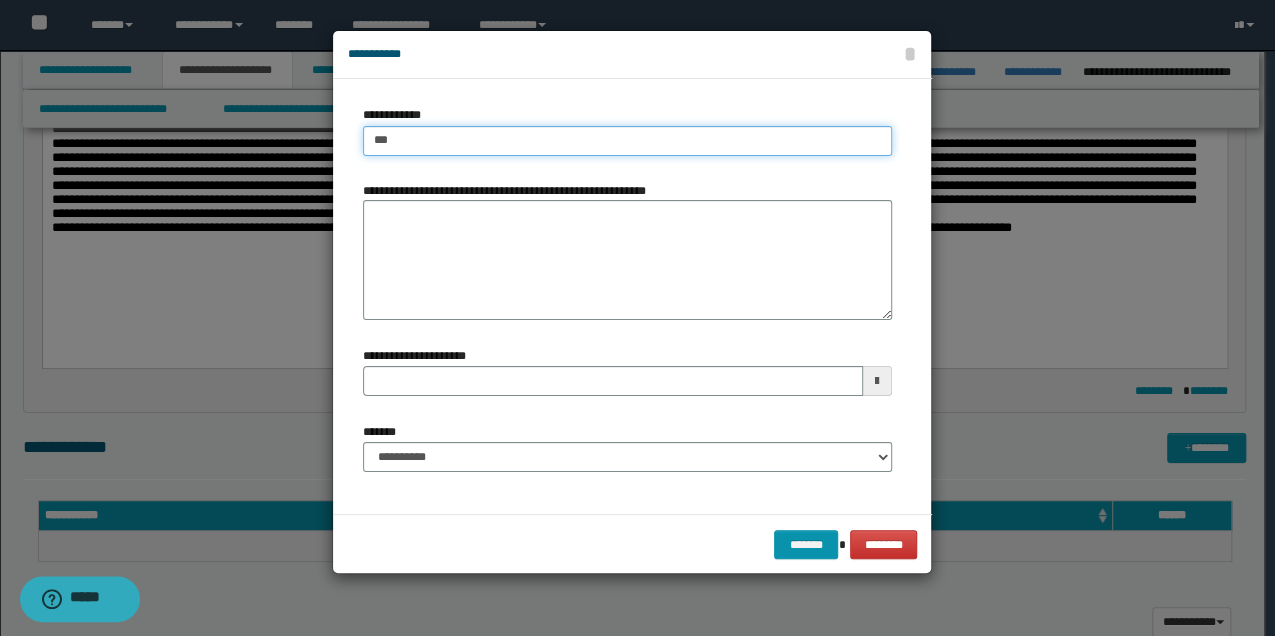 type on "****" 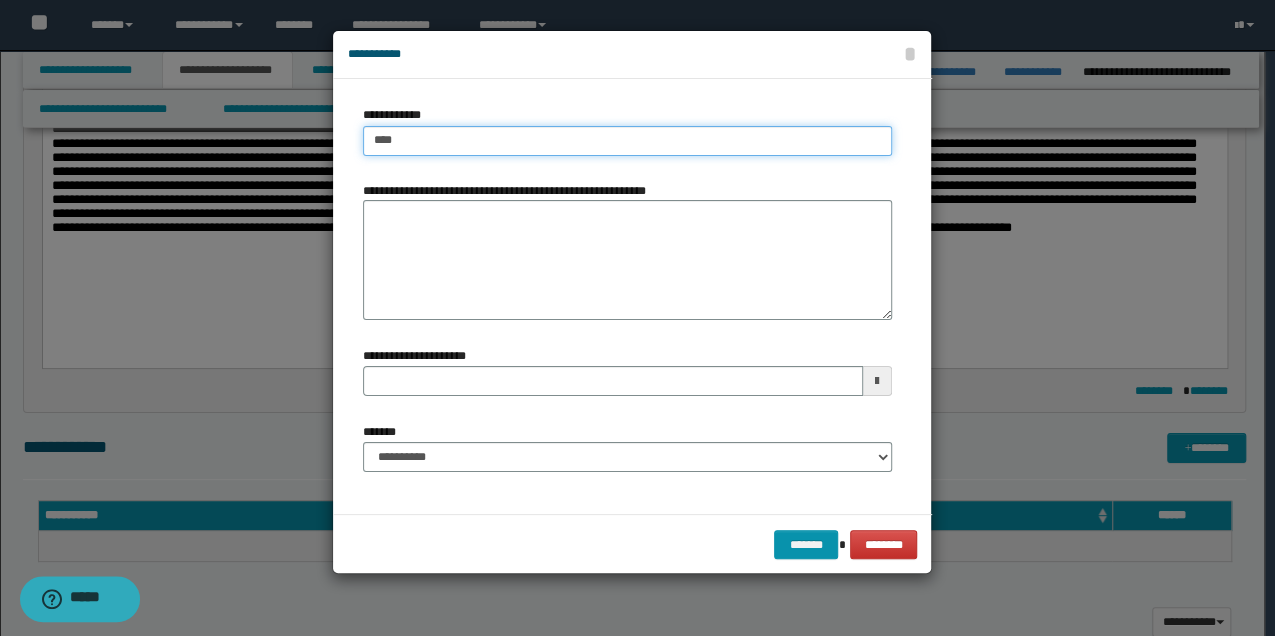 type on "****" 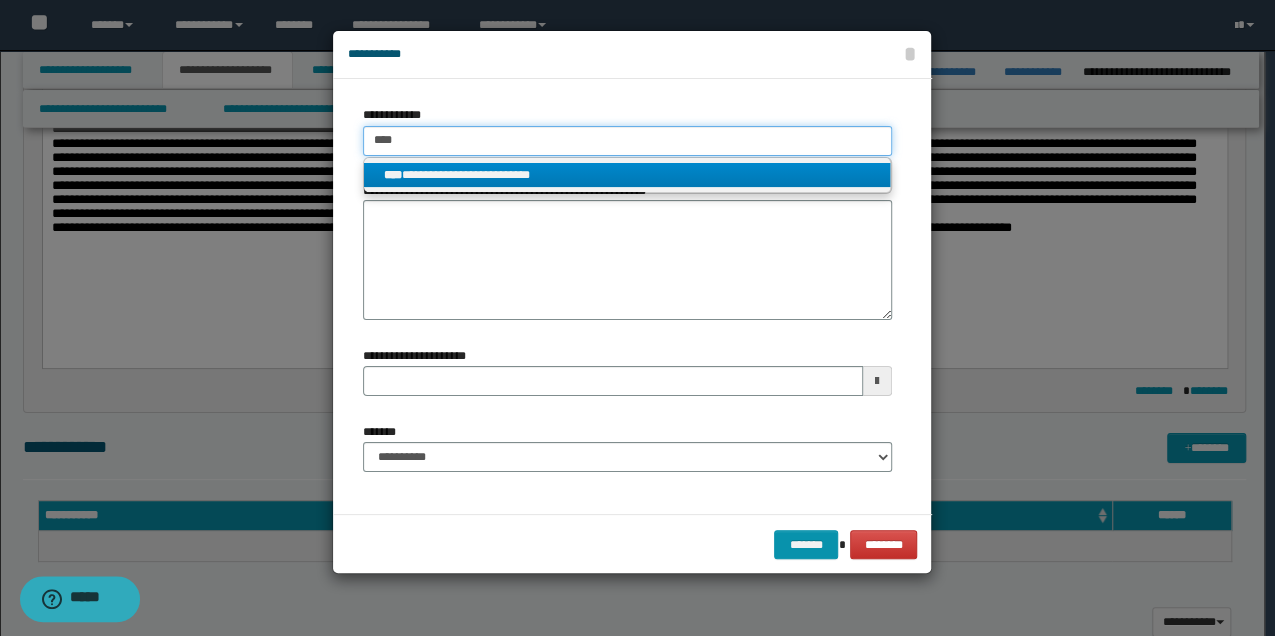 type on "****" 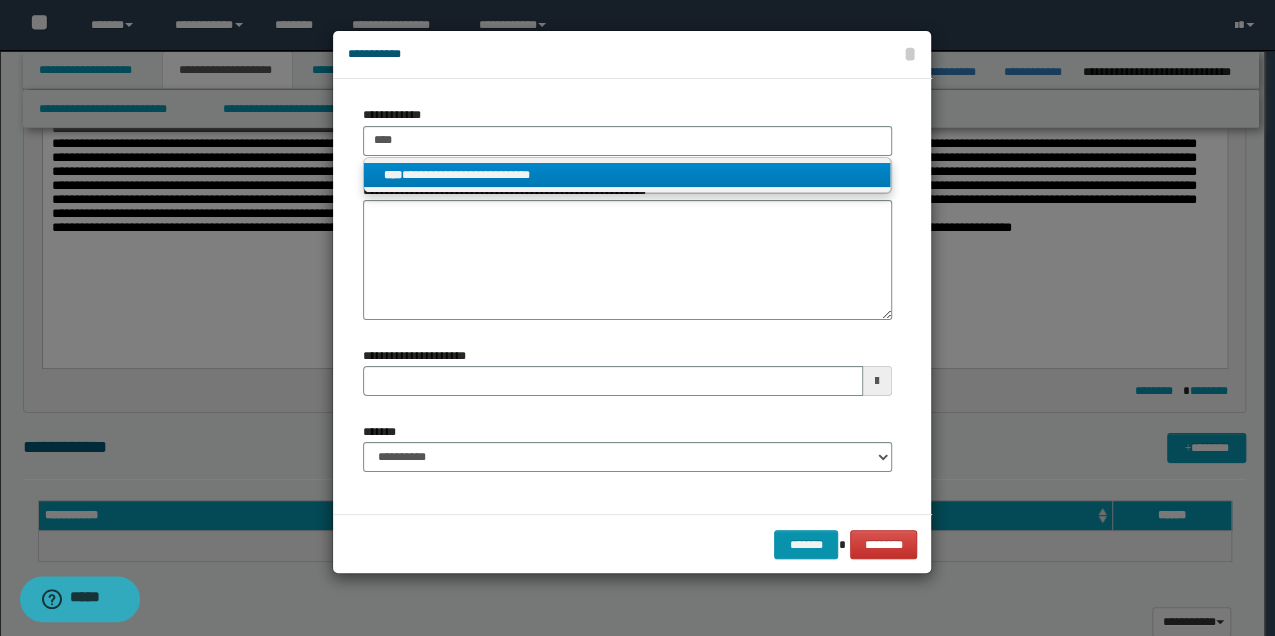 click on "**********" at bounding box center (627, 175) 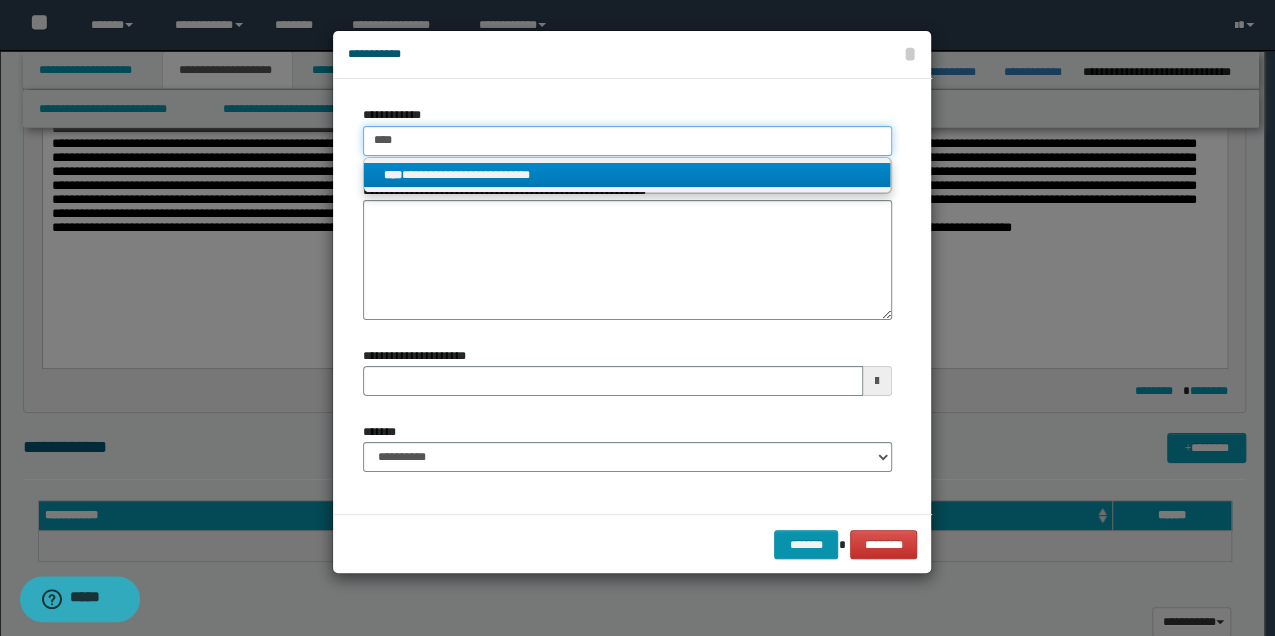 type 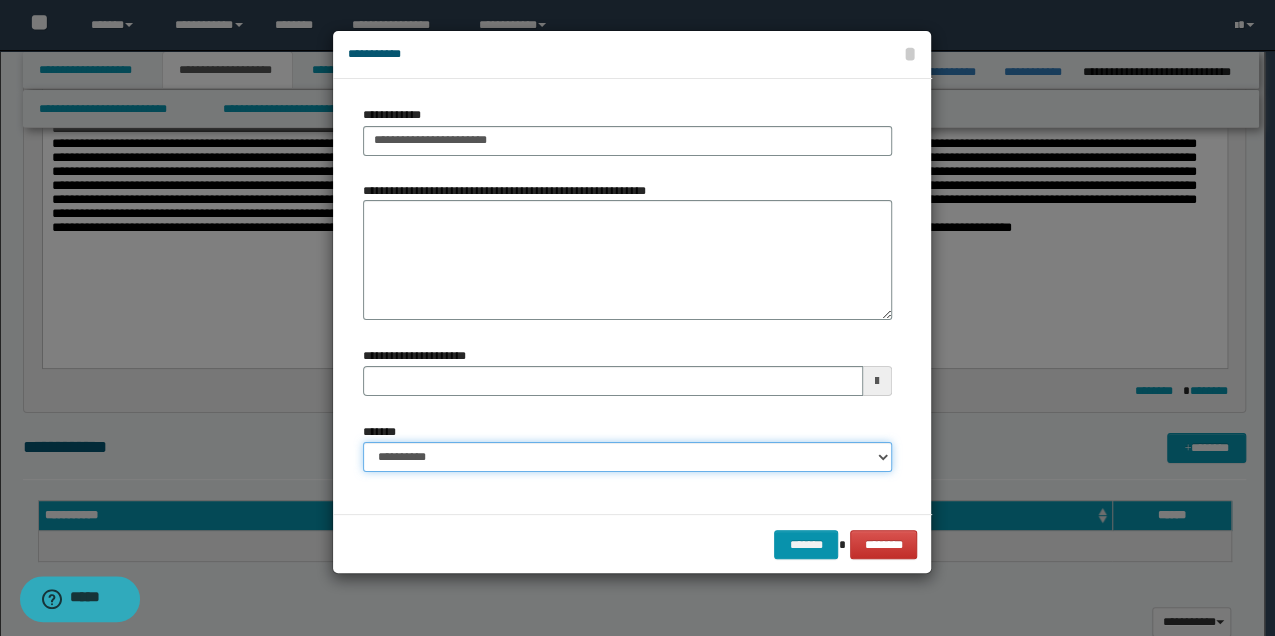 click on "**********" at bounding box center (627, 457) 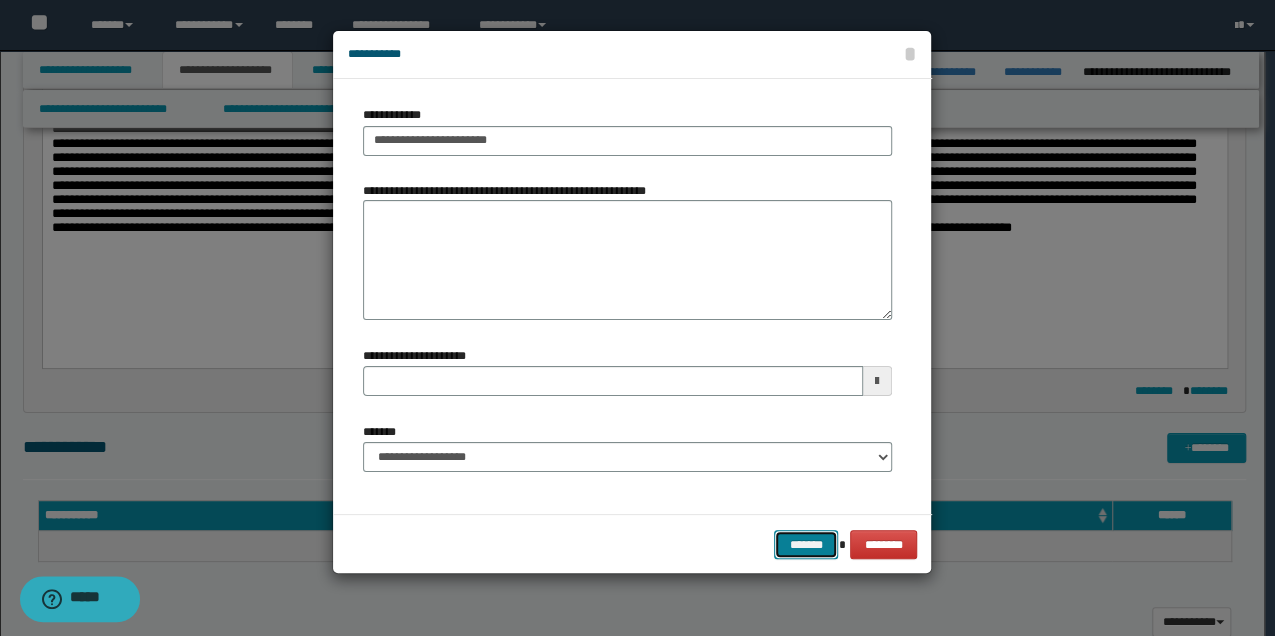 click on "*******" at bounding box center (806, 544) 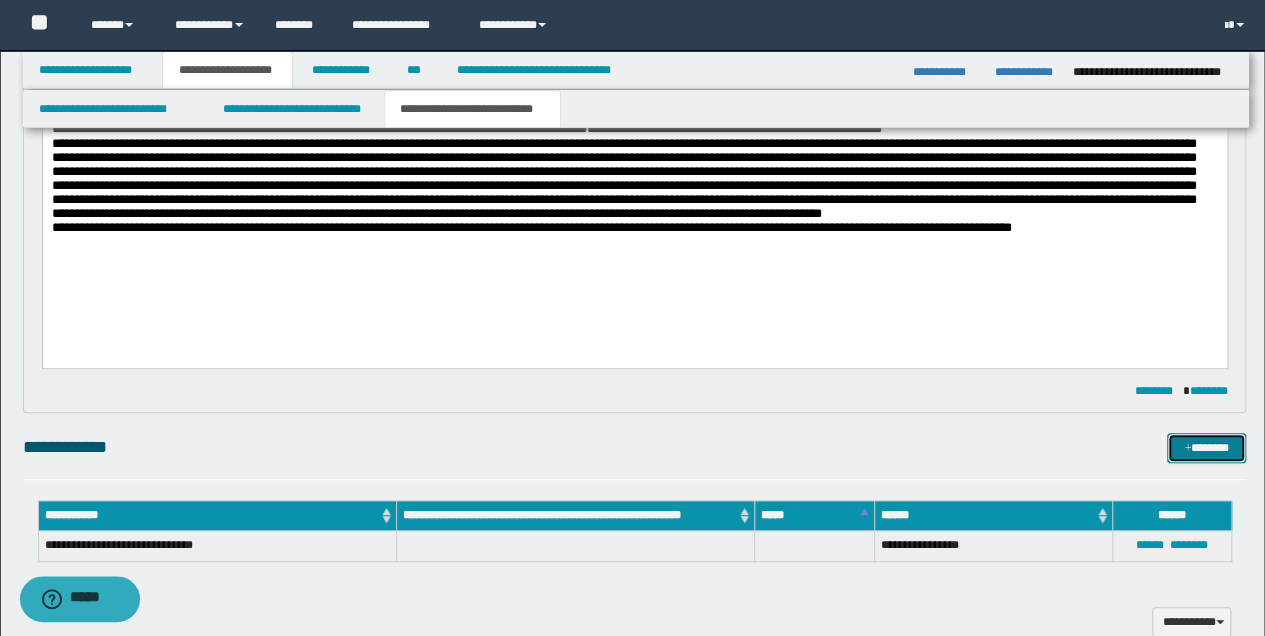 click on "*******" at bounding box center (1206, 447) 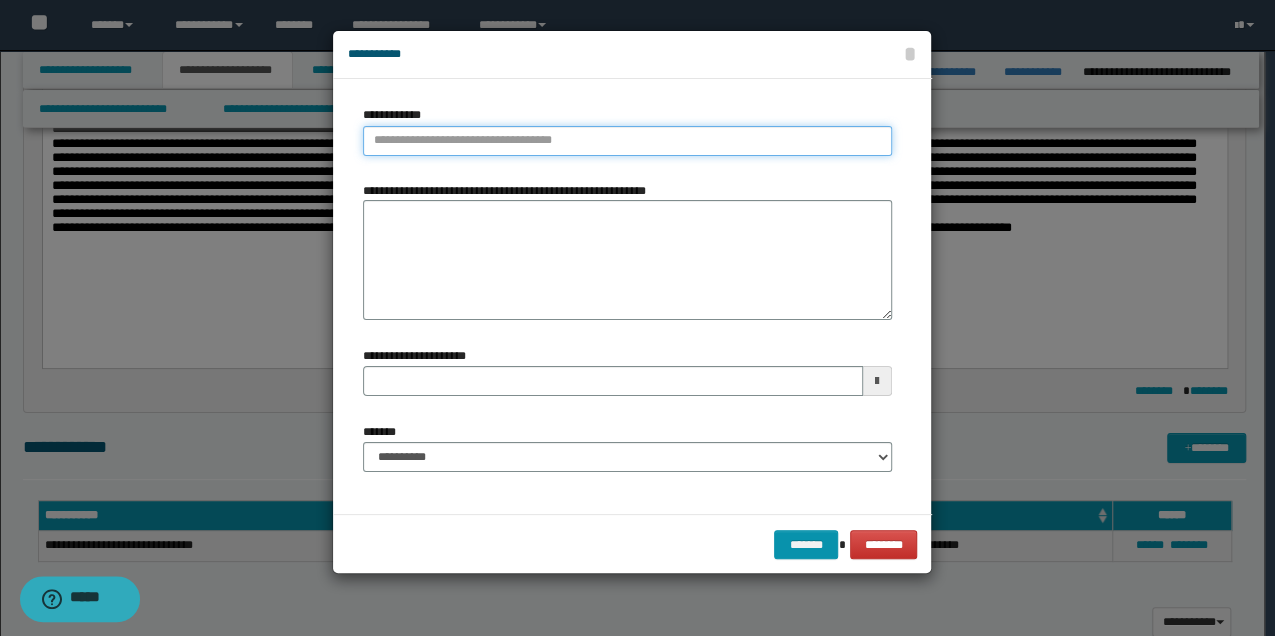 type on "**********" 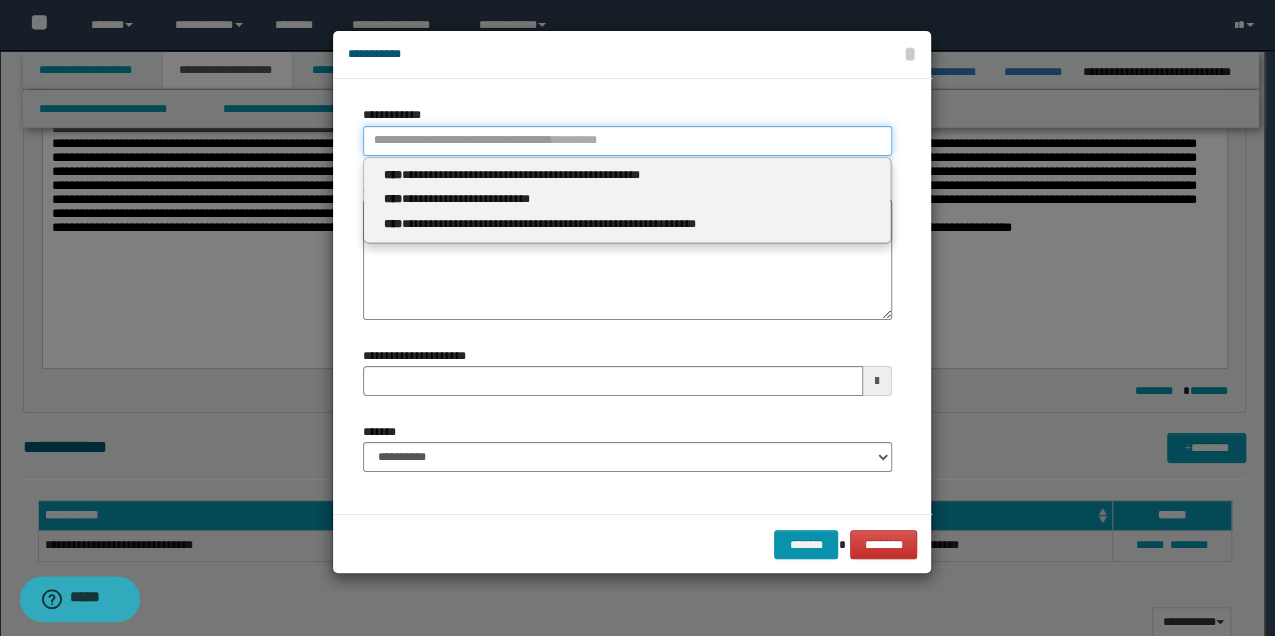 click on "**********" at bounding box center (627, 141) 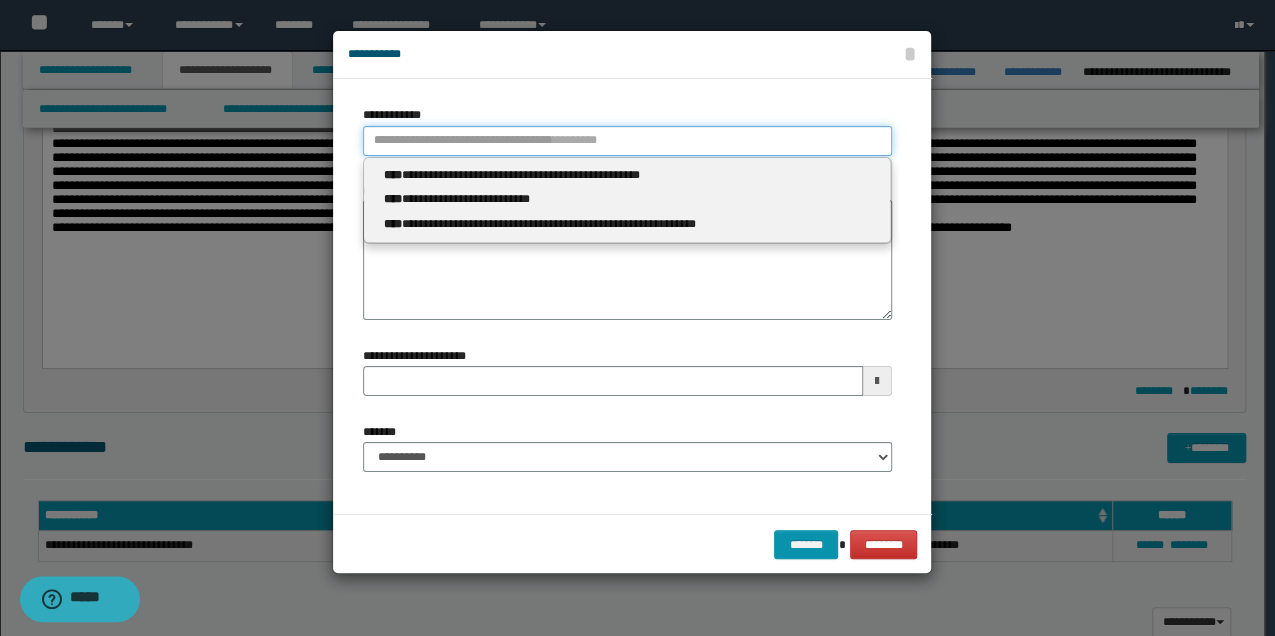 type 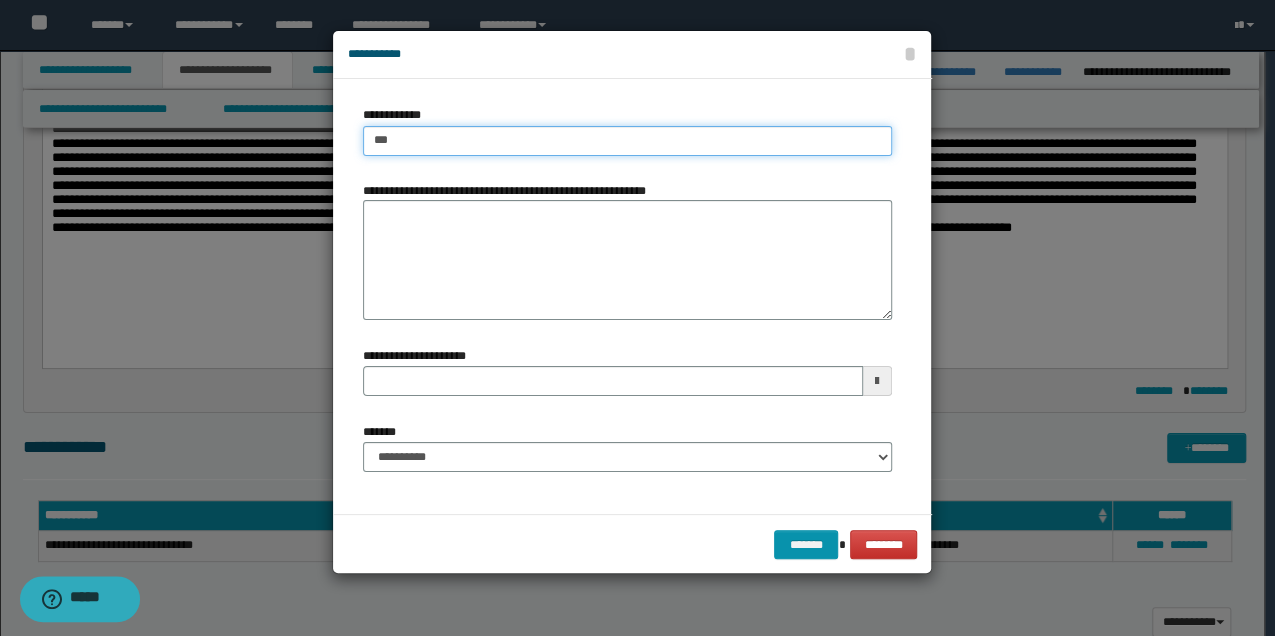 type on "****" 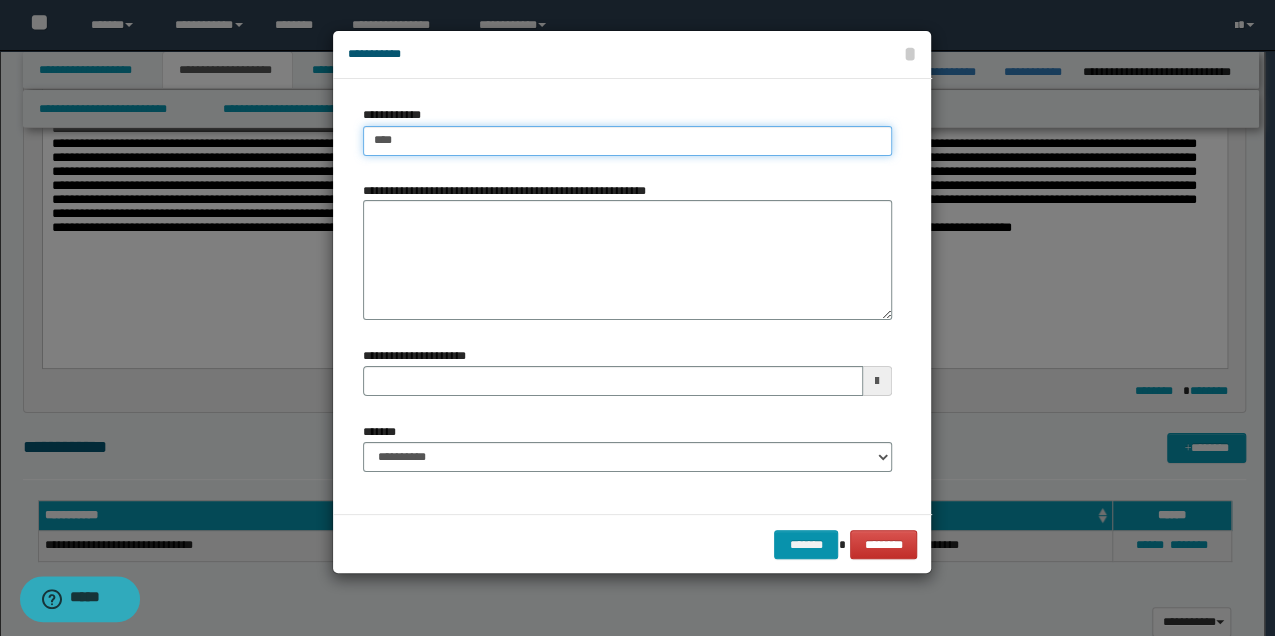 type on "****" 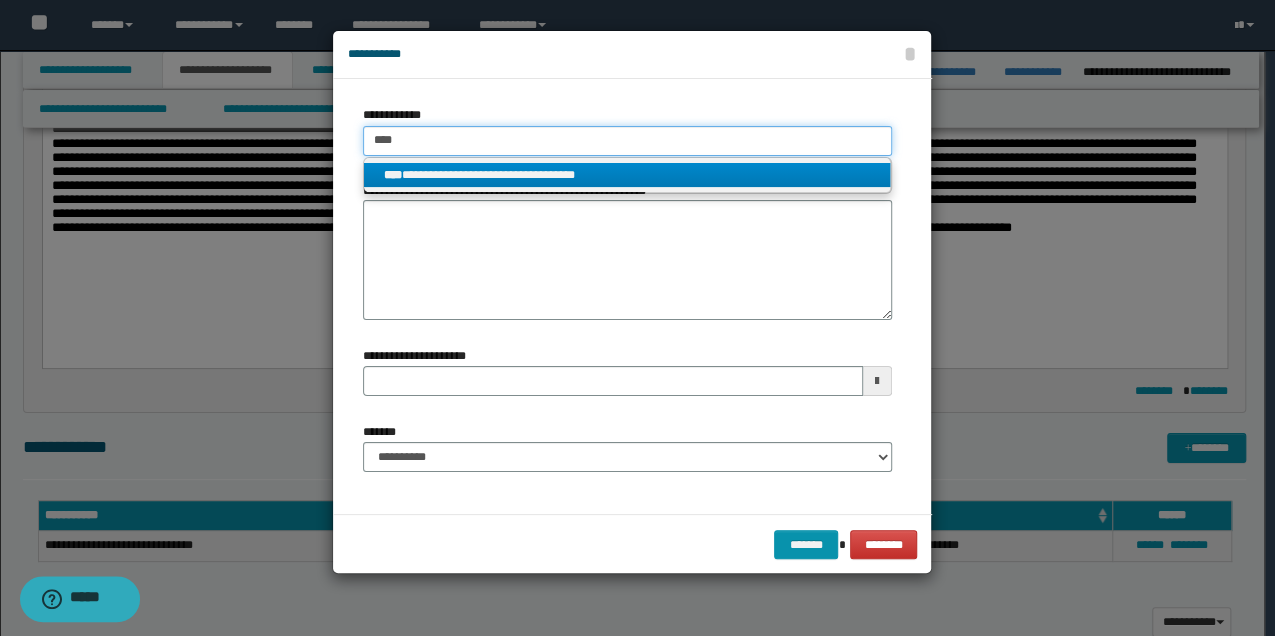 type on "****" 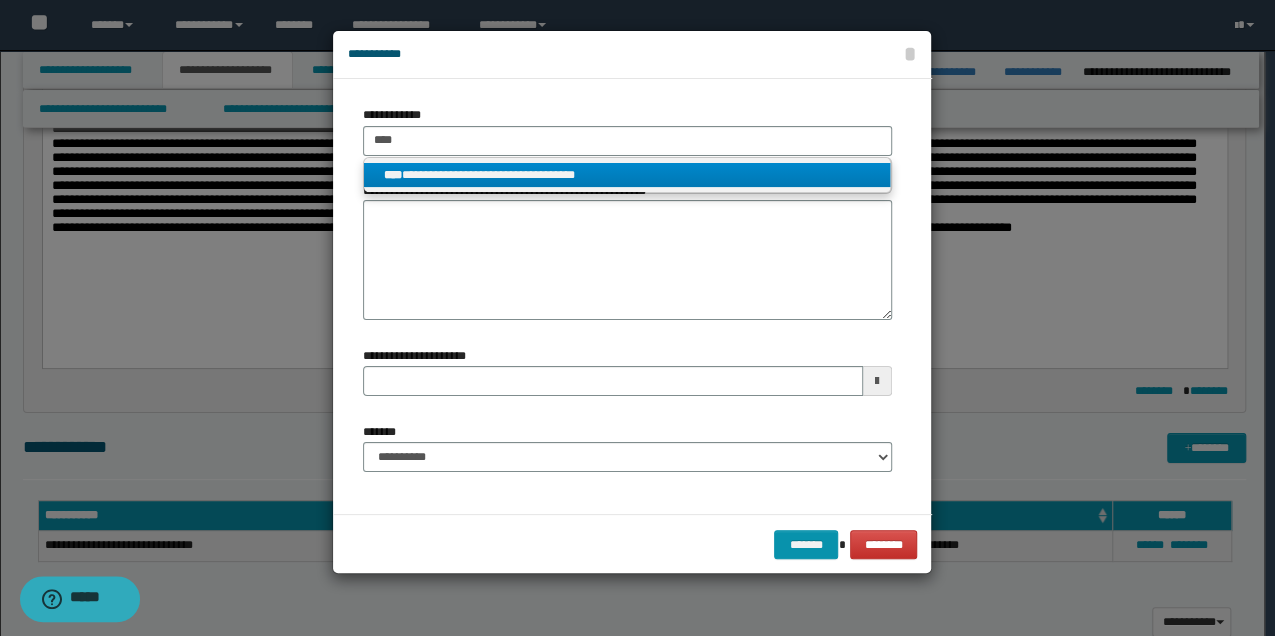 click on "**********" at bounding box center [627, 175] 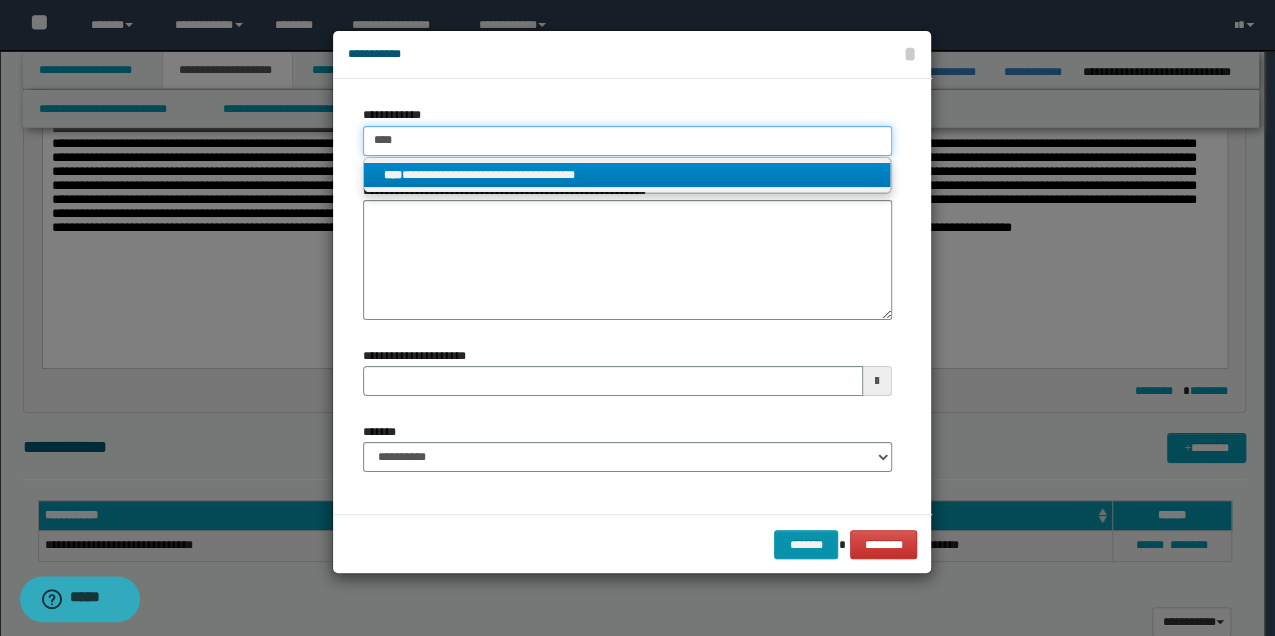 type 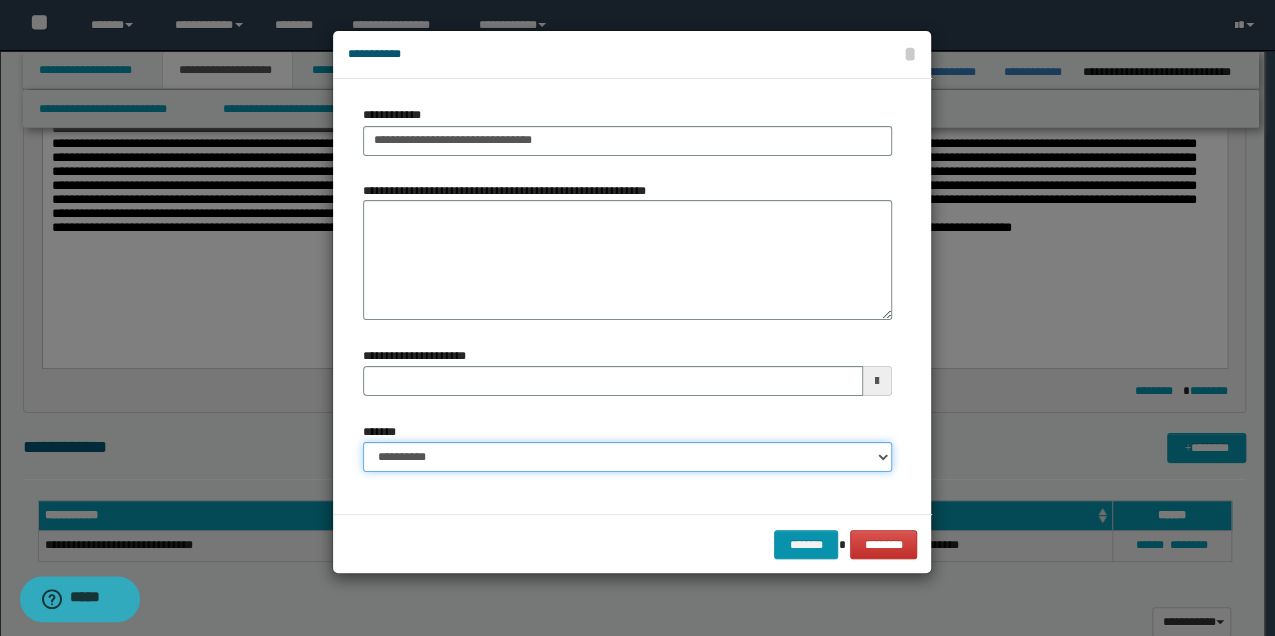 click on "**********" at bounding box center (627, 457) 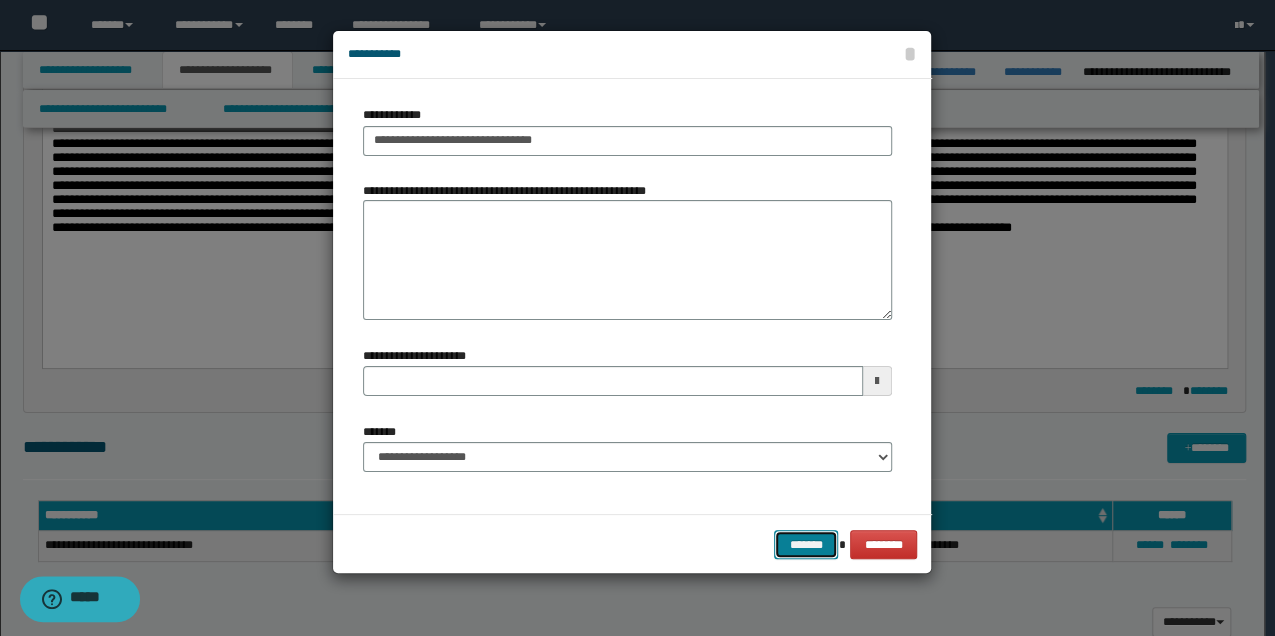 click on "*******" at bounding box center [806, 544] 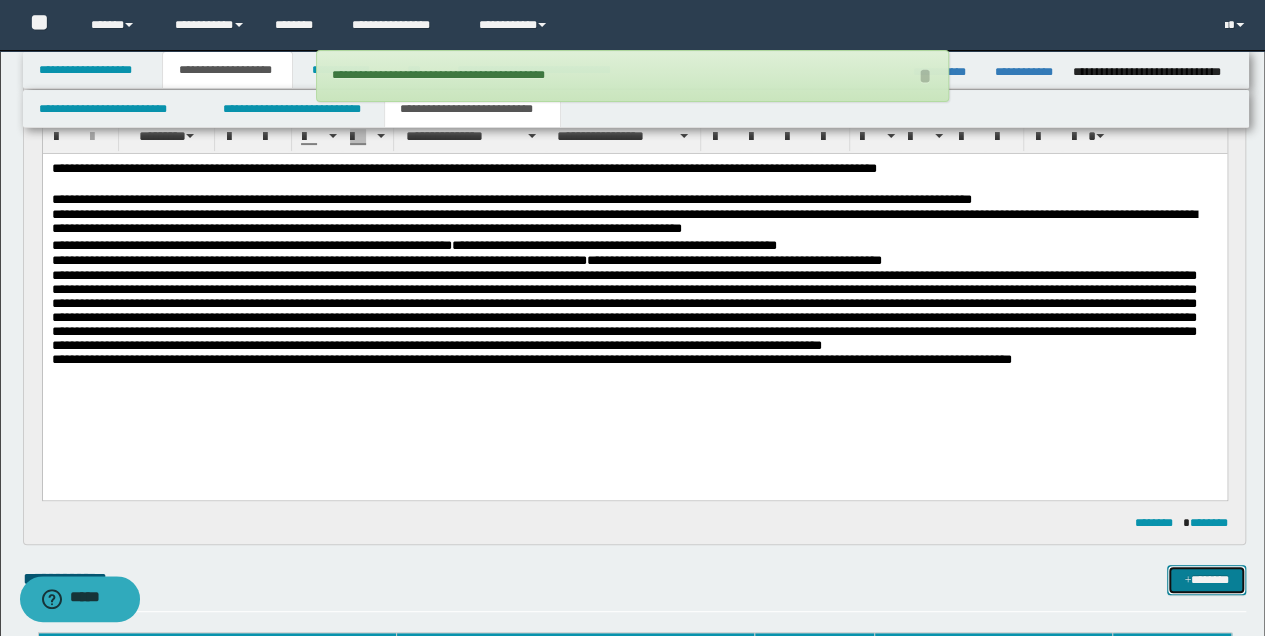 scroll, scrollTop: 200, scrollLeft: 0, axis: vertical 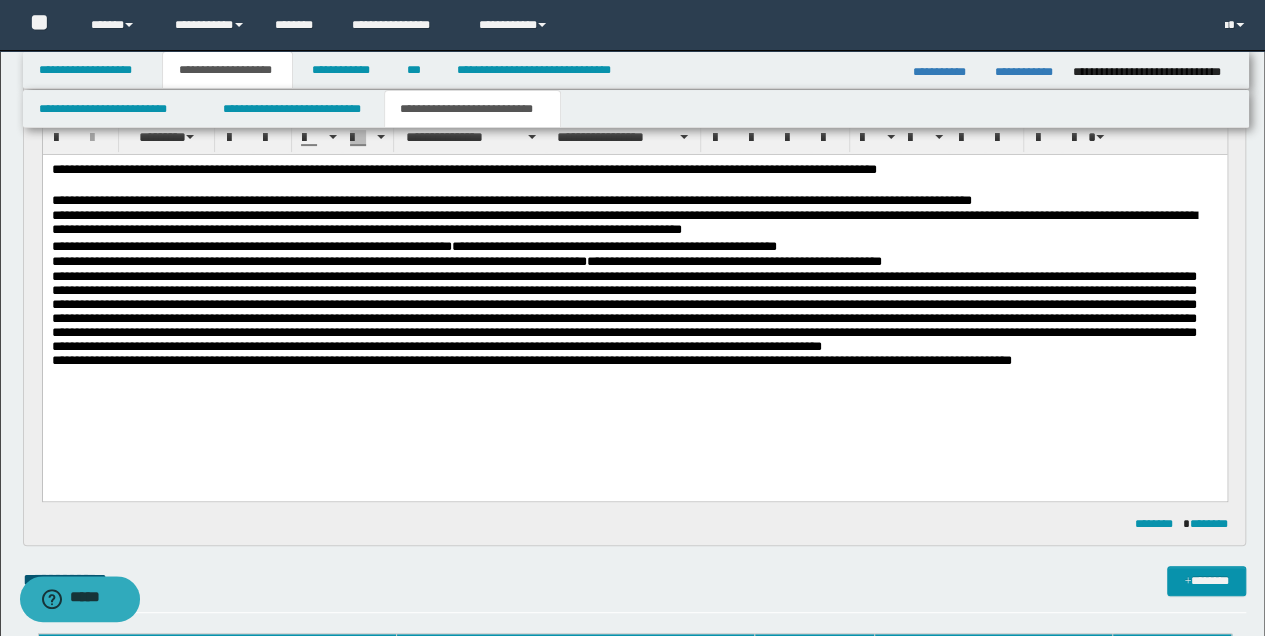 click on "**********" at bounding box center [634, 261] 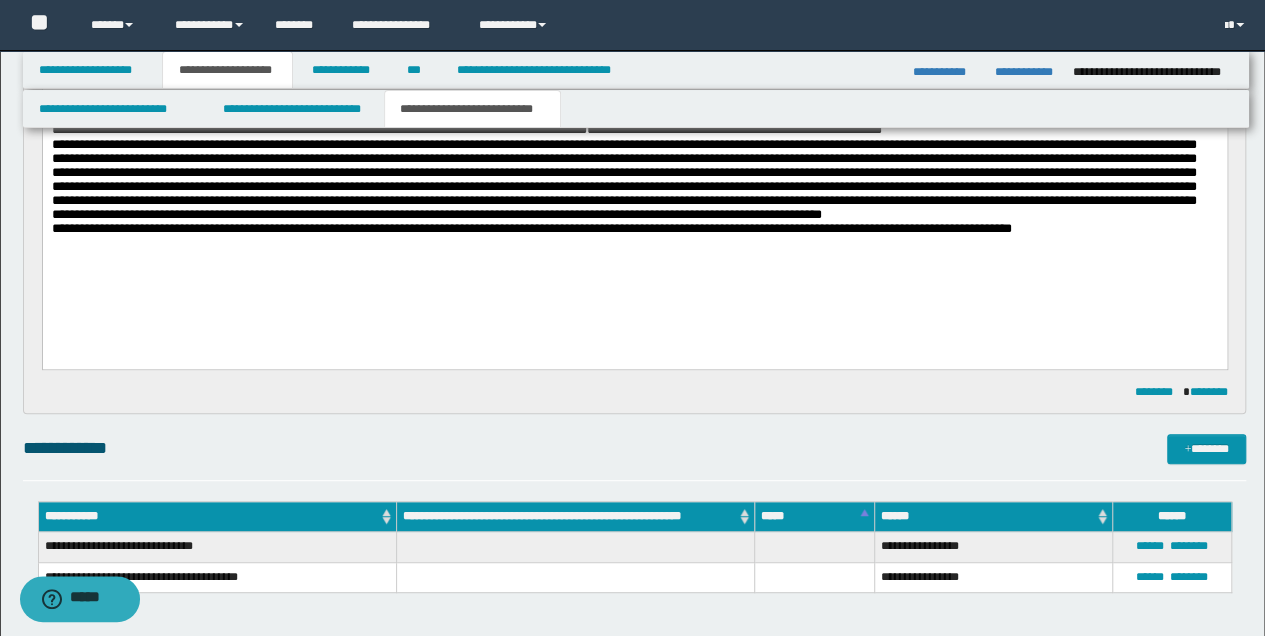 scroll, scrollTop: 333, scrollLeft: 0, axis: vertical 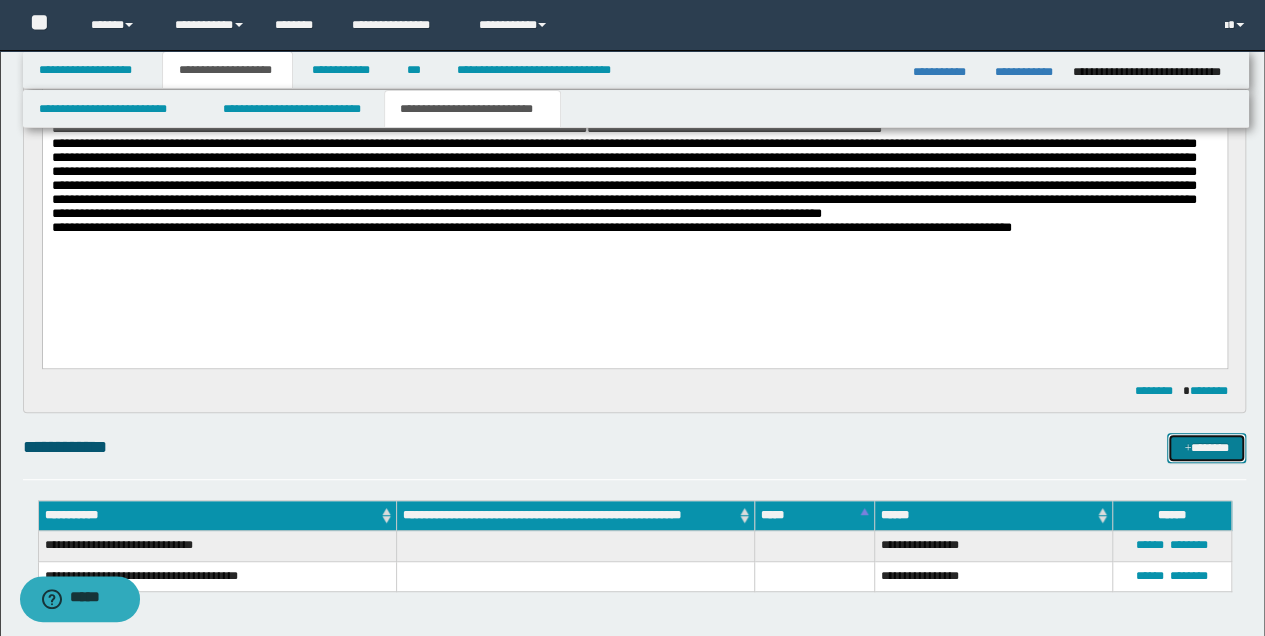 click on "*******" at bounding box center (1206, 447) 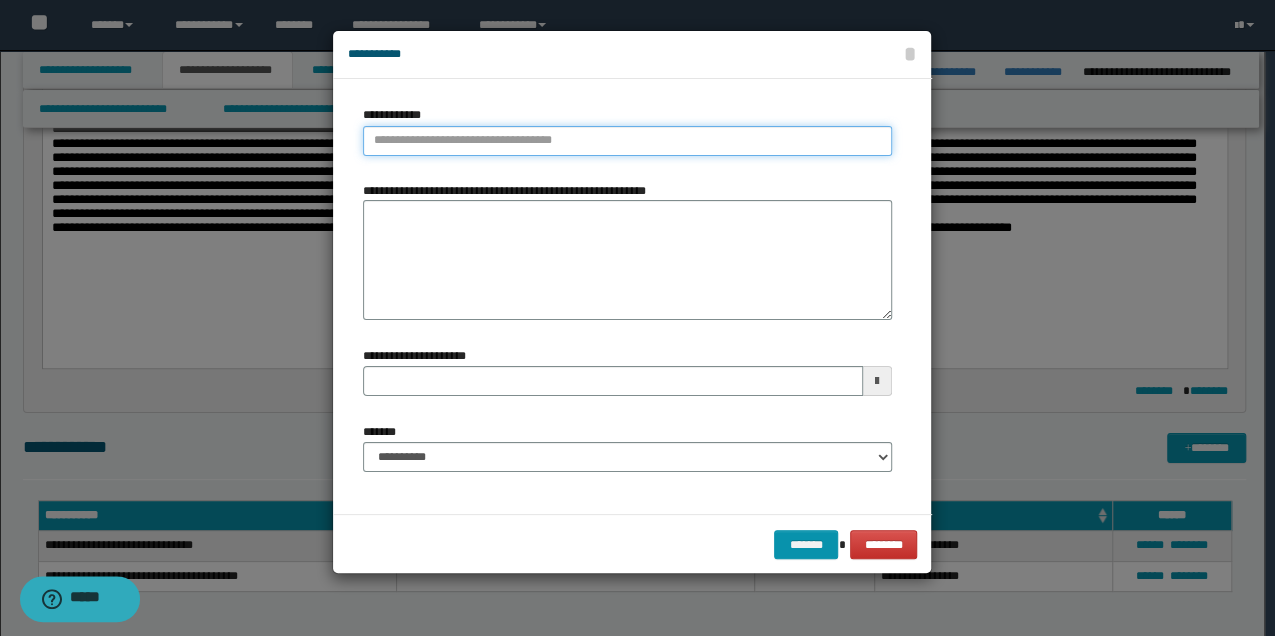 type on "**********" 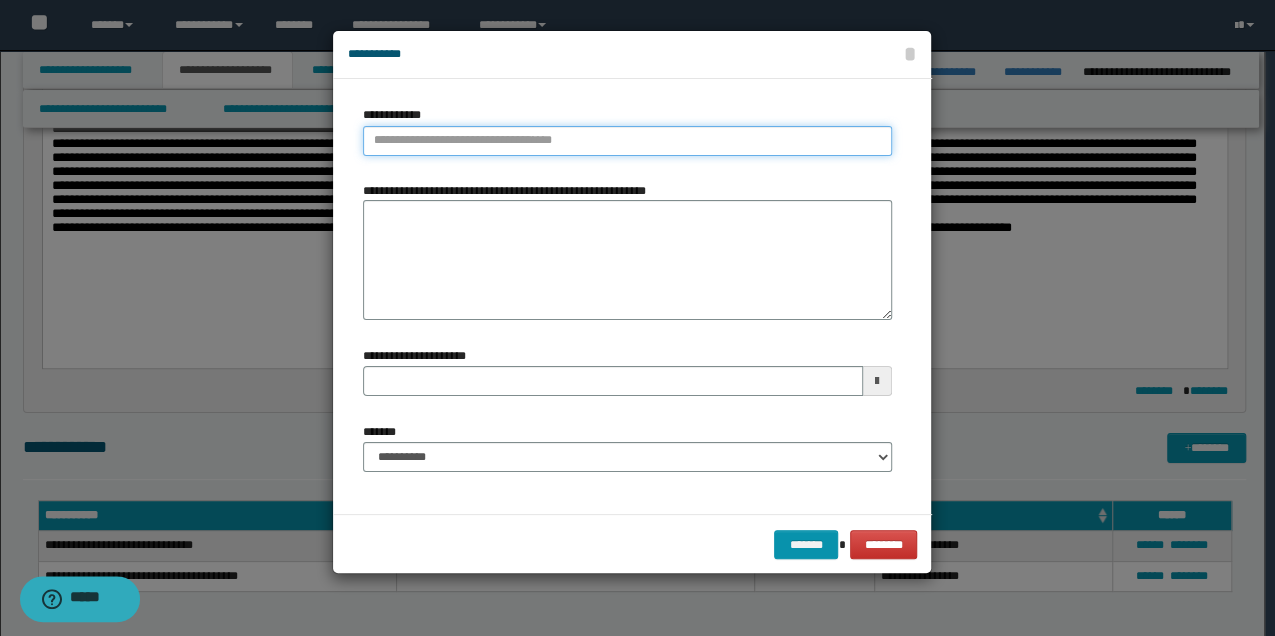 click on "**********" at bounding box center [627, 141] 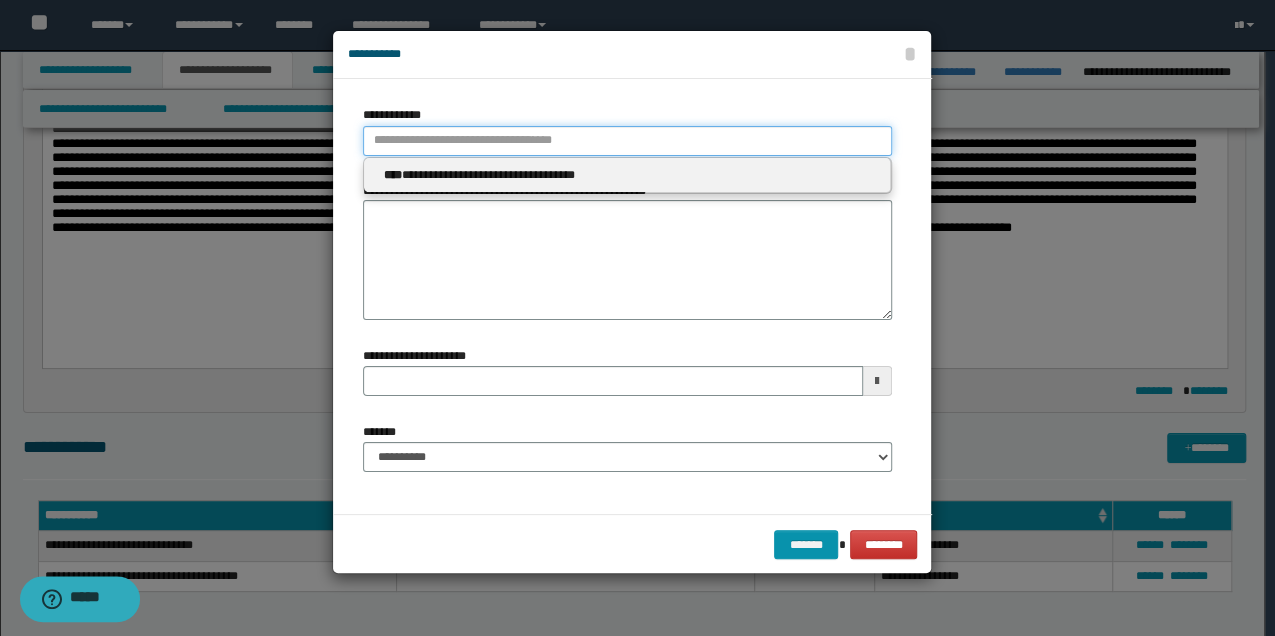 type 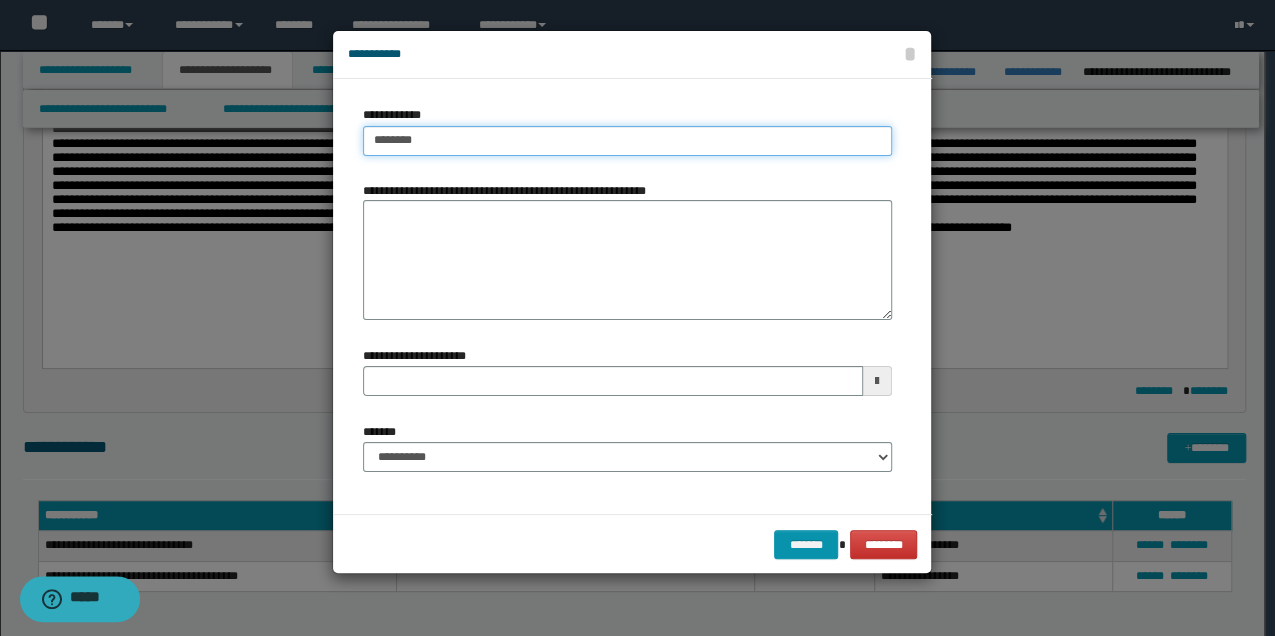 type on "*********" 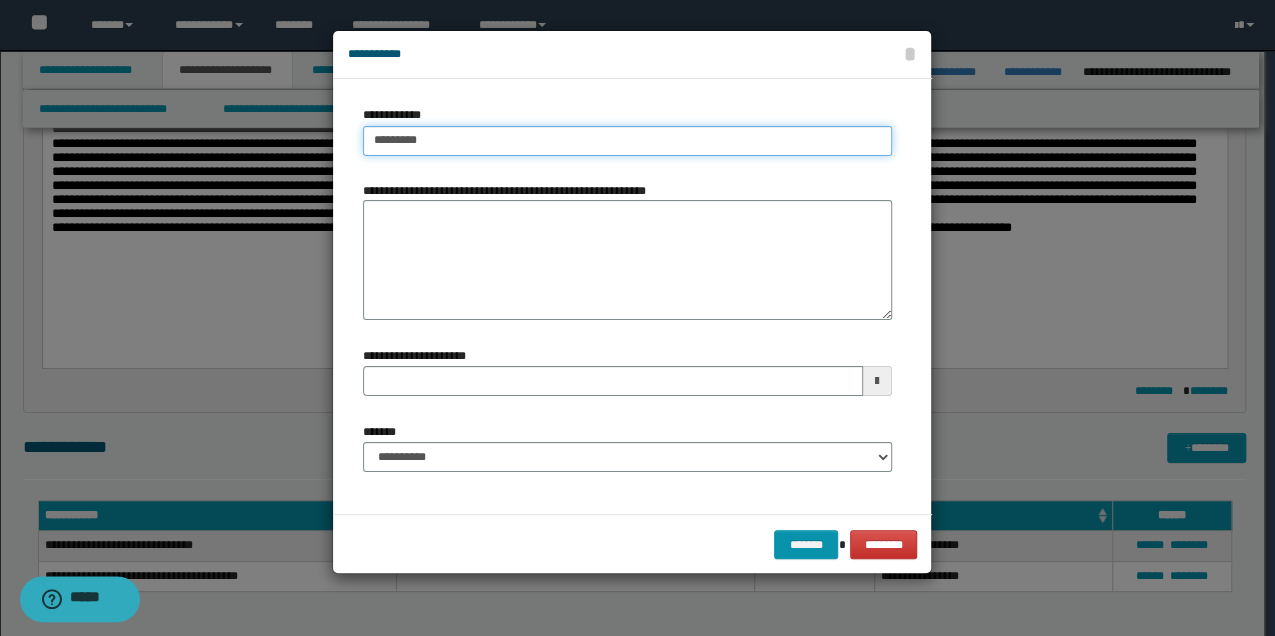 type on "*********" 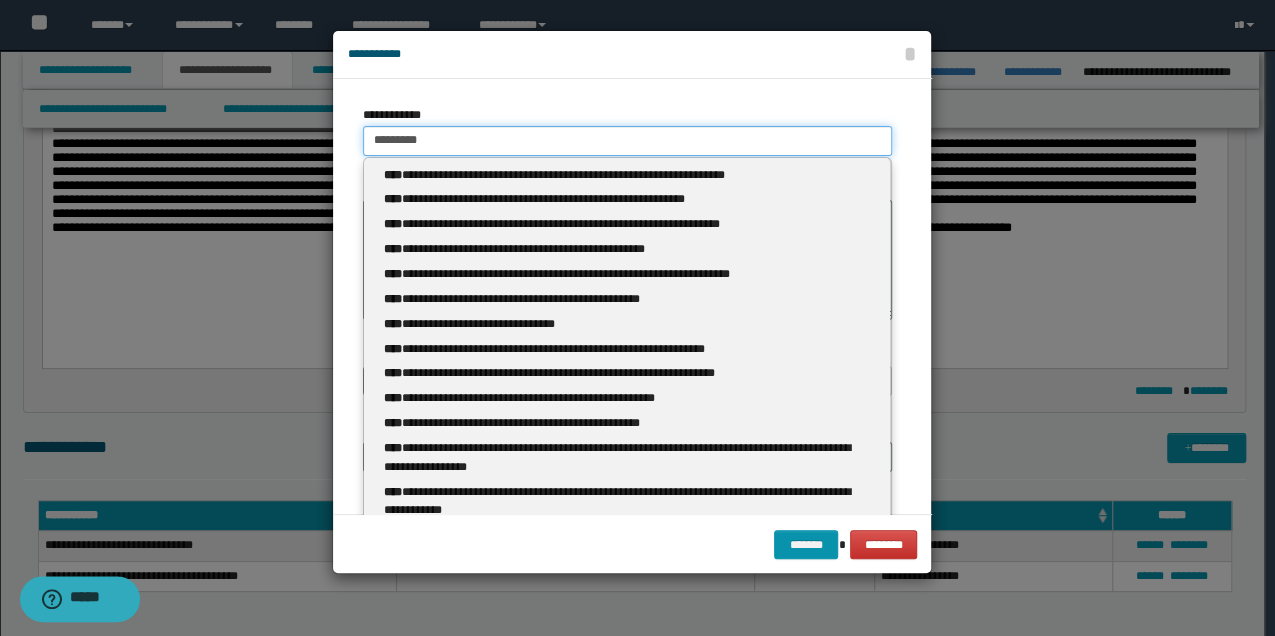 type 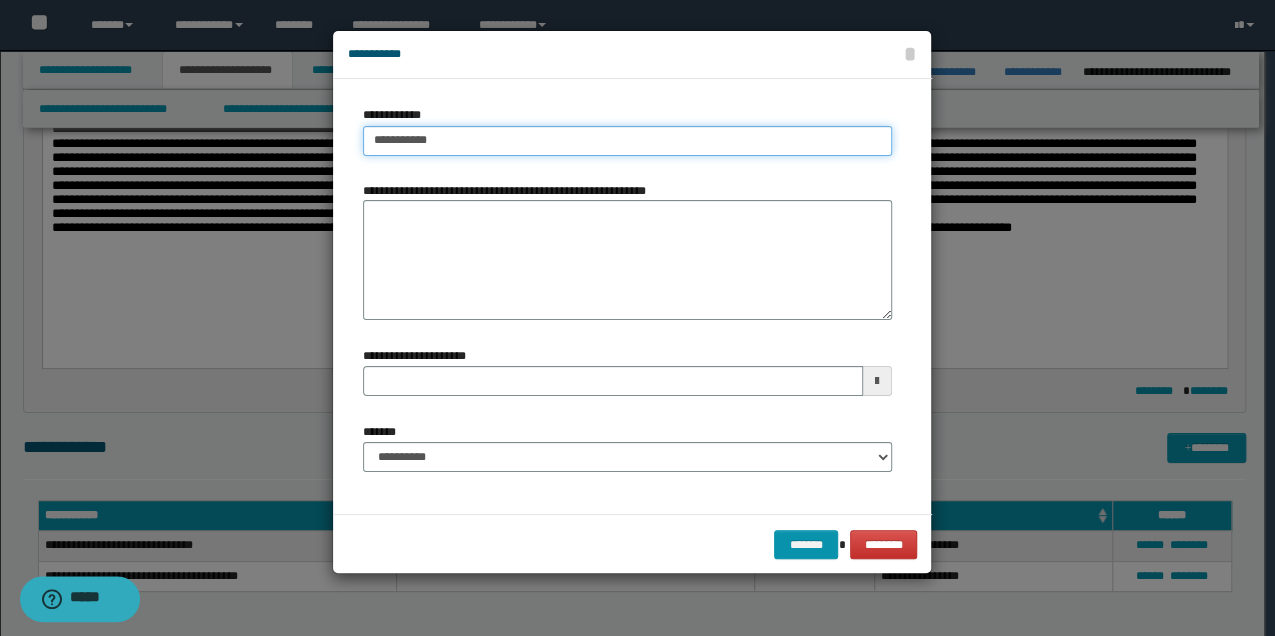 type on "**********" 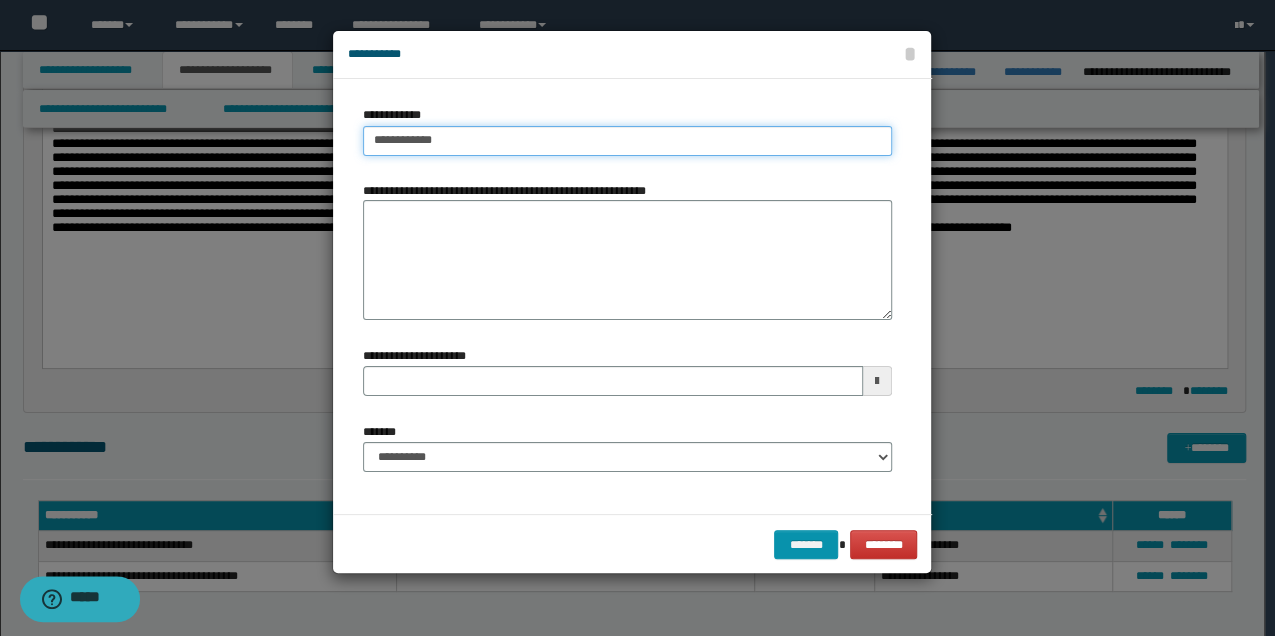 type on "**********" 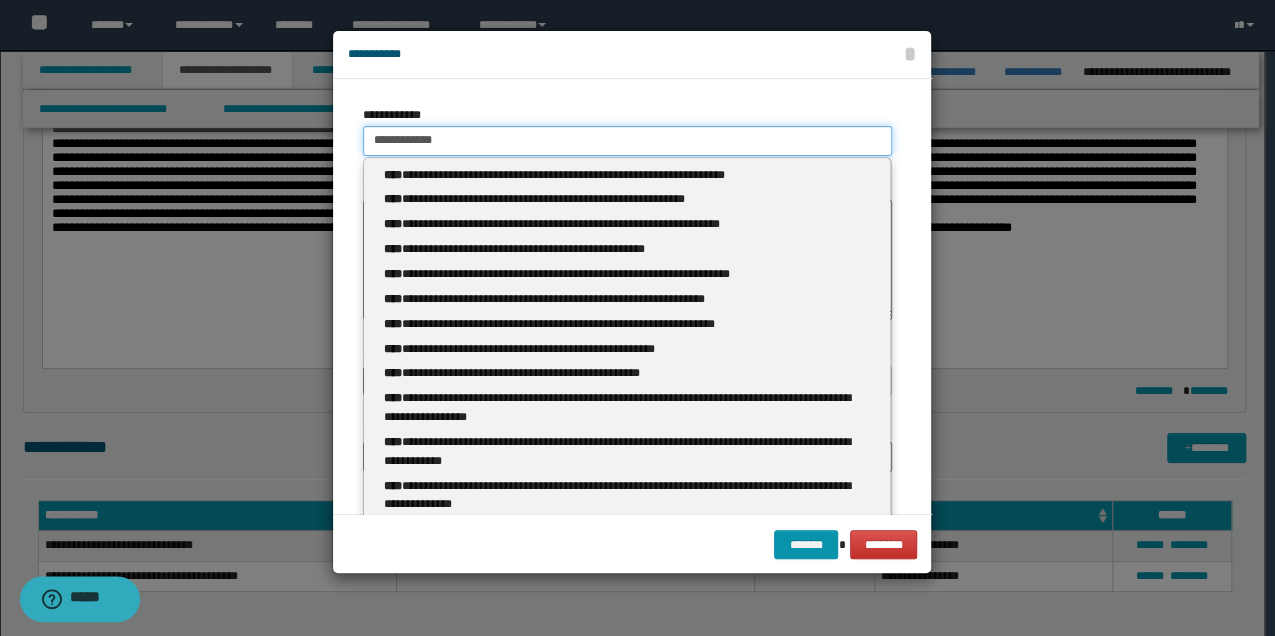 type 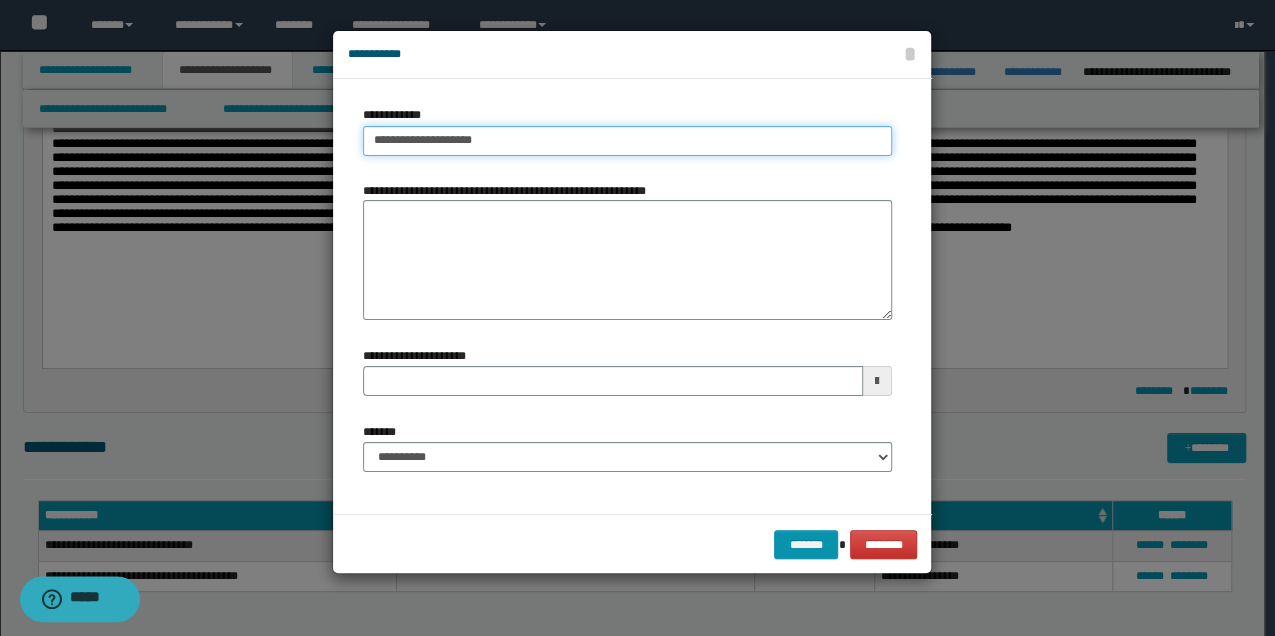 type on "**********" 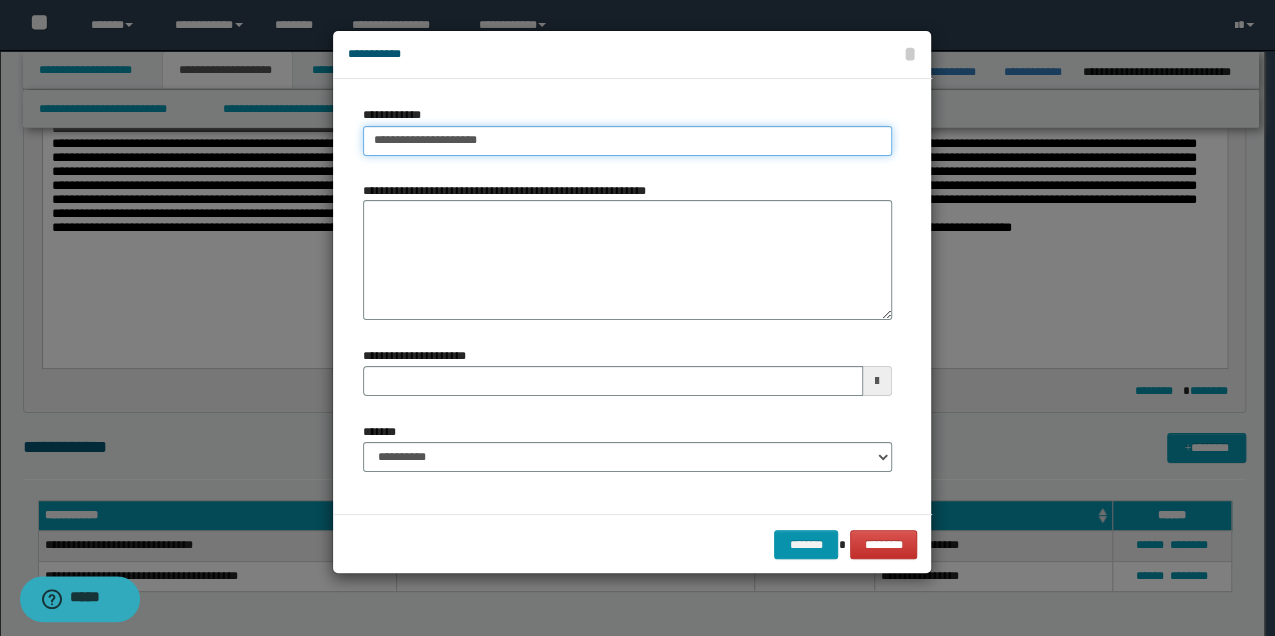 type on "**********" 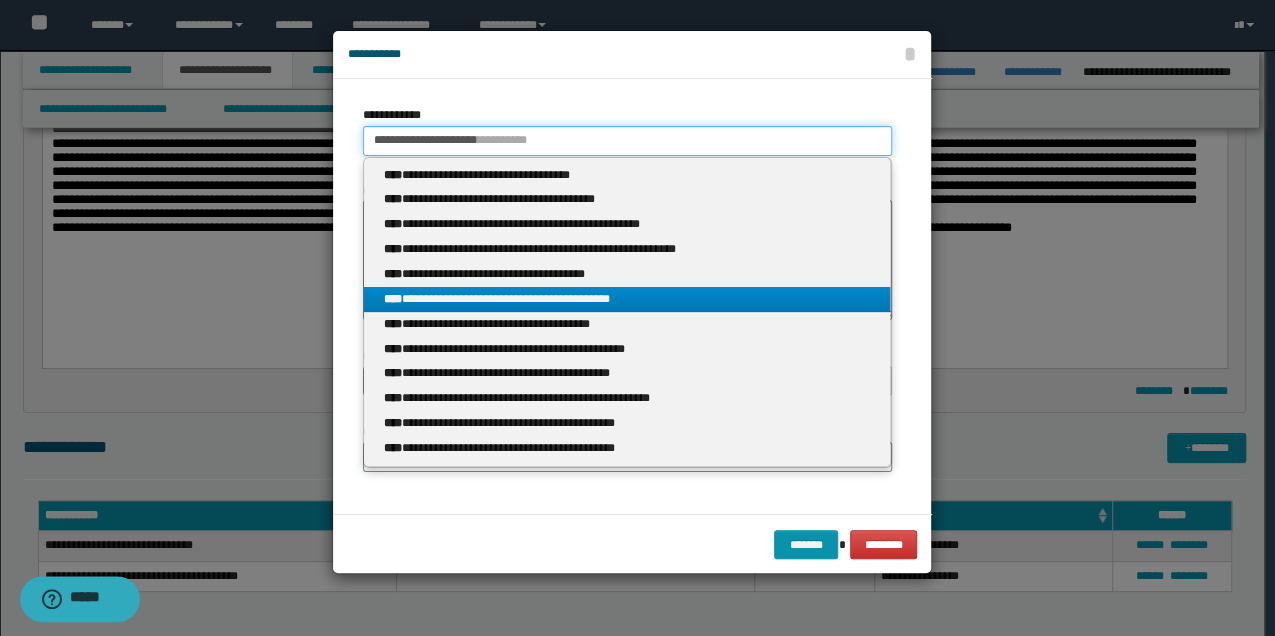 type on "**********" 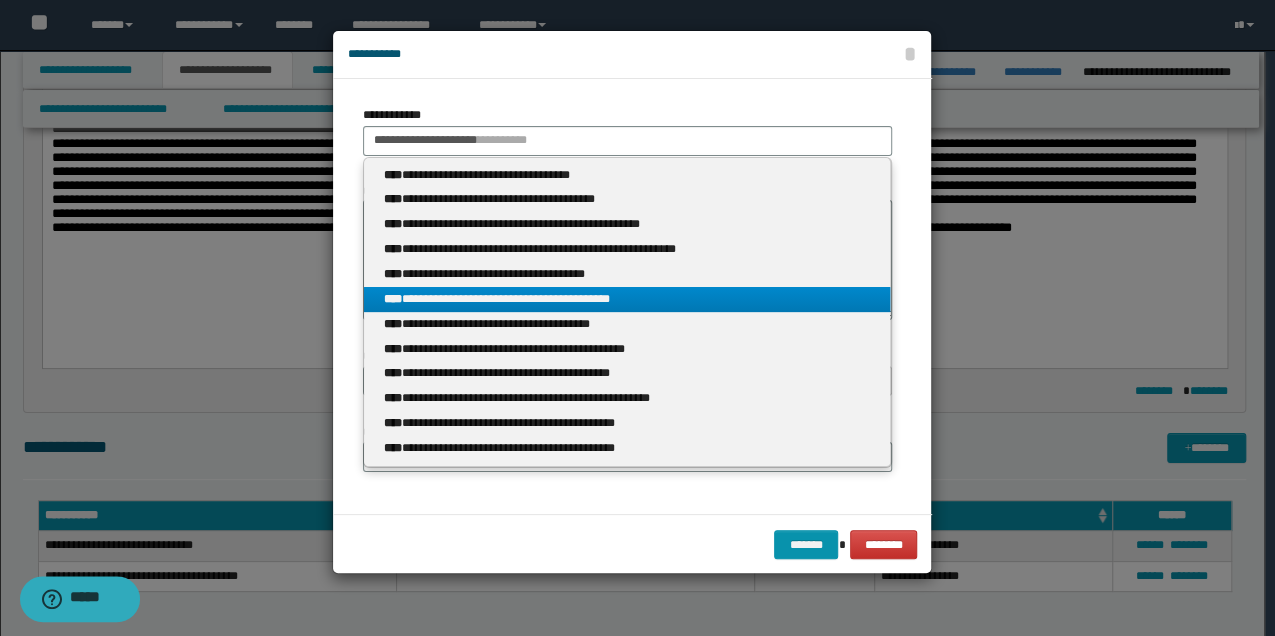 click on "**********" at bounding box center (627, 299) 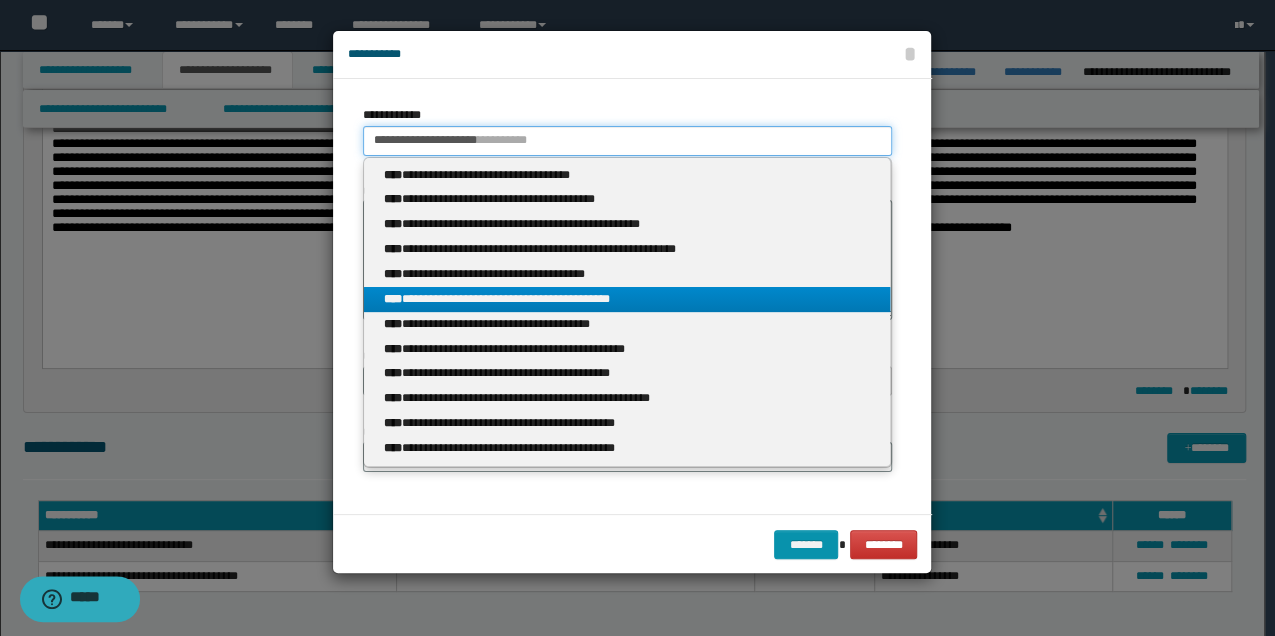 type 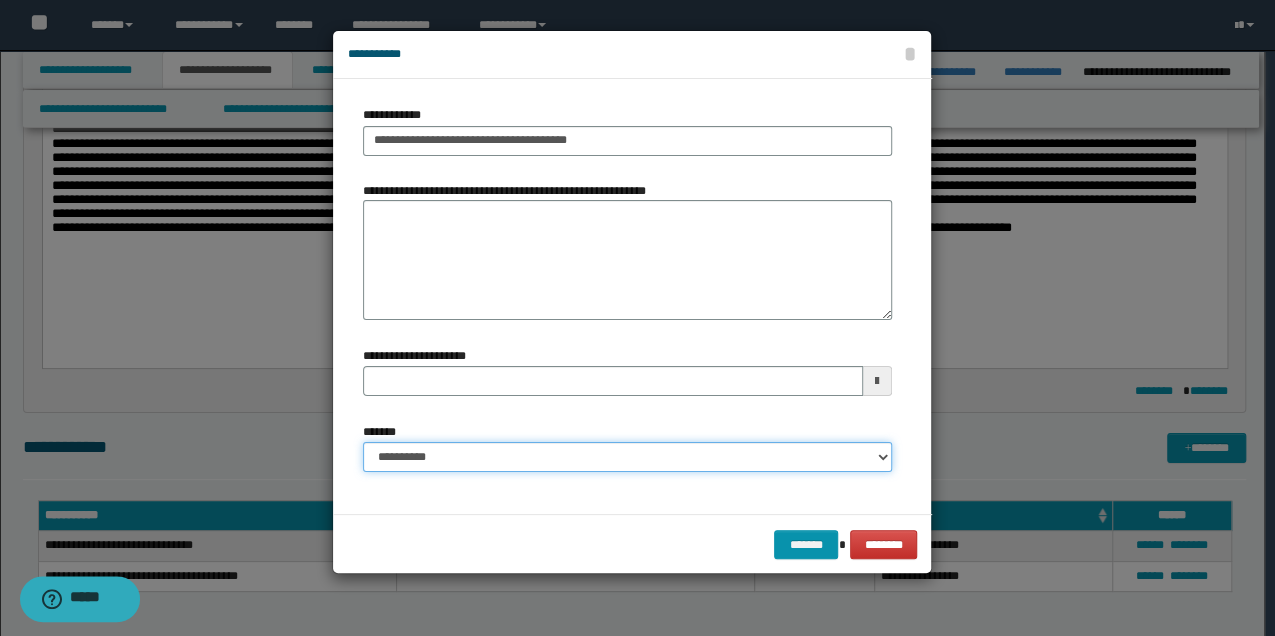 click on "**********" at bounding box center (627, 457) 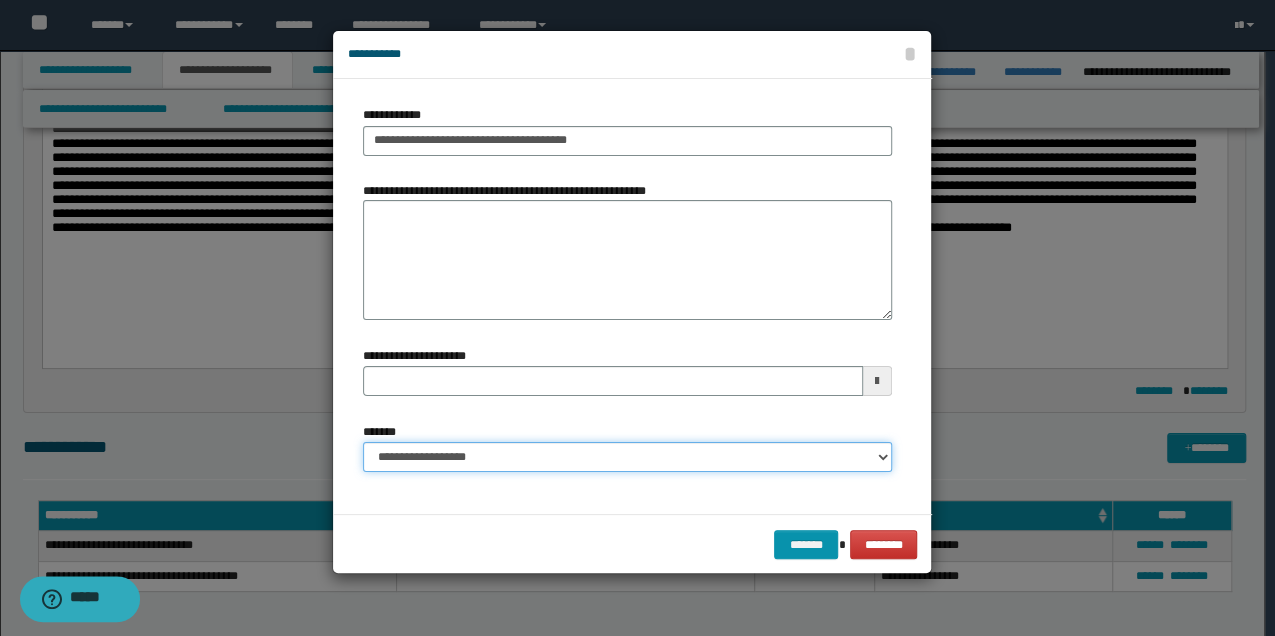 click on "**********" at bounding box center [627, 457] 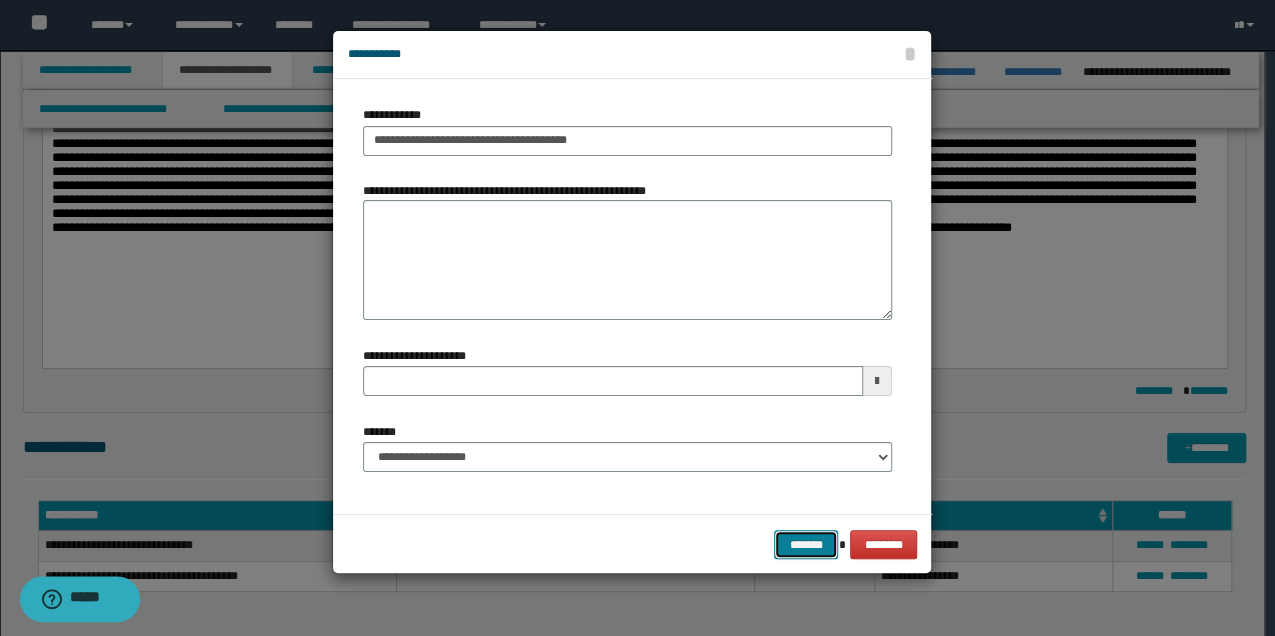 click on "*******" at bounding box center (806, 544) 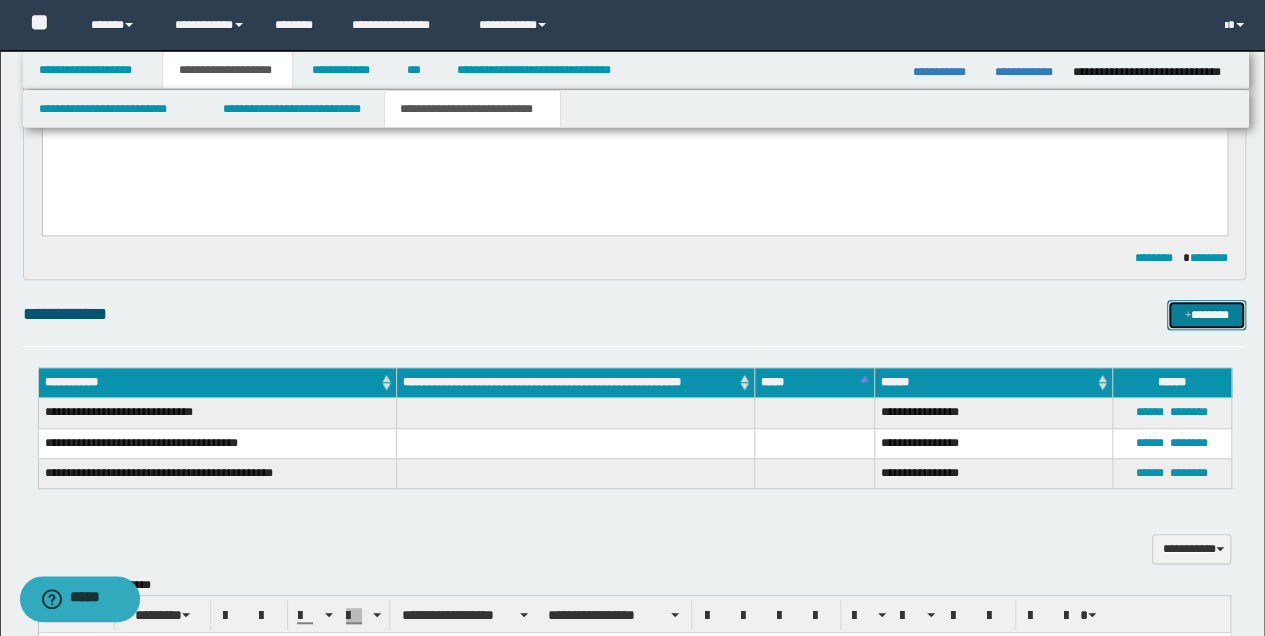 scroll, scrollTop: 466, scrollLeft: 0, axis: vertical 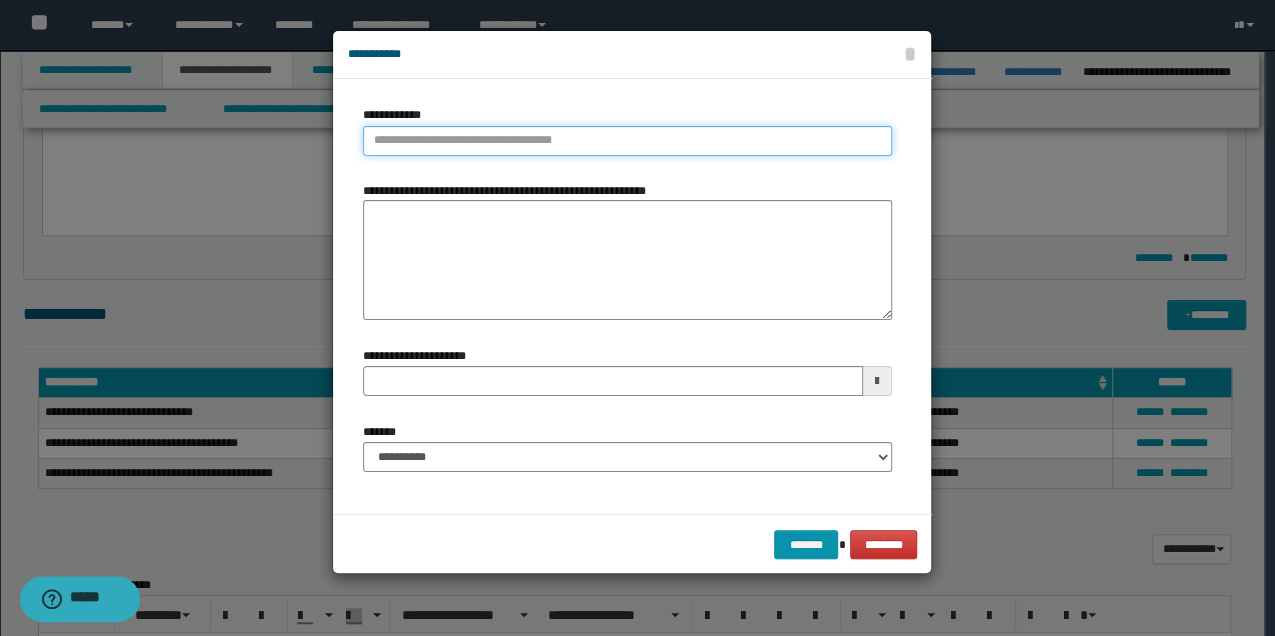 type on "**********" 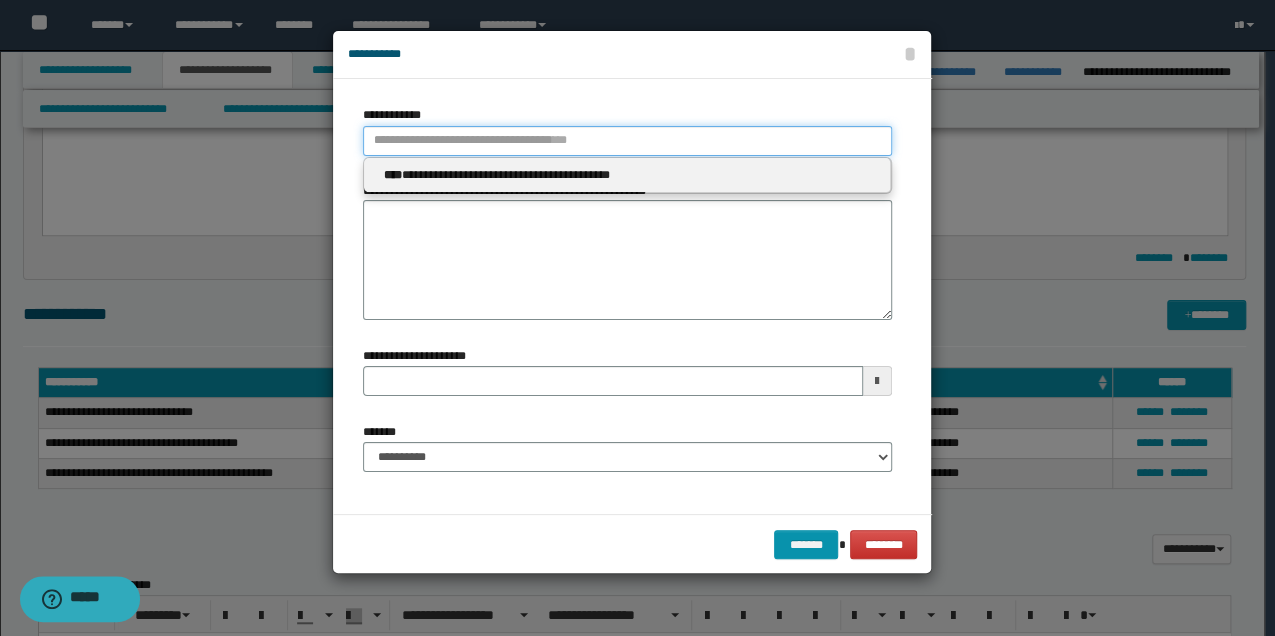 click on "**********" at bounding box center (627, 141) 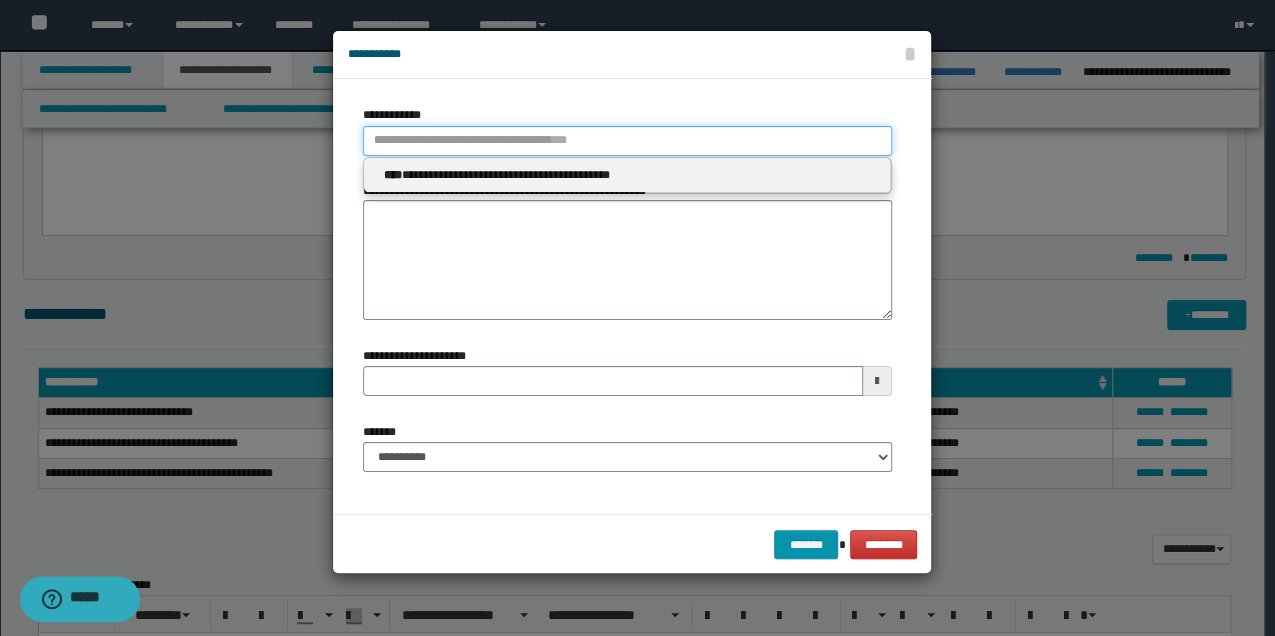 type 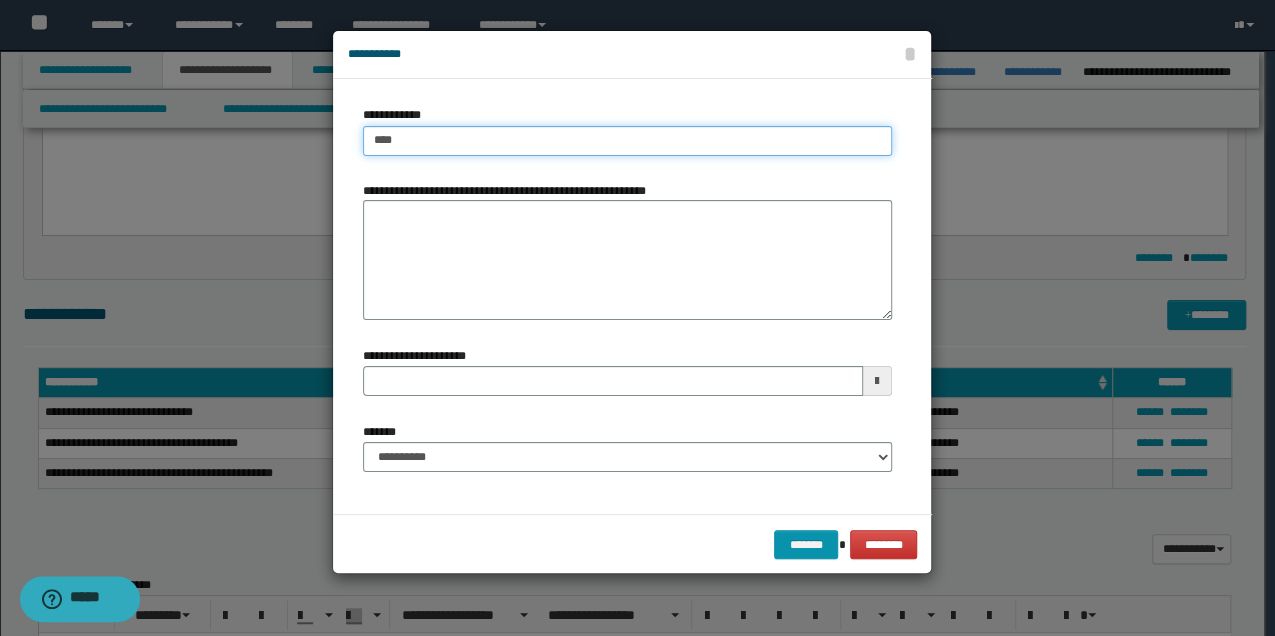 type on "*****" 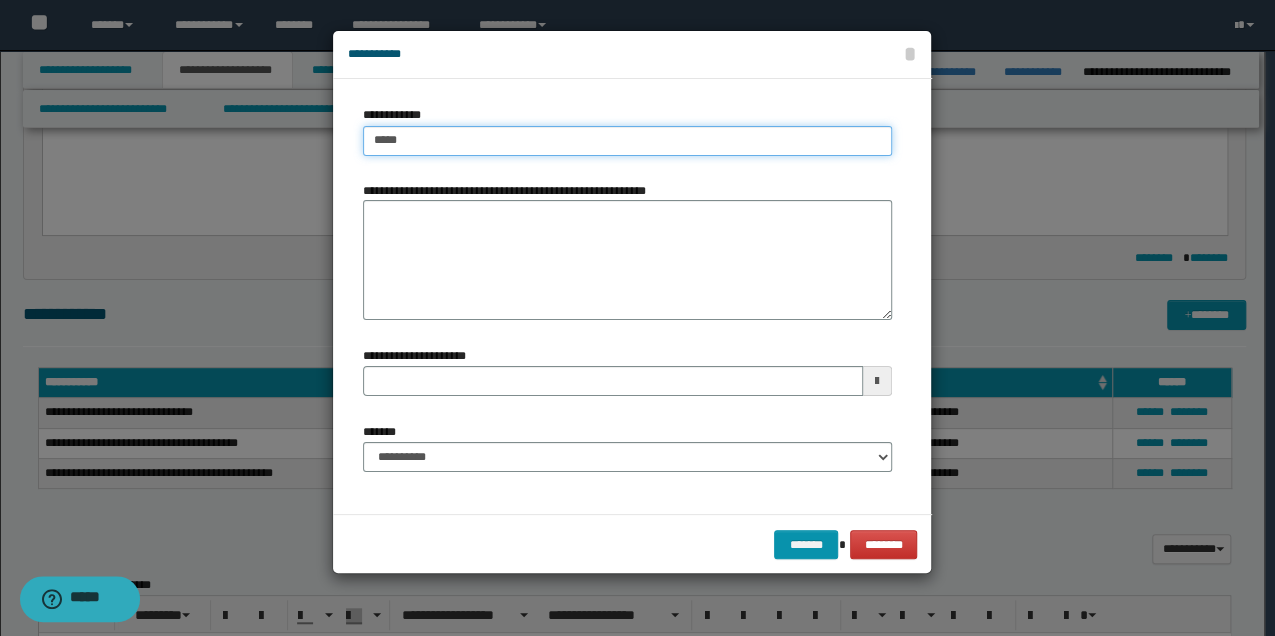 type on "*****" 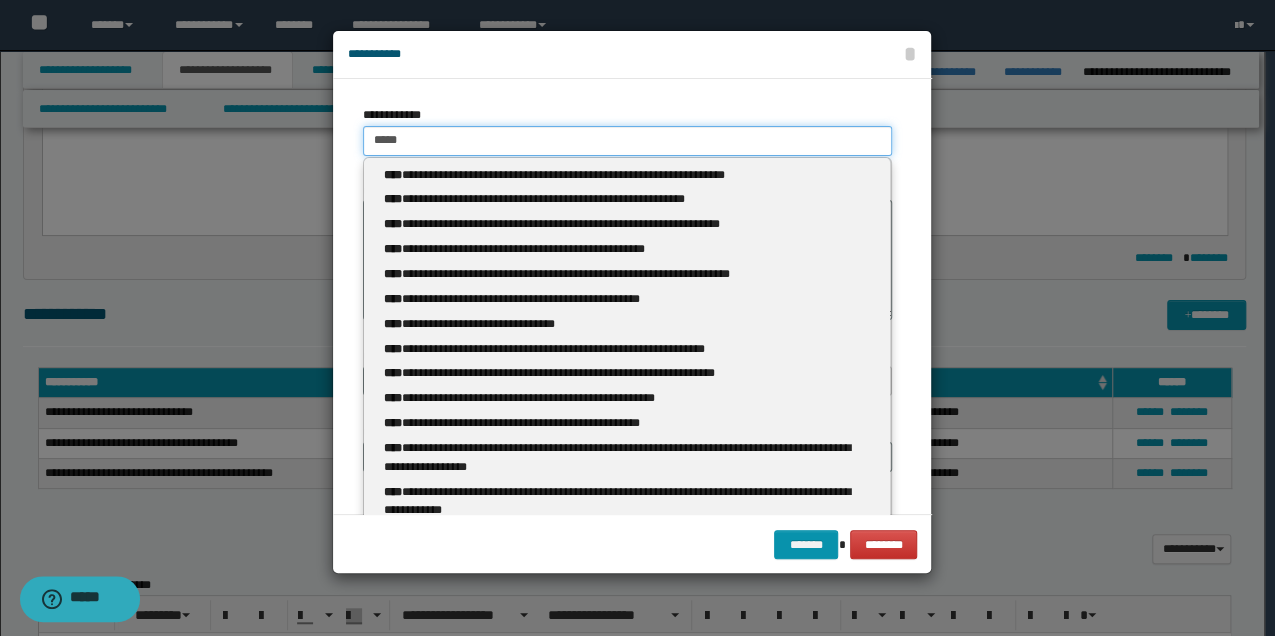 type 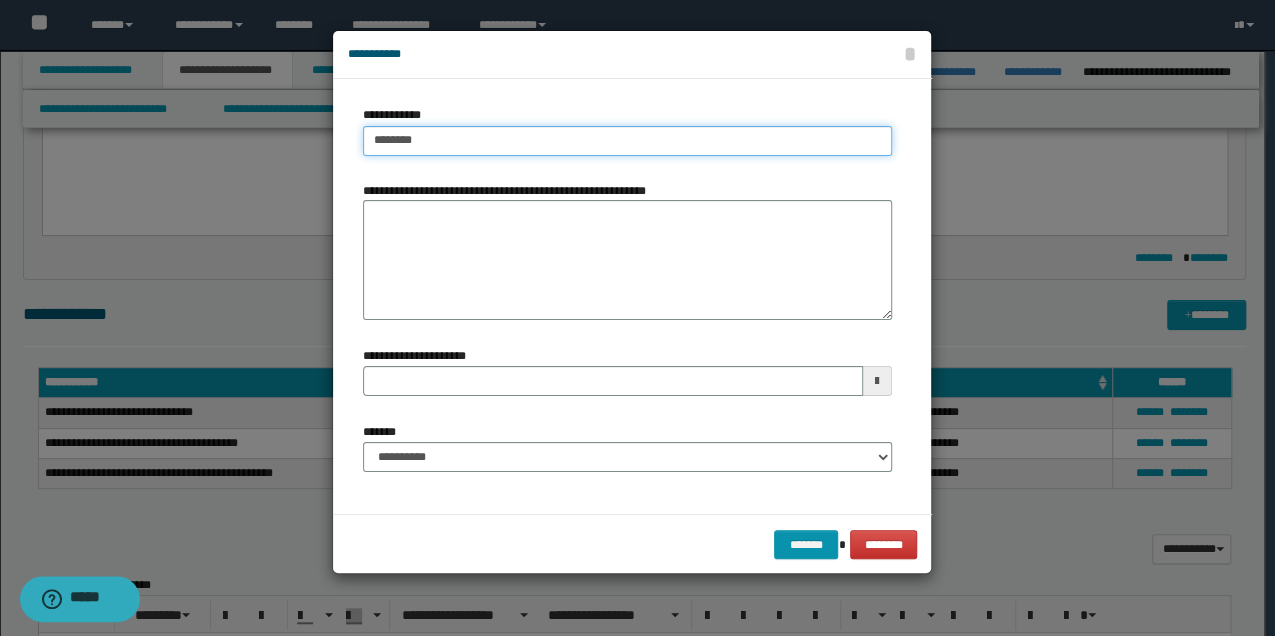 type on "*********" 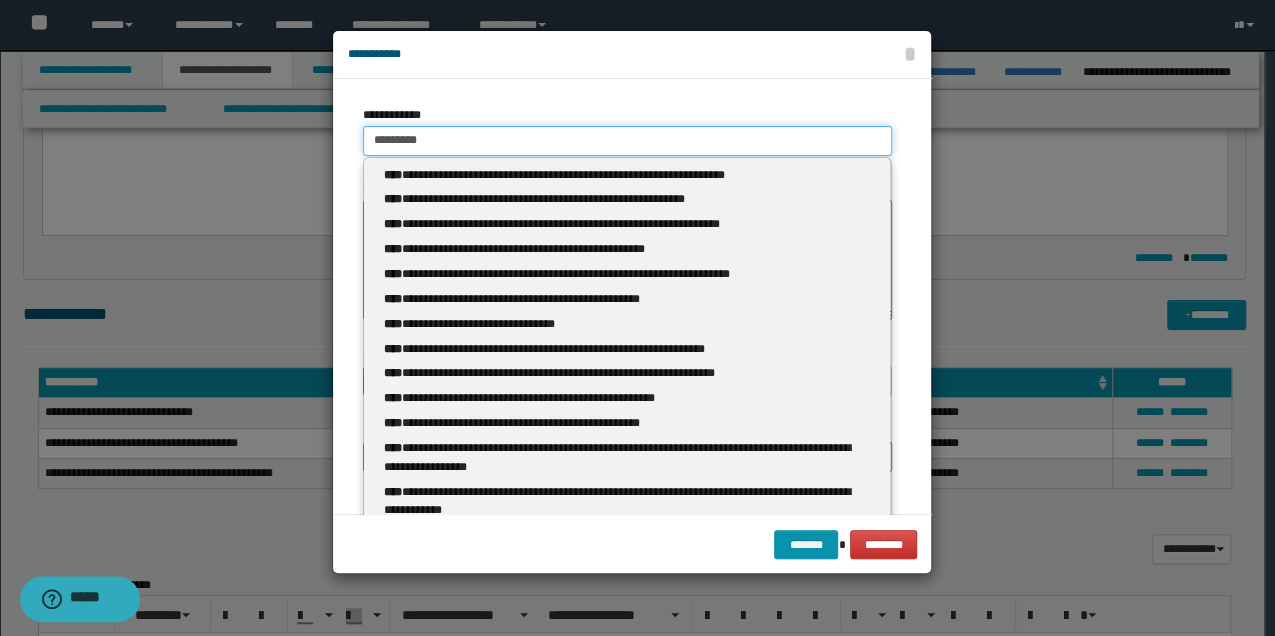 type on "*********" 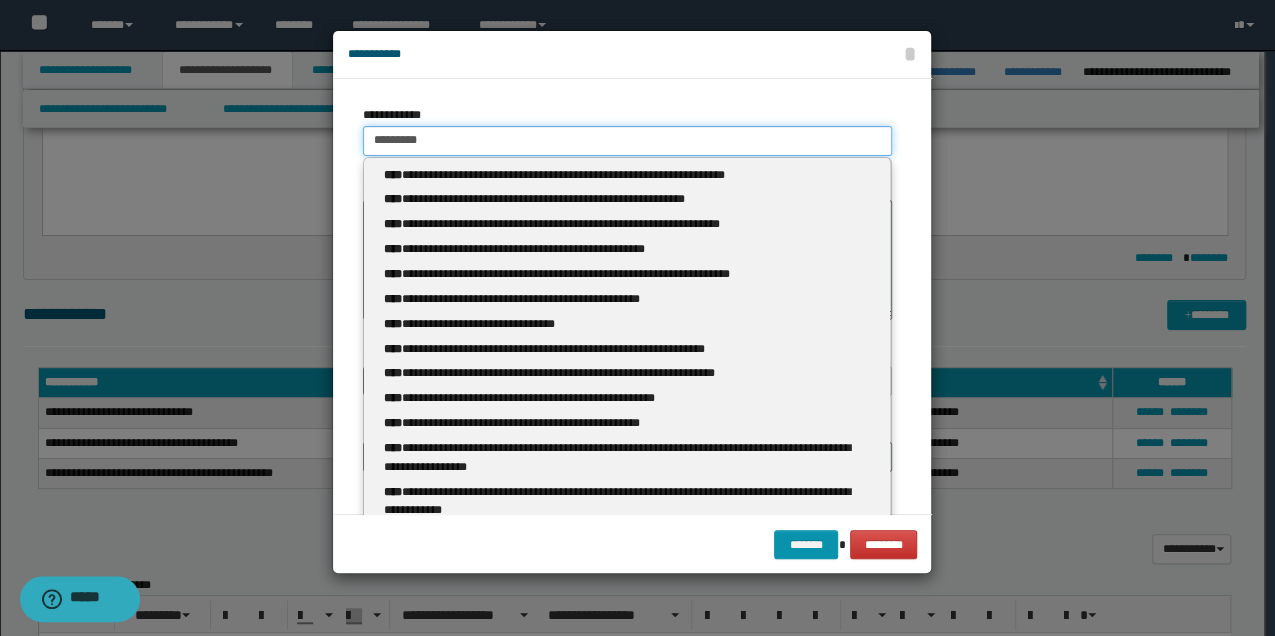 type 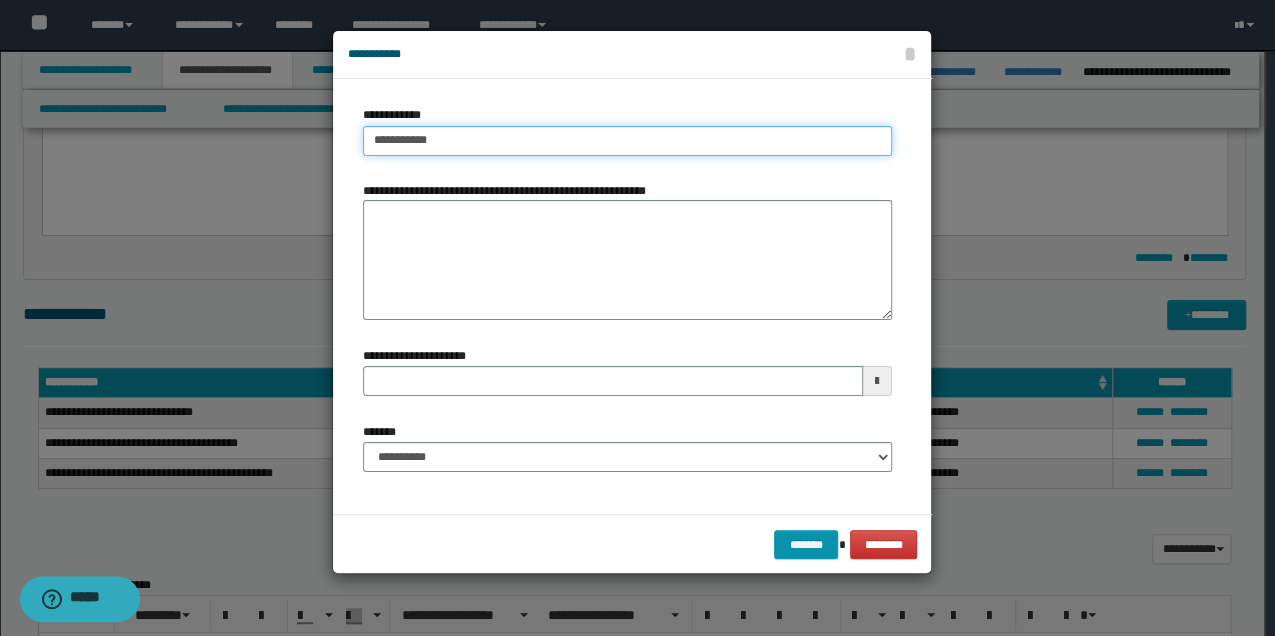 type on "**********" 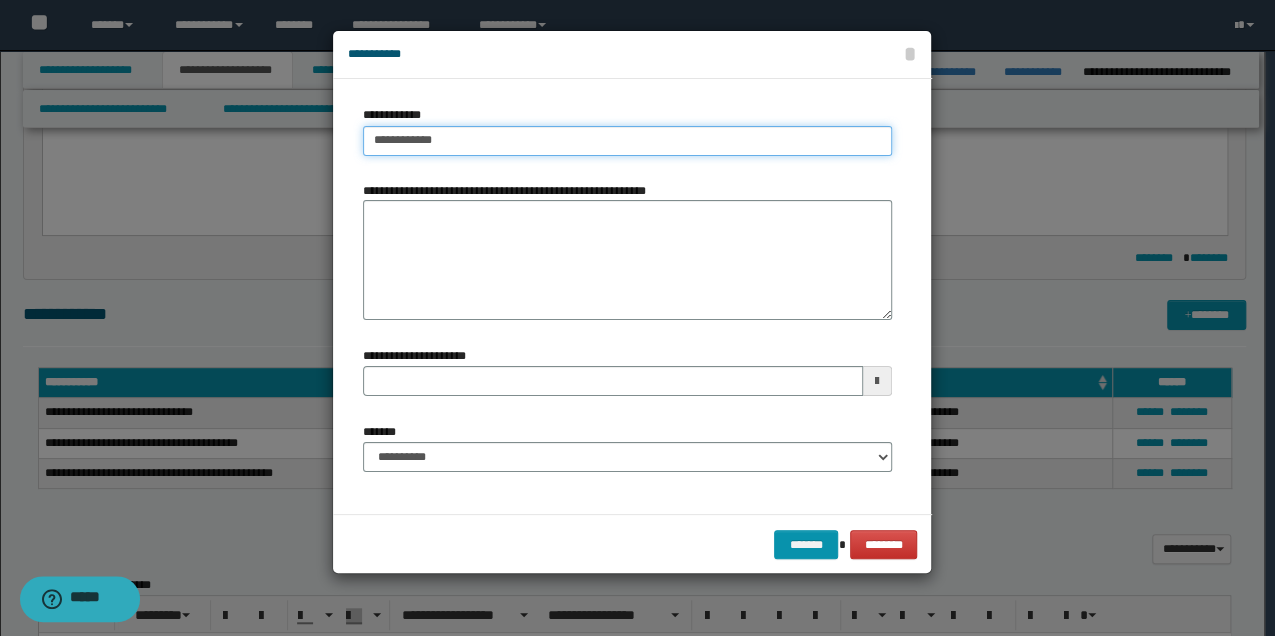 type on "**********" 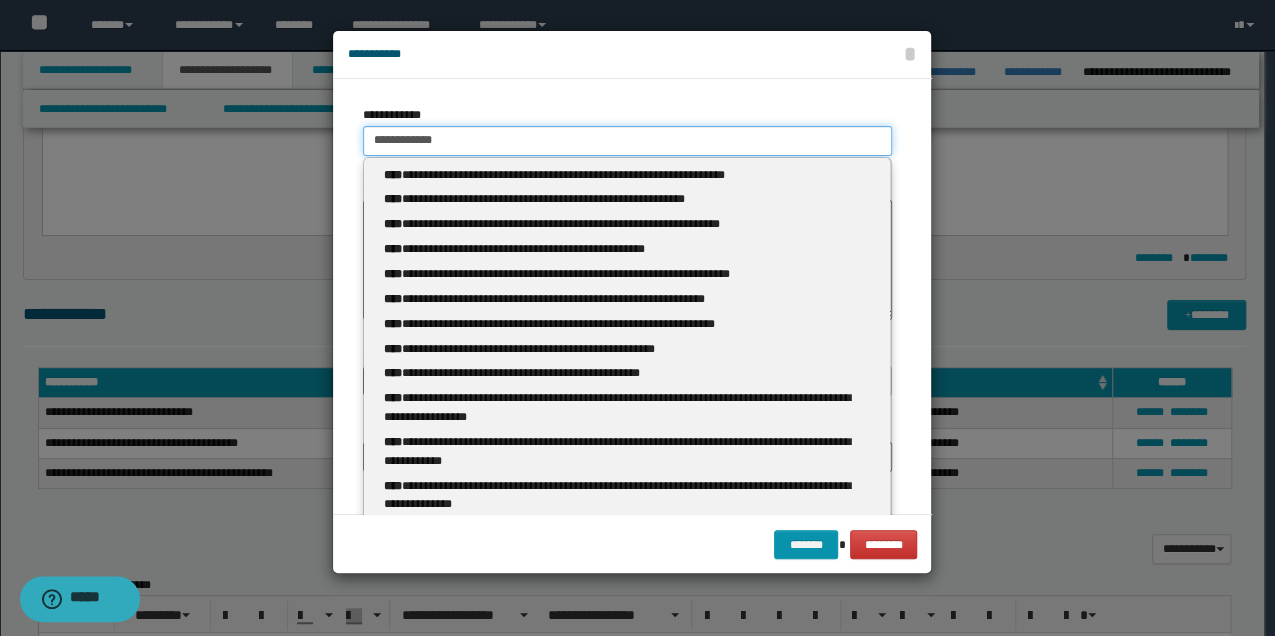 type 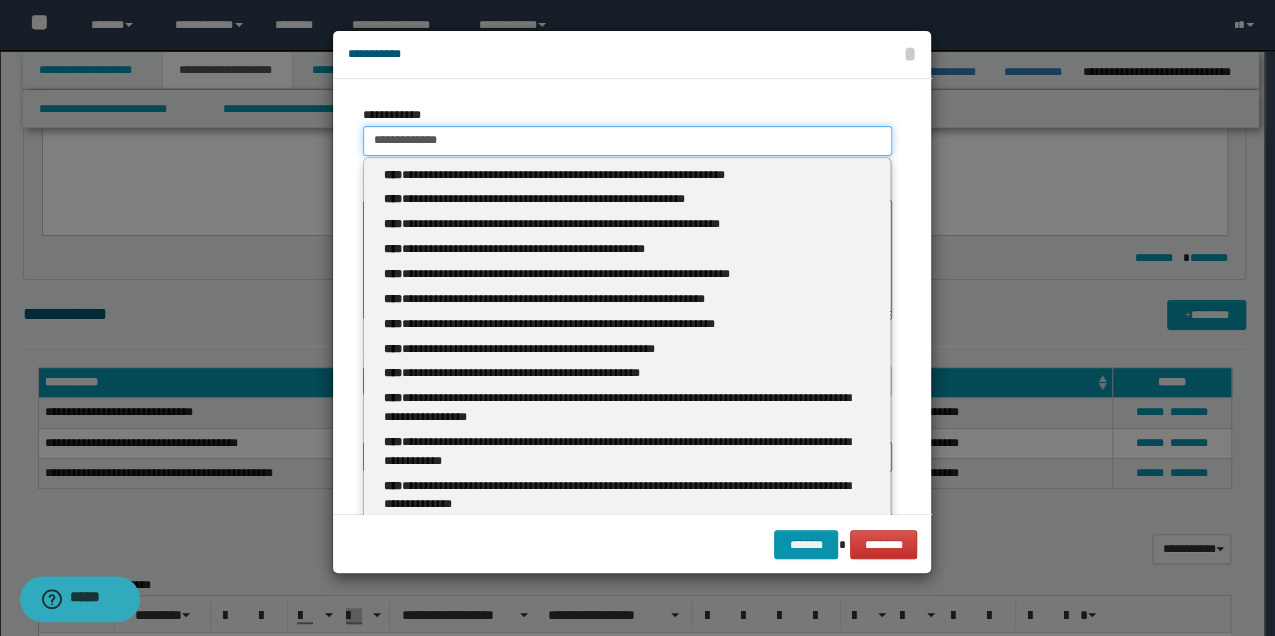 type on "**********" 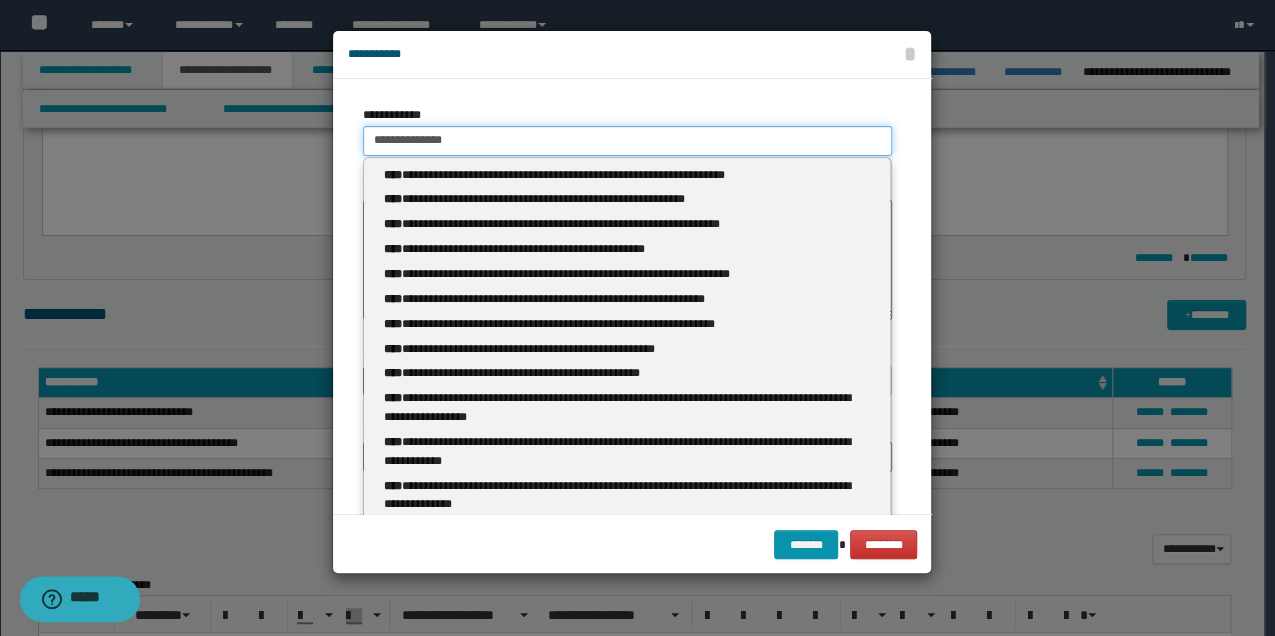 type on "**********" 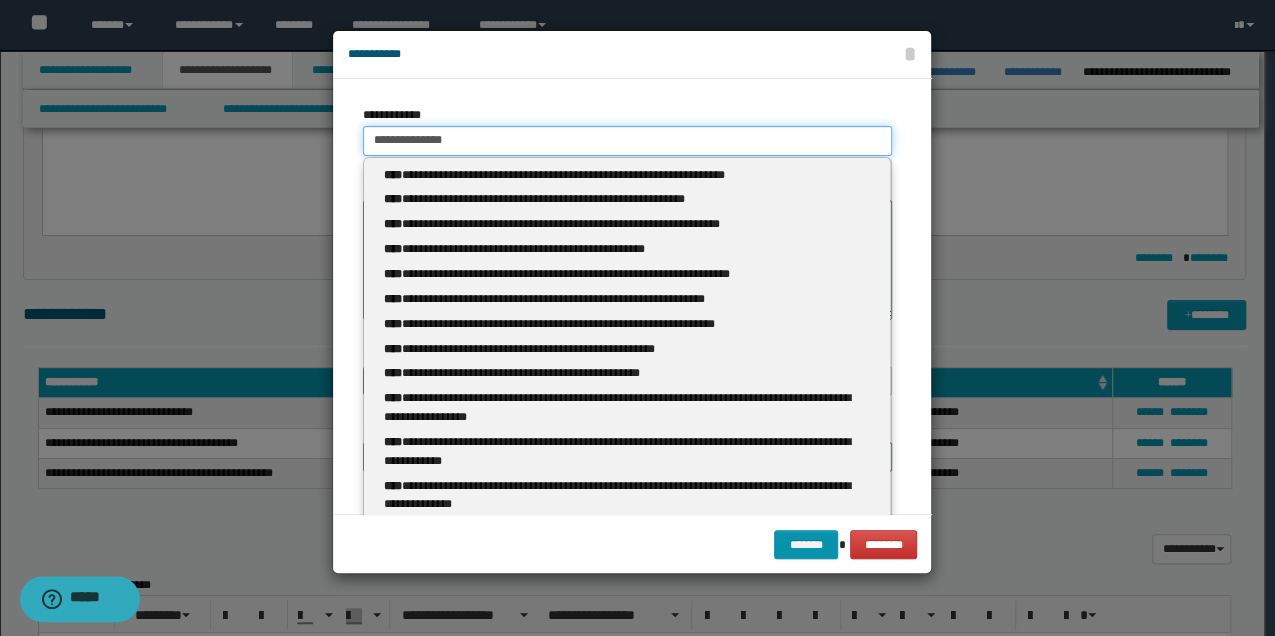 type 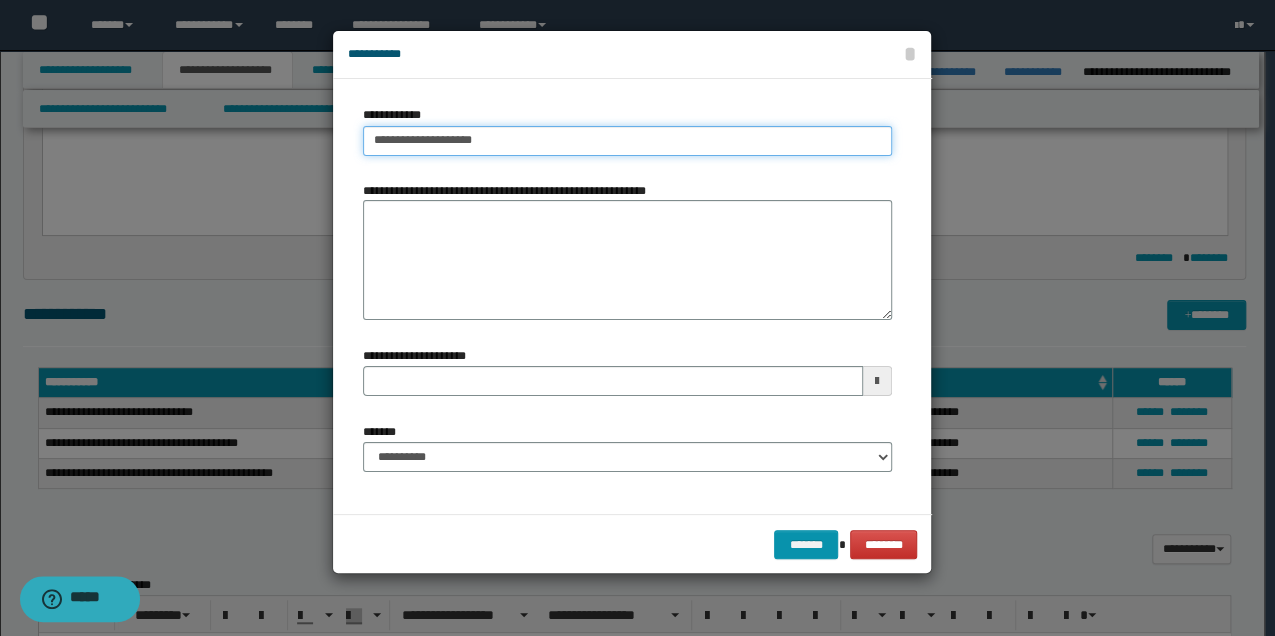 type on "**********" 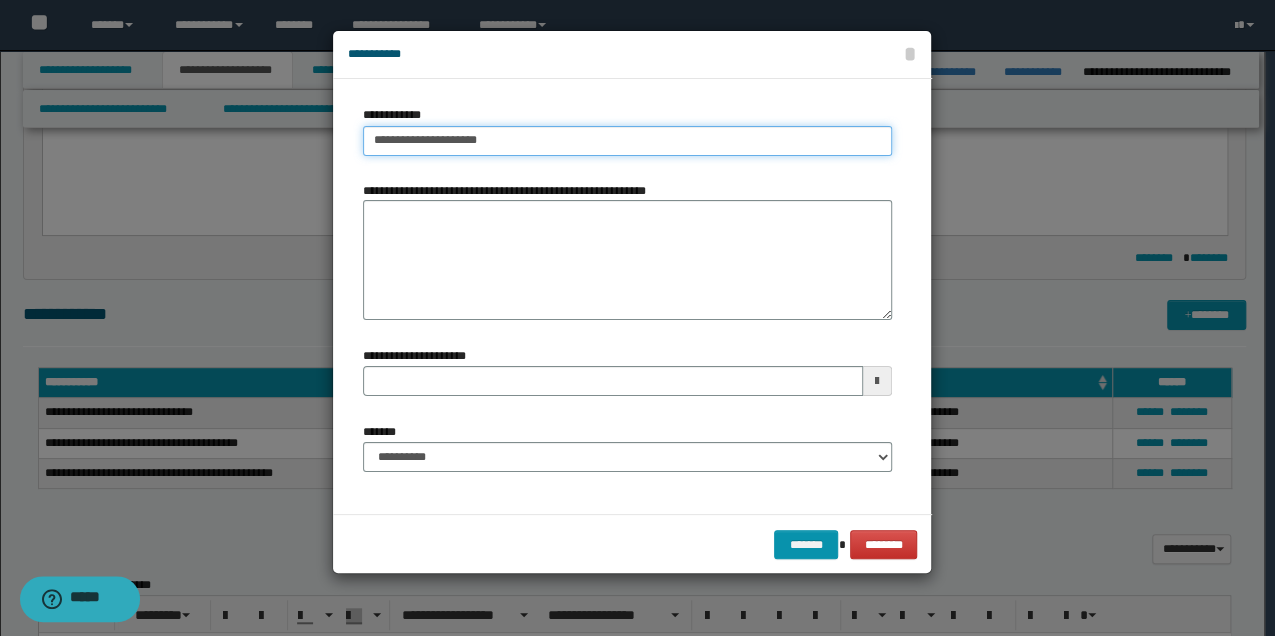 type on "**********" 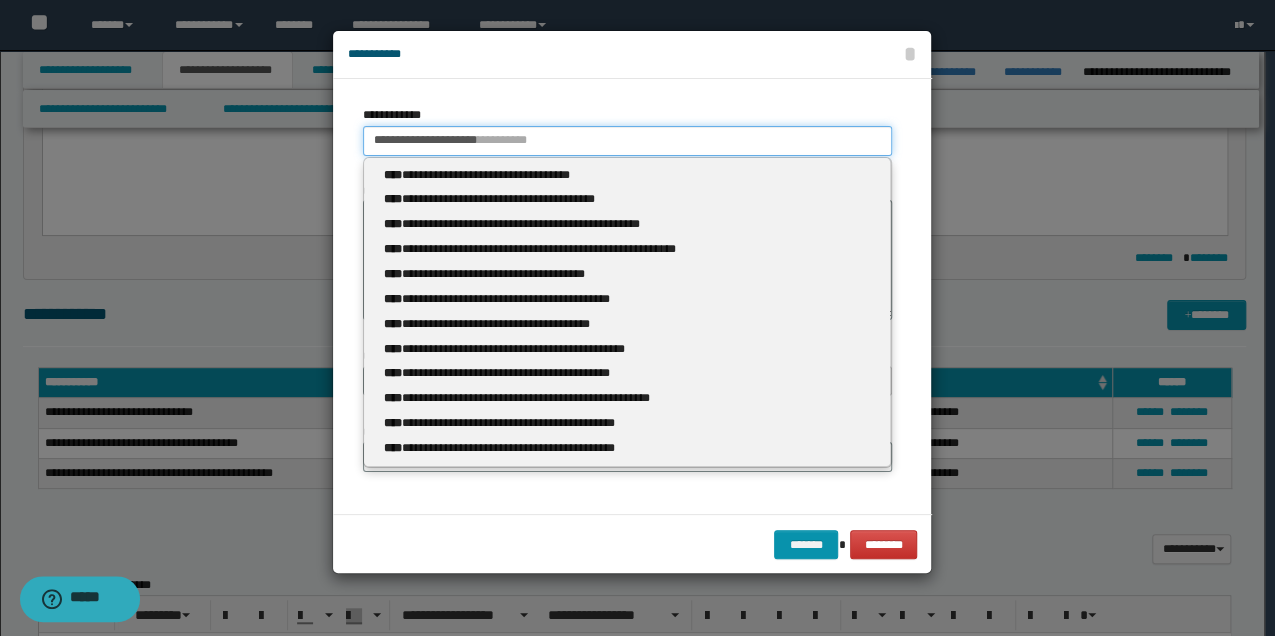type 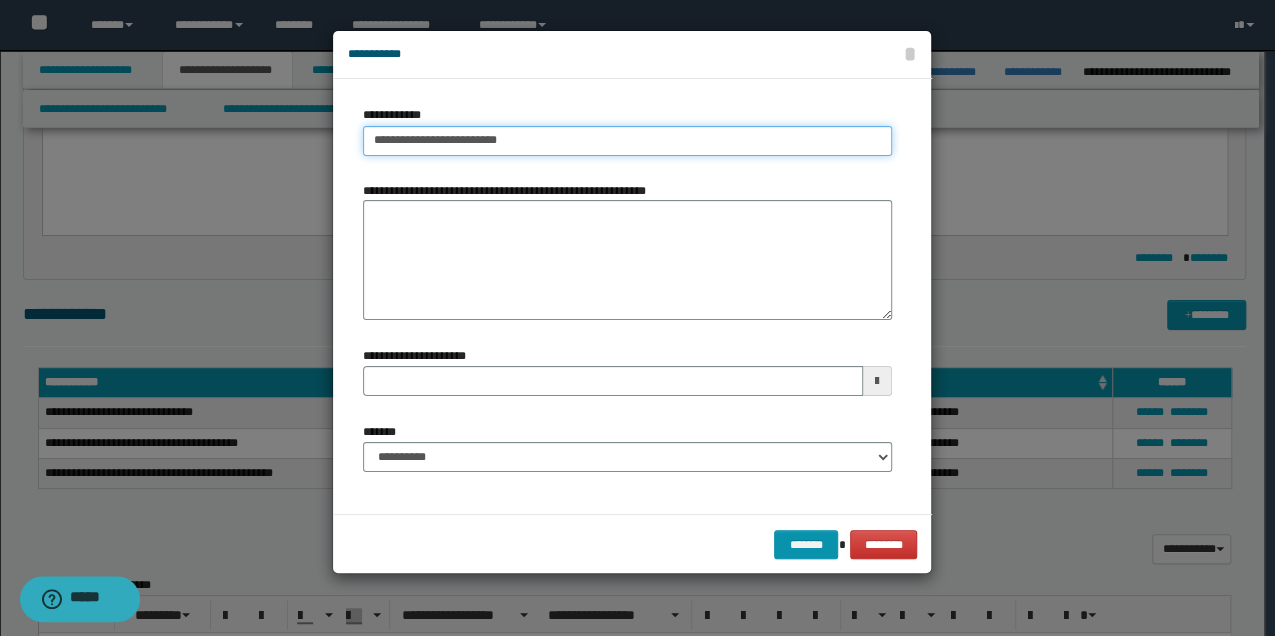 type on "**********" 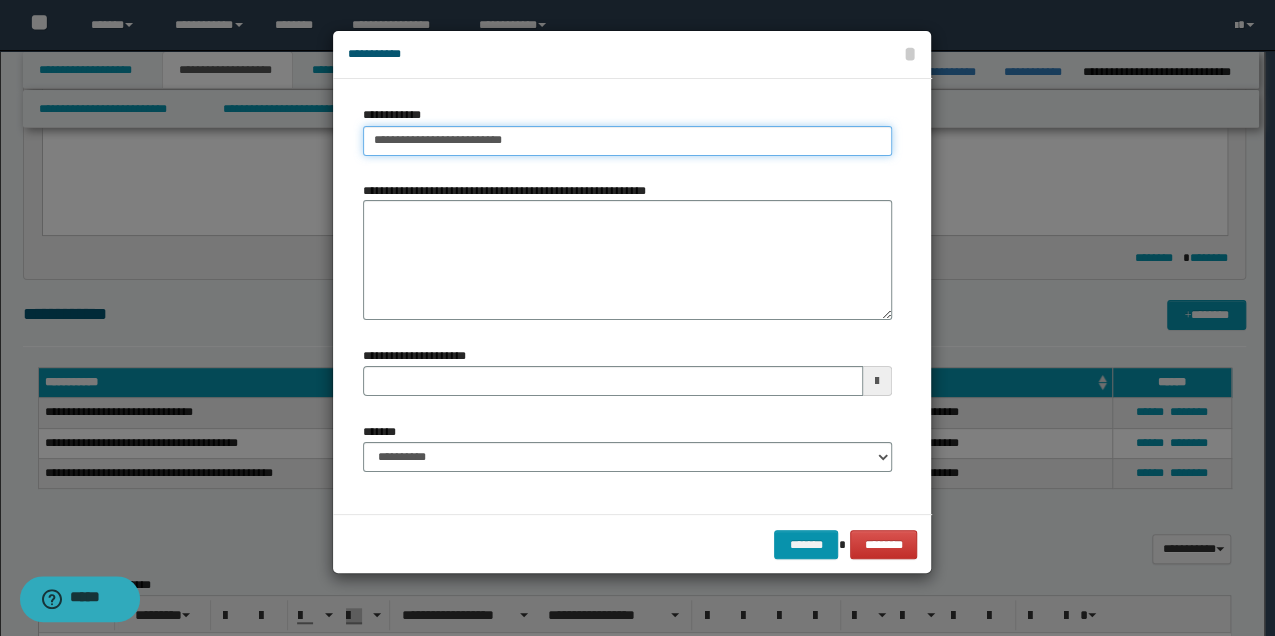 type on "**********" 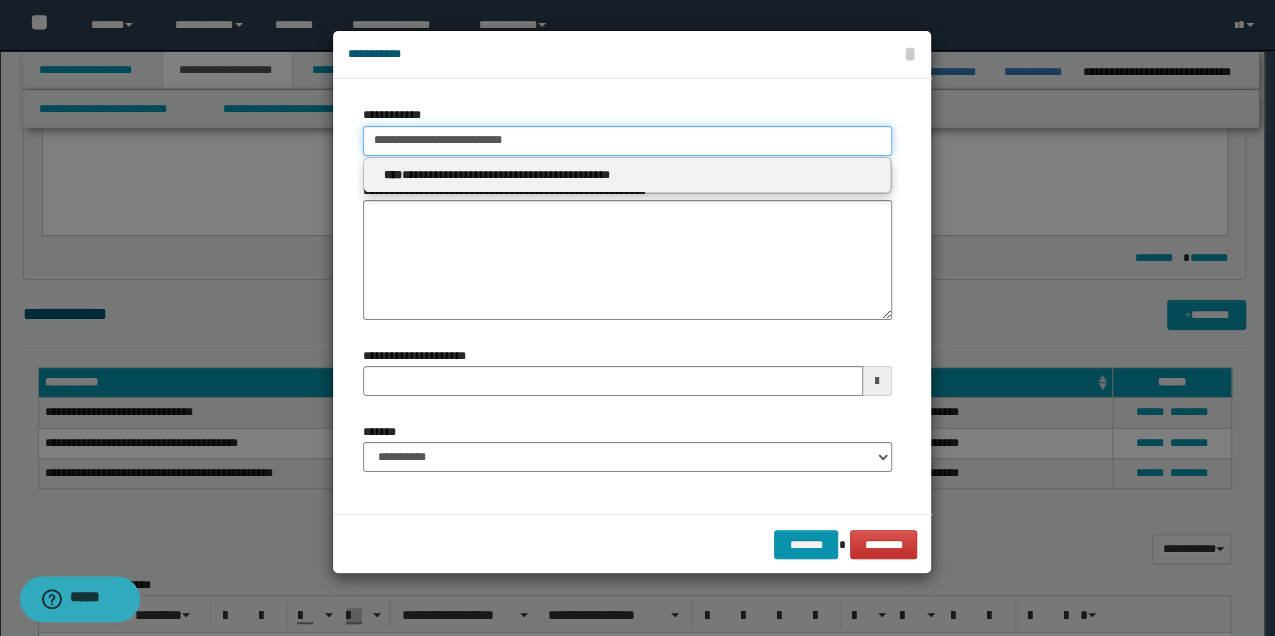 type 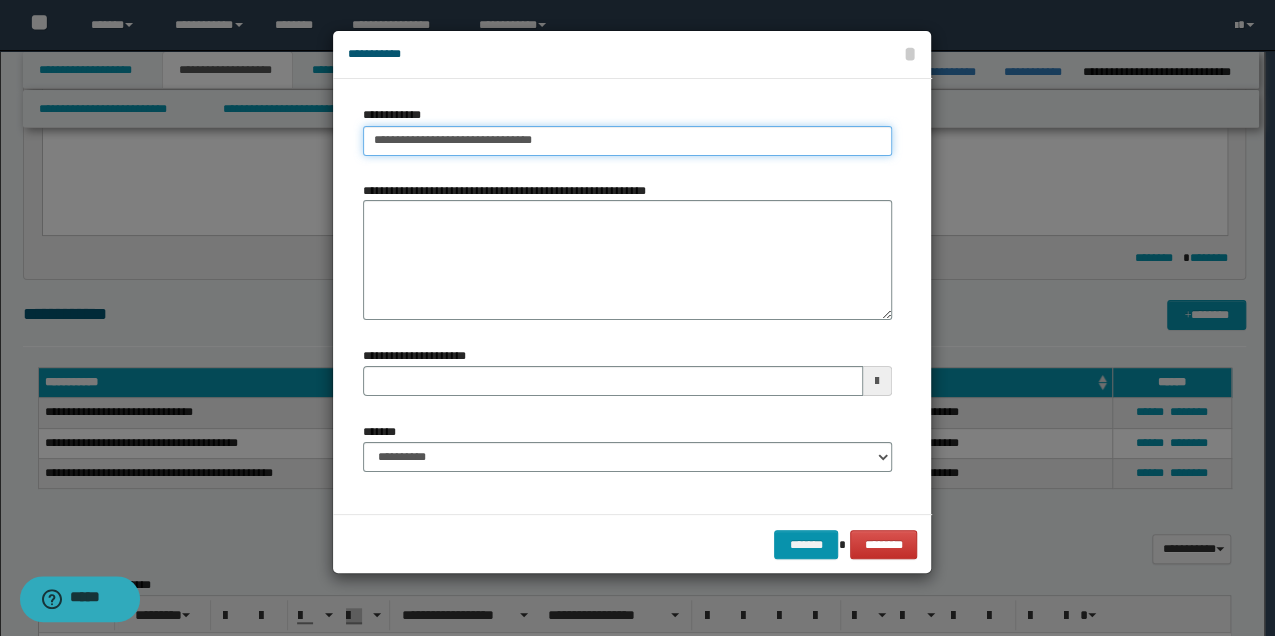 type on "**********" 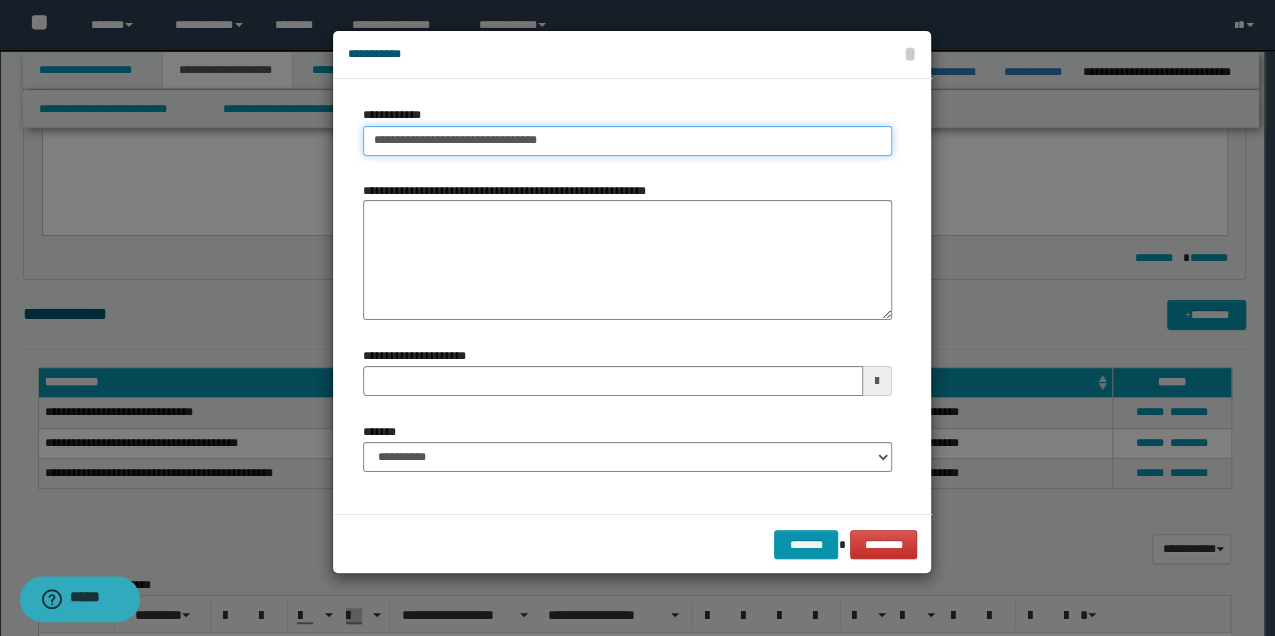 type on "**********" 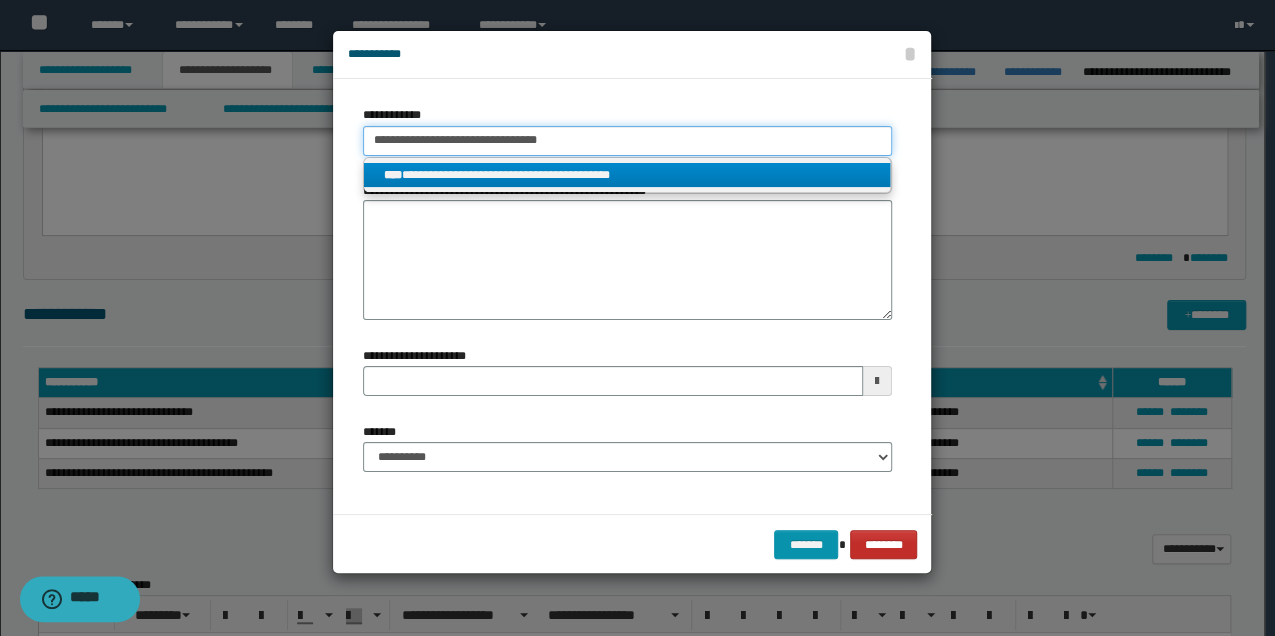 type on "**********" 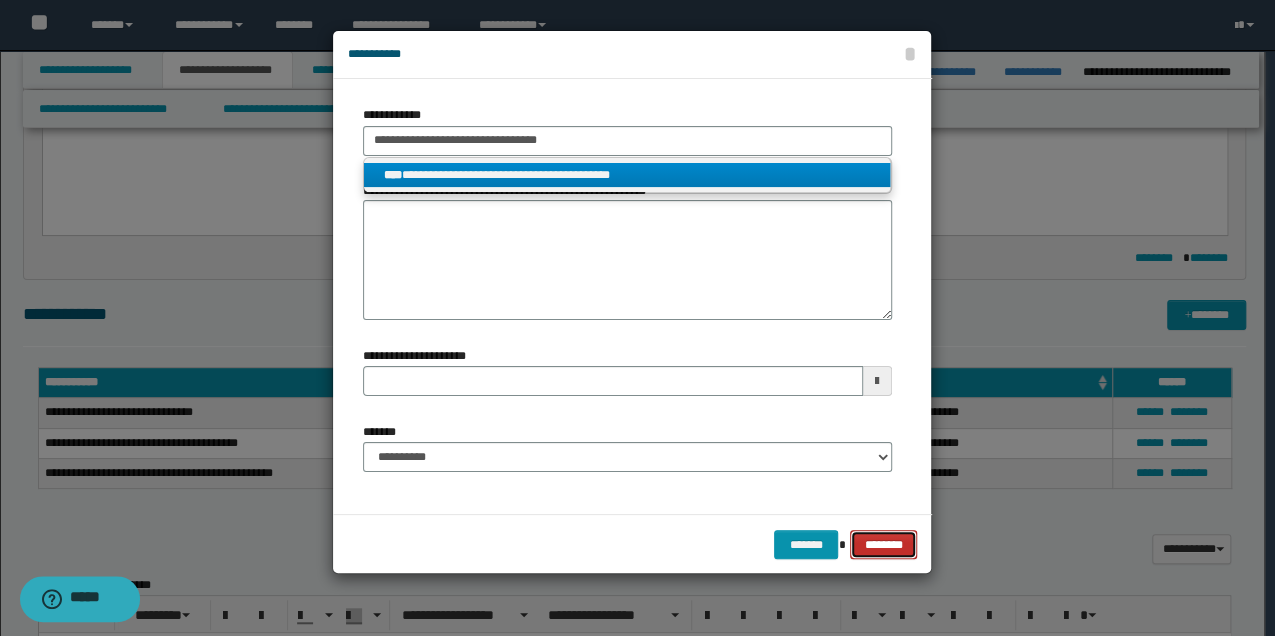 click on "********" at bounding box center (883, 544) 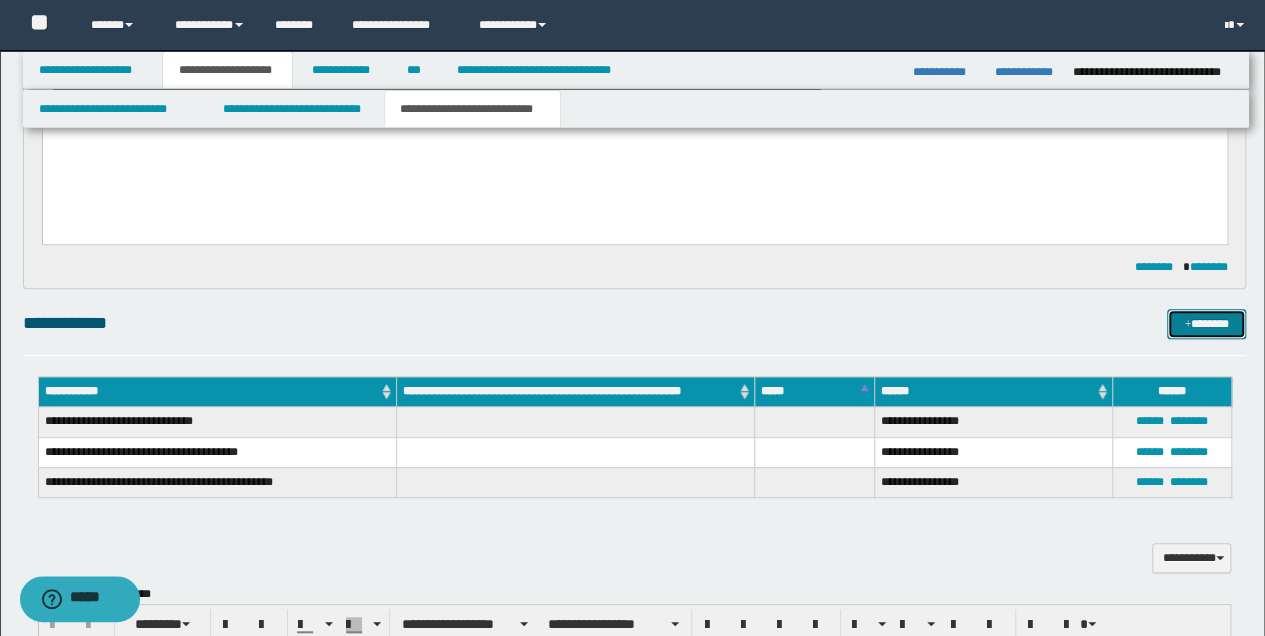 scroll, scrollTop: 466, scrollLeft: 0, axis: vertical 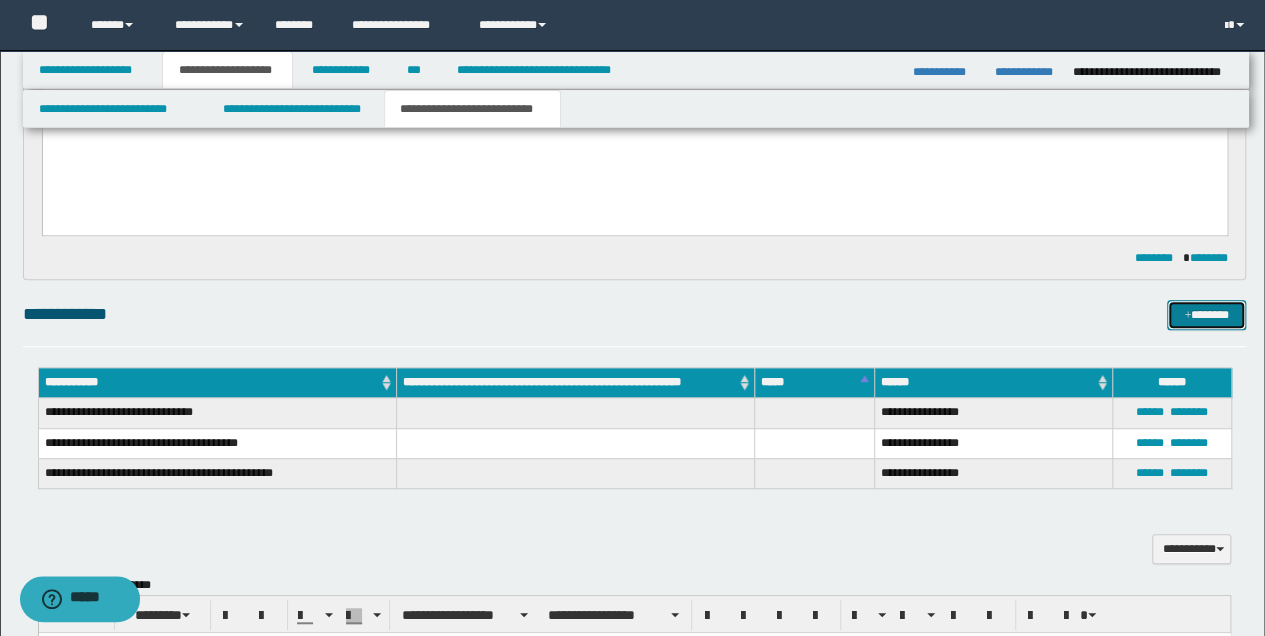 click on "*******" at bounding box center [1206, 314] 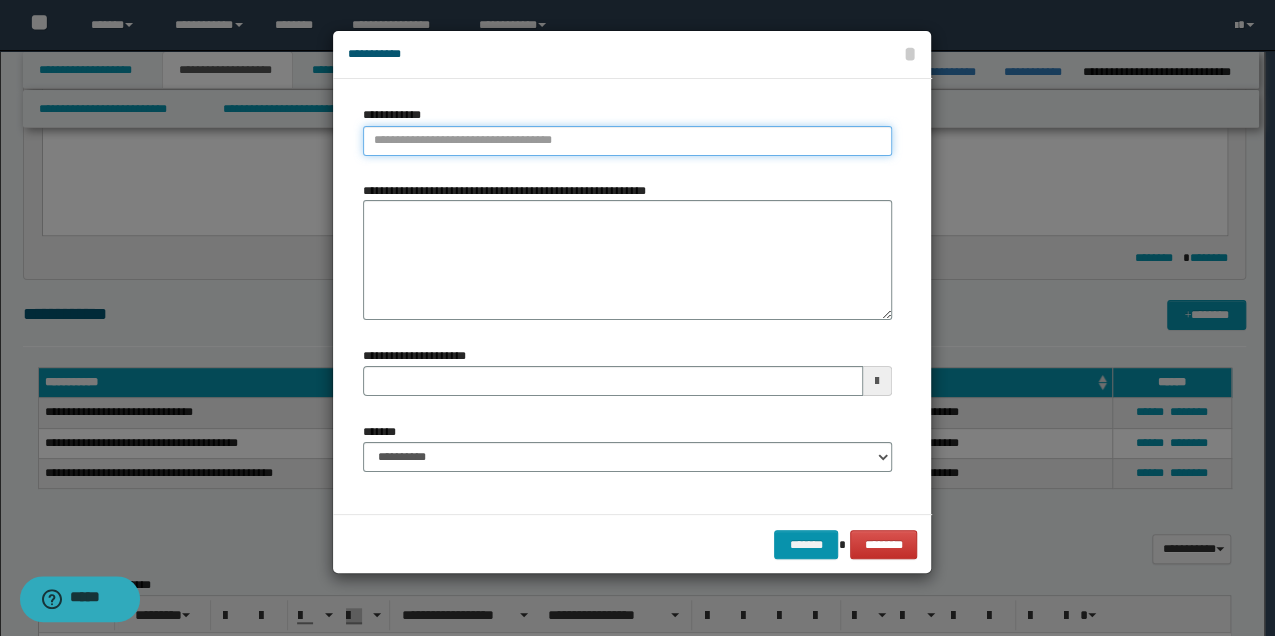 type on "**********" 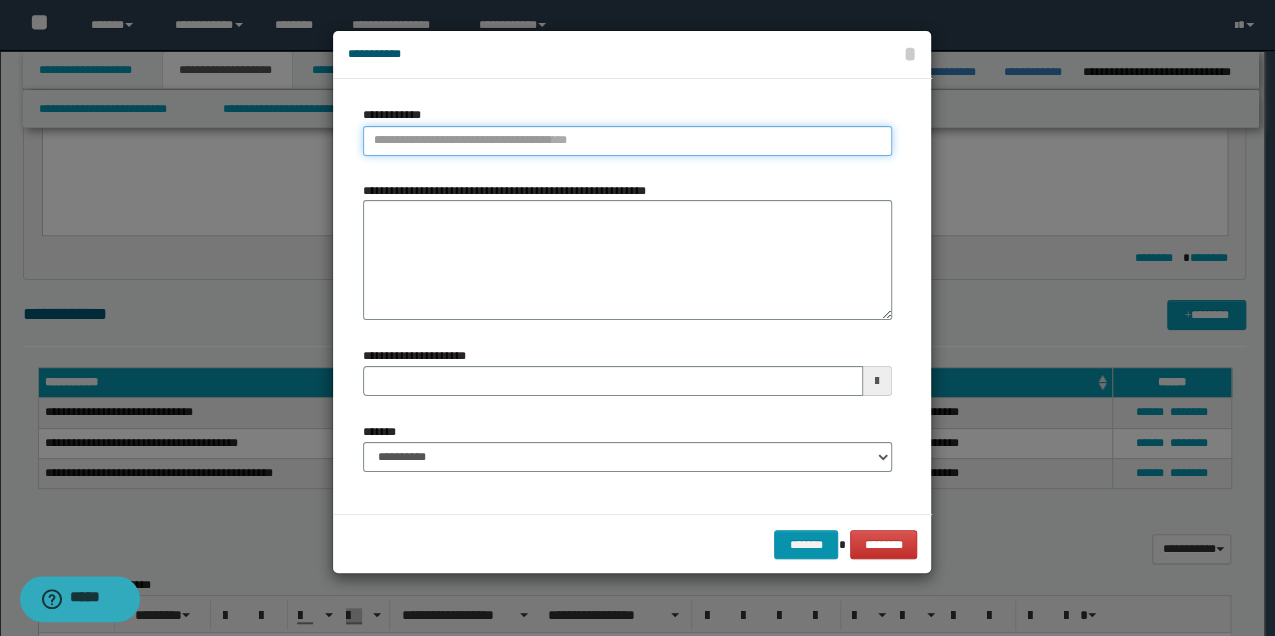 click on "**********" at bounding box center (627, 141) 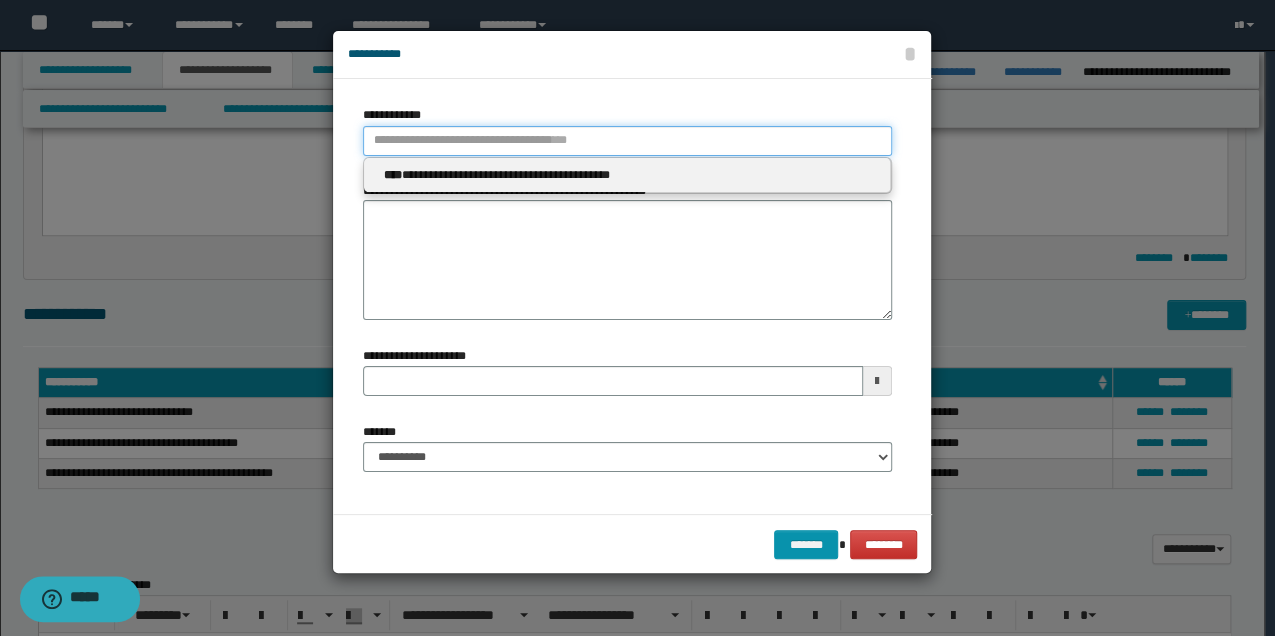 type 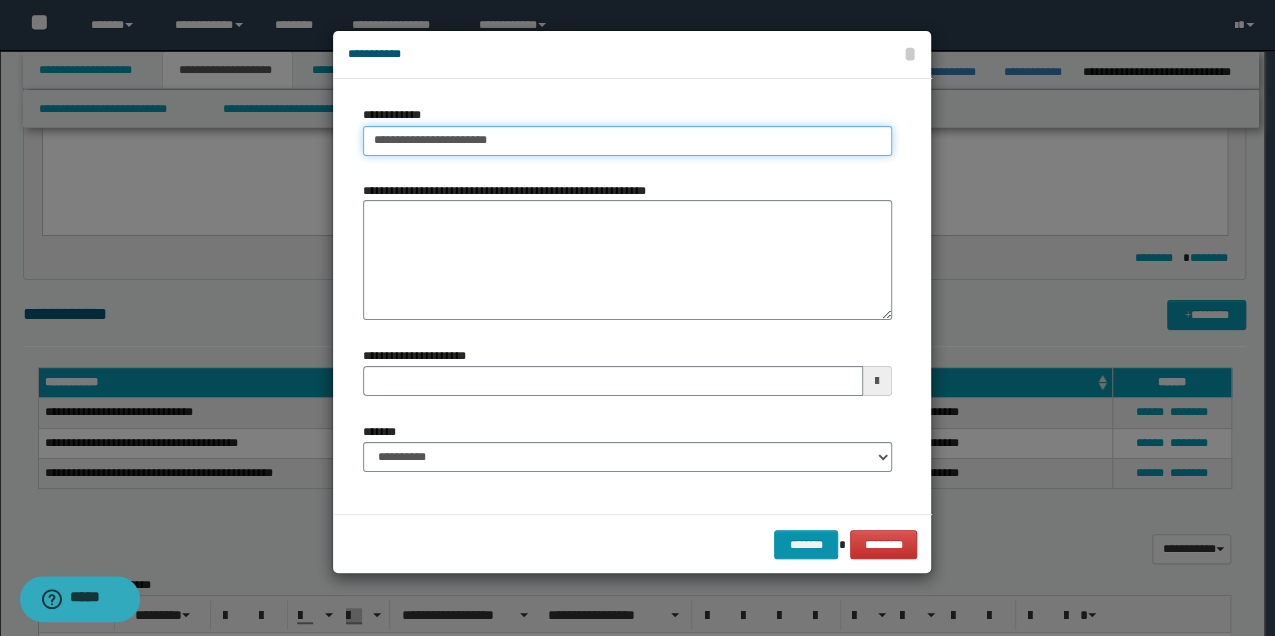 click on "**********" at bounding box center (627, 141) 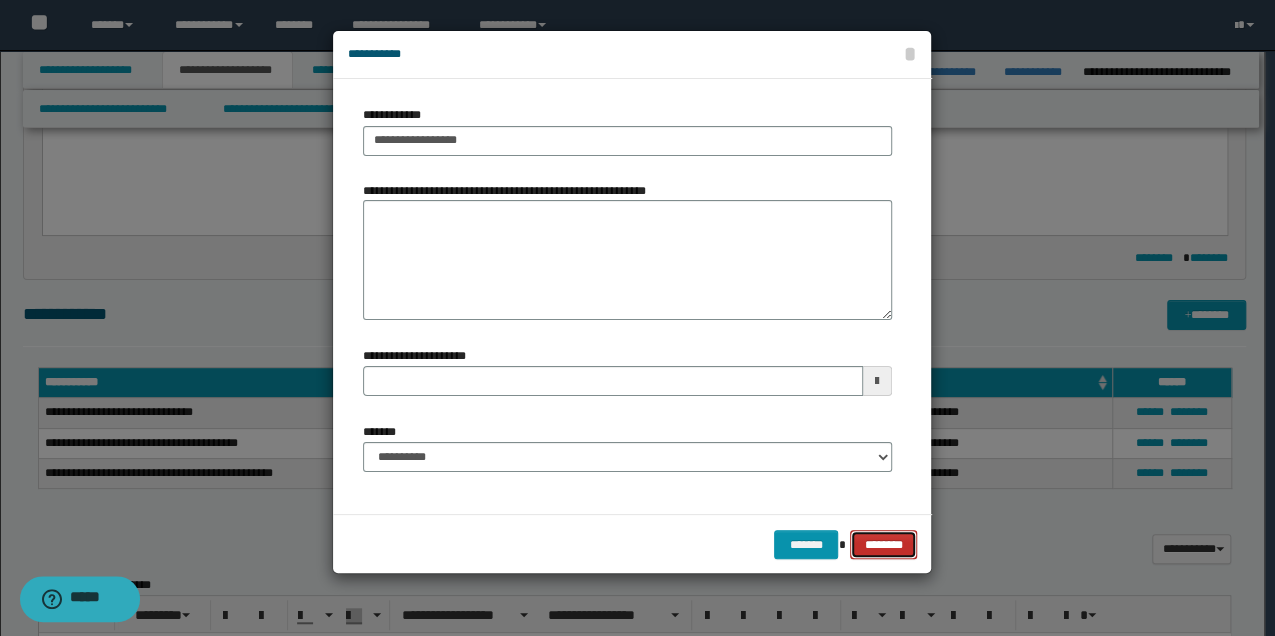 click on "********" at bounding box center (883, 544) 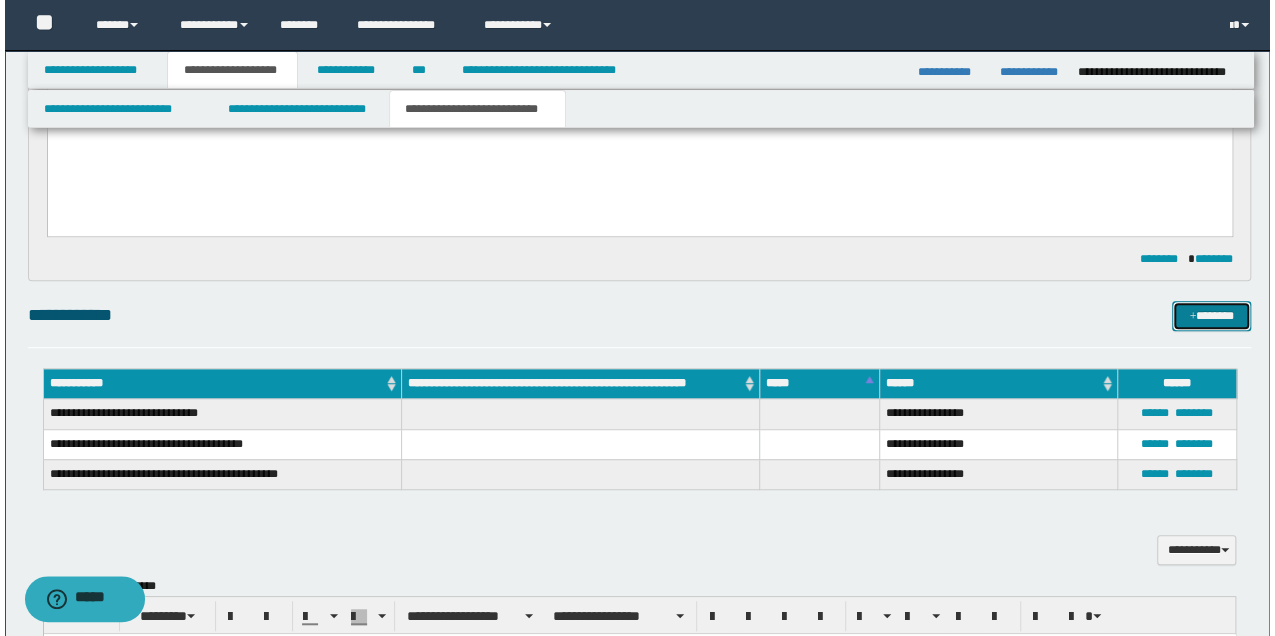 scroll, scrollTop: 466, scrollLeft: 0, axis: vertical 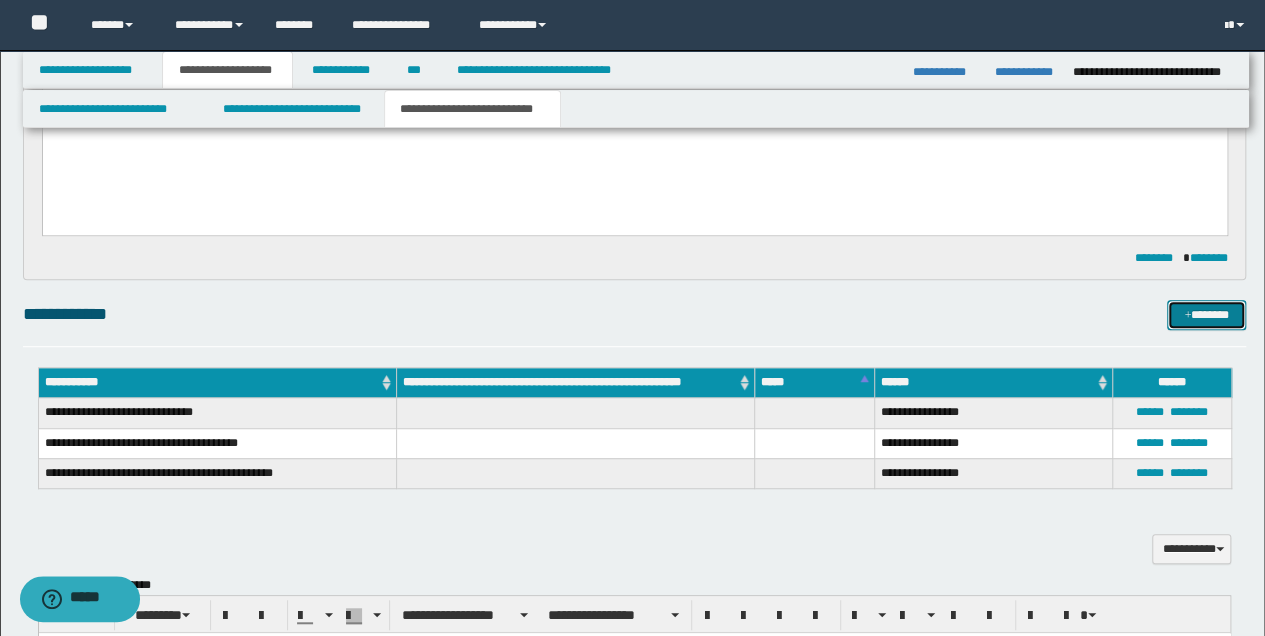 click on "*******" at bounding box center [1206, 314] 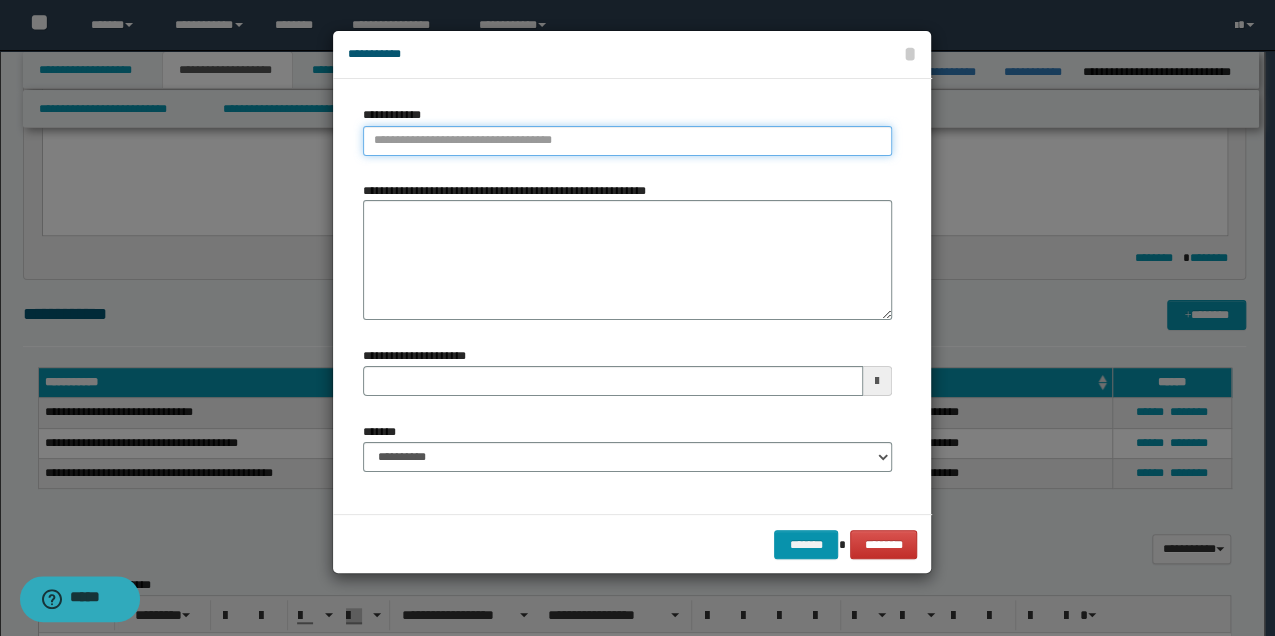click on "**********" at bounding box center (627, 141) 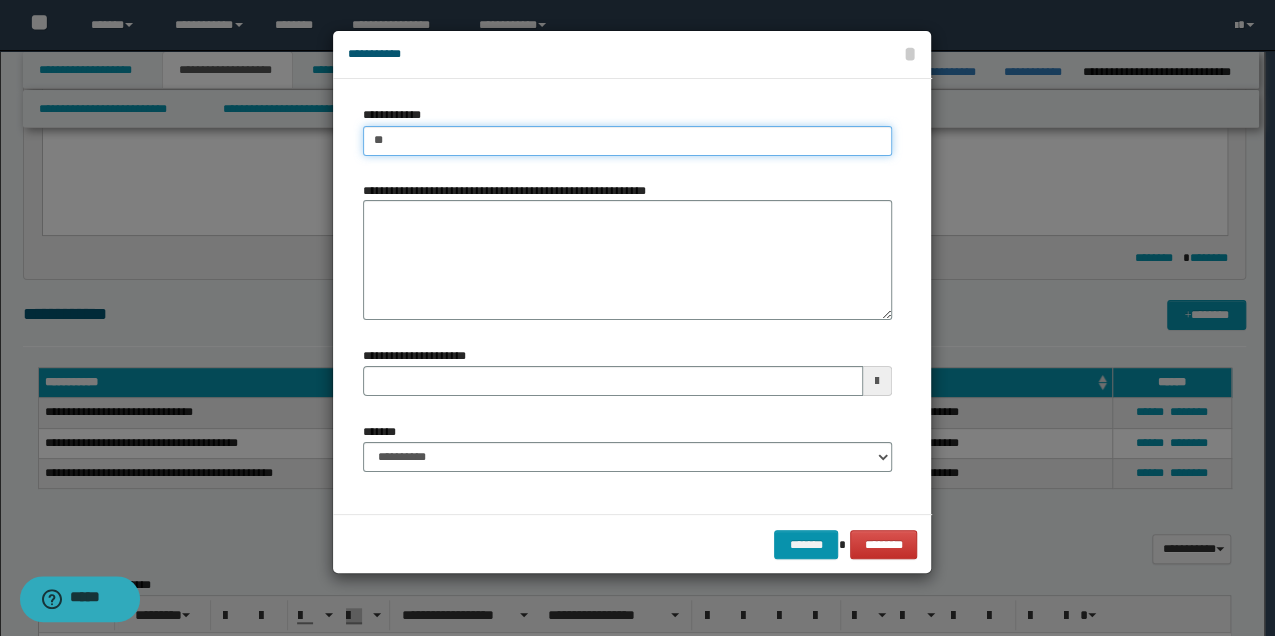 type on "***" 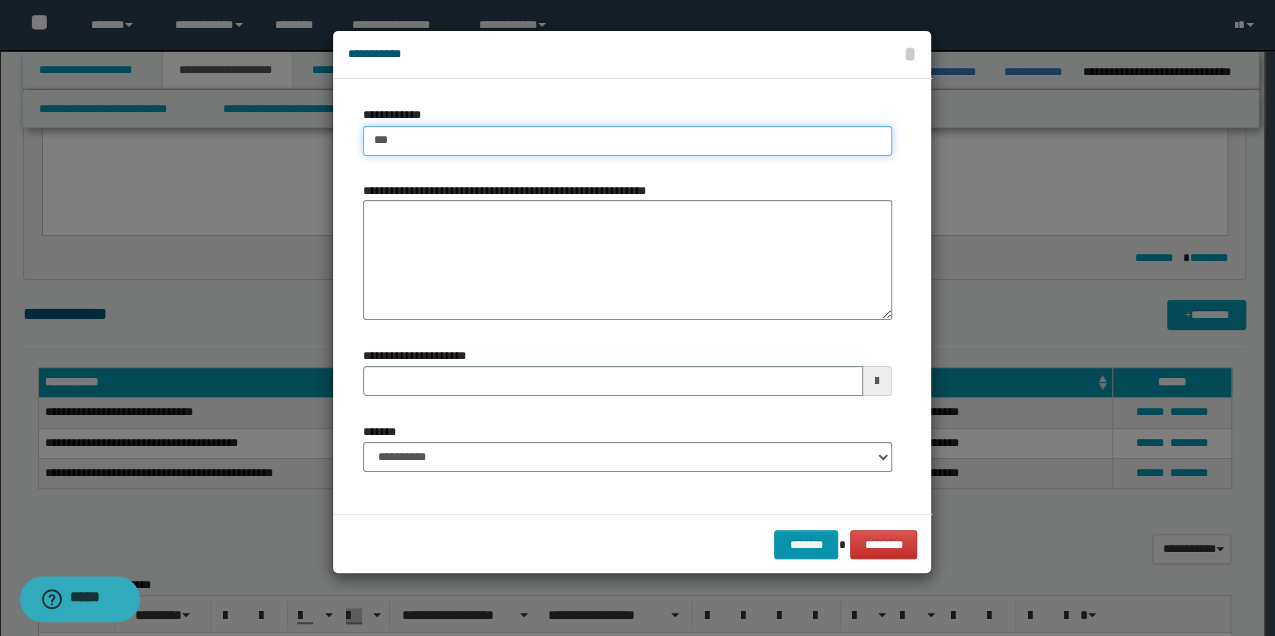 type on "**********" 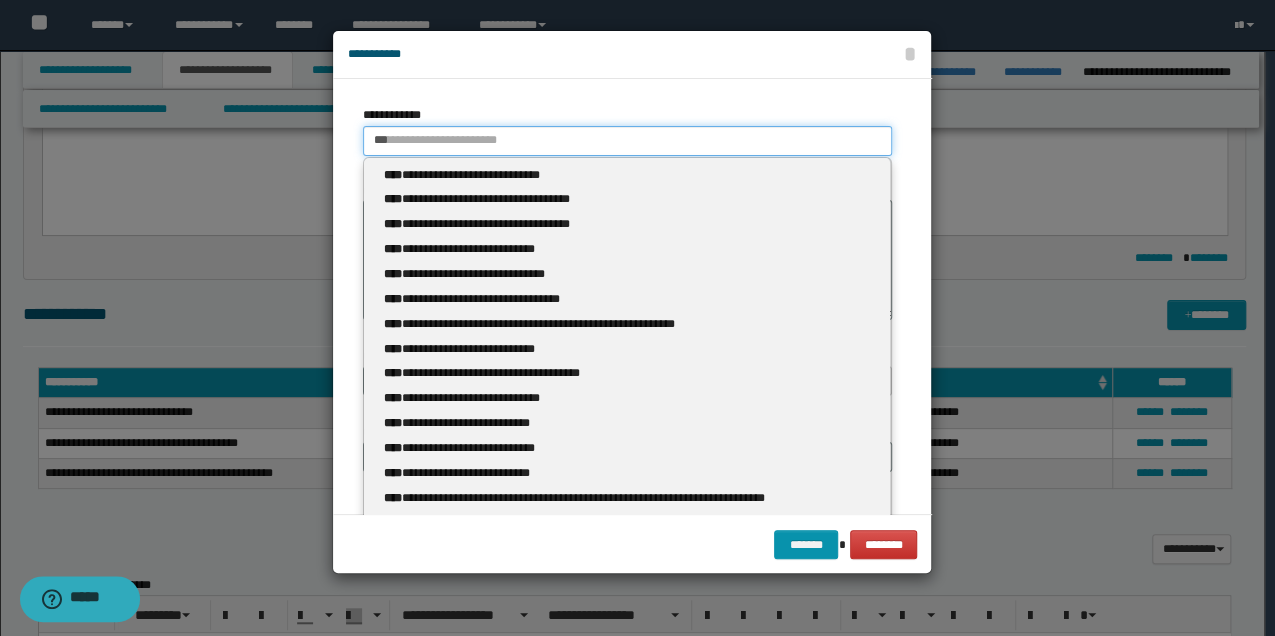 type 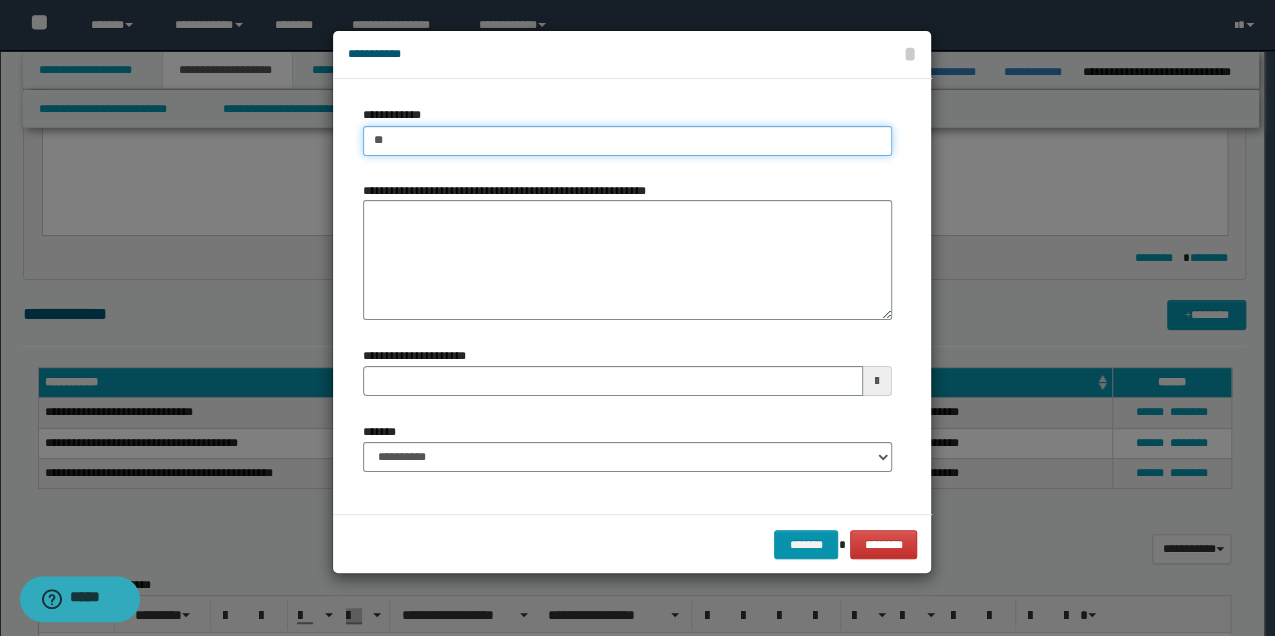 type on "*" 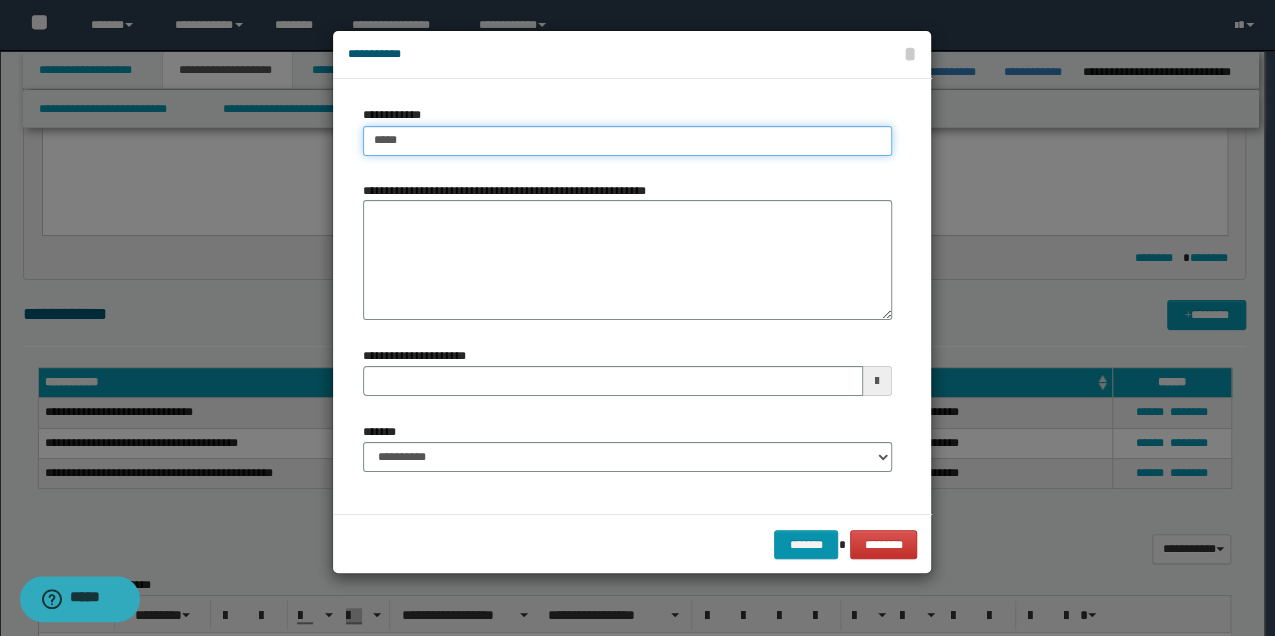 type on "******" 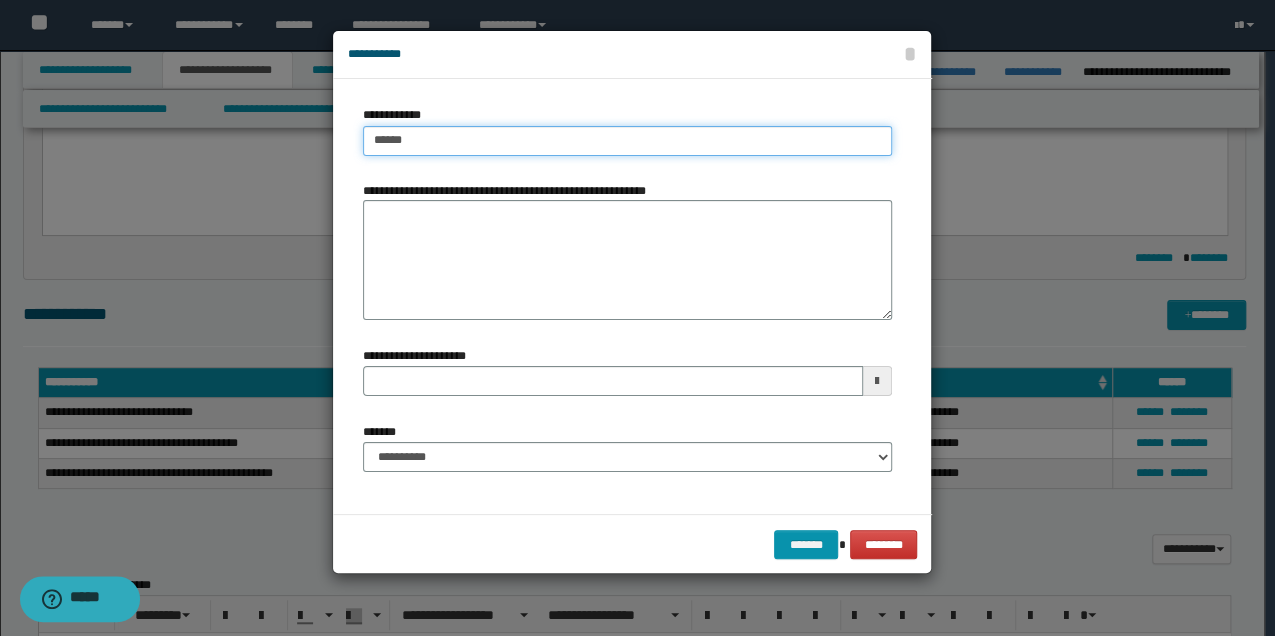 type on "******" 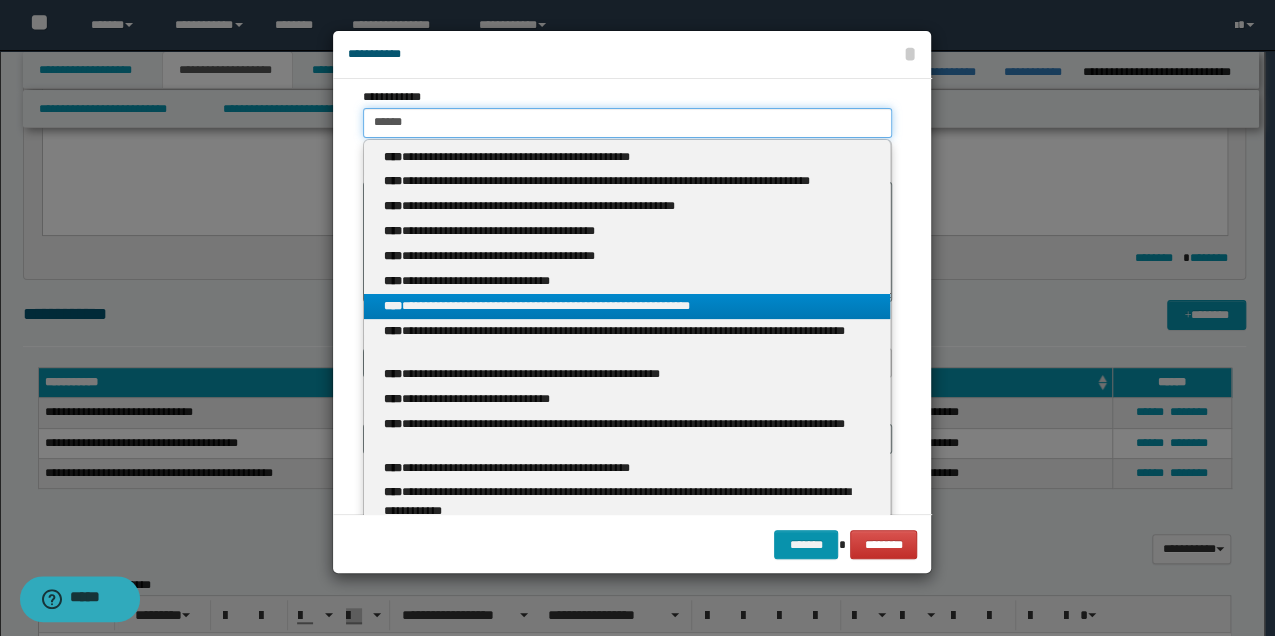 scroll, scrollTop: 0, scrollLeft: 0, axis: both 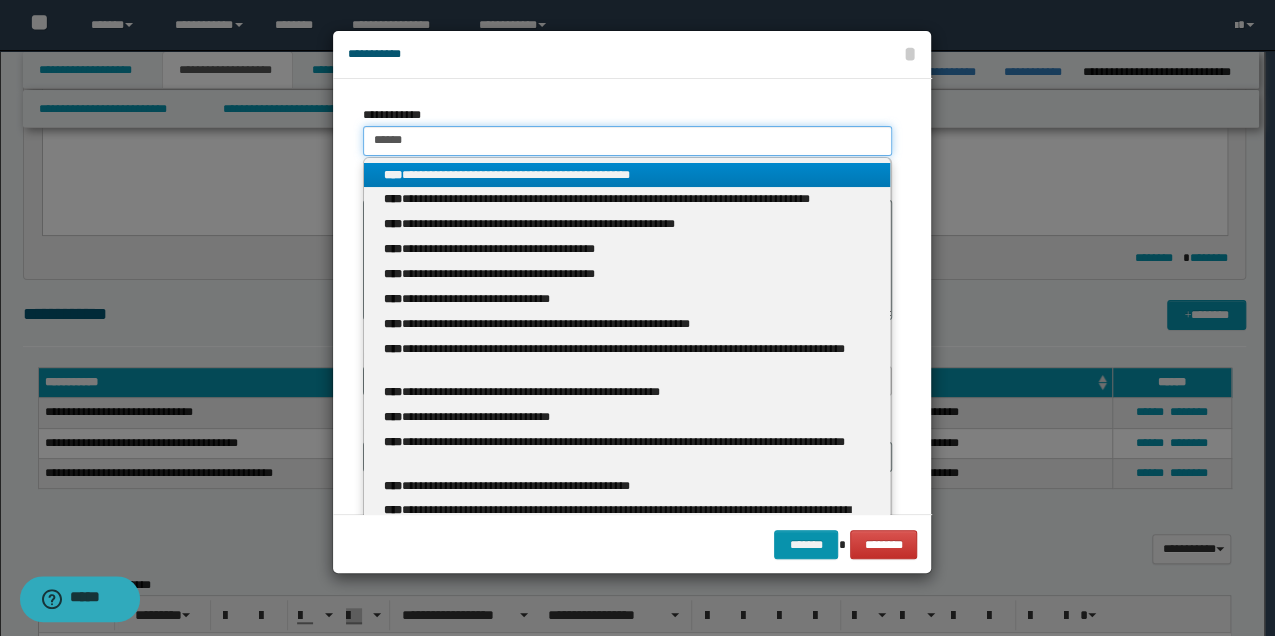 click on "******" at bounding box center [627, 141] 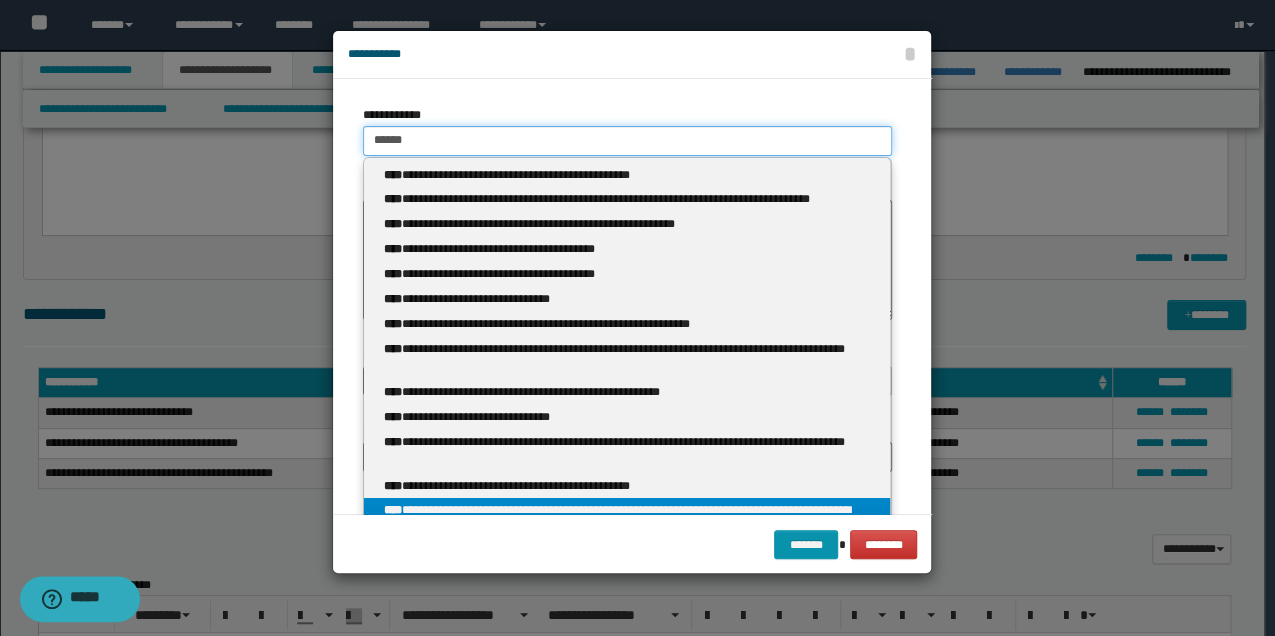 scroll, scrollTop: 0, scrollLeft: 0, axis: both 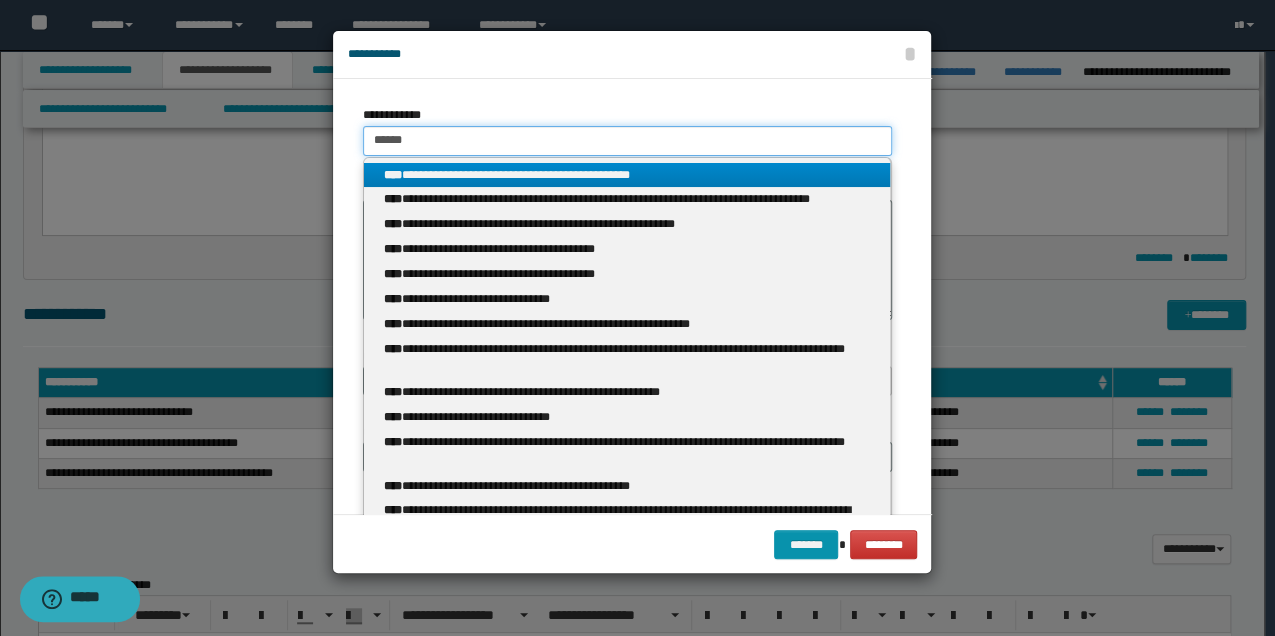click on "******" at bounding box center [627, 141] 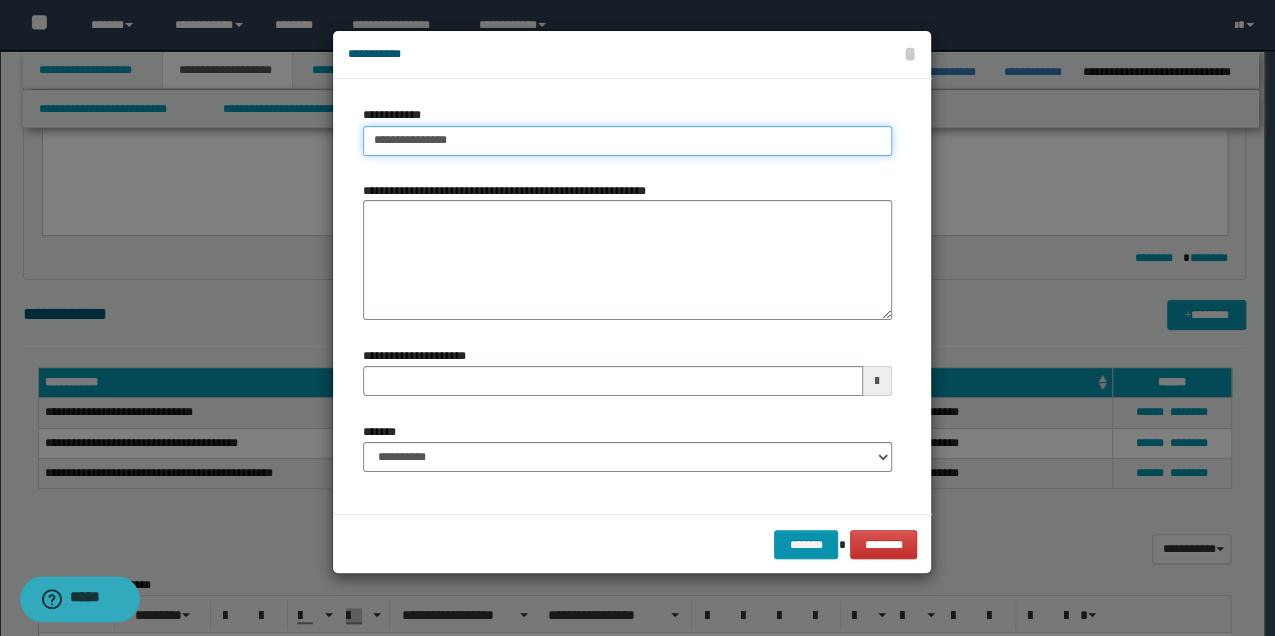type on "**********" 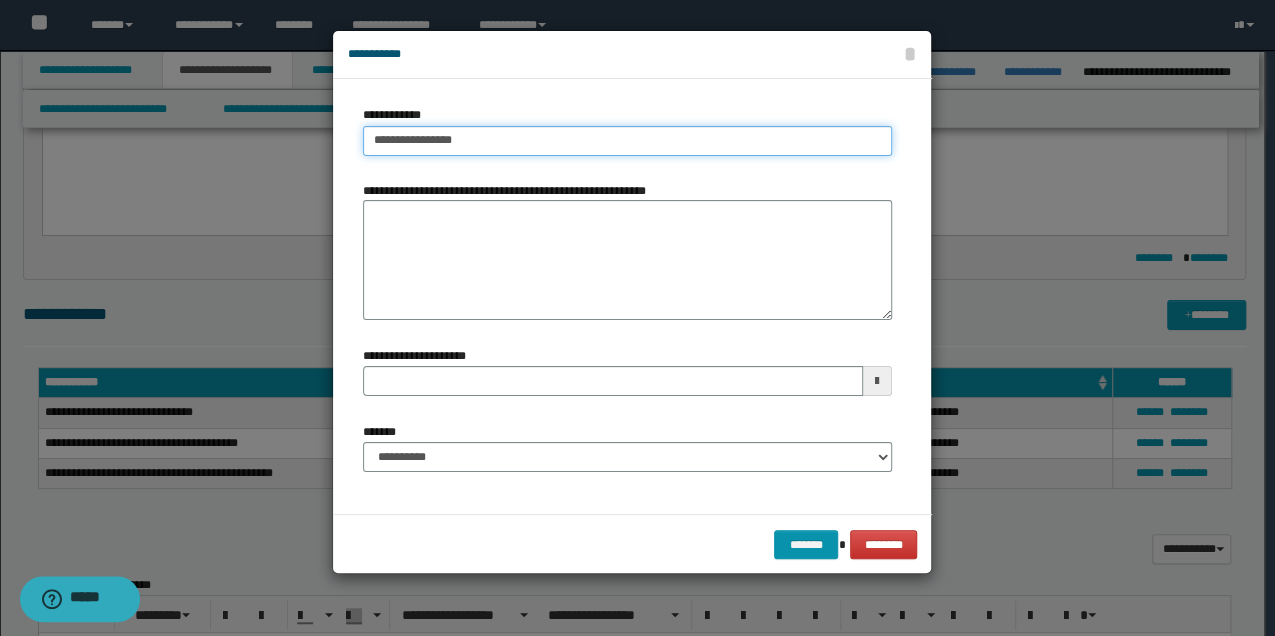 type on "**********" 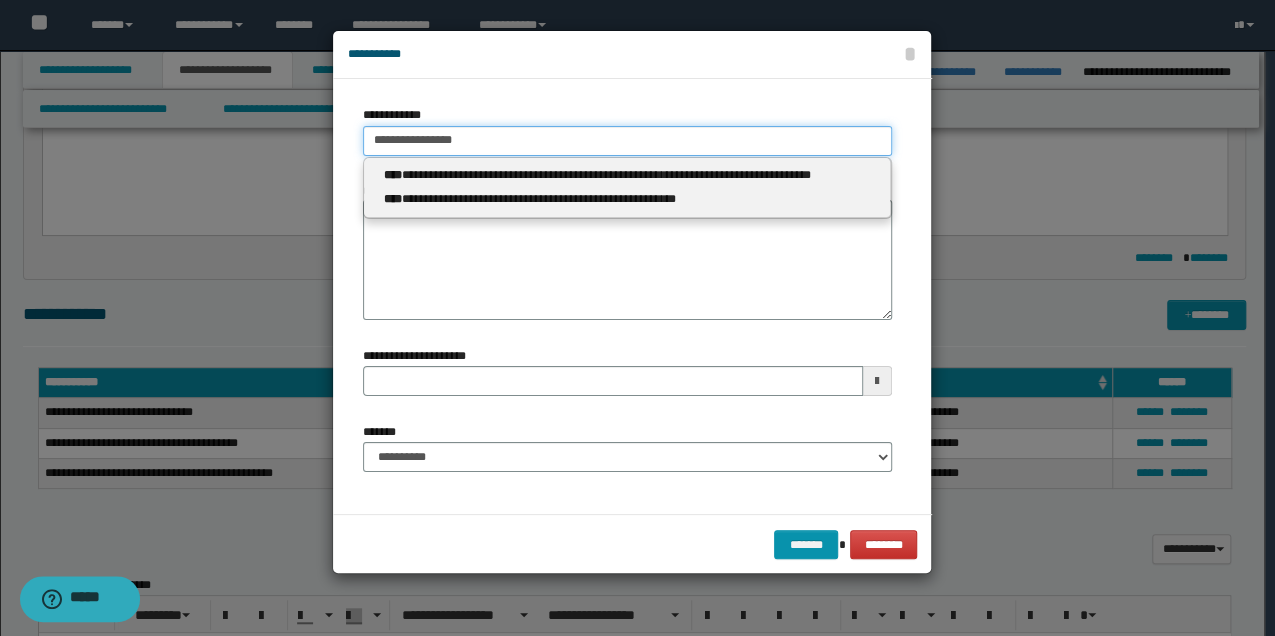 type 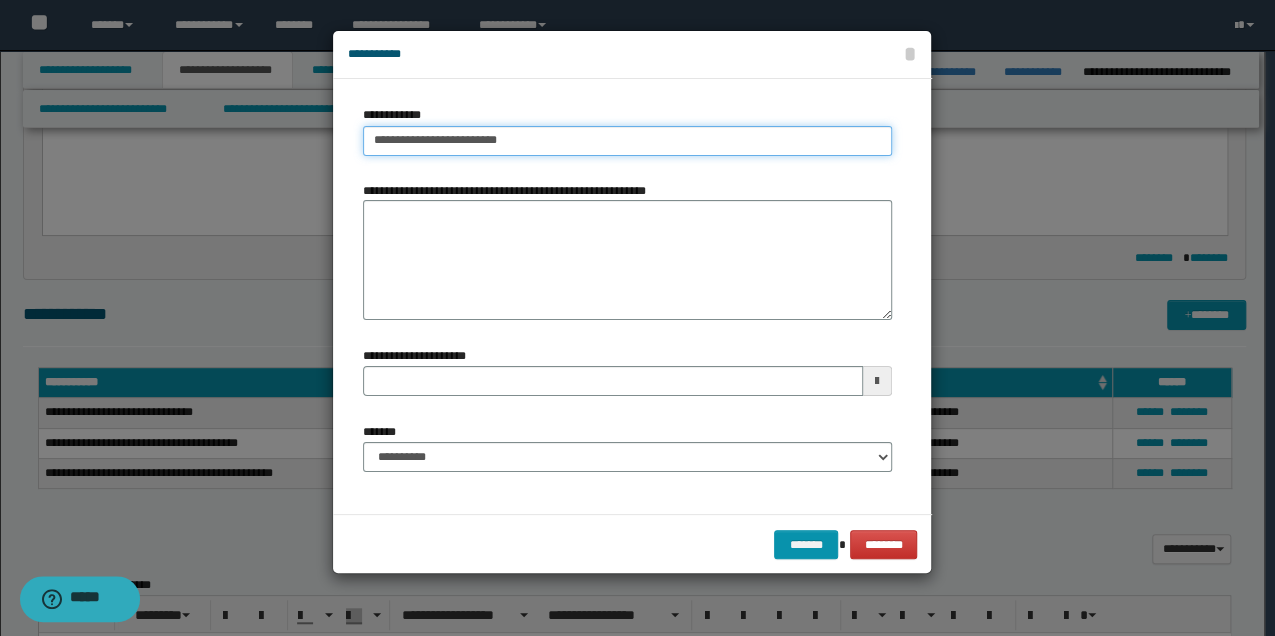 type on "**********" 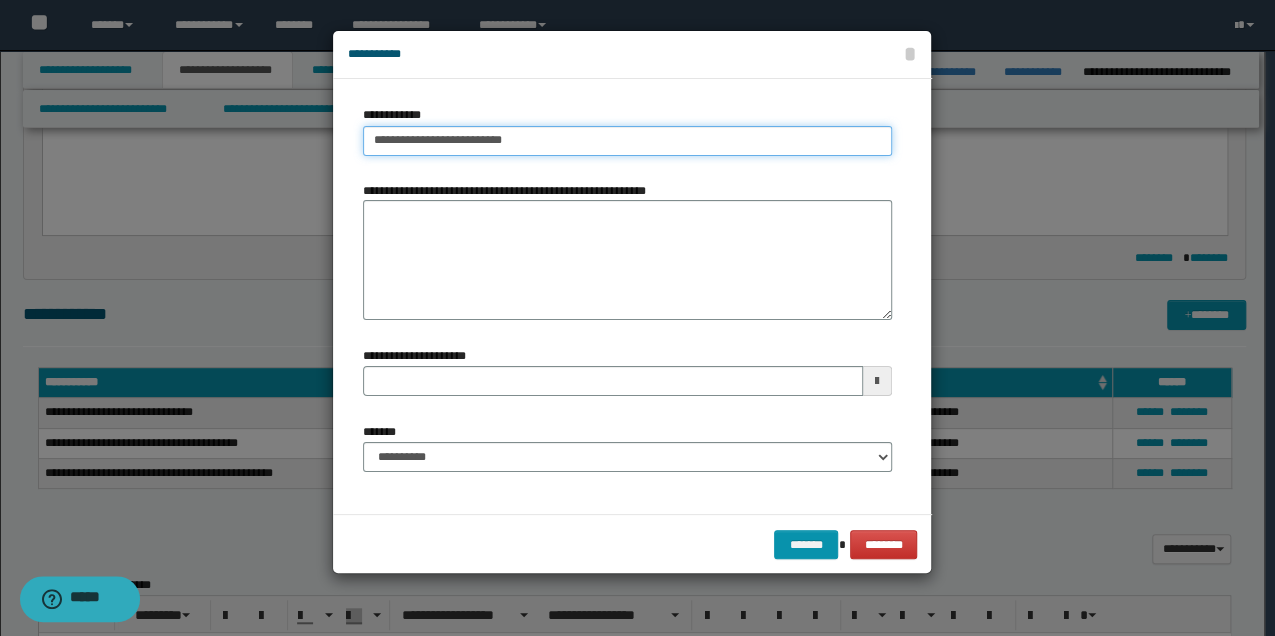 drag, startPoint x: 554, startPoint y: 145, endPoint x: 346, endPoint y: 142, distance: 208.02164 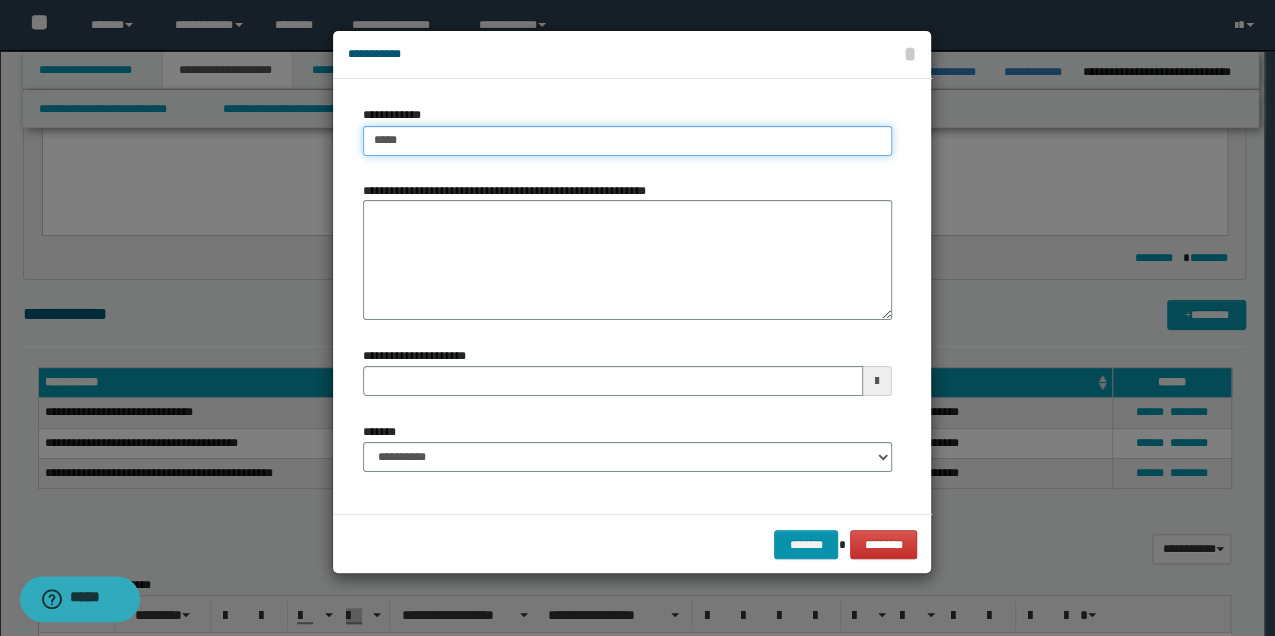 type on "******" 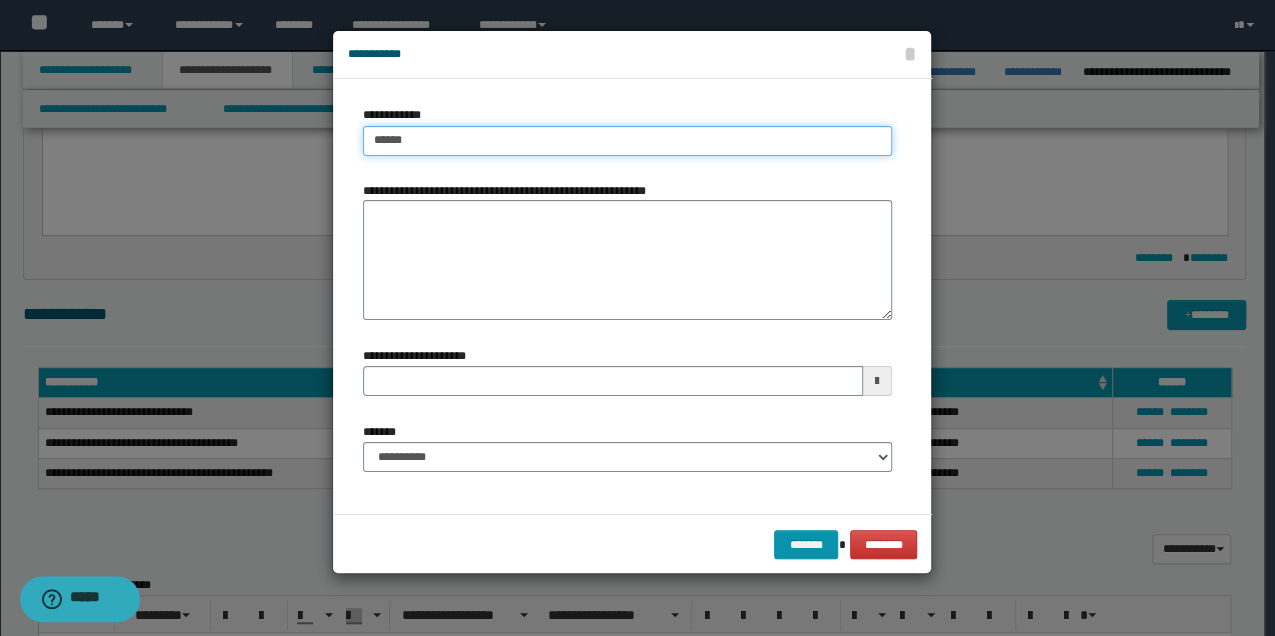 type on "******" 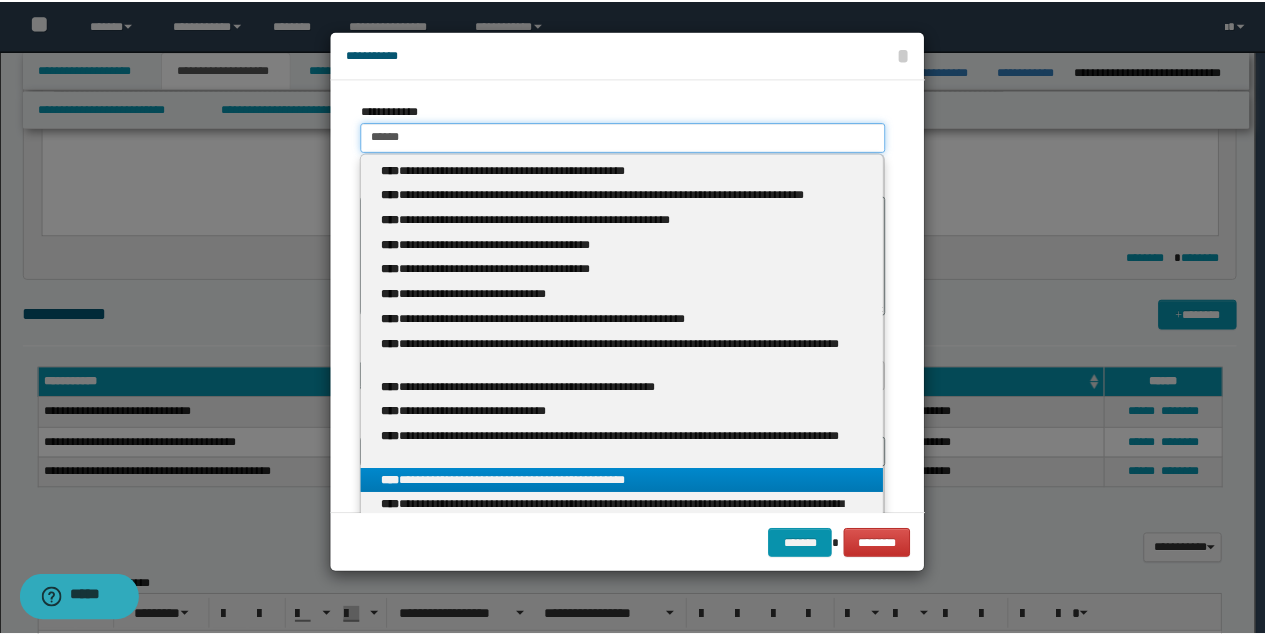 scroll, scrollTop: 0, scrollLeft: 0, axis: both 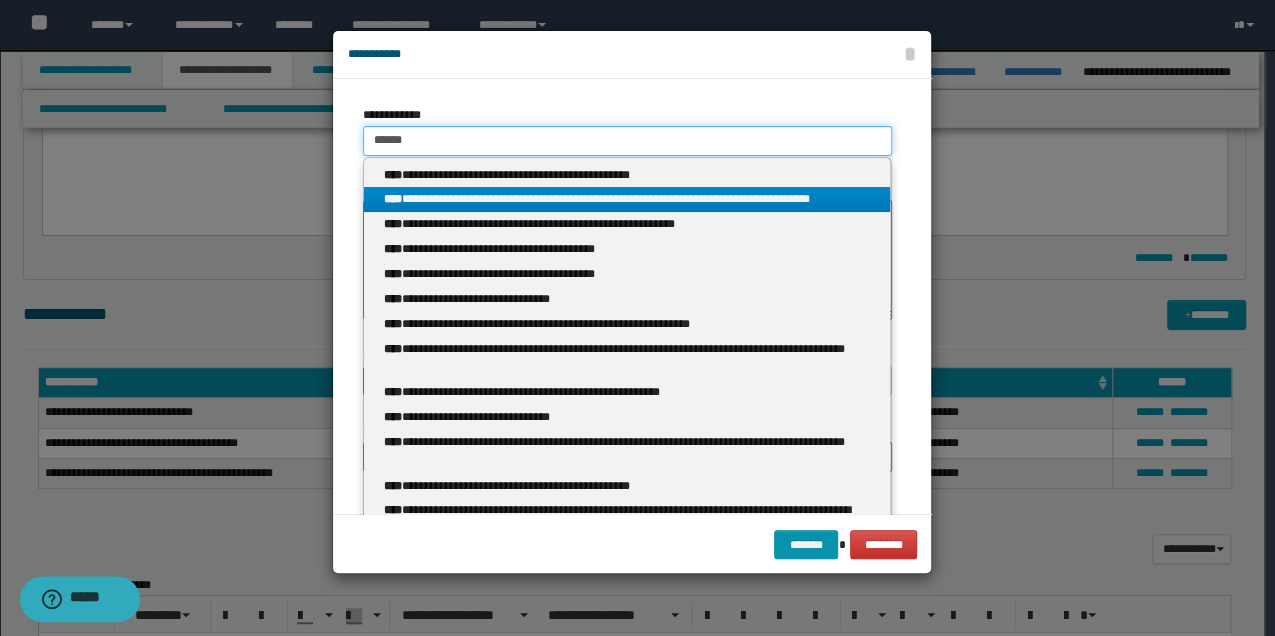 type on "******" 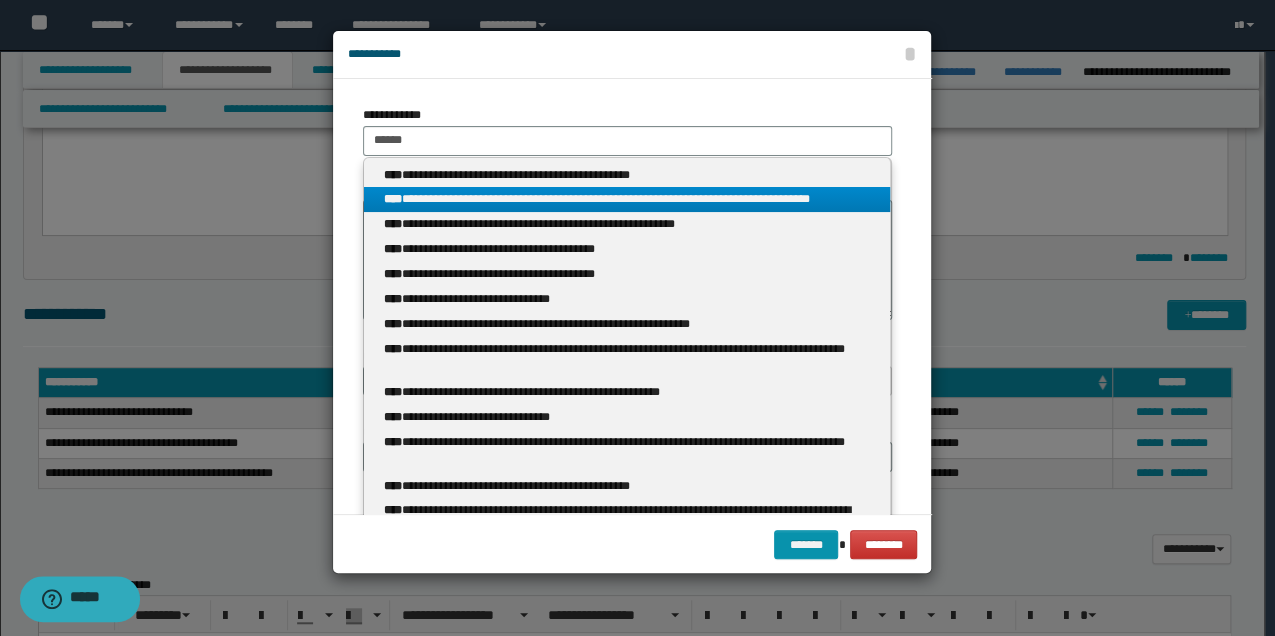 click on "**********" at bounding box center (627, 199) 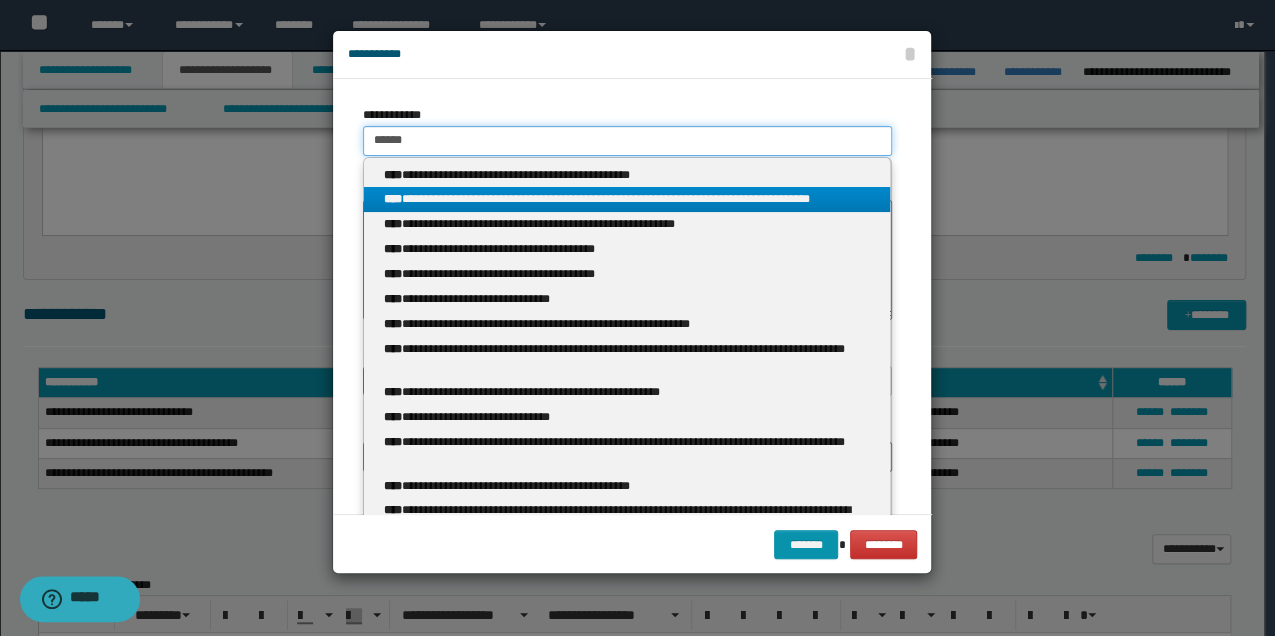type 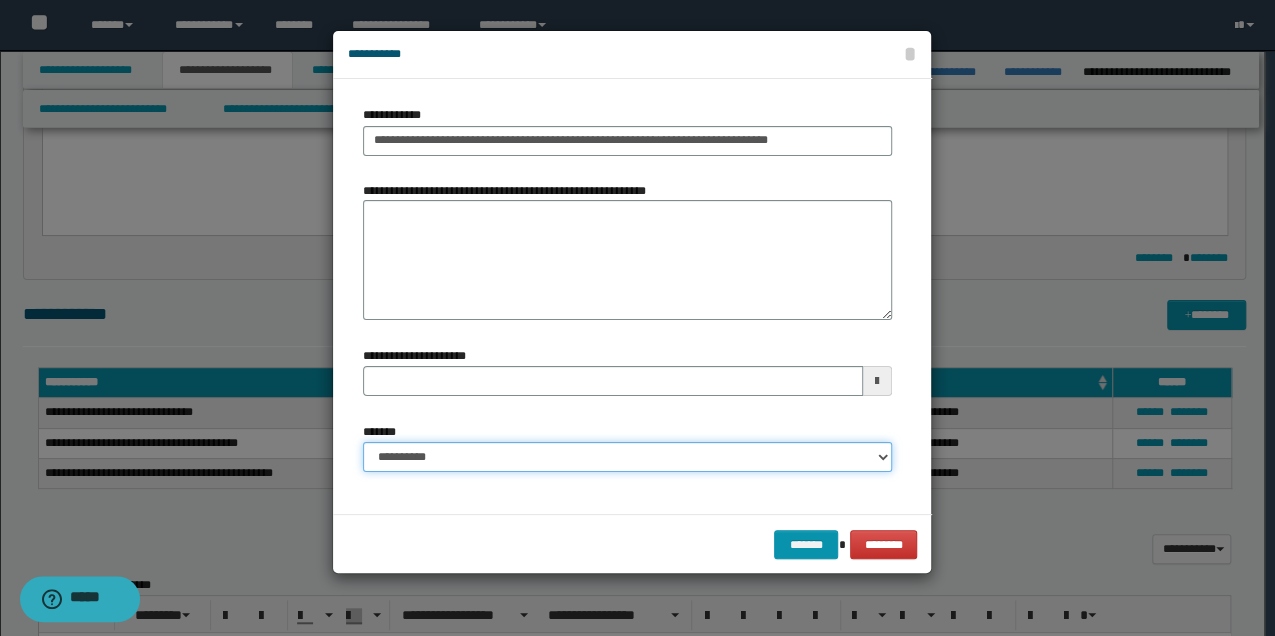 click on "**********" at bounding box center (627, 457) 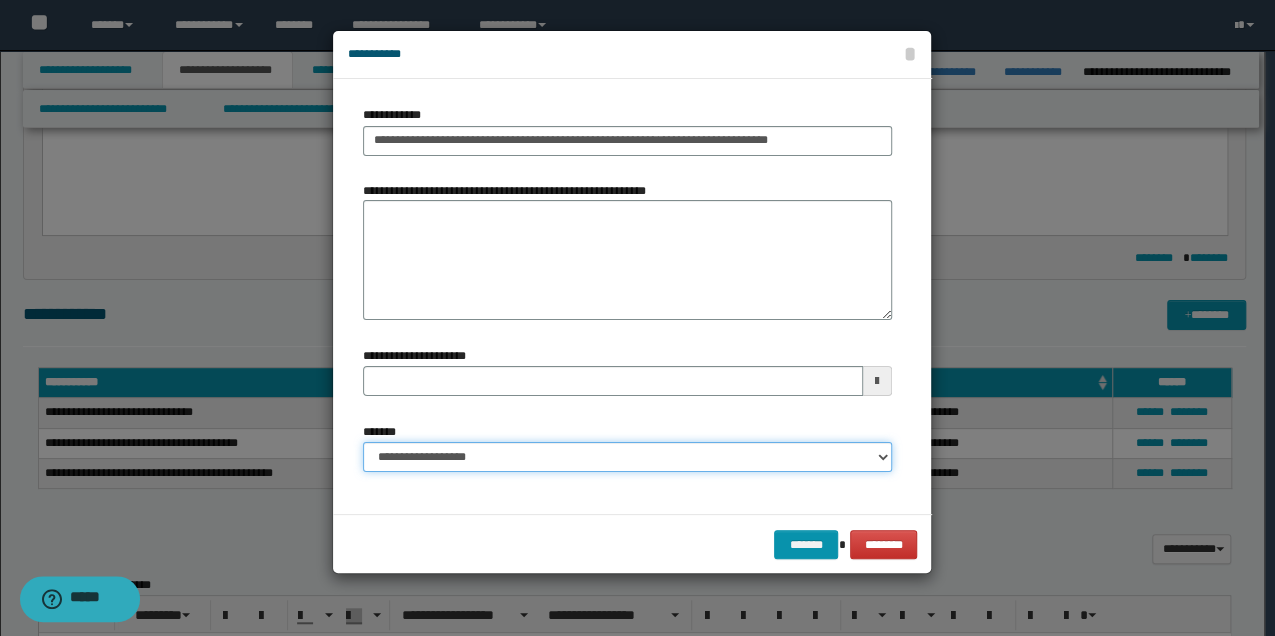 click on "**********" at bounding box center (627, 457) 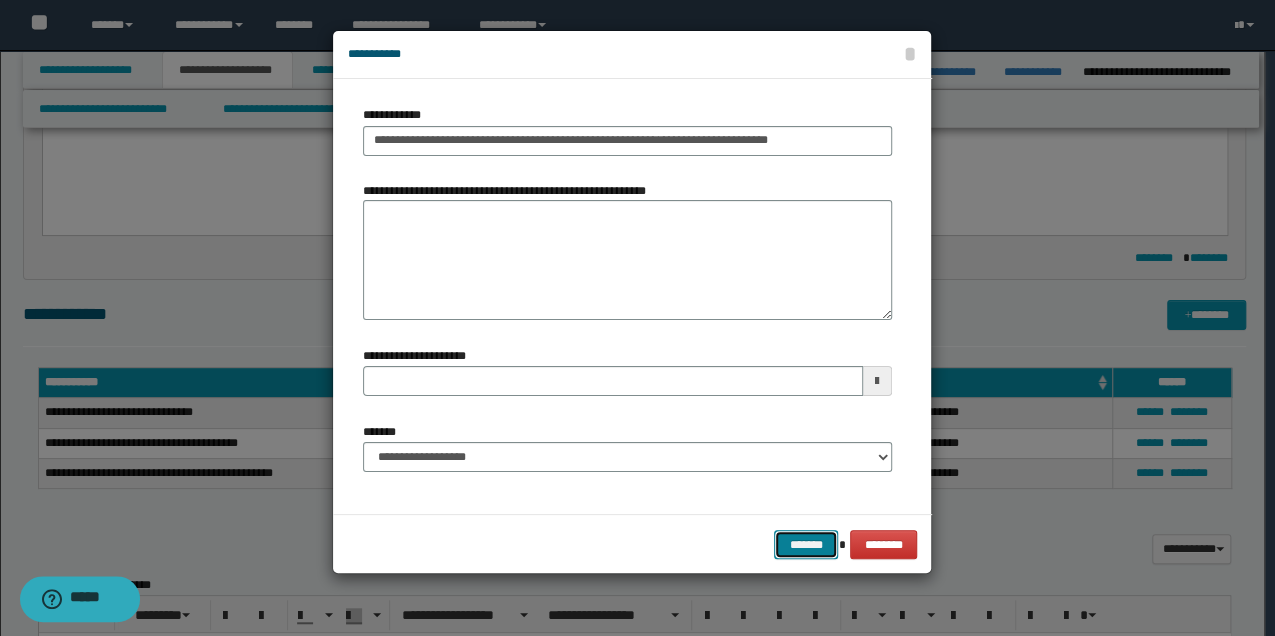 click on "*******" at bounding box center [806, 544] 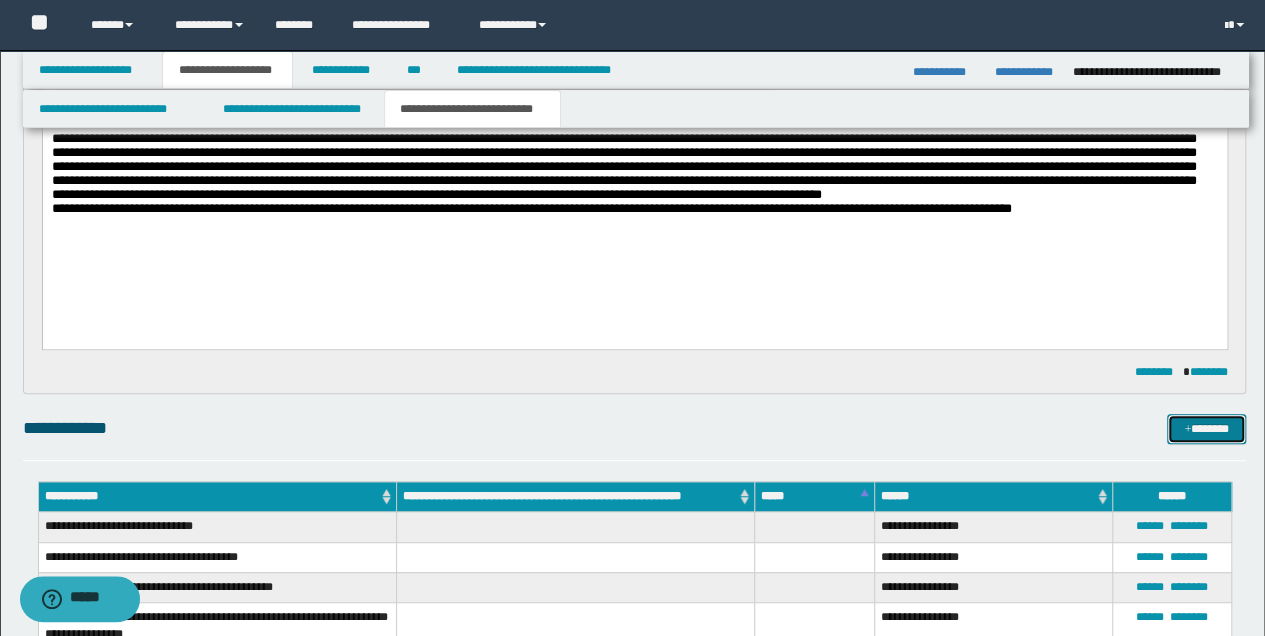 scroll, scrollTop: 533, scrollLeft: 0, axis: vertical 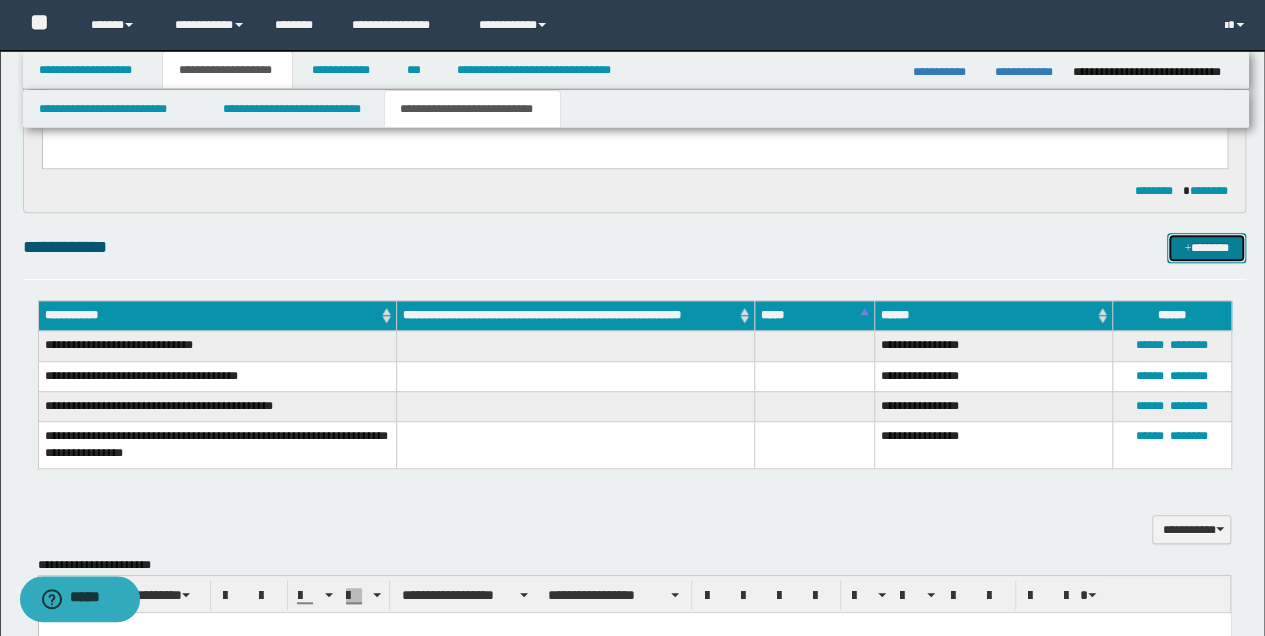click on "*******" at bounding box center [1206, 247] 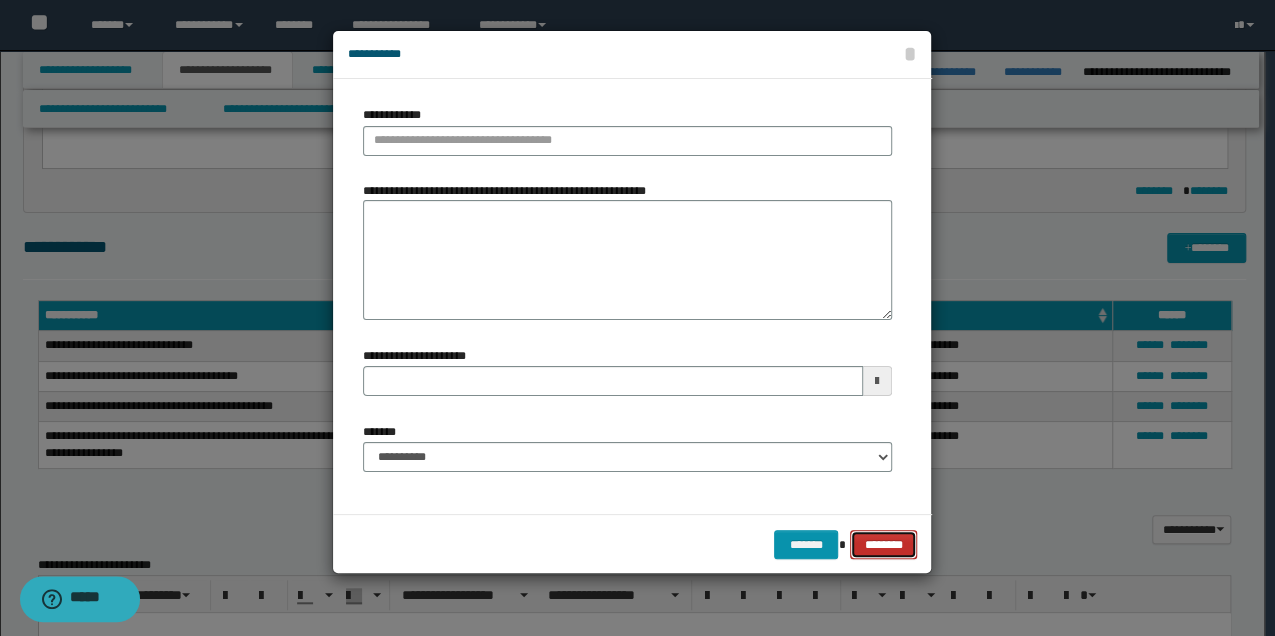 click on "********" at bounding box center (883, 544) 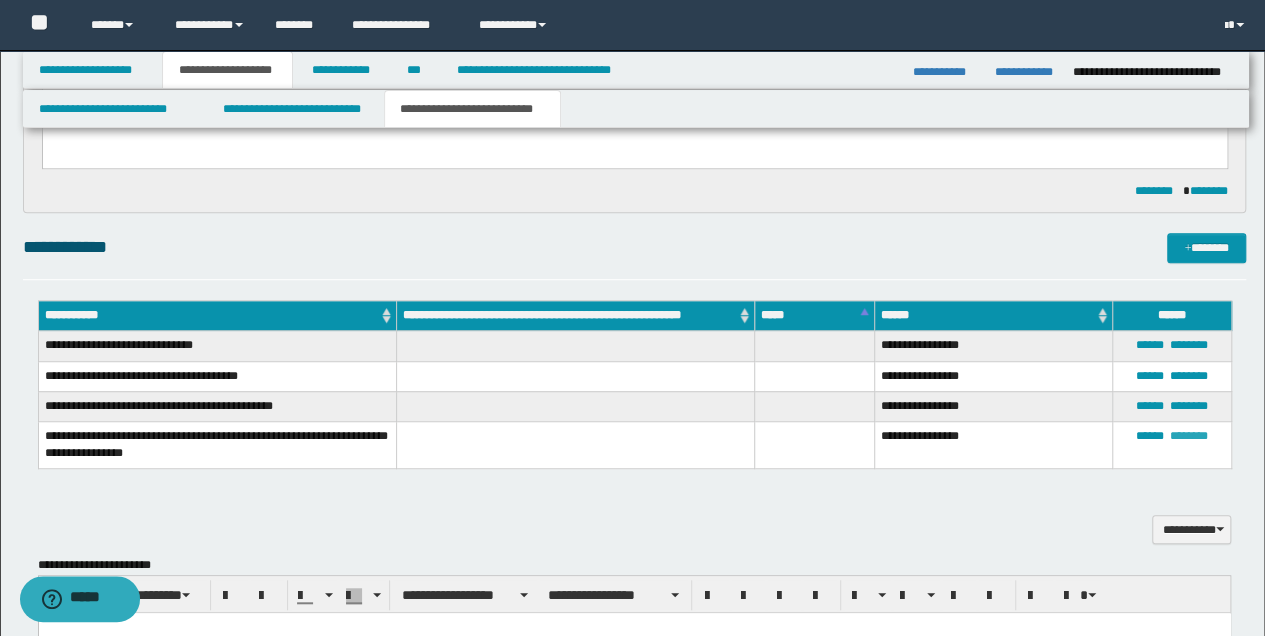 click on "********" at bounding box center [1189, 436] 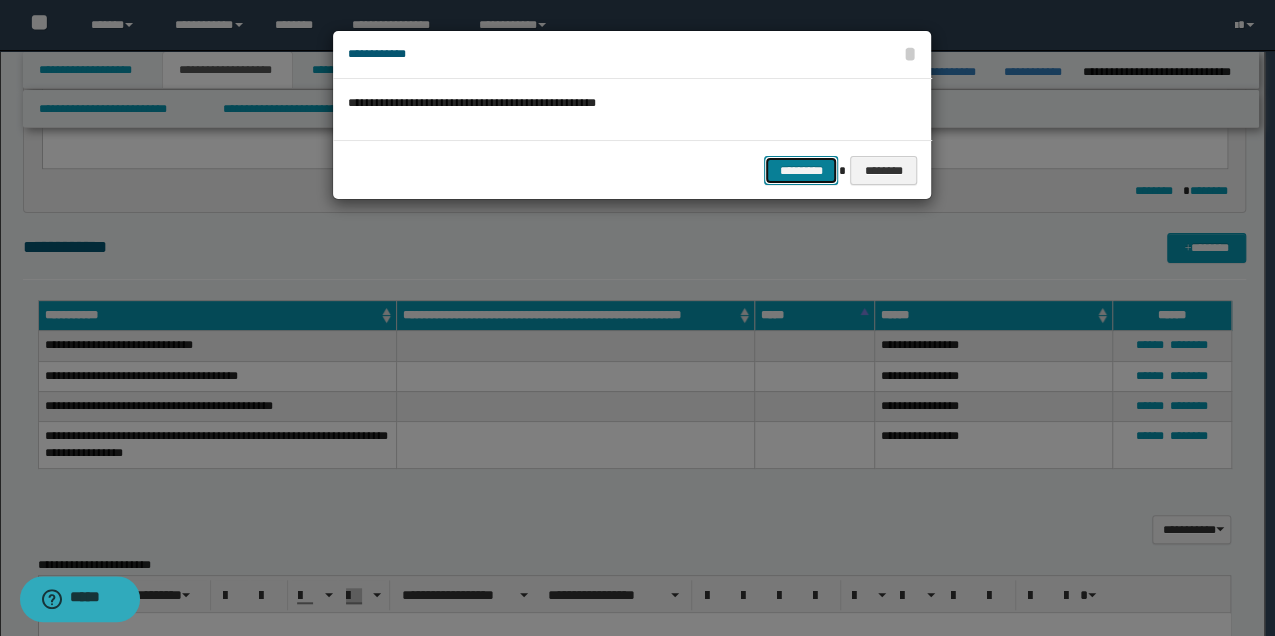 click on "*********" at bounding box center (801, 170) 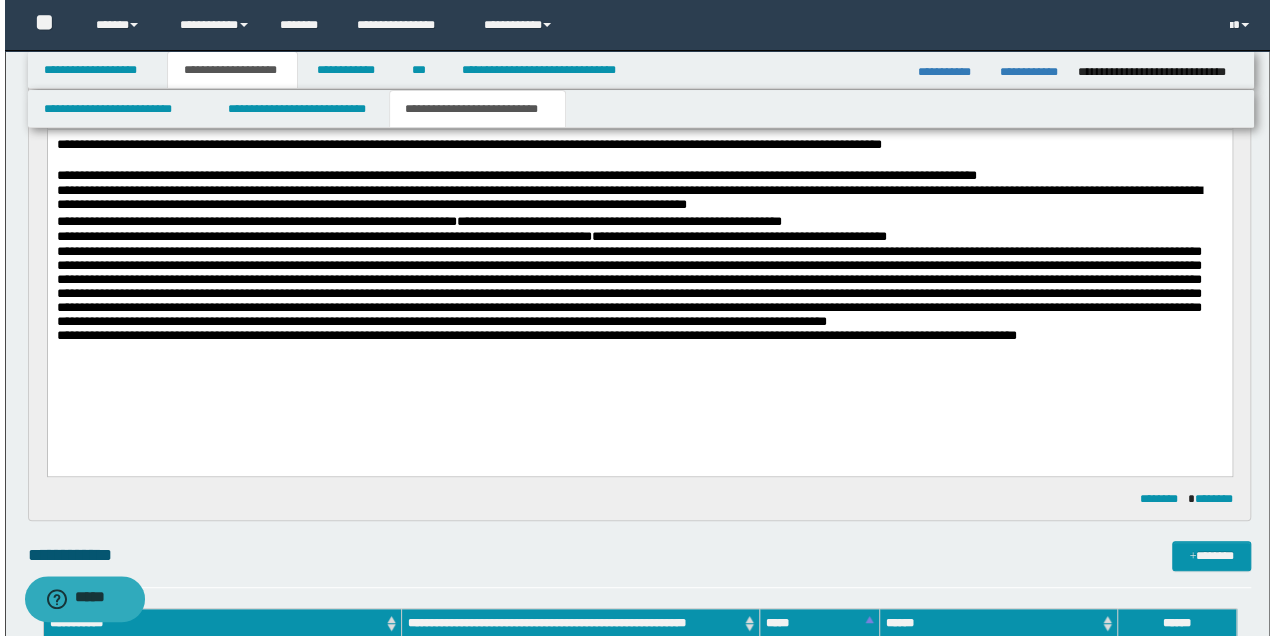 scroll, scrollTop: 333, scrollLeft: 0, axis: vertical 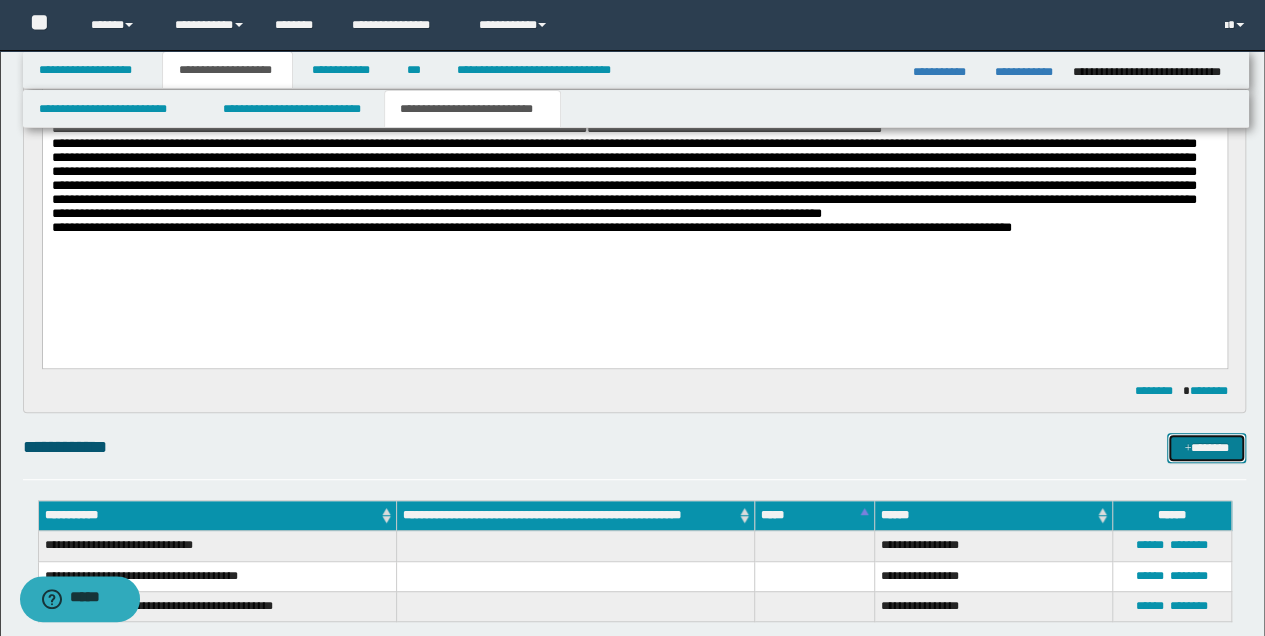 click on "*******" at bounding box center [1206, 447] 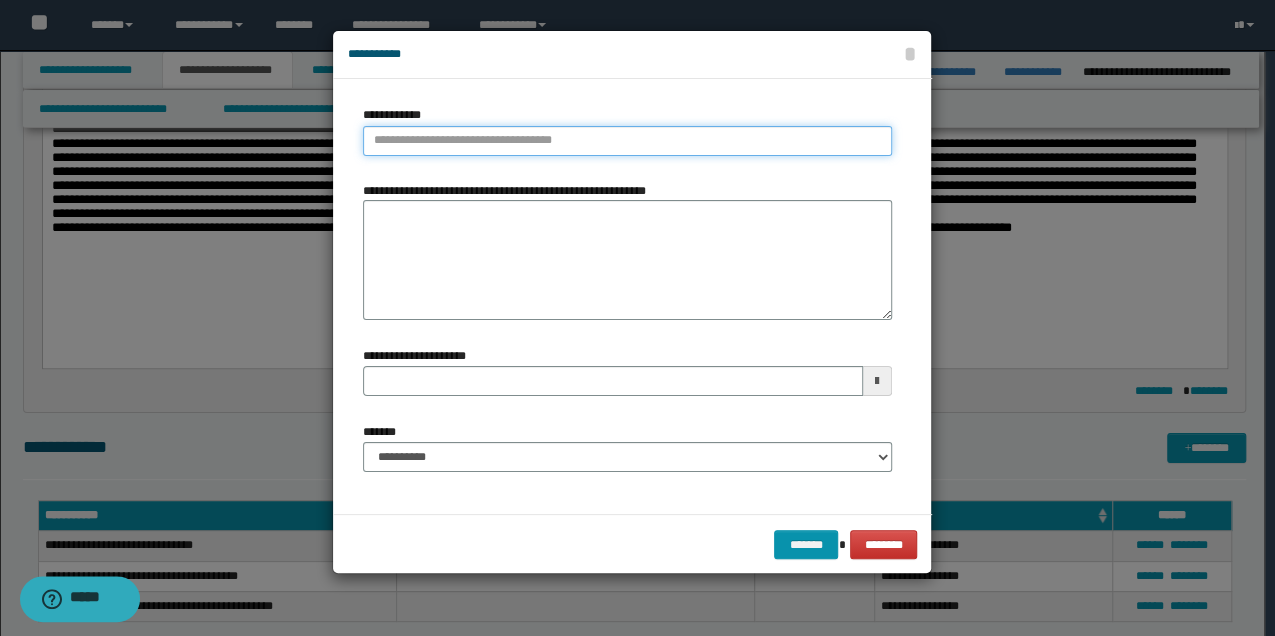 type on "**********" 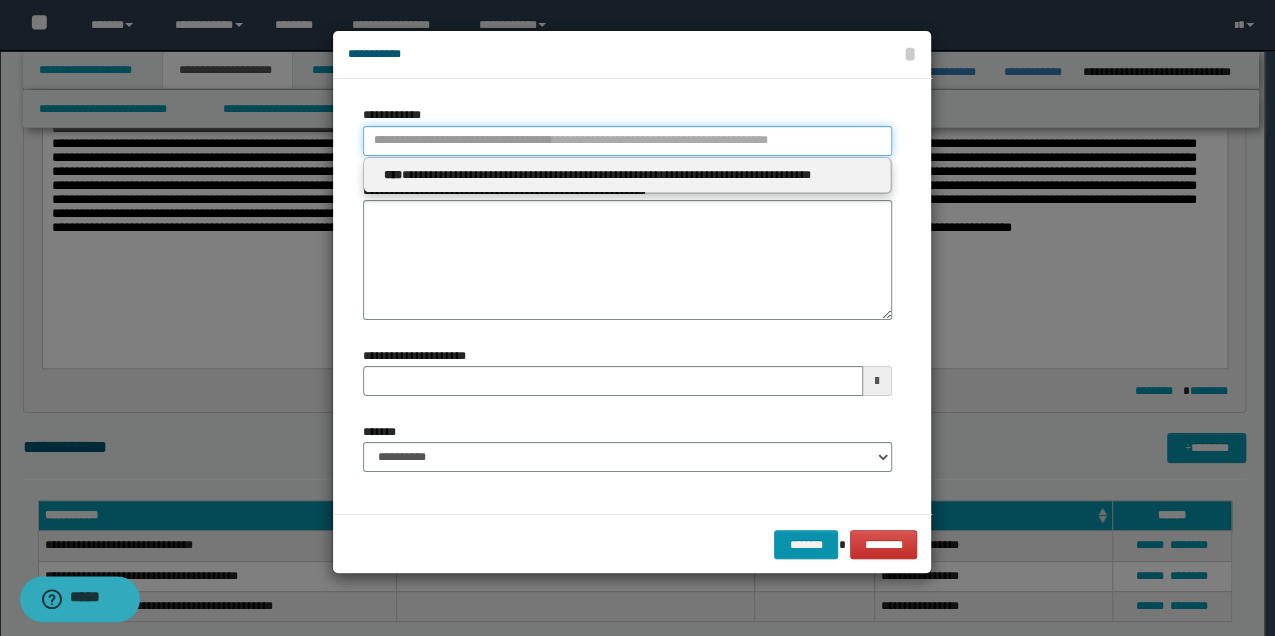 click on "**********" at bounding box center (627, 141) 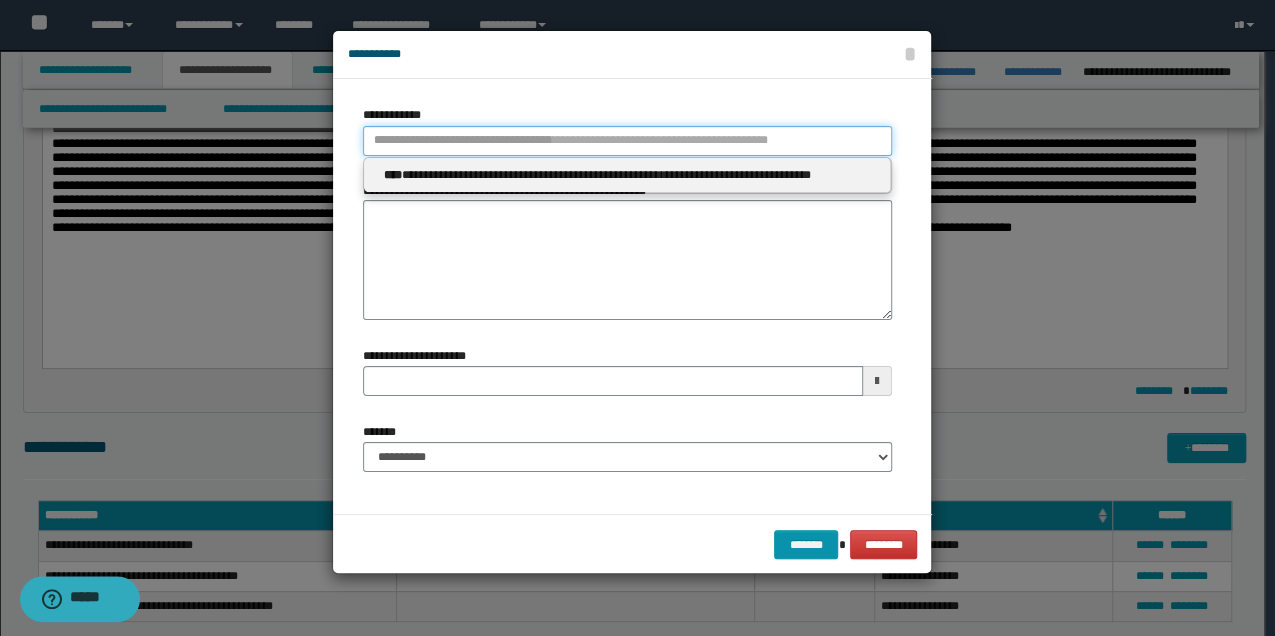type 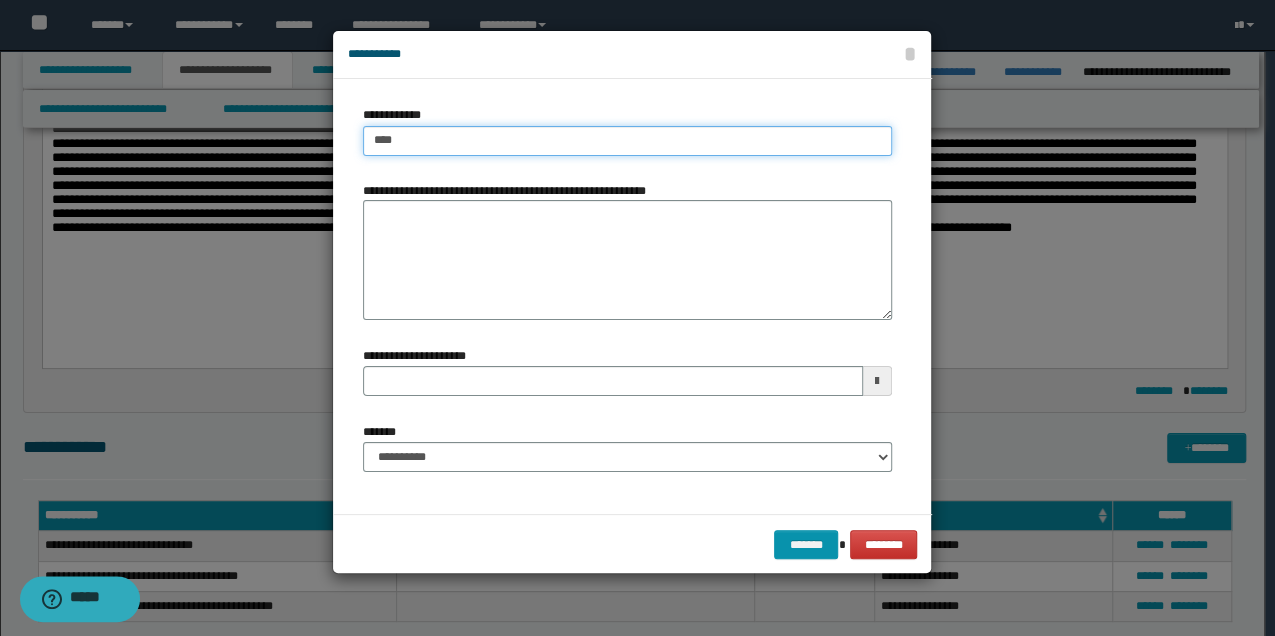 type on "*****" 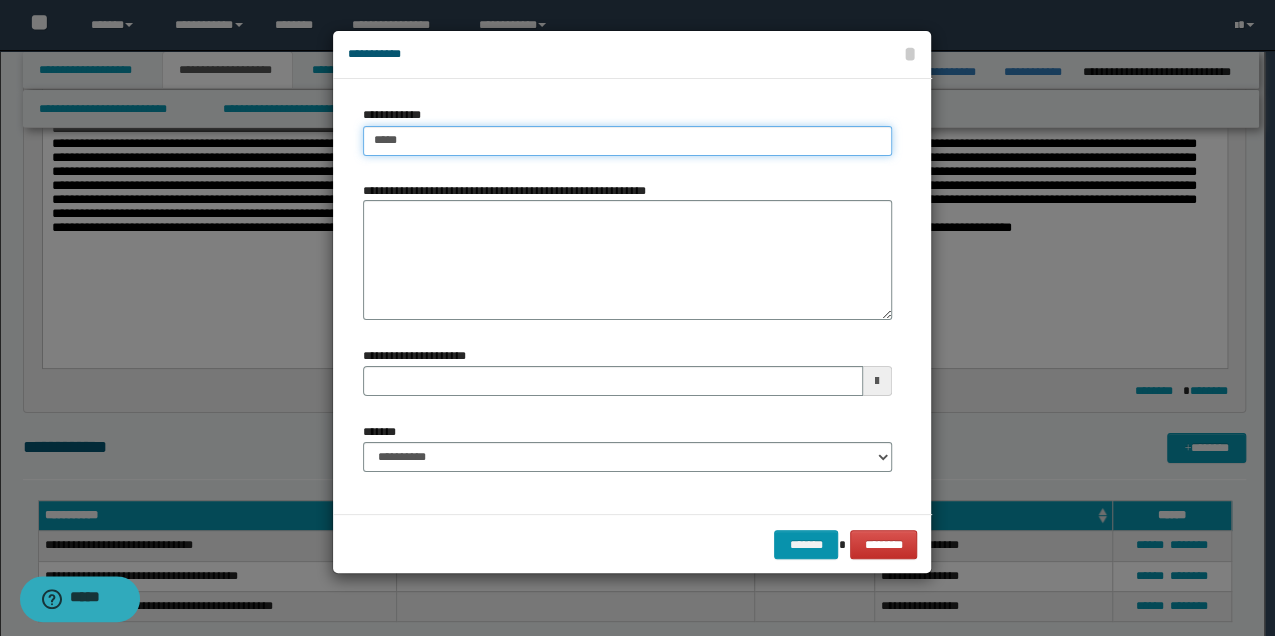 type on "*****" 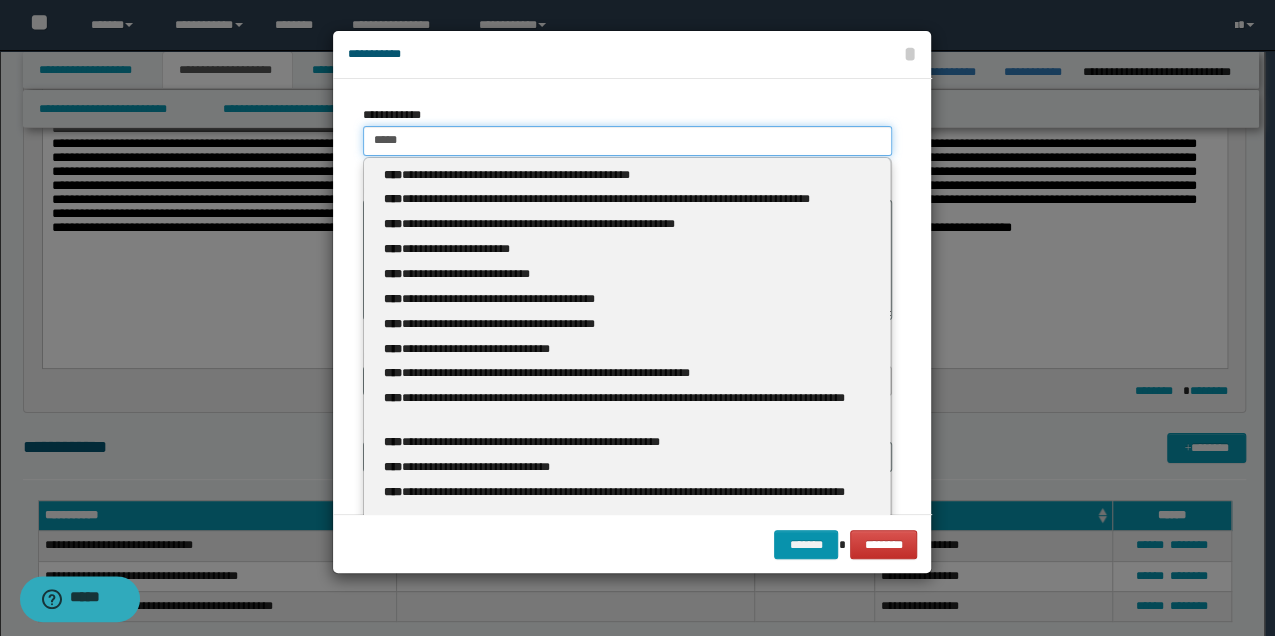 type 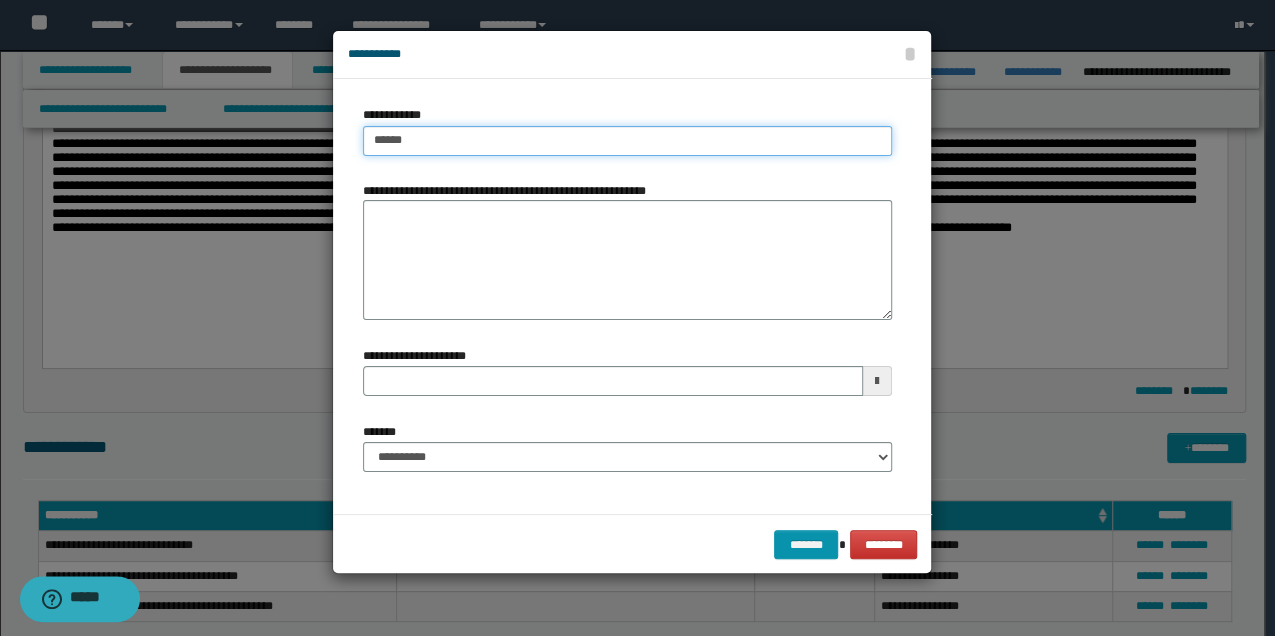 type on "******" 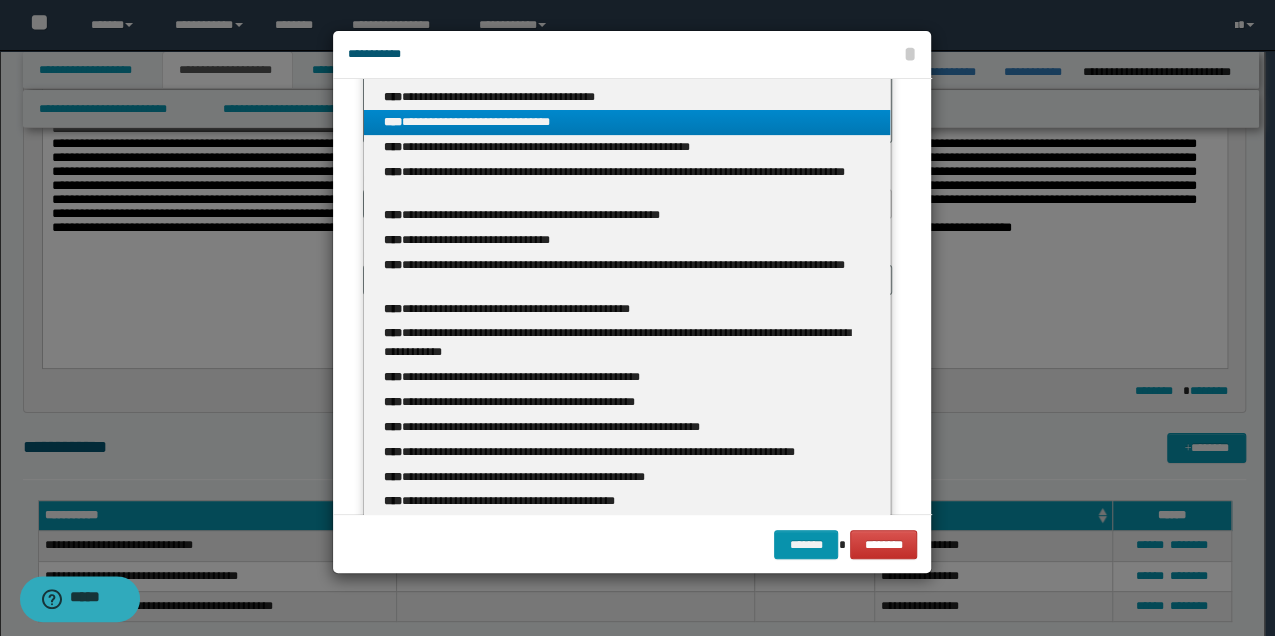 scroll, scrollTop: 184, scrollLeft: 0, axis: vertical 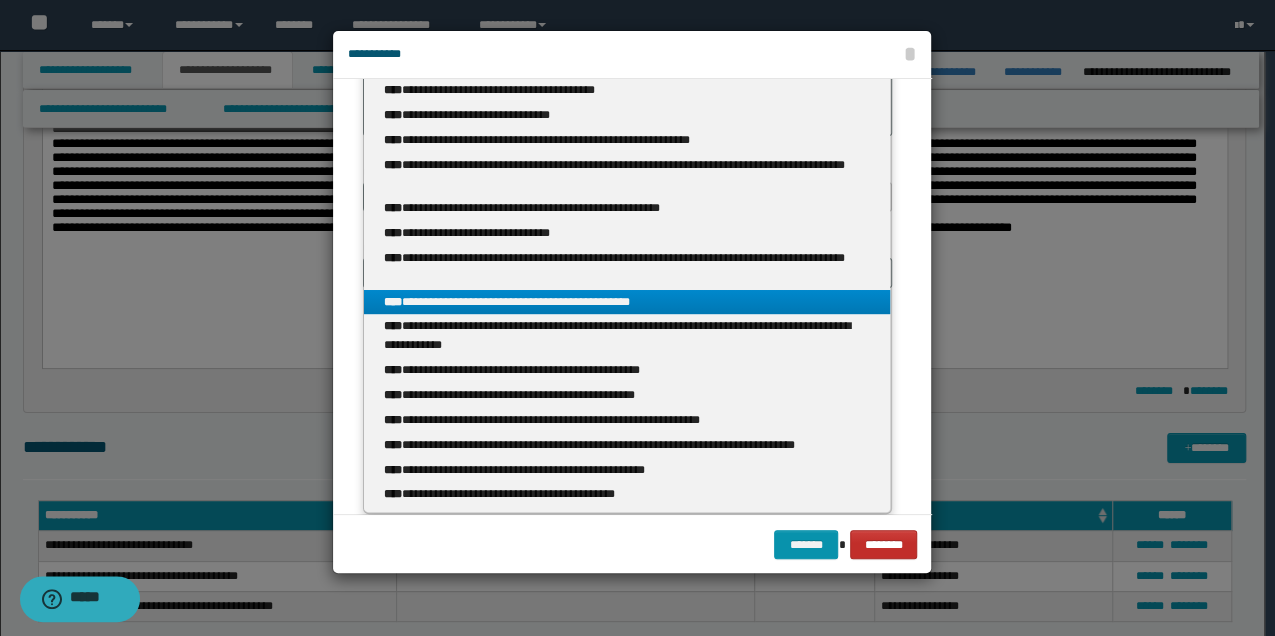 type on "******" 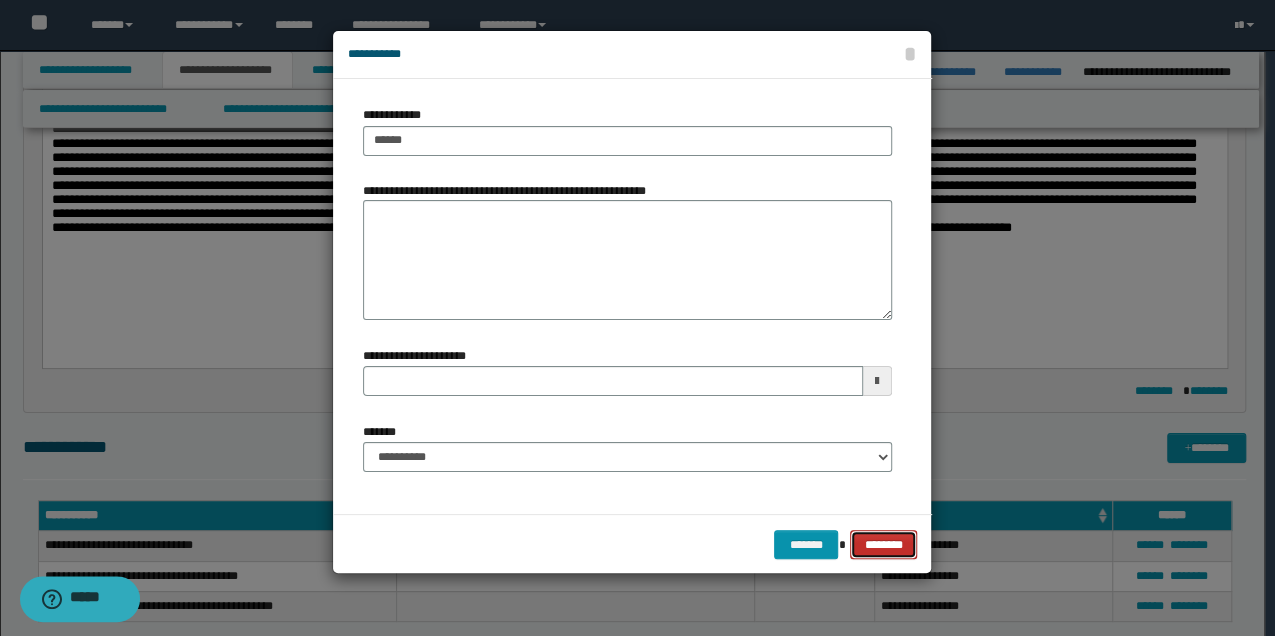 click on "********" at bounding box center [883, 544] 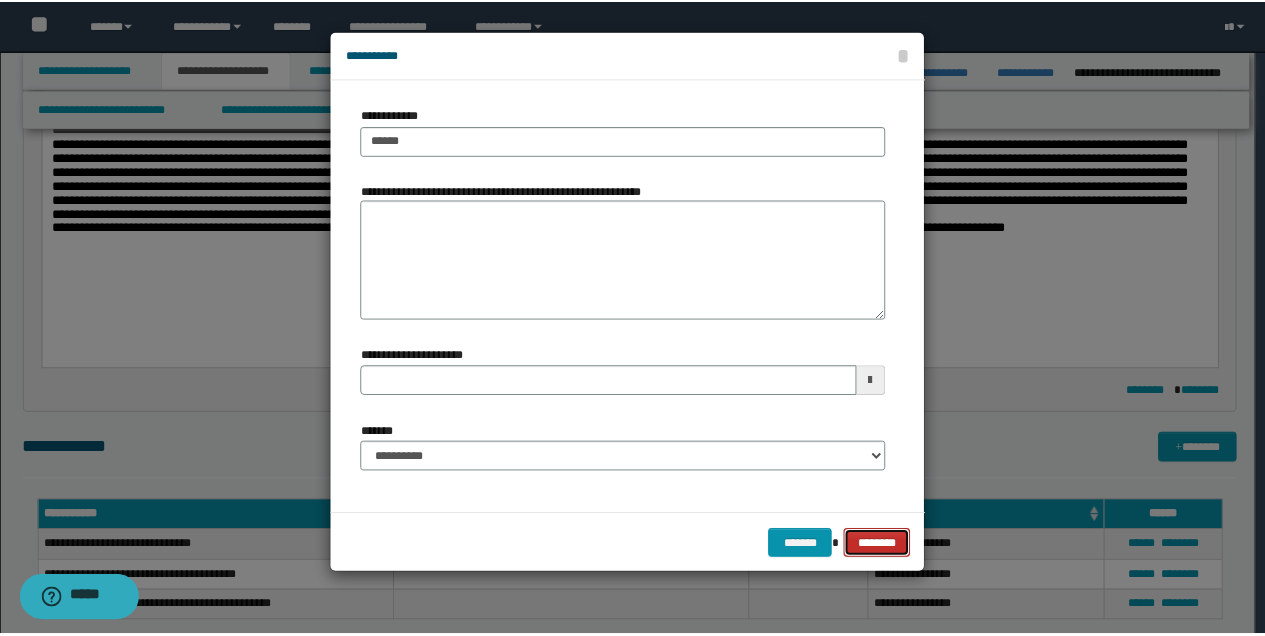 scroll, scrollTop: 0, scrollLeft: 0, axis: both 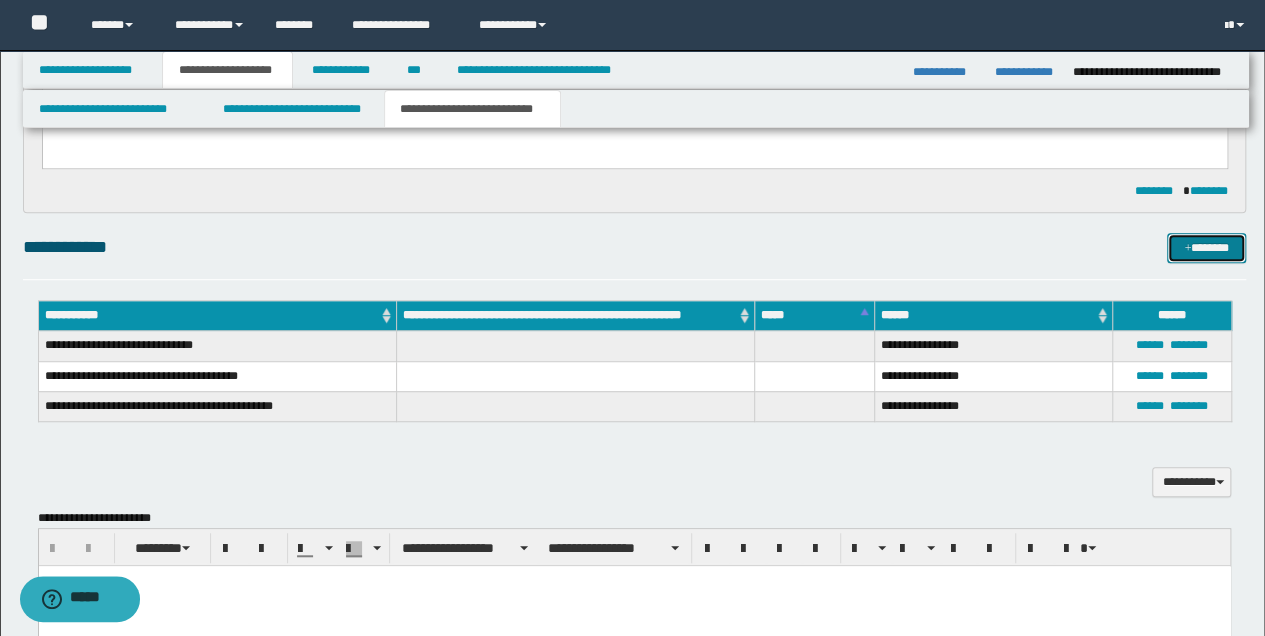 click on "*******" at bounding box center (1206, 247) 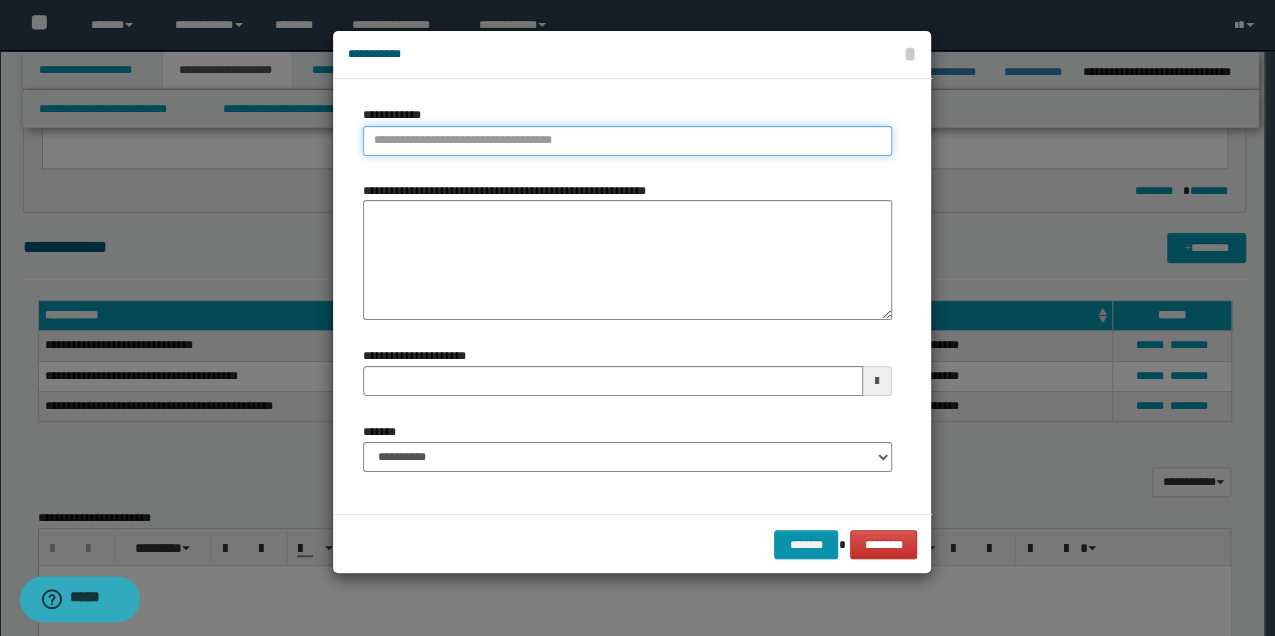 type on "**********" 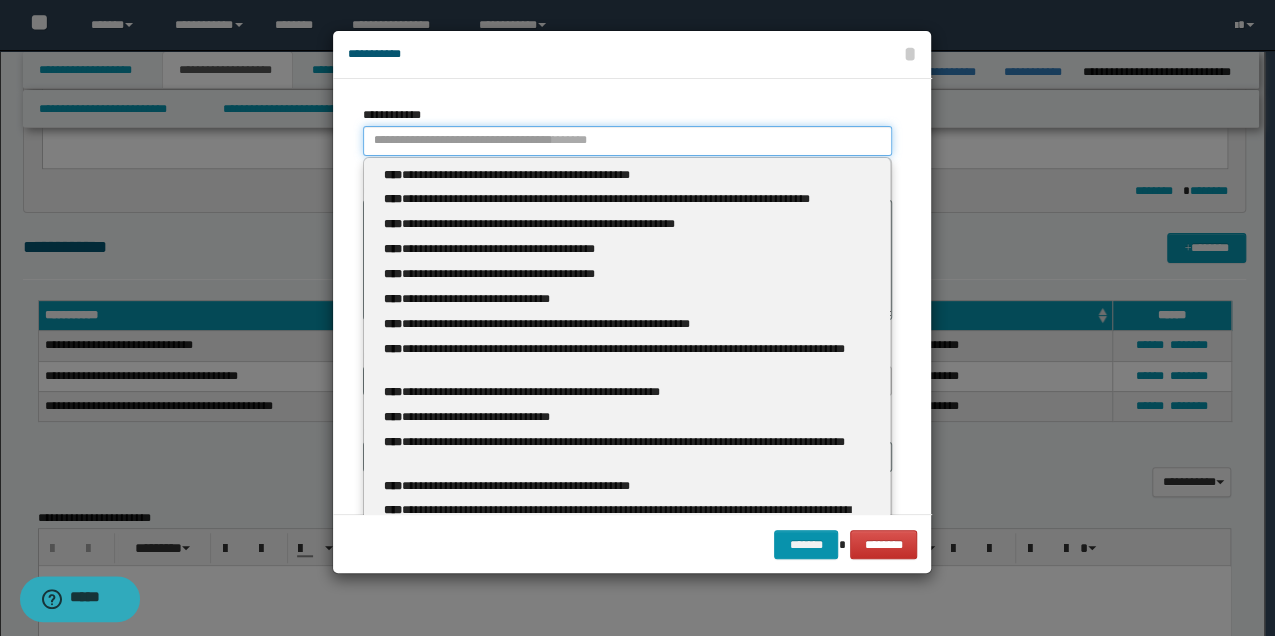 click on "**********" at bounding box center [627, 141] 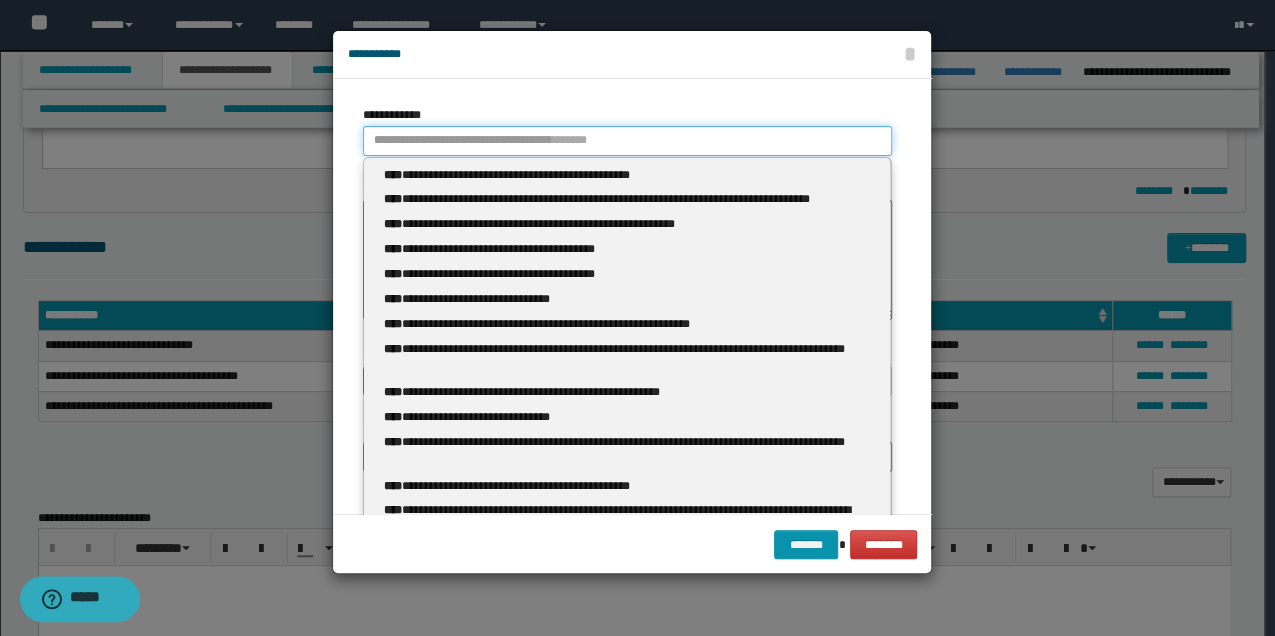 type 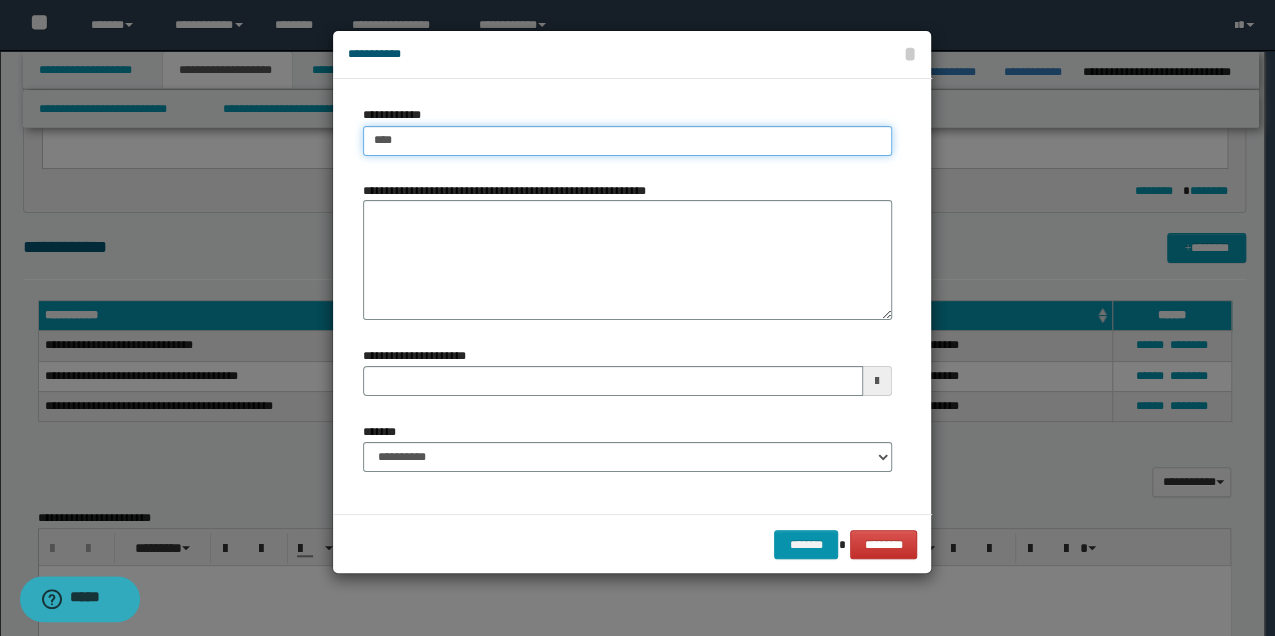 type on "***" 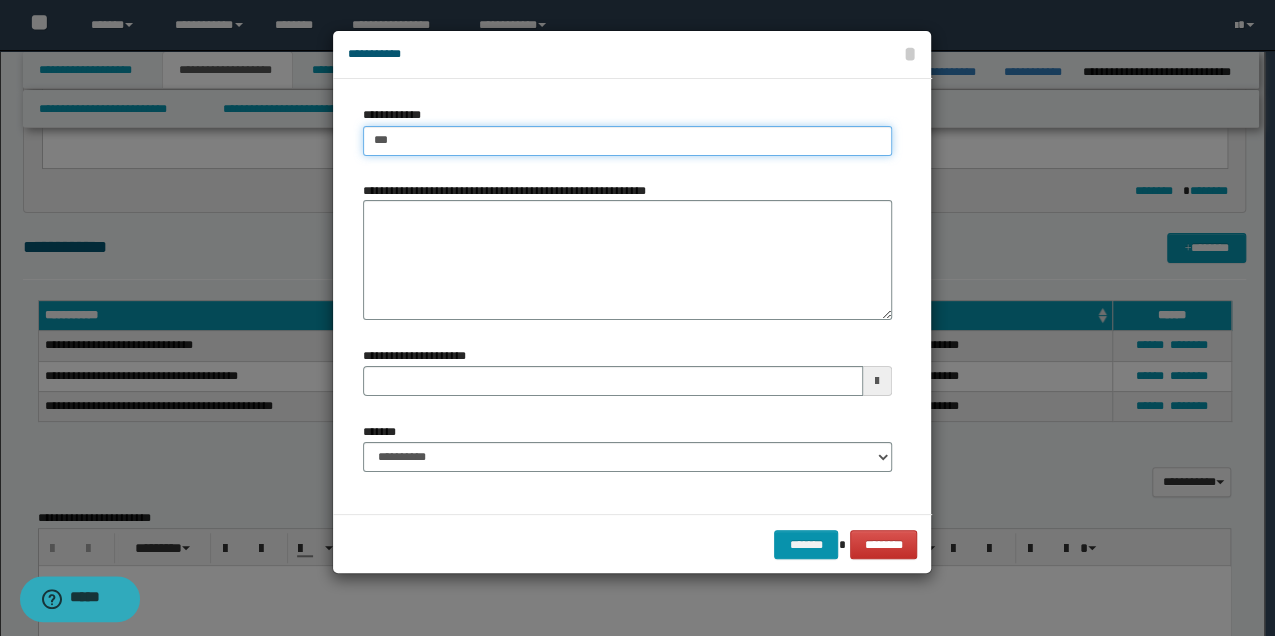 type on "**********" 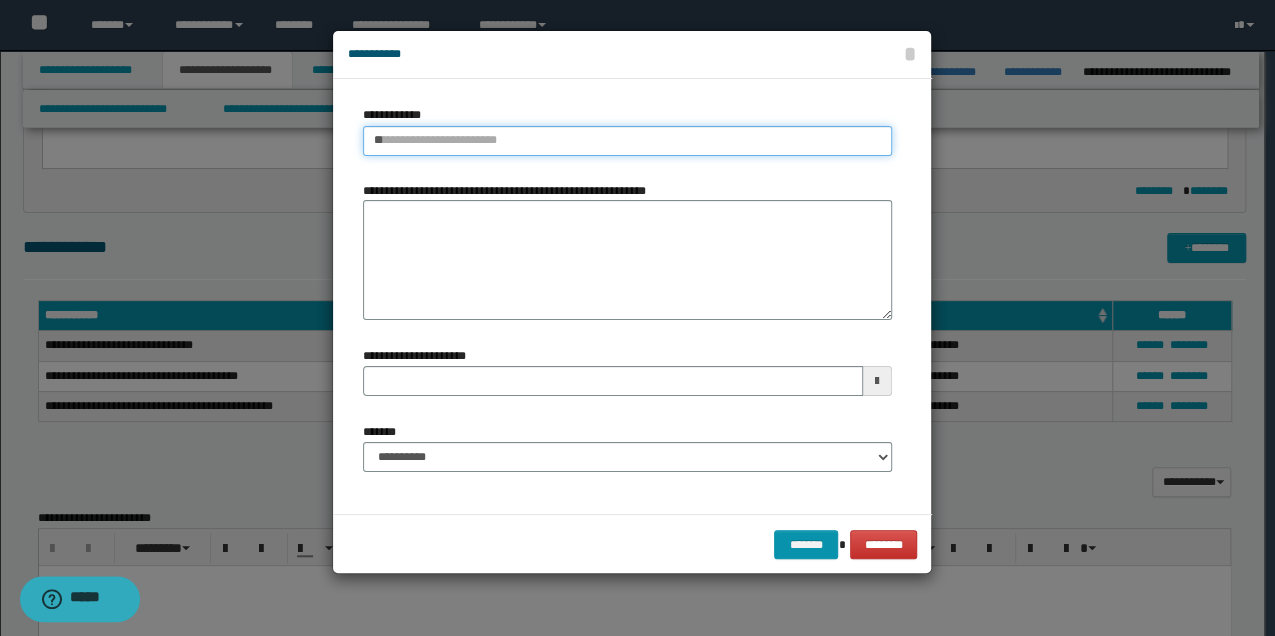 type on "*" 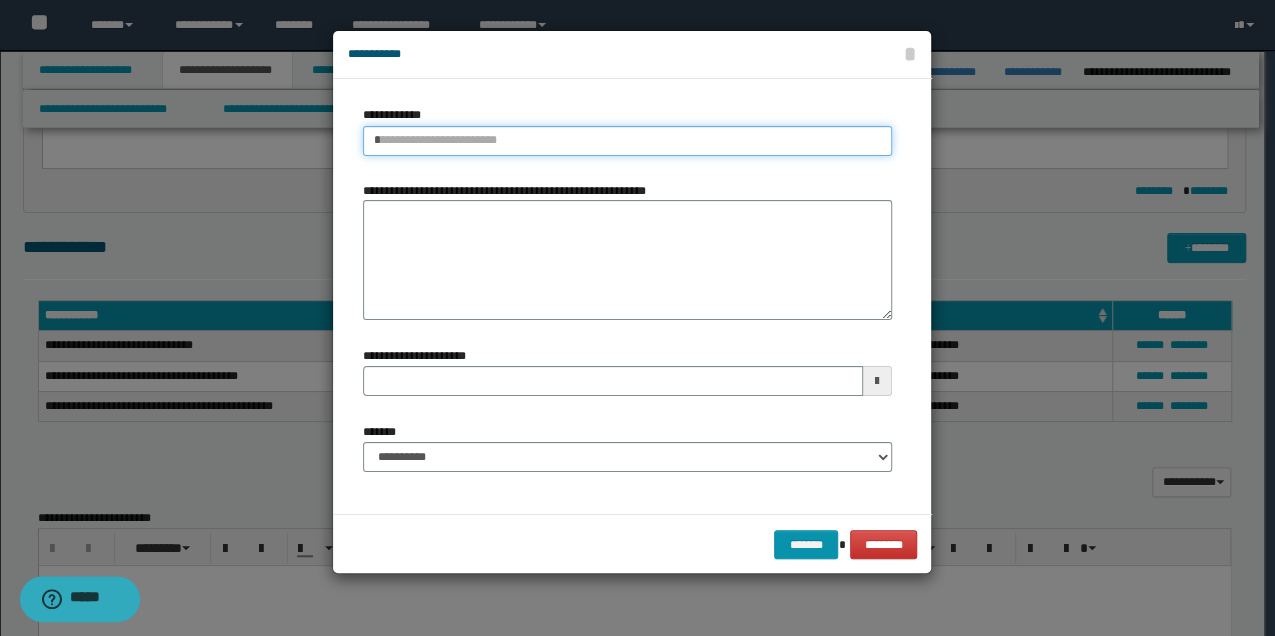 type 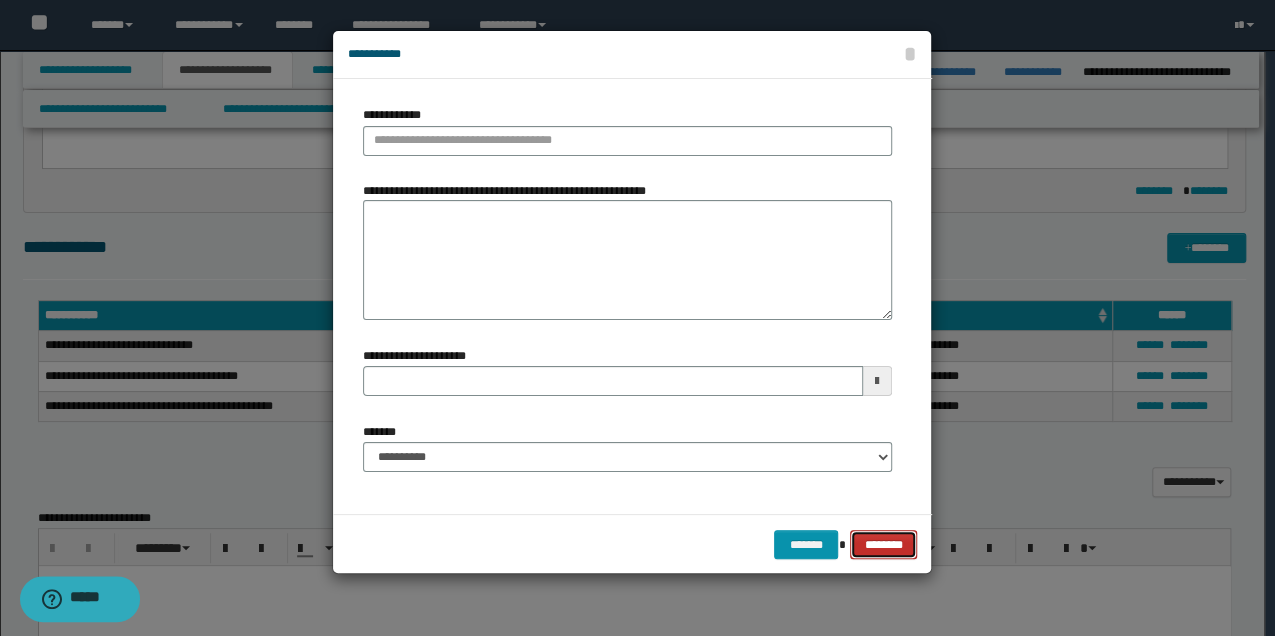 click on "********" at bounding box center [883, 544] 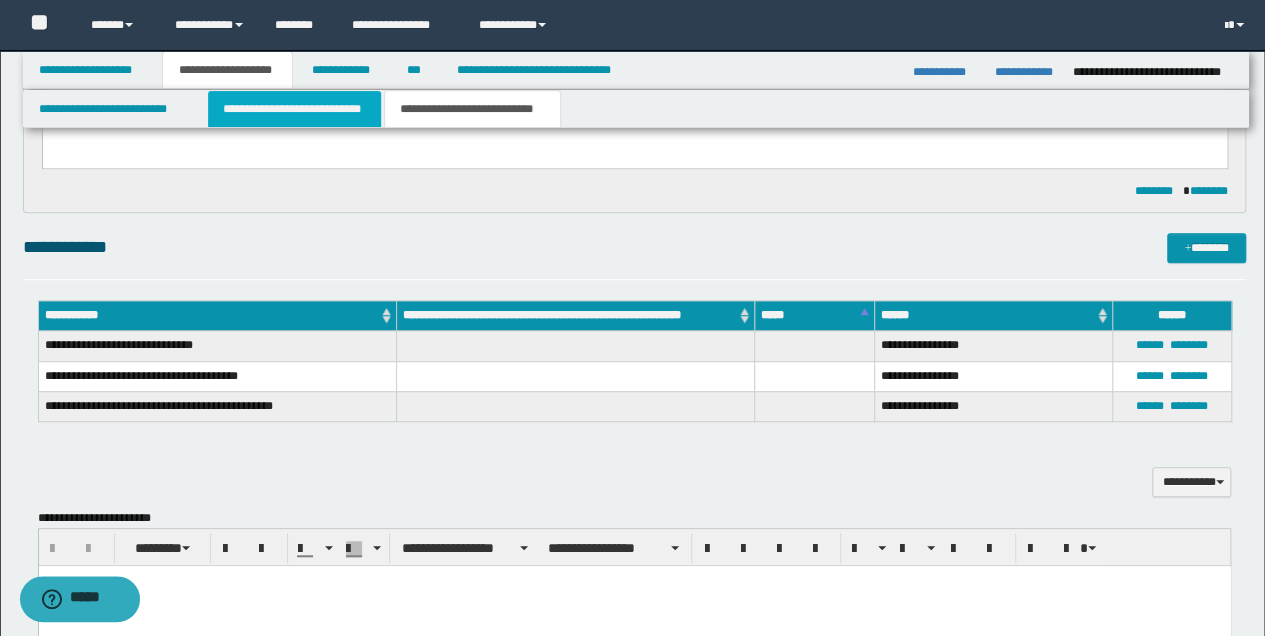 click on "**********" at bounding box center (294, 109) 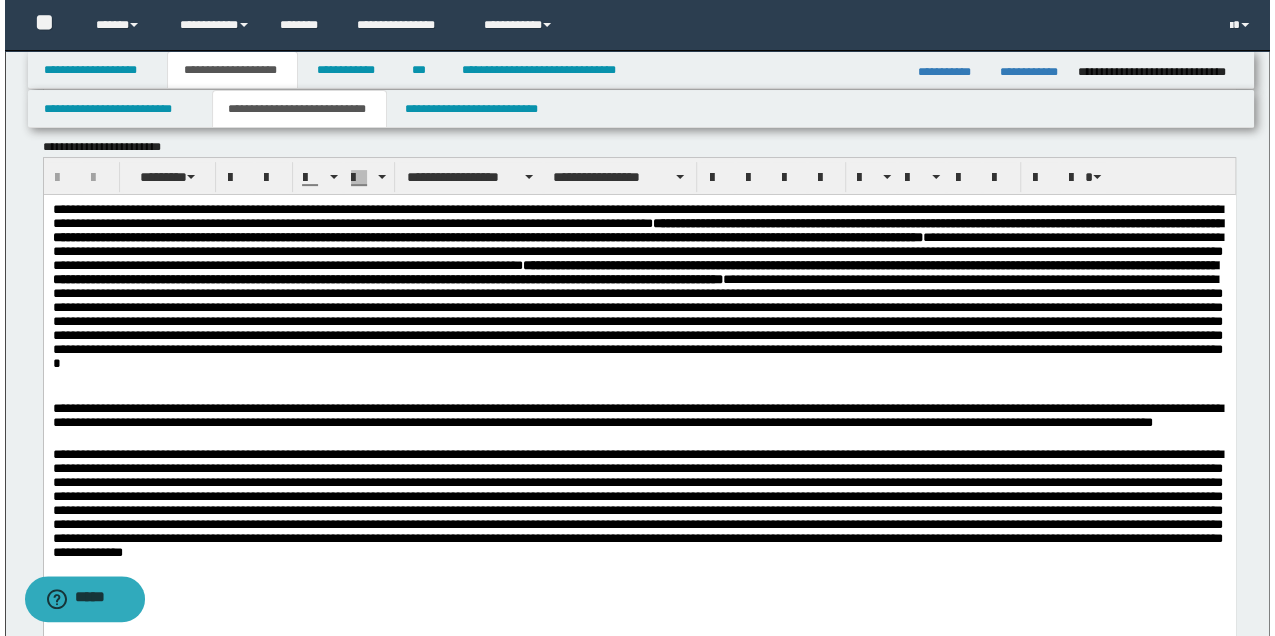 scroll, scrollTop: 266, scrollLeft: 0, axis: vertical 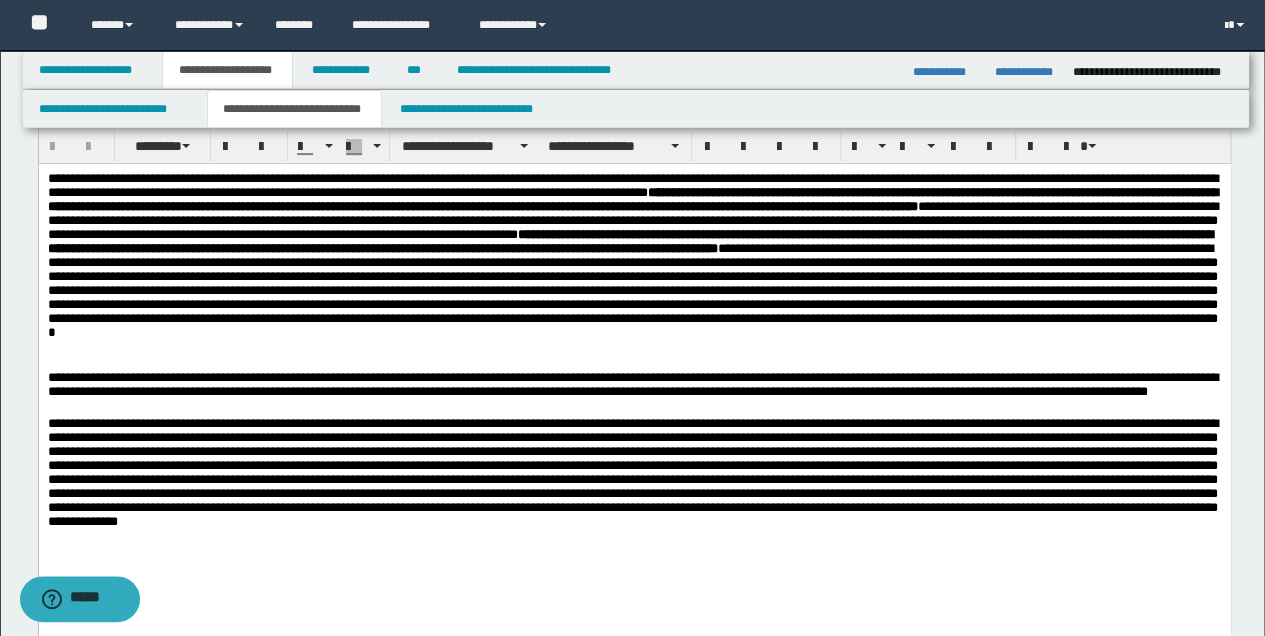 click at bounding box center [634, 478] 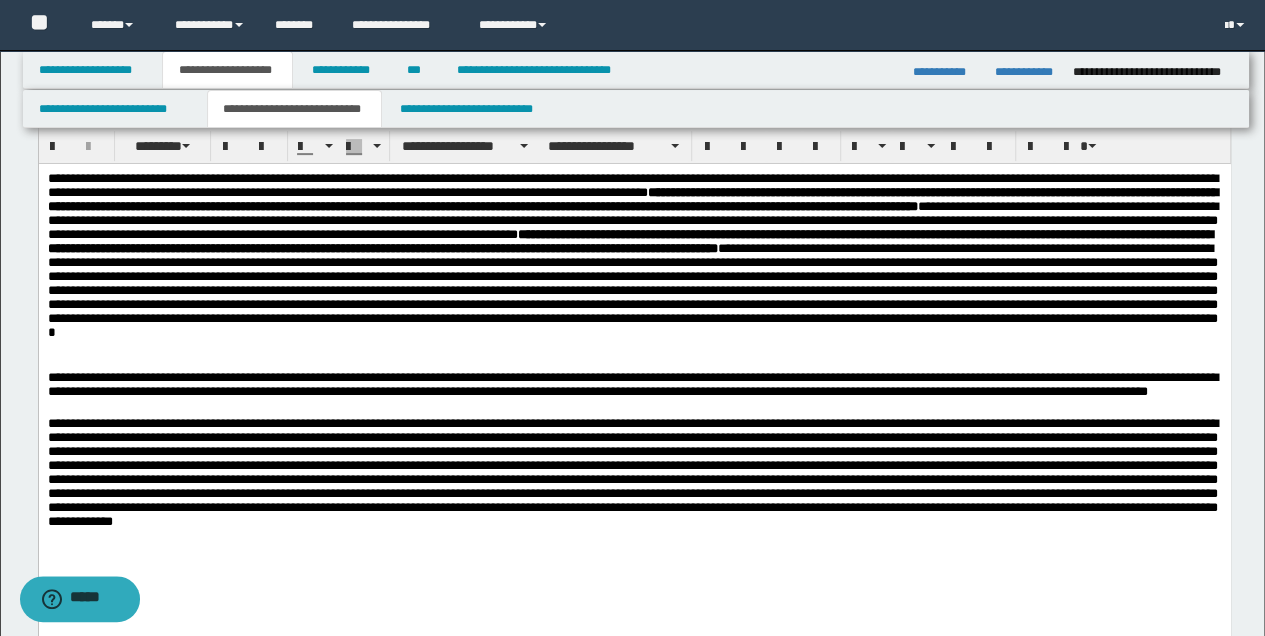 drag, startPoint x: 924, startPoint y: 290, endPoint x: 620, endPoint y: 575, distance: 416.70255 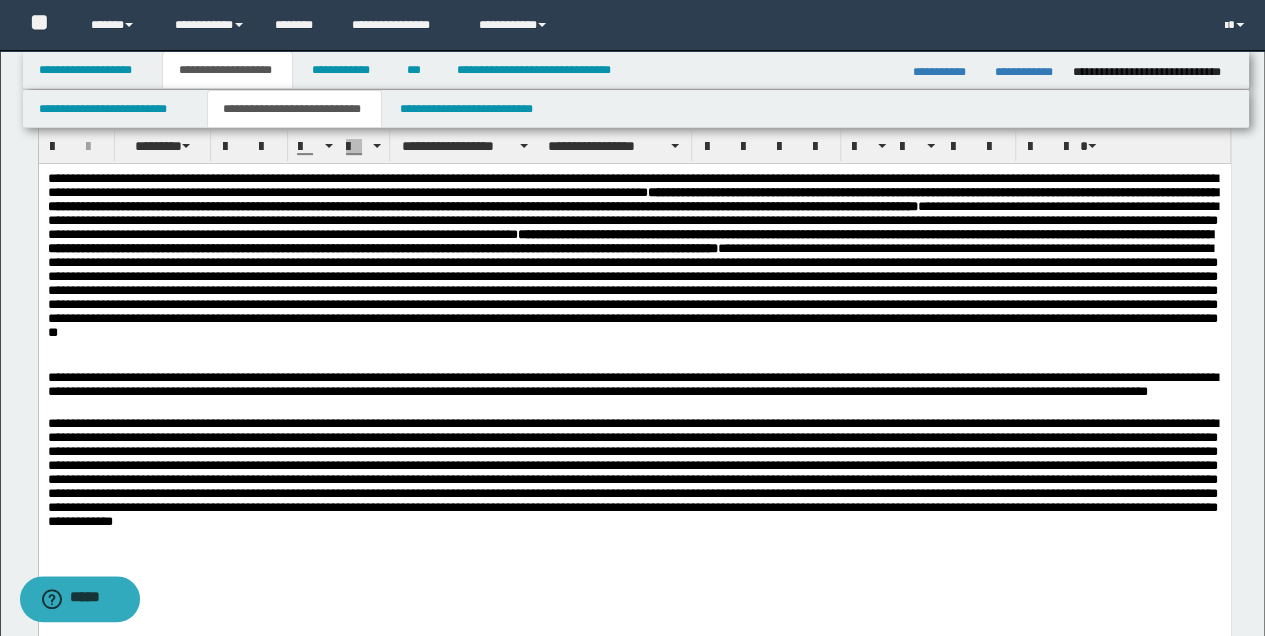 click at bounding box center (634, 478) 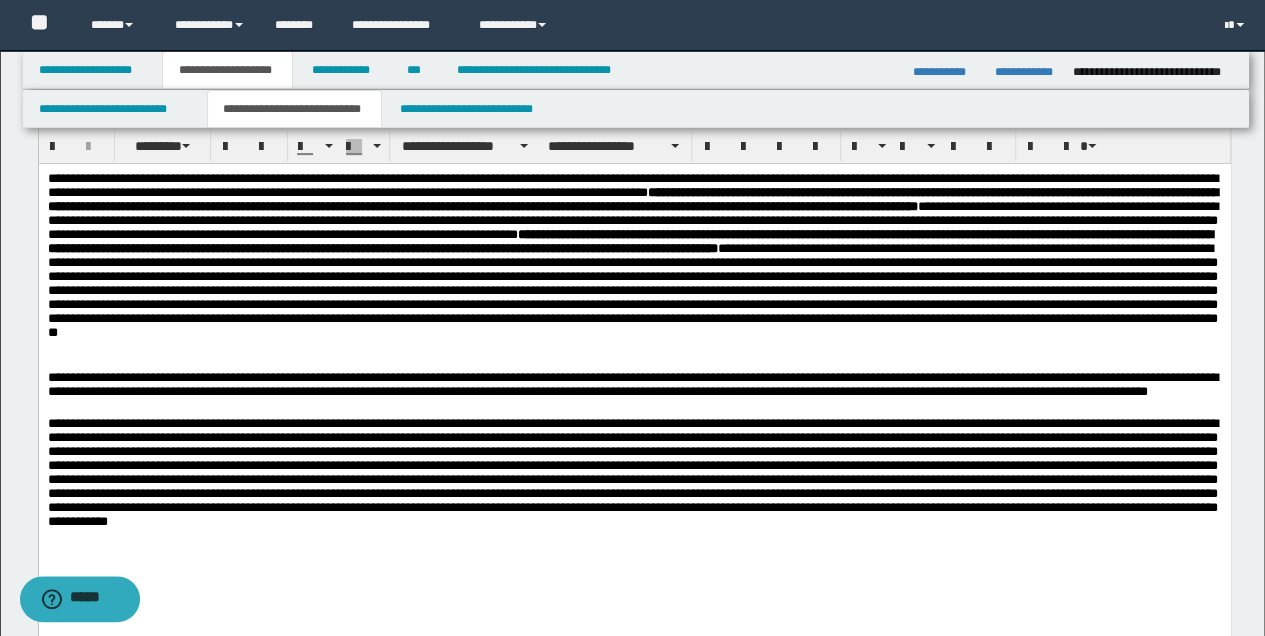 click on "**********" at bounding box center [634, 271] 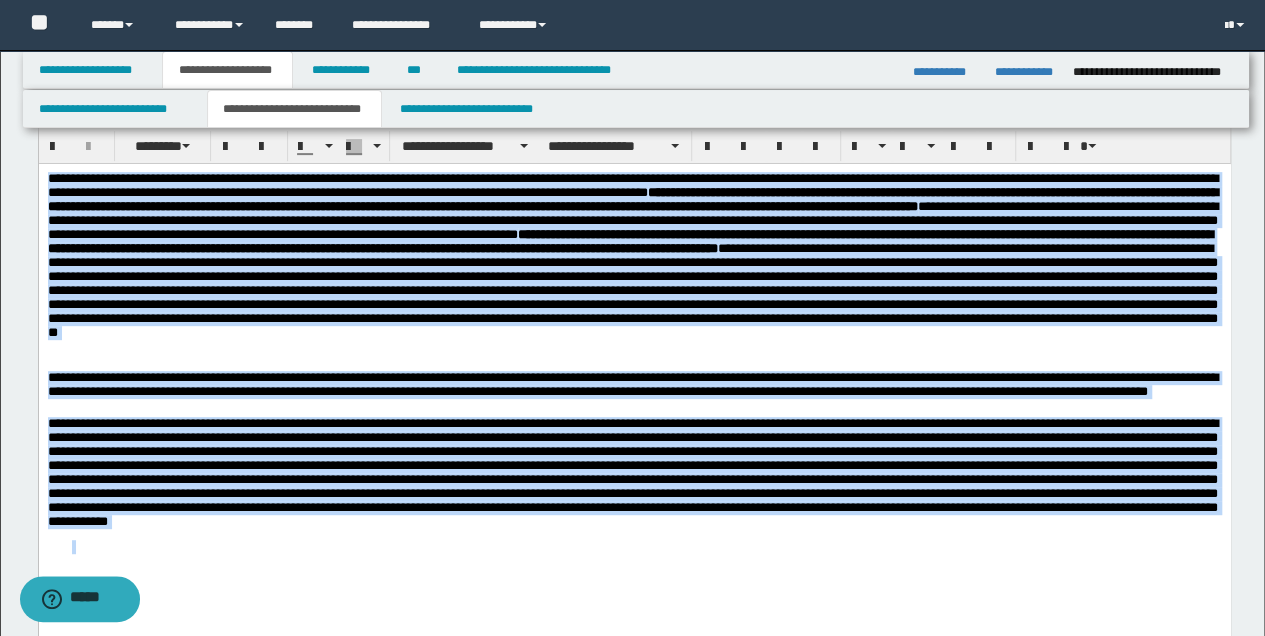 drag, startPoint x: 46, startPoint y: 176, endPoint x: 1108, endPoint y: 542, distance: 1123.2987 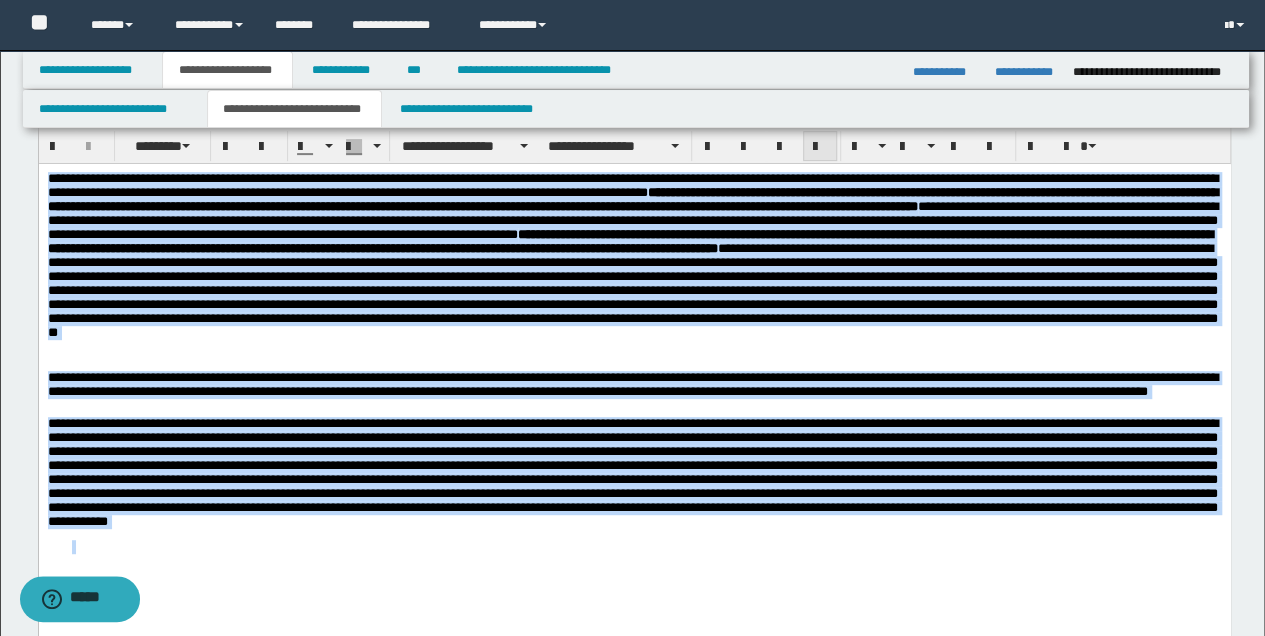 click at bounding box center (820, 147) 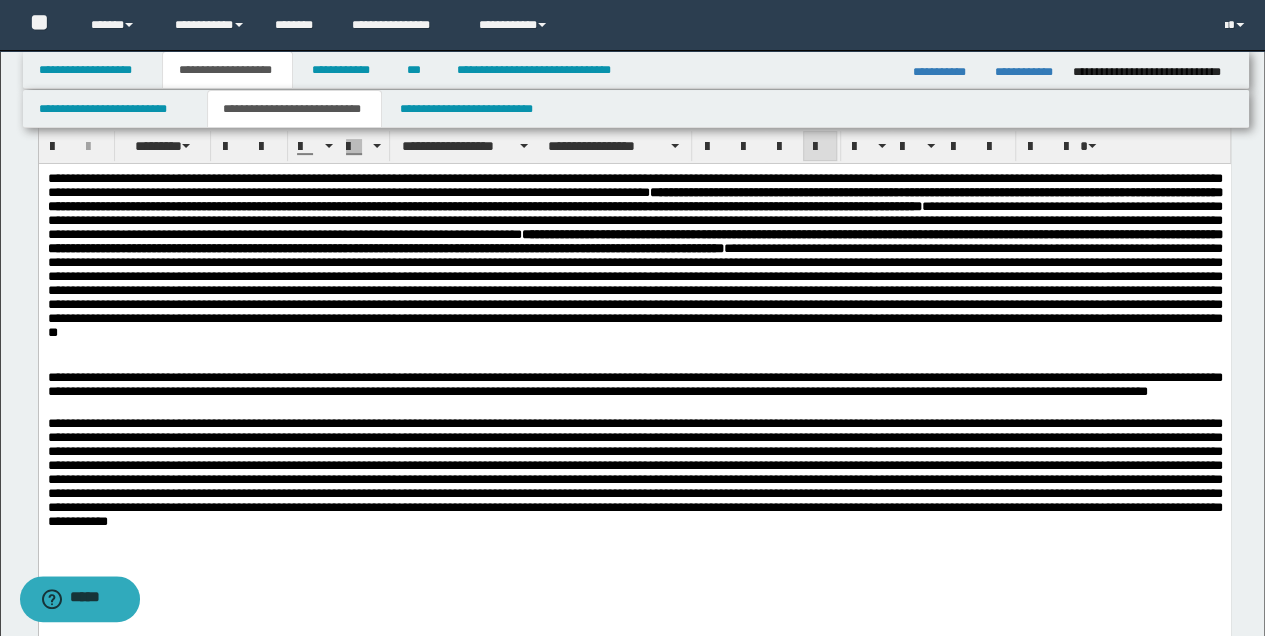 click on "**********" at bounding box center [634, 404] 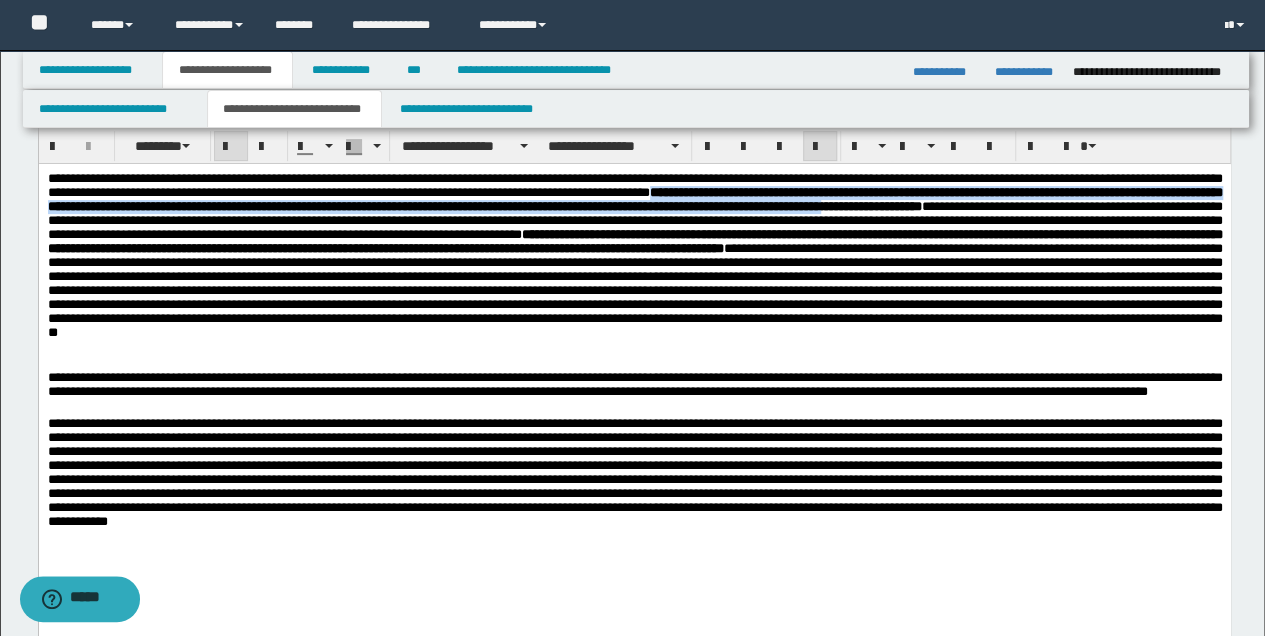 drag, startPoint x: 828, startPoint y: 193, endPoint x: 1203, endPoint y: 211, distance: 375.43176 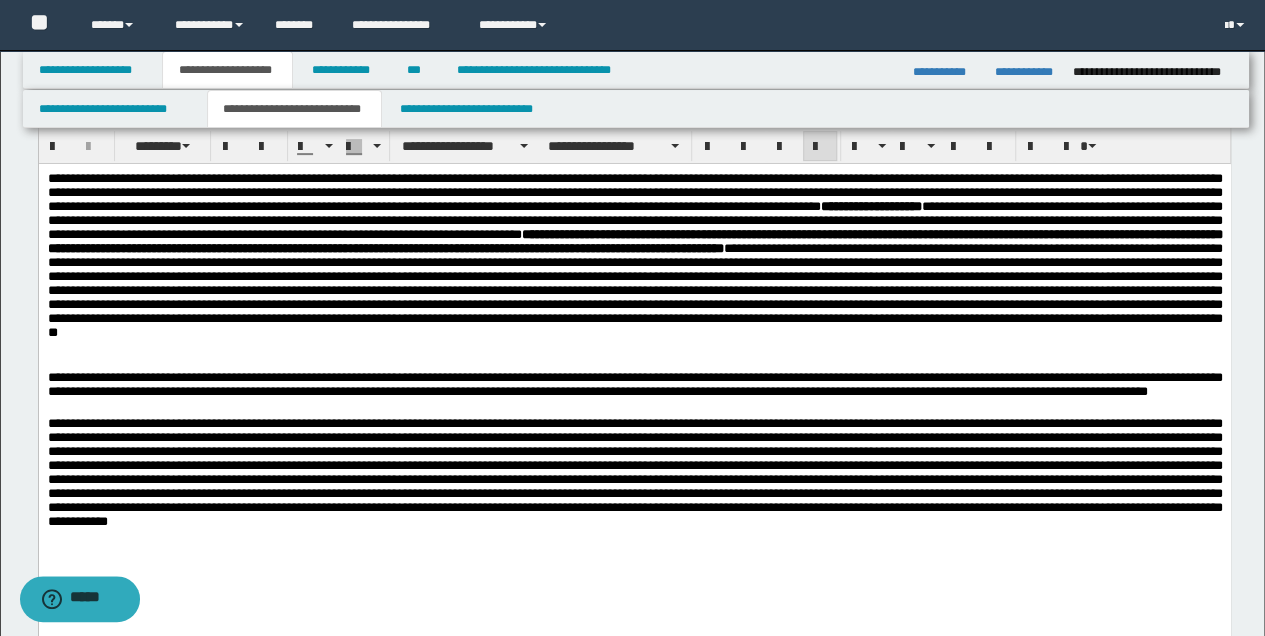 click on "**********" at bounding box center [634, 241] 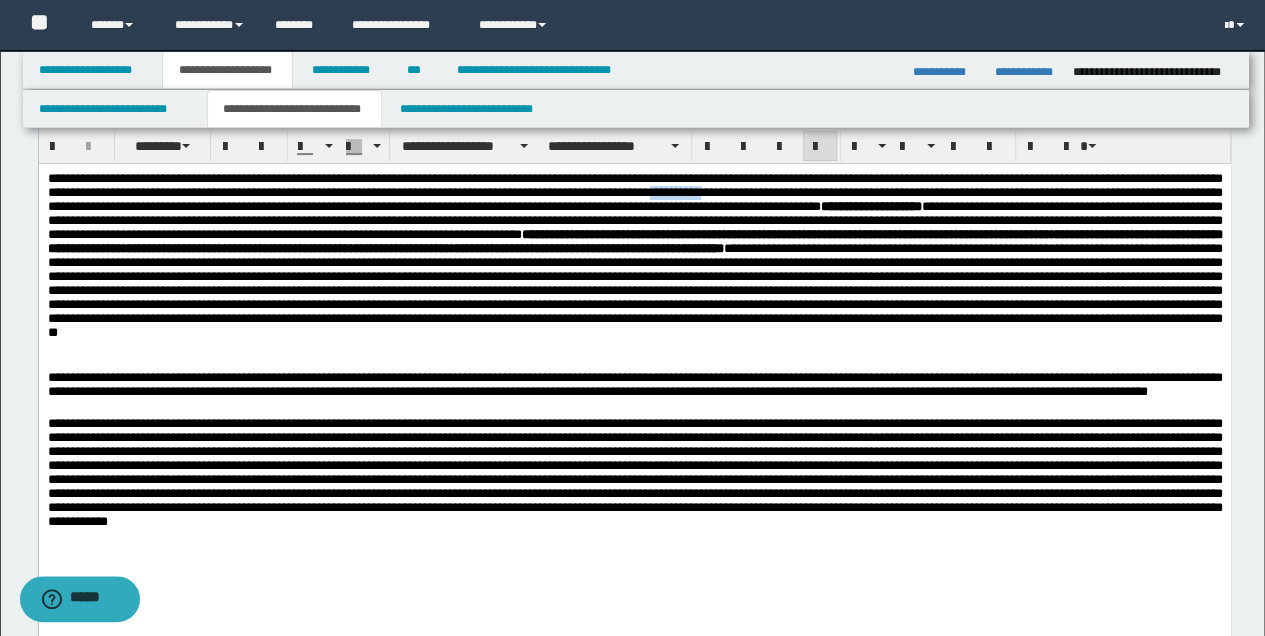 drag, startPoint x: 828, startPoint y: 195, endPoint x: 887, endPoint y: 201, distance: 59.3043 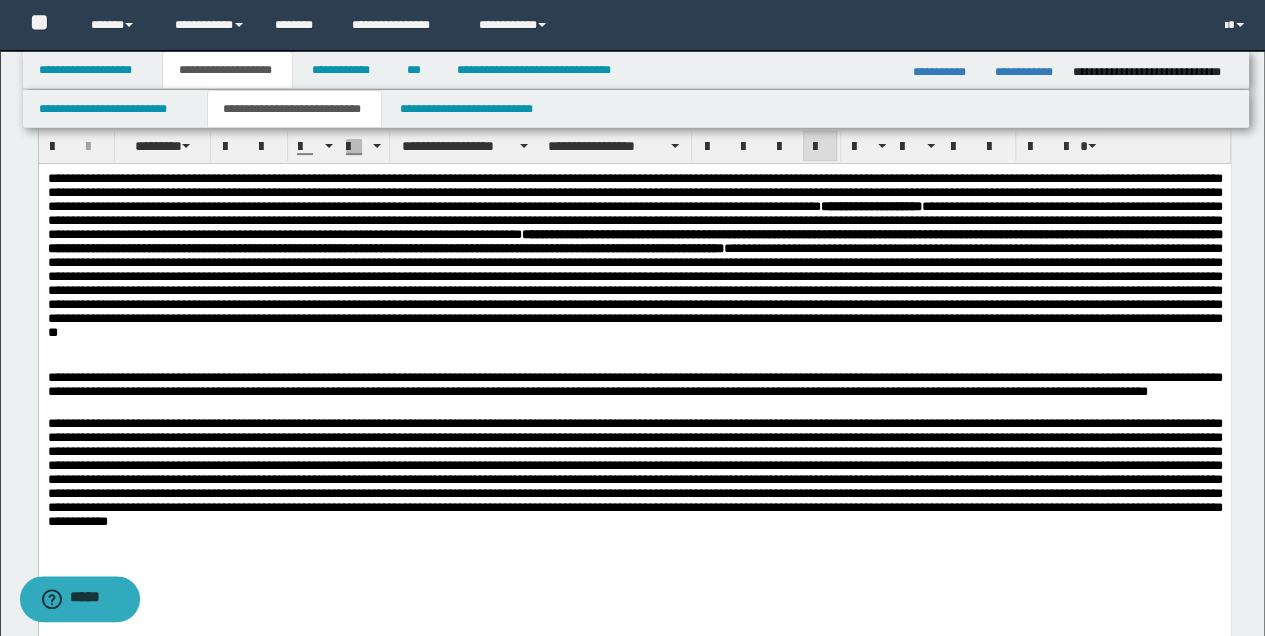 click on "**********" at bounding box center [634, 271] 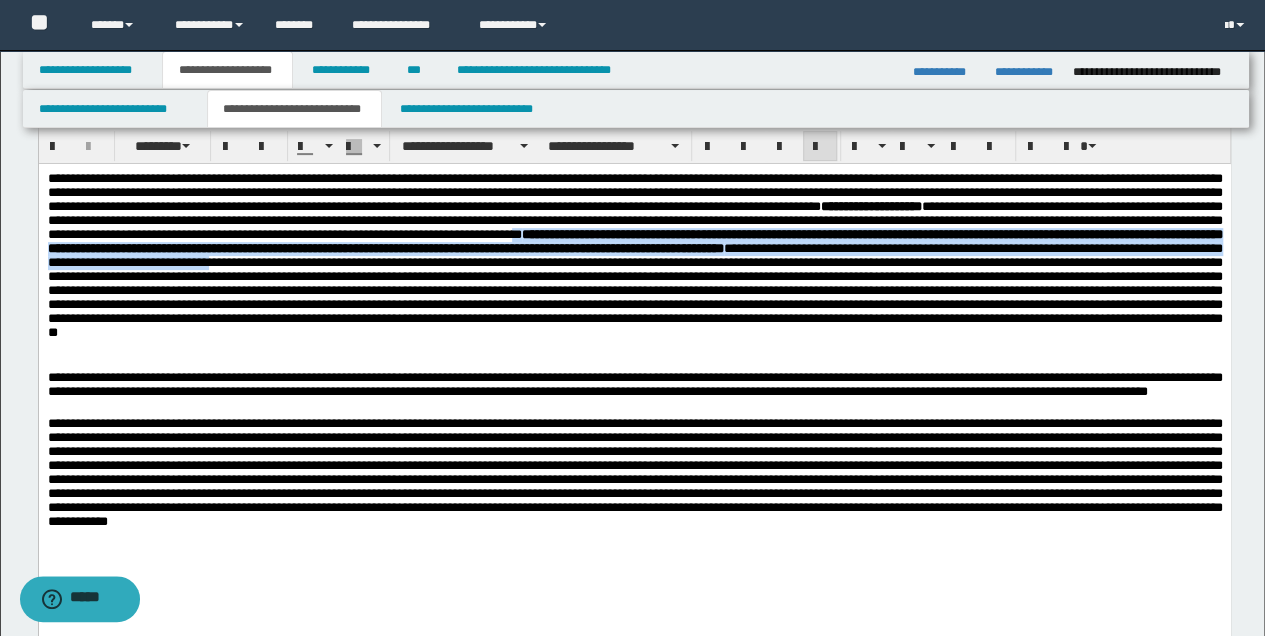 drag, startPoint x: 1005, startPoint y: 239, endPoint x: 1013, endPoint y: 267, distance: 29.12044 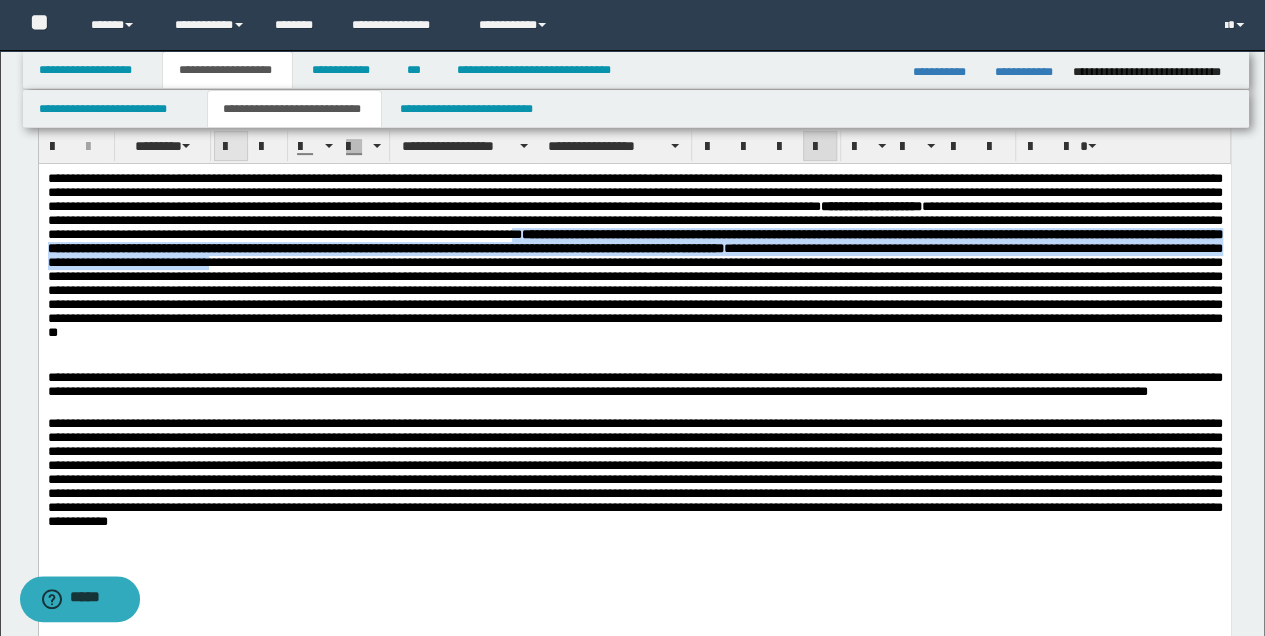 click at bounding box center [231, 146] 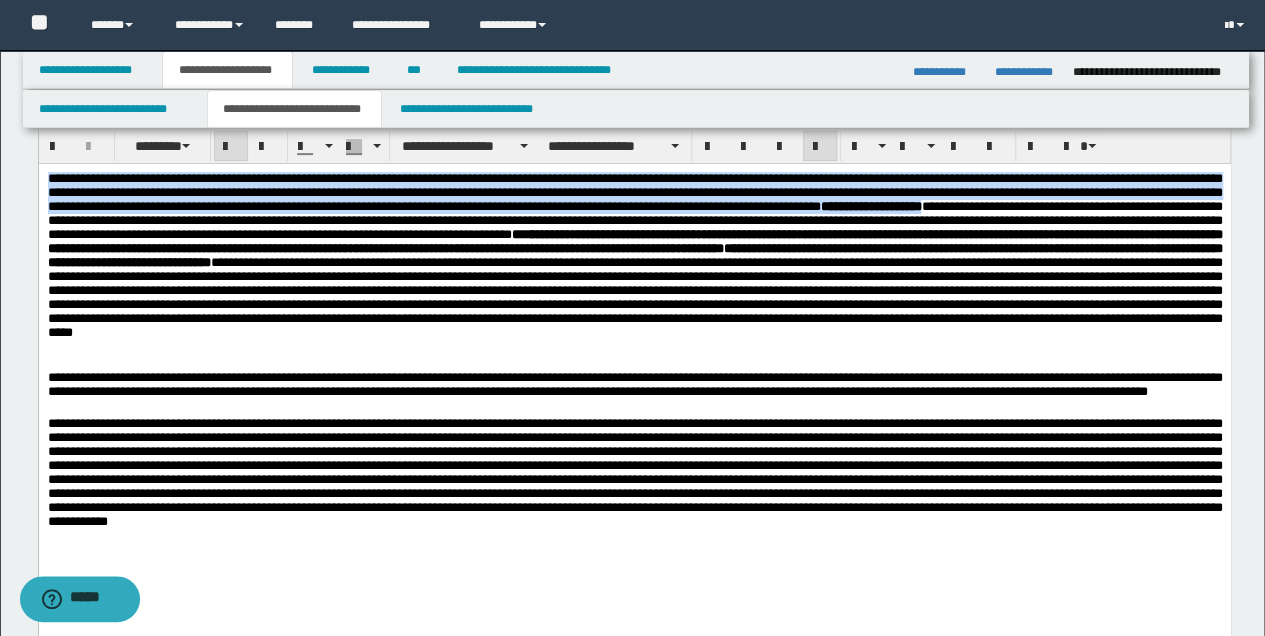 click at bounding box center (231, 146) 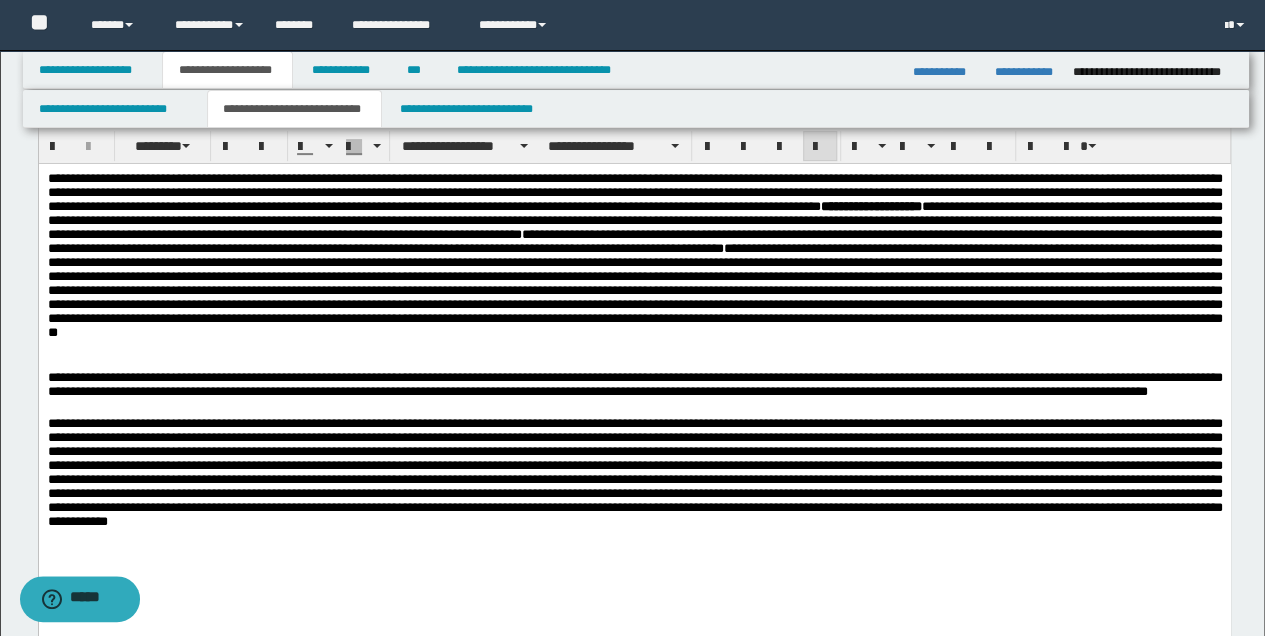 click on "**********" at bounding box center (634, 271) 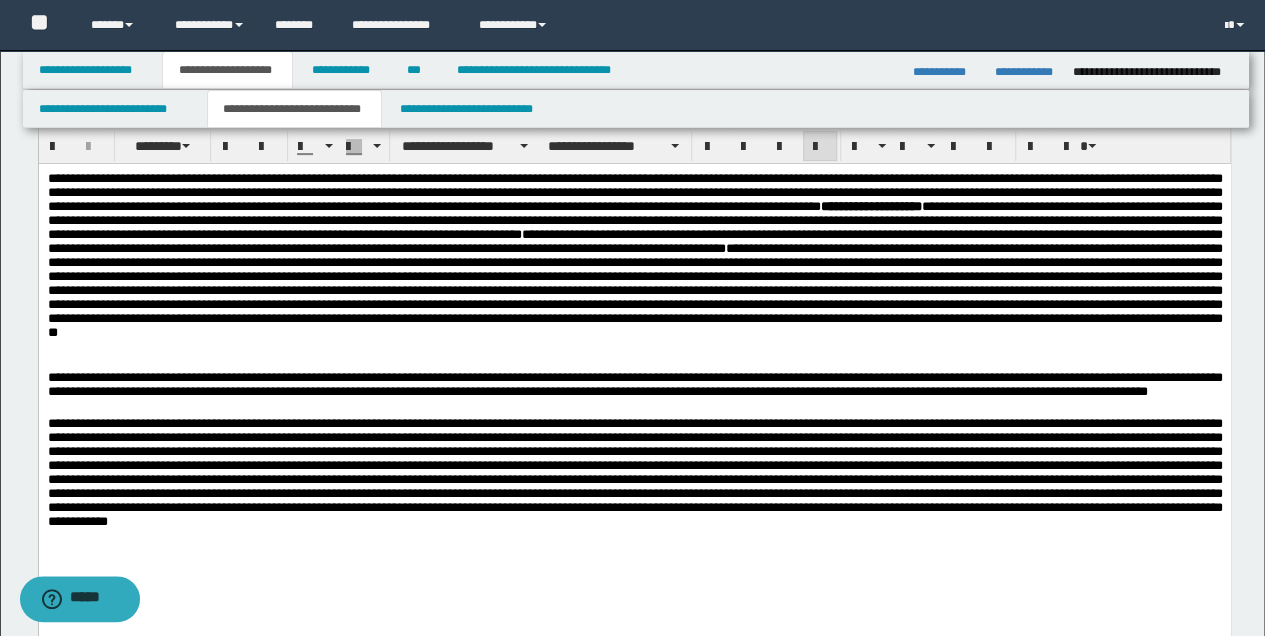 click on "**********" at bounding box center [634, 394] 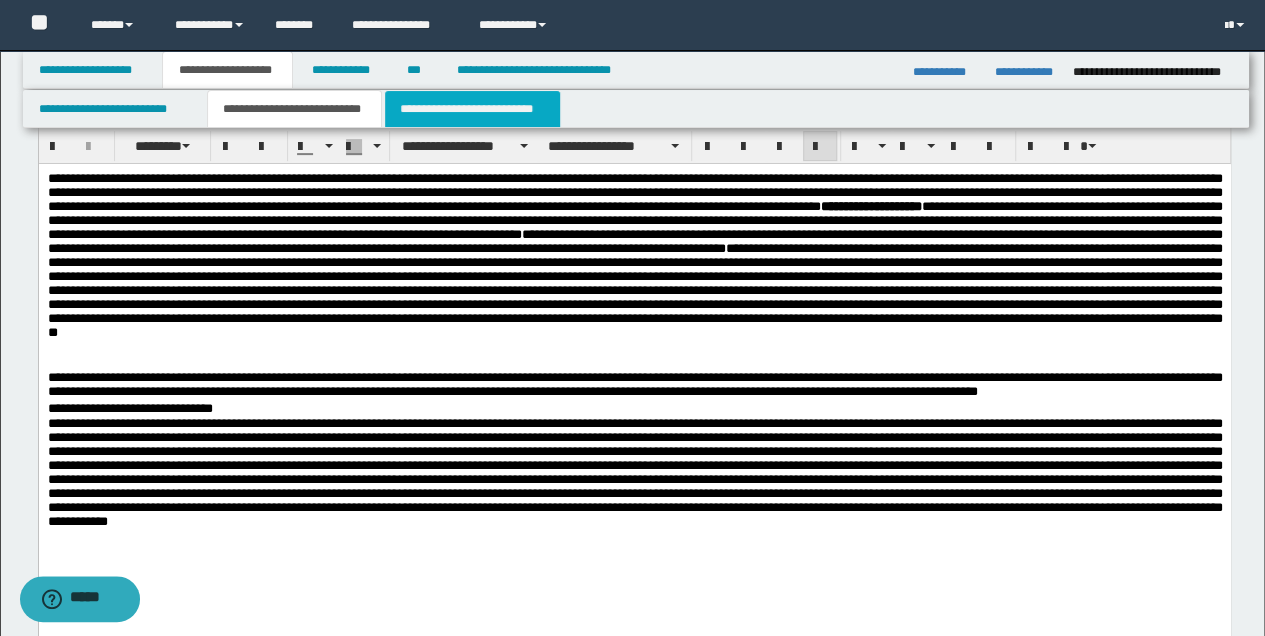 click on "**********" at bounding box center [472, 109] 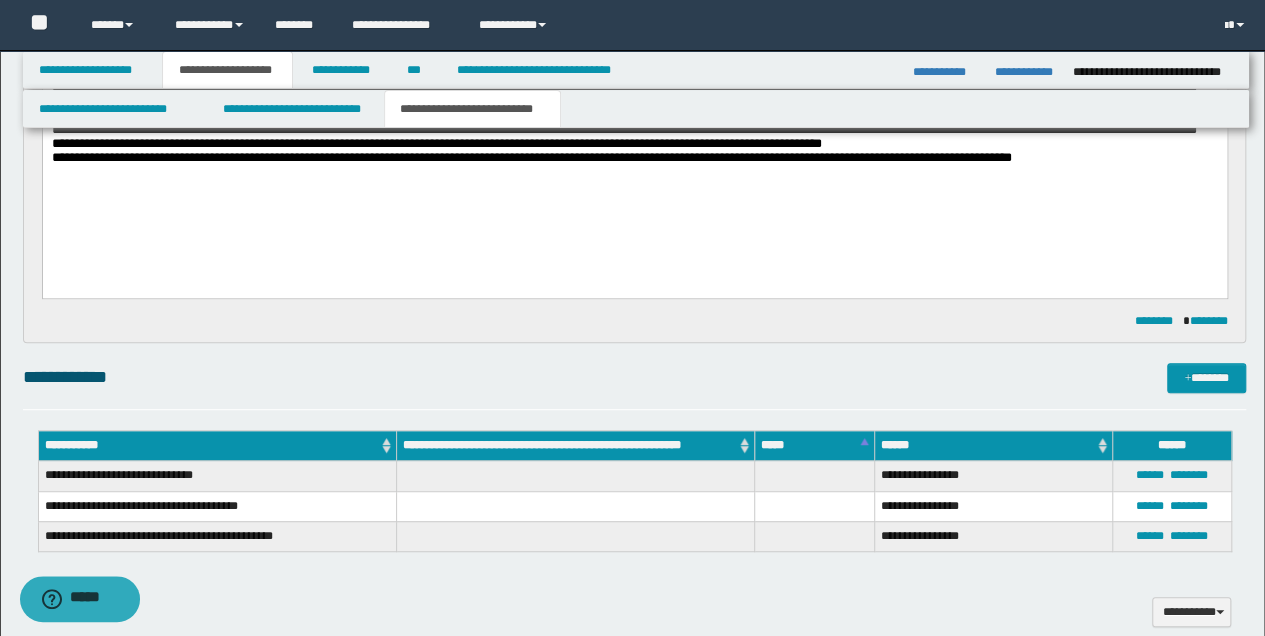 scroll, scrollTop: 600, scrollLeft: 0, axis: vertical 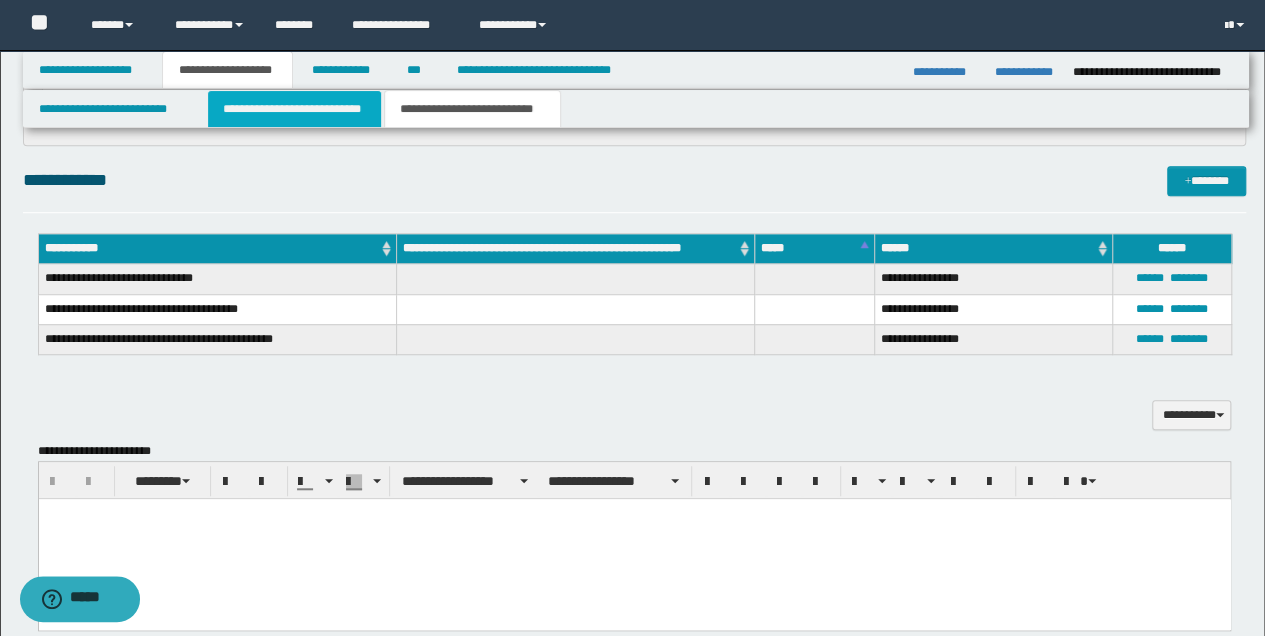 click on "**********" at bounding box center (294, 109) 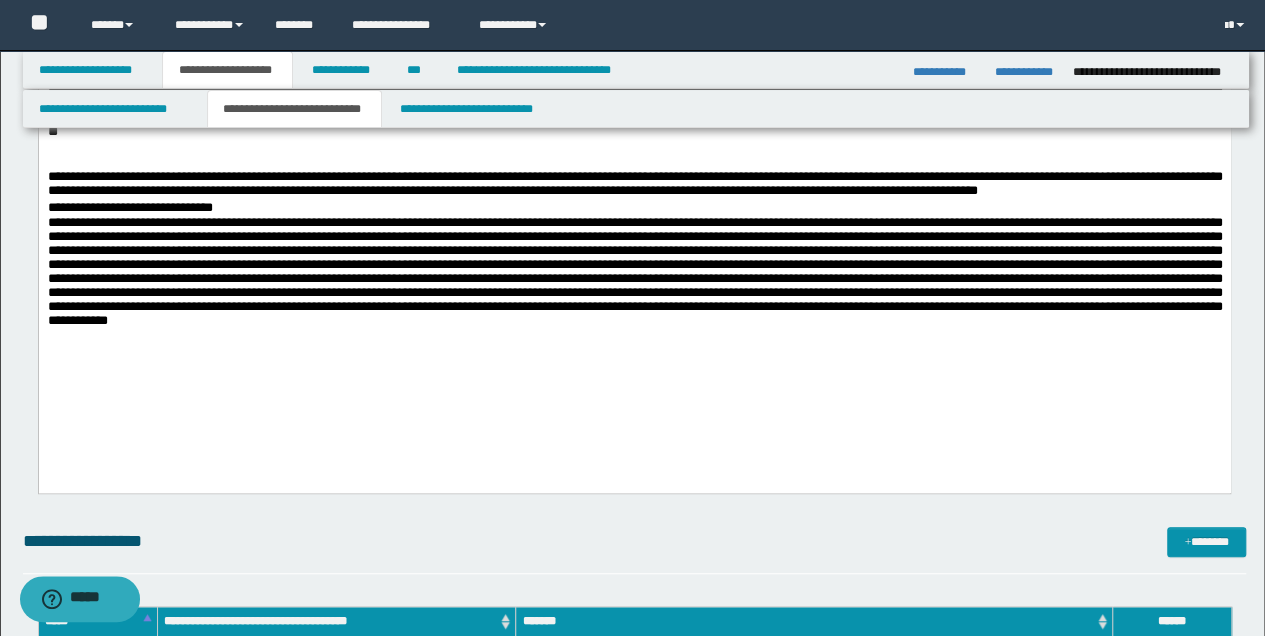 scroll, scrollTop: 466, scrollLeft: 0, axis: vertical 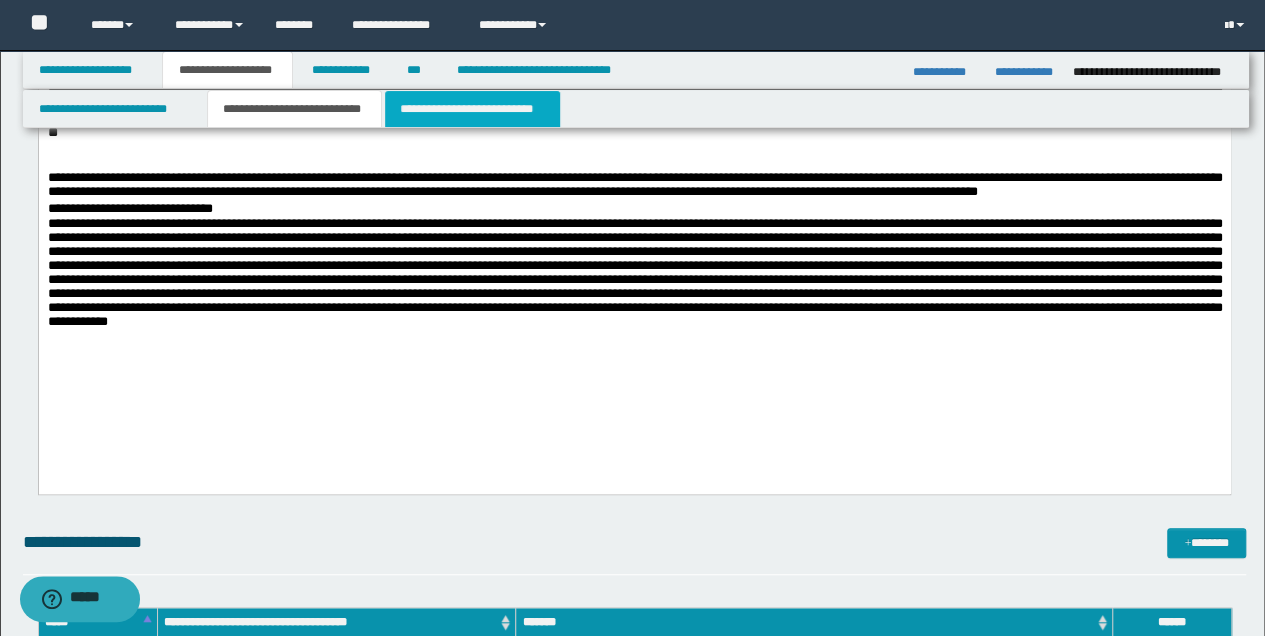 click on "**********" at bounding box center [472, 109] 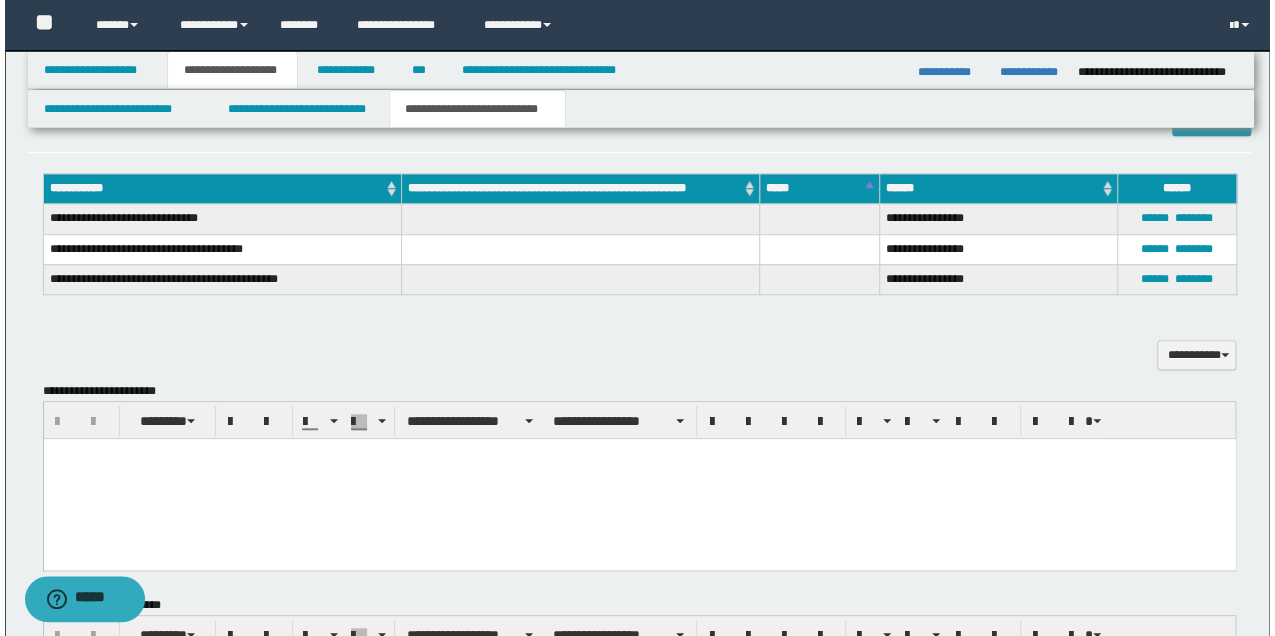scroll, scrollTop: 666, scrollLeft: 0, axis: vertical 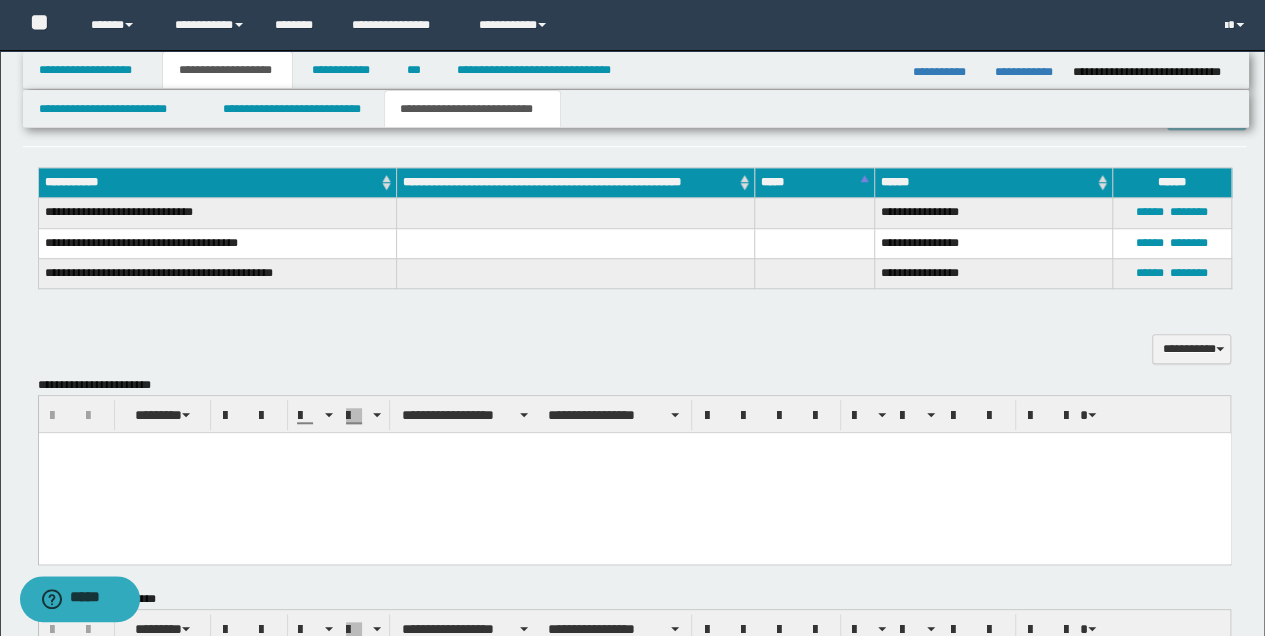 click at bounding box center [634, 472] 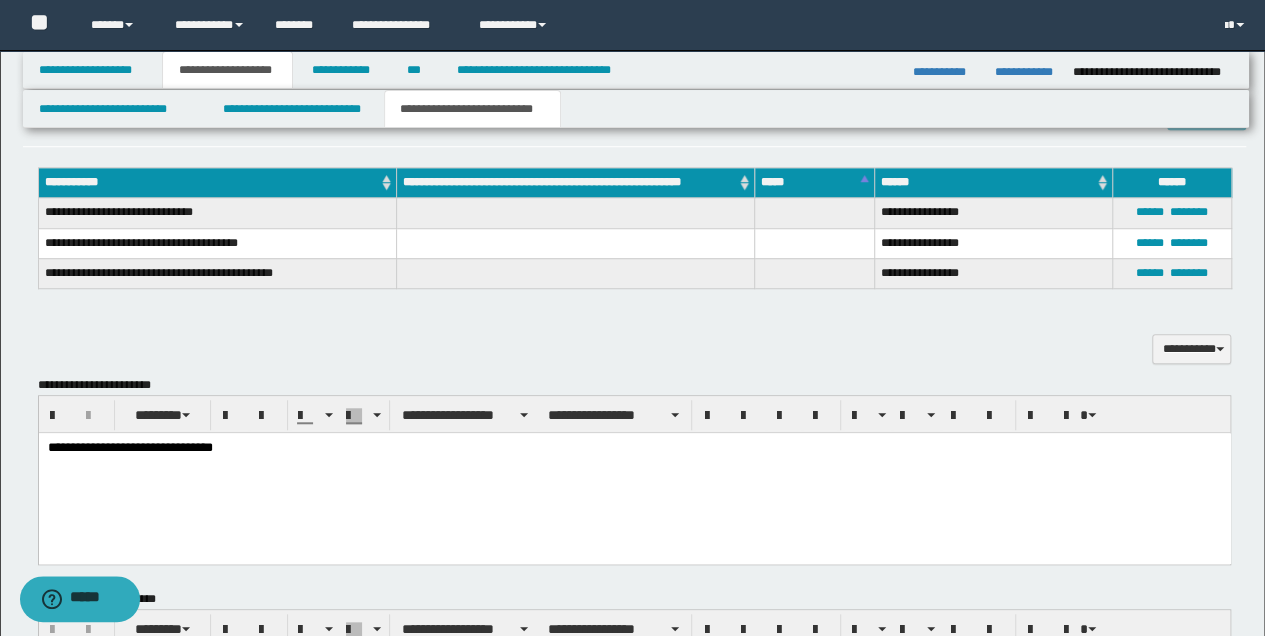 click on "**********" at bounding box center (634, 472) 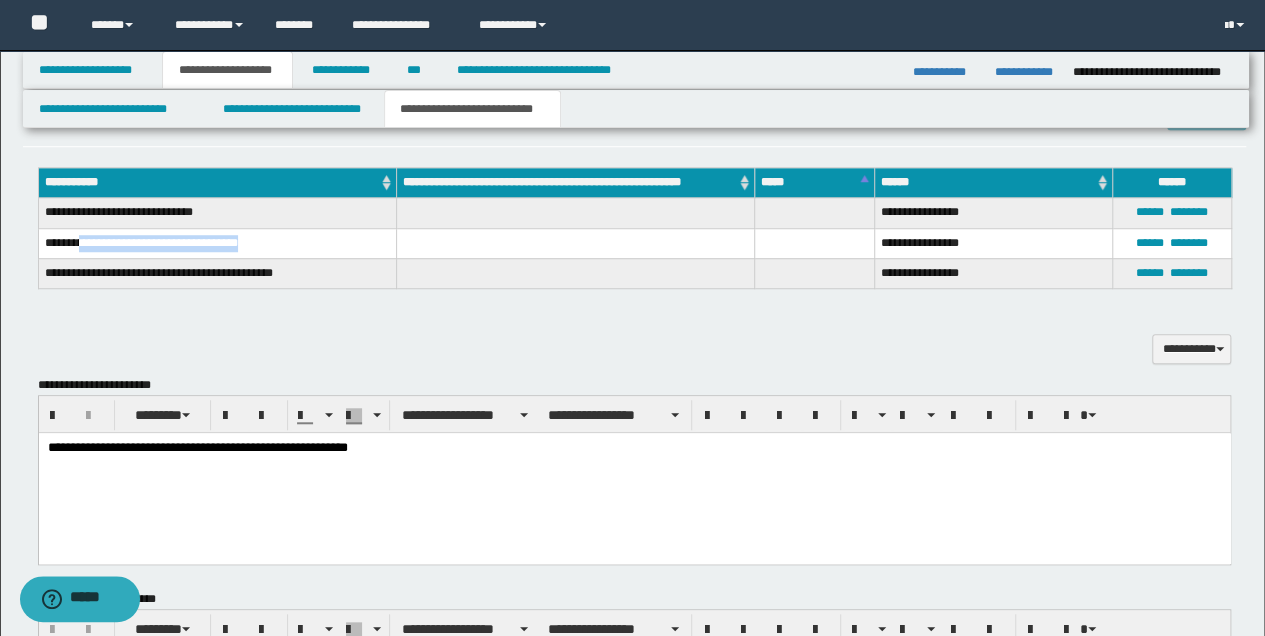 drag, startPoint x: 78, startPoint y: 240, endPoint x: 278, endPoint y: 249, distance: 200.2024 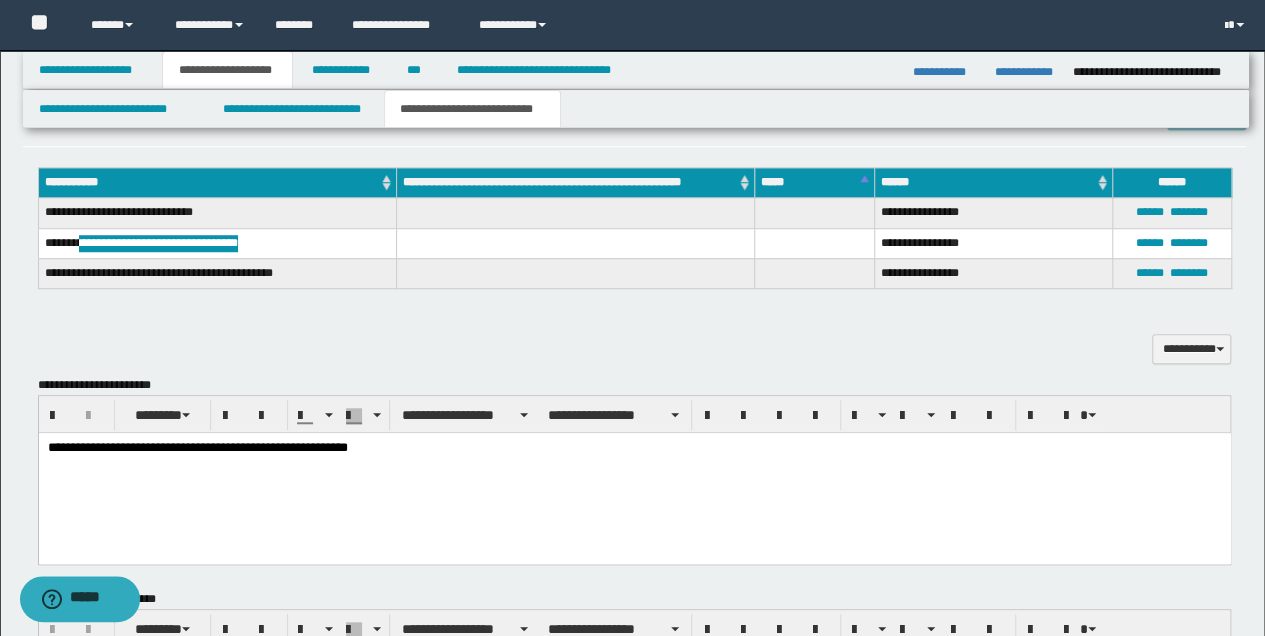 click on "**********" at bounding box center (634, 447) 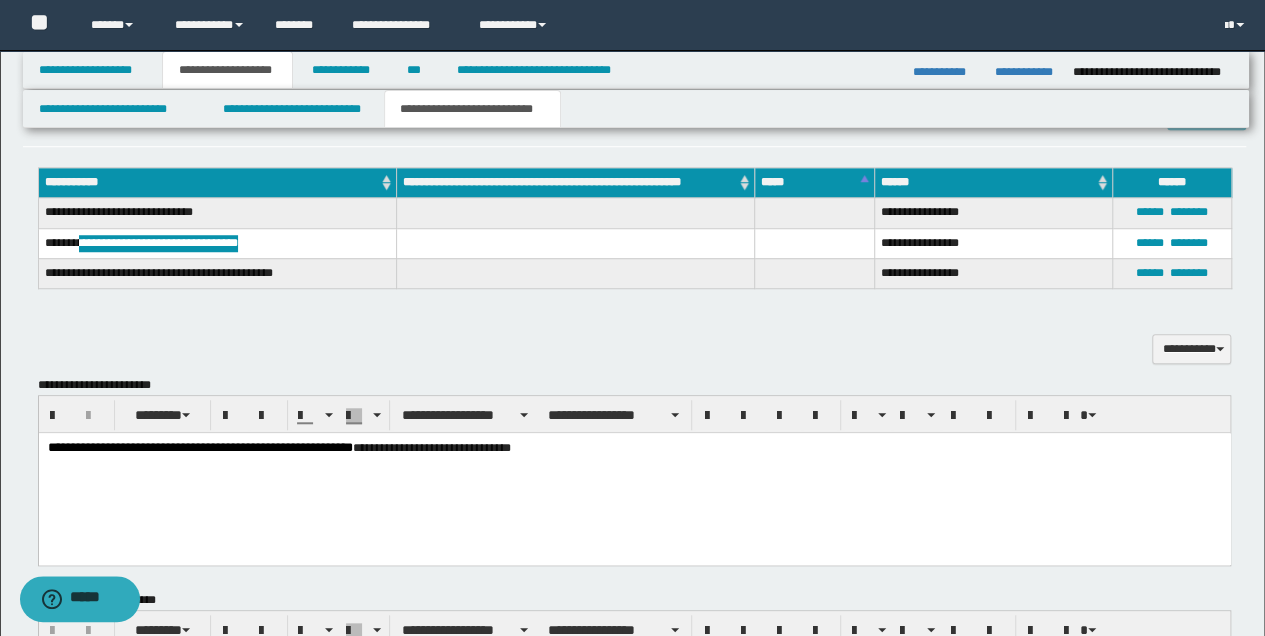 click on "**********" at bounding box center (634, 473) 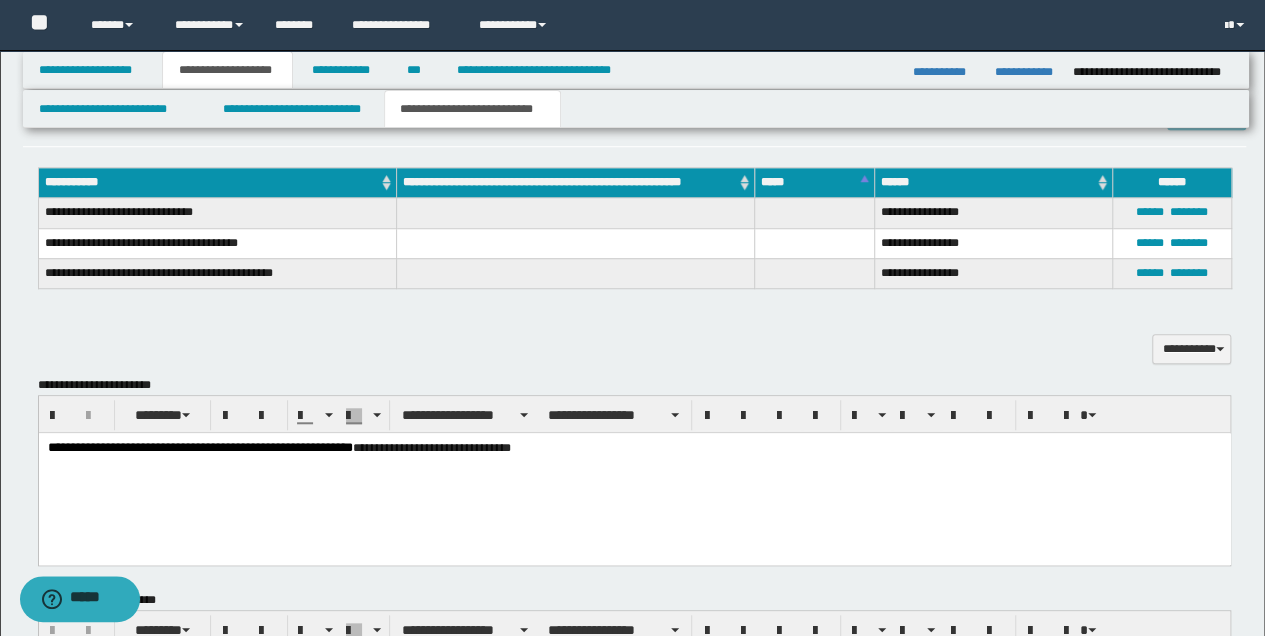 click on "**********" at bounding box center [635, 338] 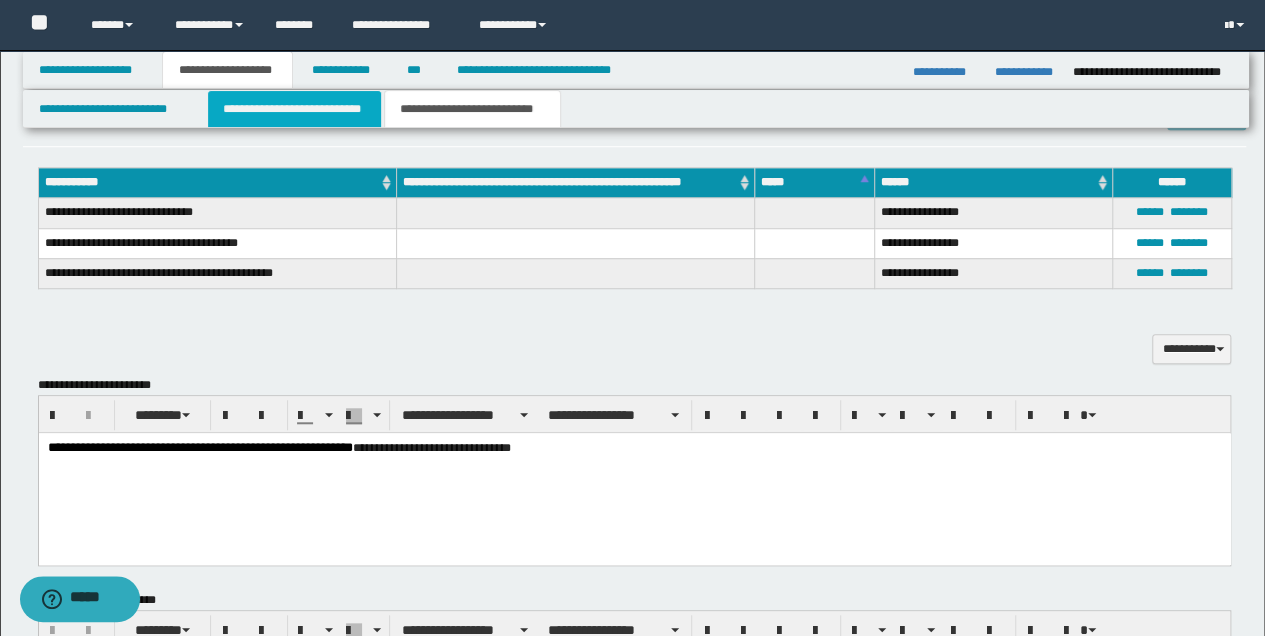 click on "**********" at bounding box center [294, 109] 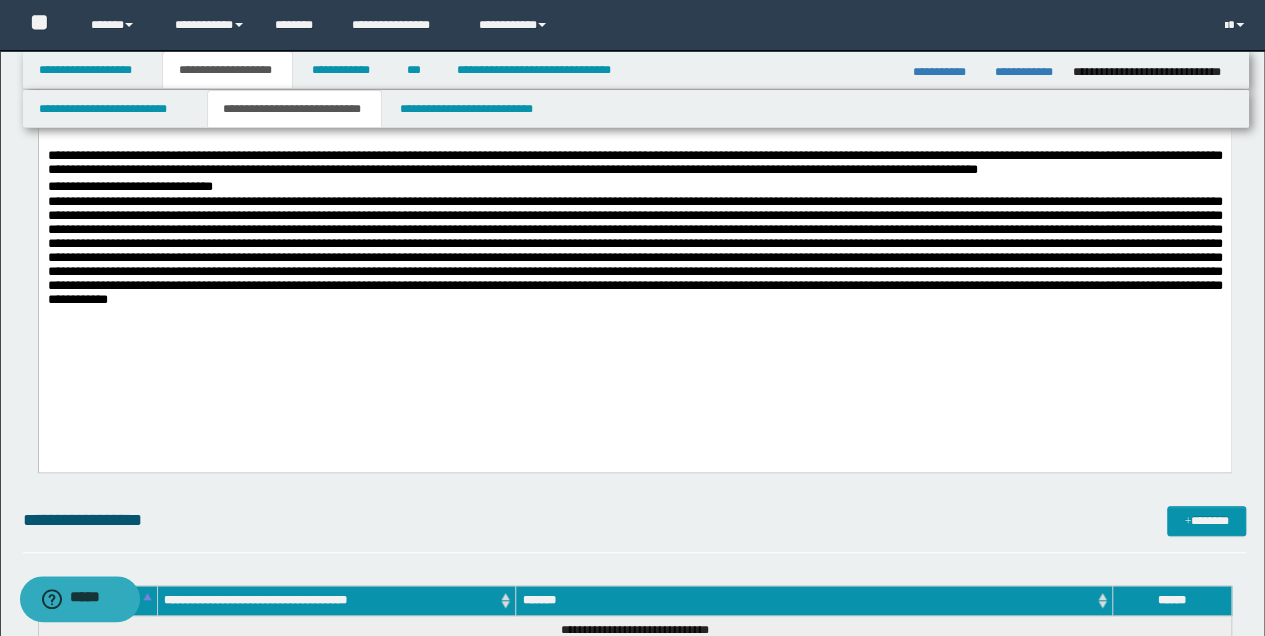 scroll, scrollTop: 466, scrollLeft: 0, axis: vertical 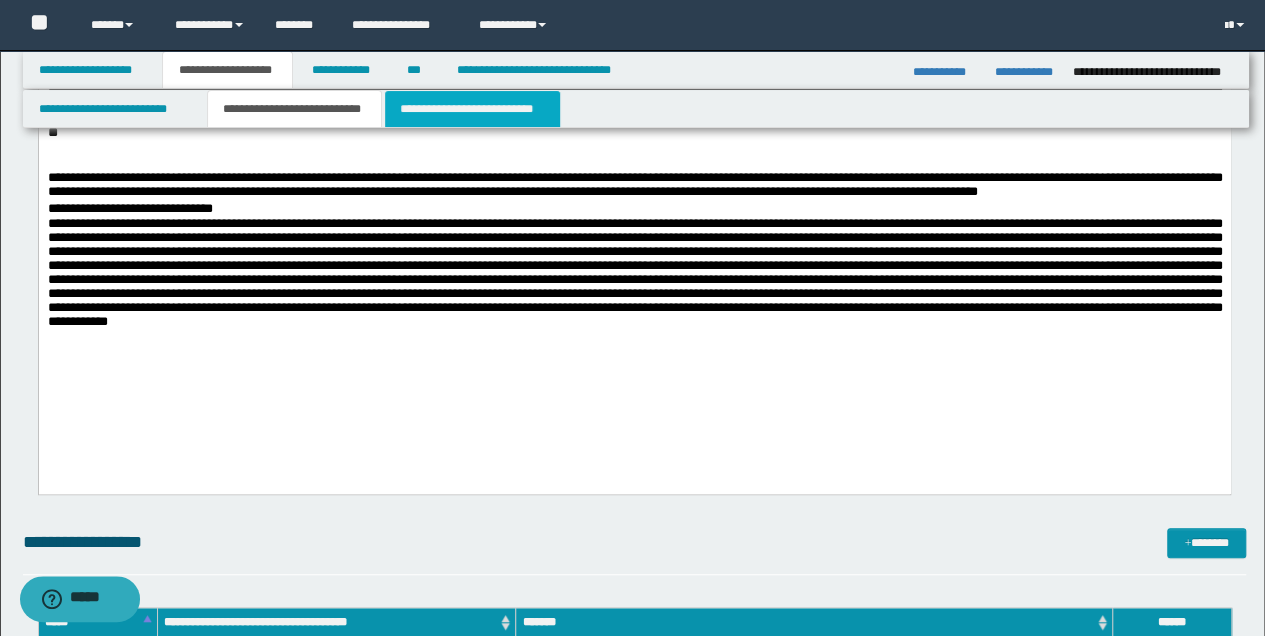 click on "**********" at bounding box center [472, 109] 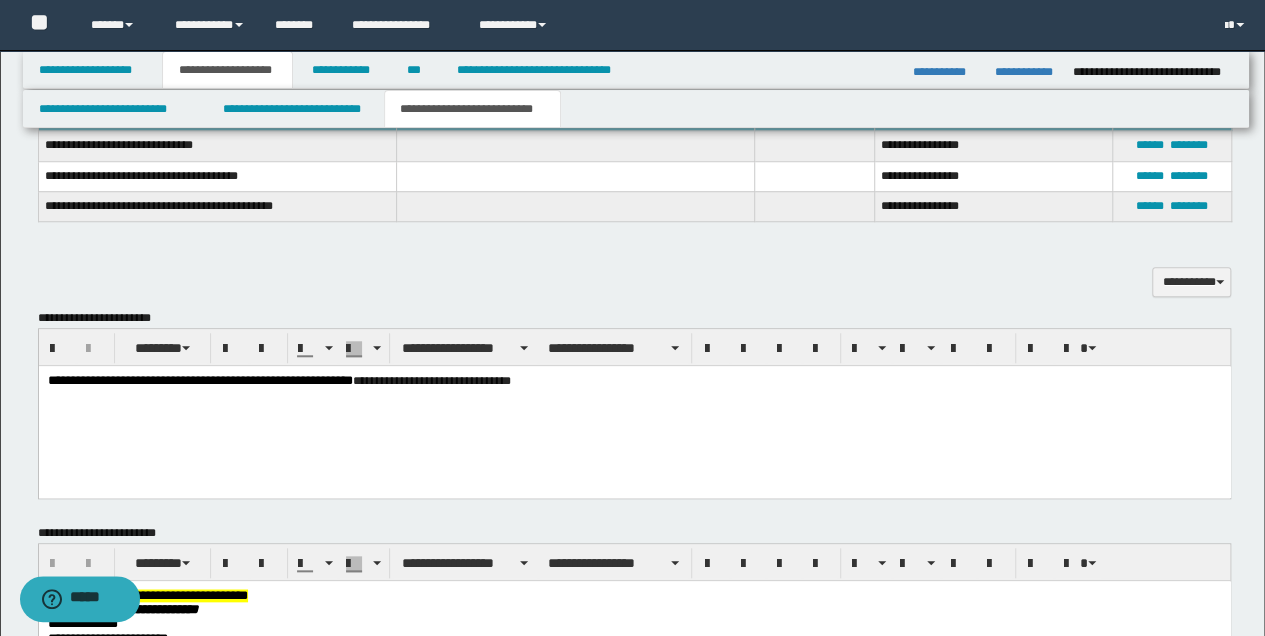 scroll, scrollTop: 600, scrollLeft: 0, axis: vertical 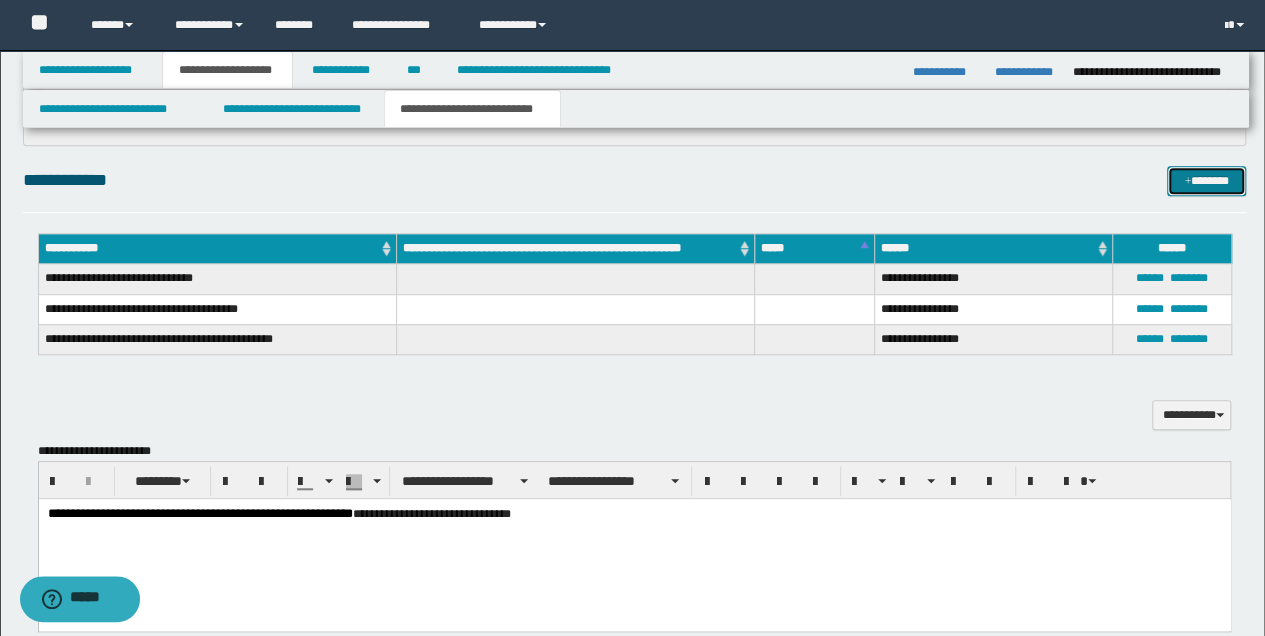 click on "*******" at bounding box center [1206, 180] 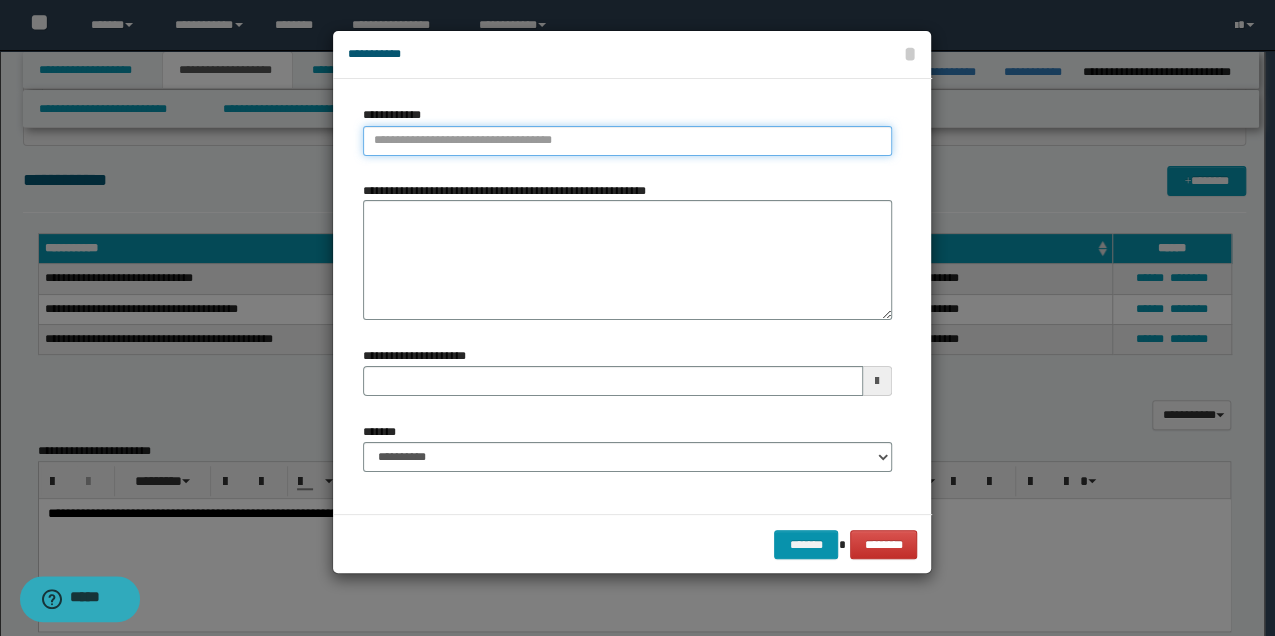 click on "**********" at bounding box center (627, 141) 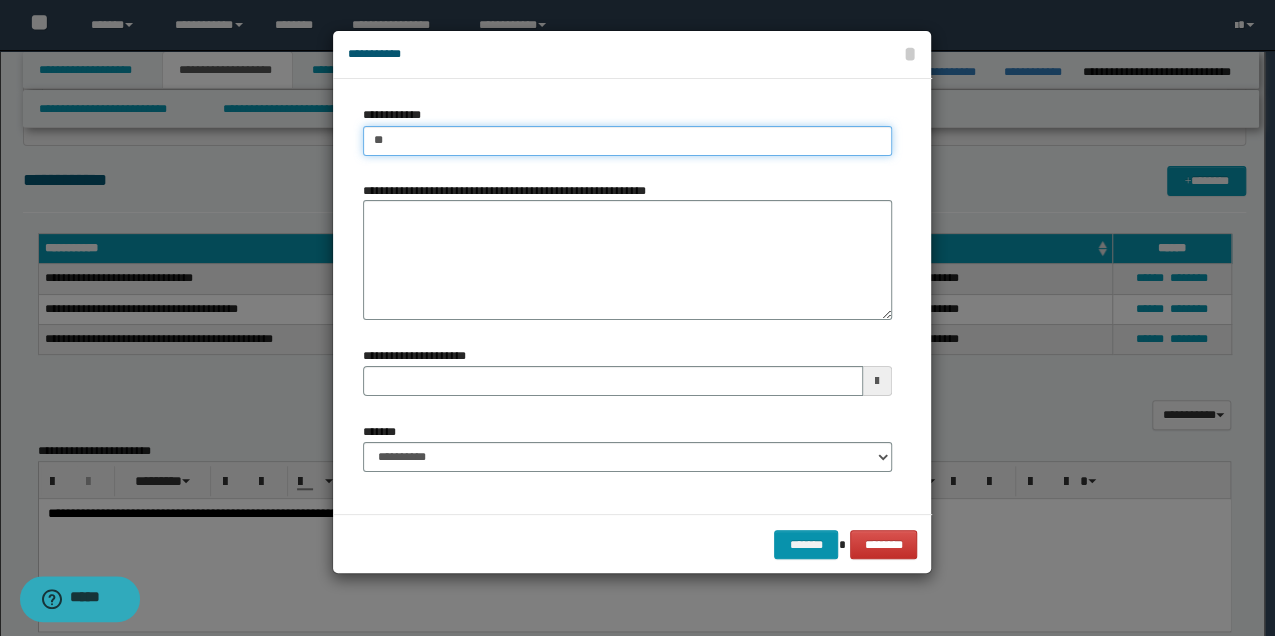 type on "***" 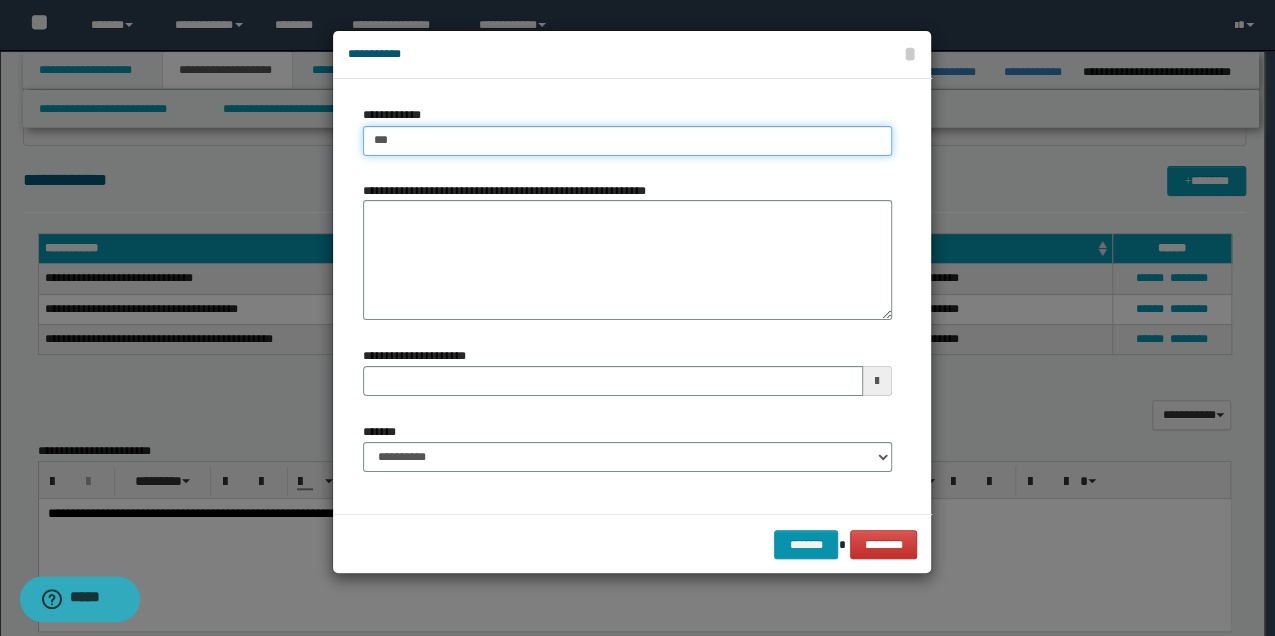 type on "**********" 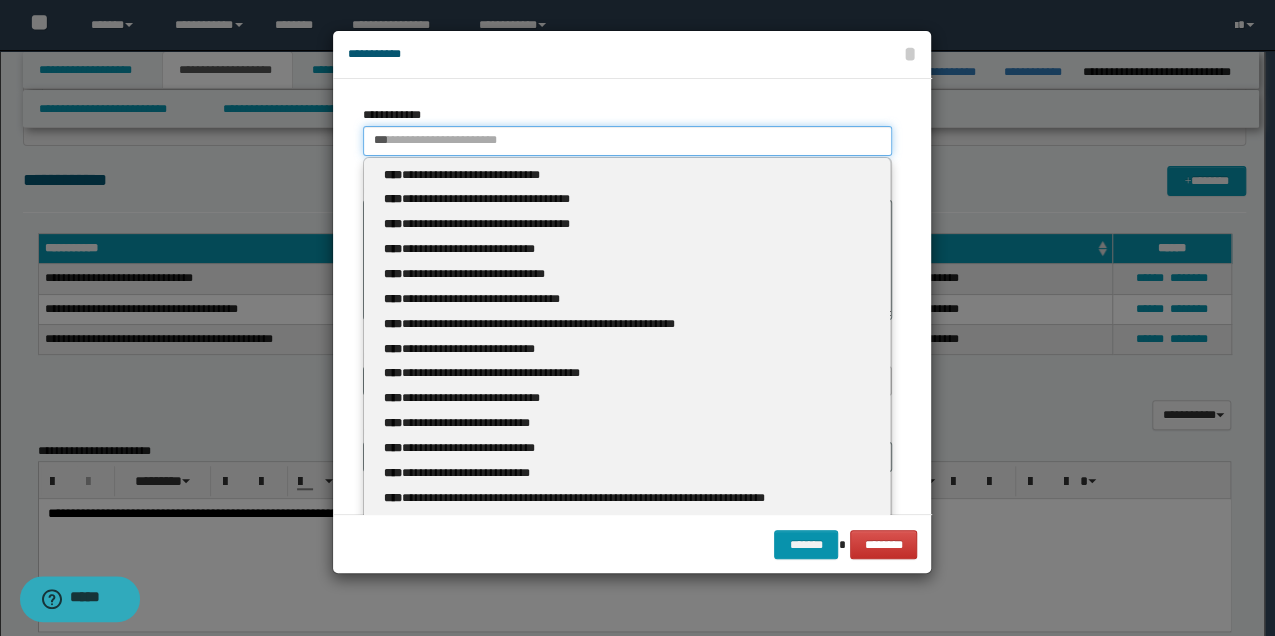 type 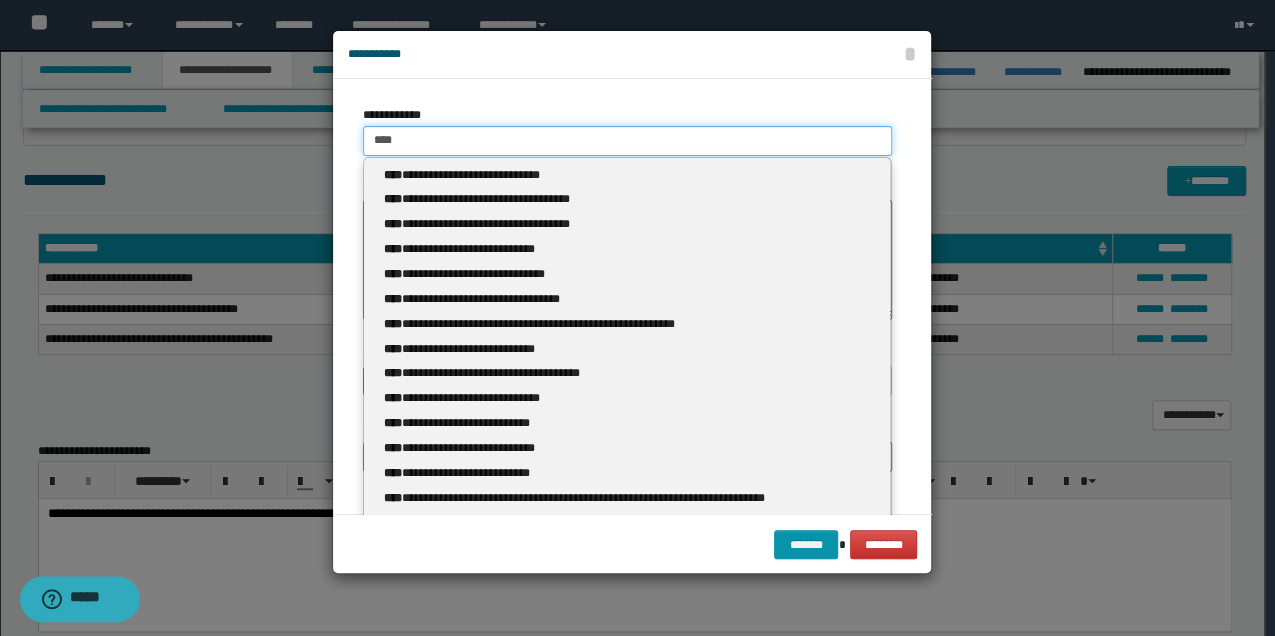 type on "****" 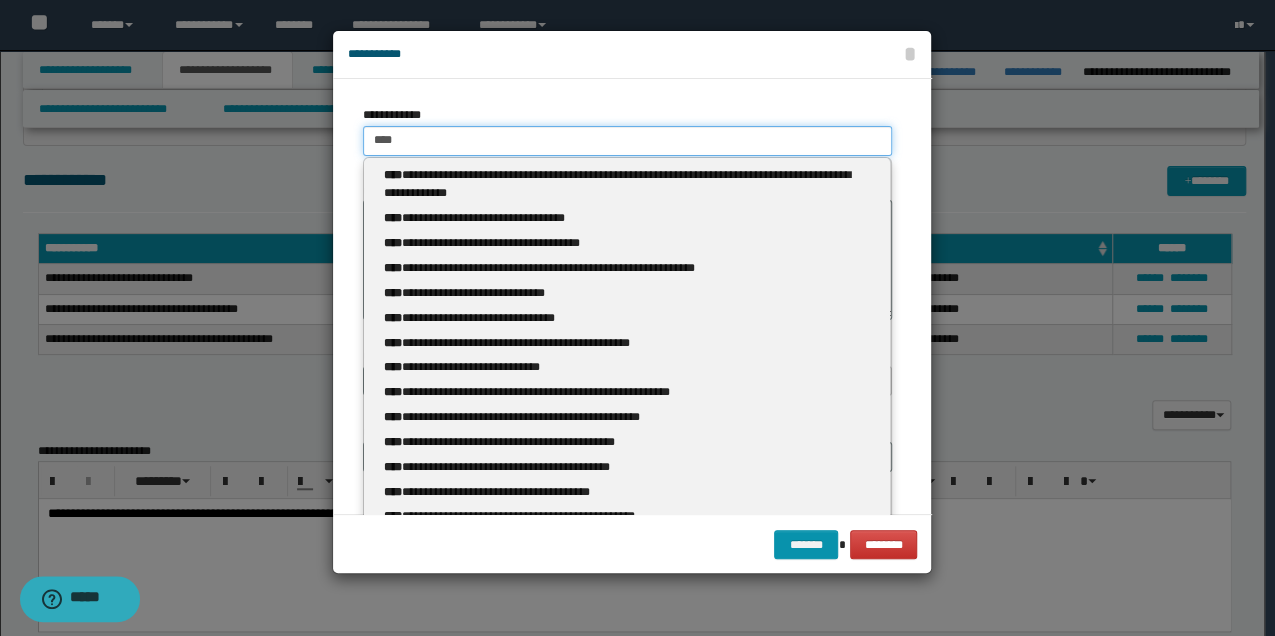 type 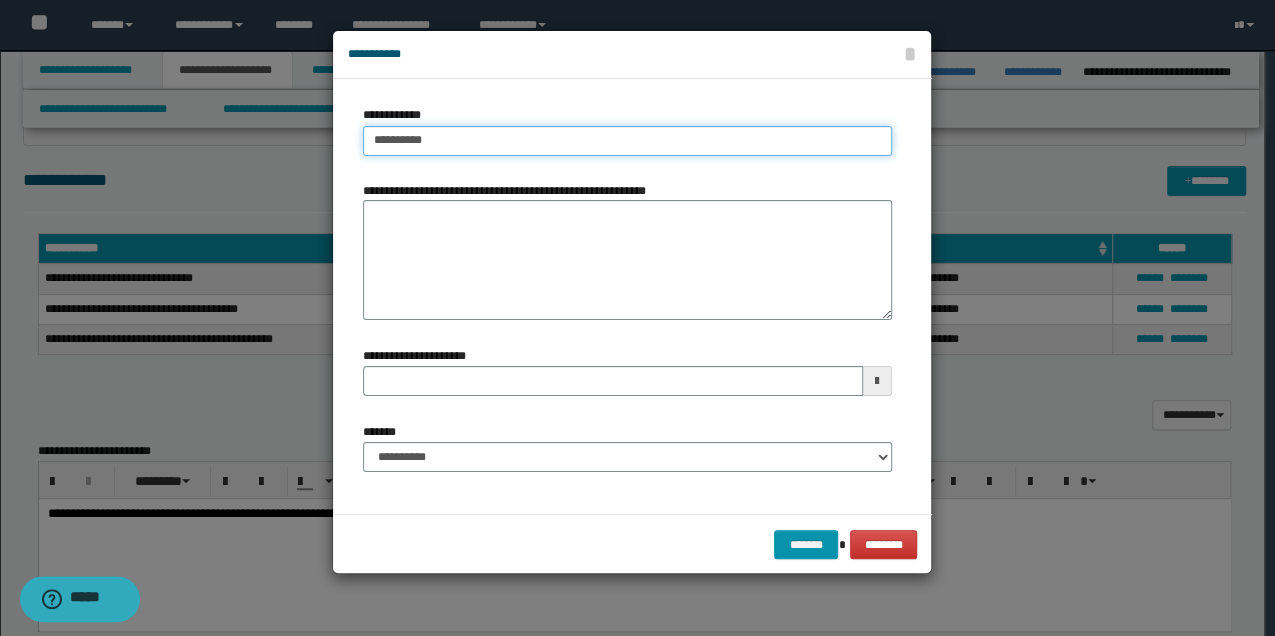 drag, startPoint x: 493, startPoint y: 144, endPoint x: 376, endPoint y: 146, distance: 117.01709 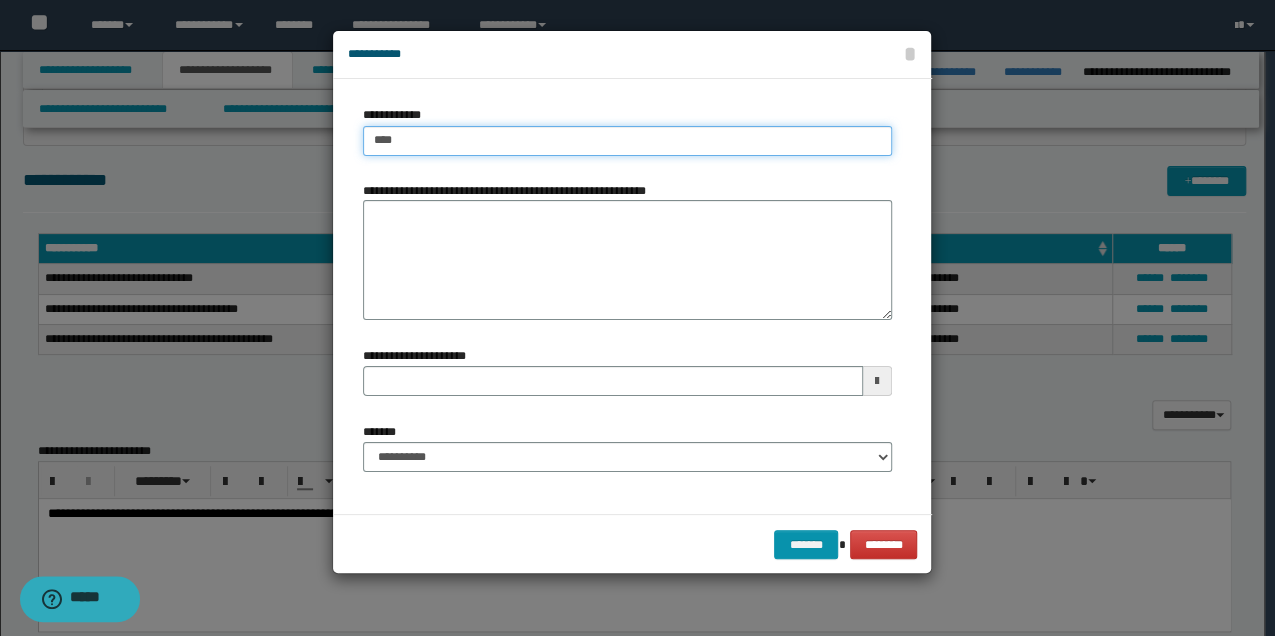 type on "*****" 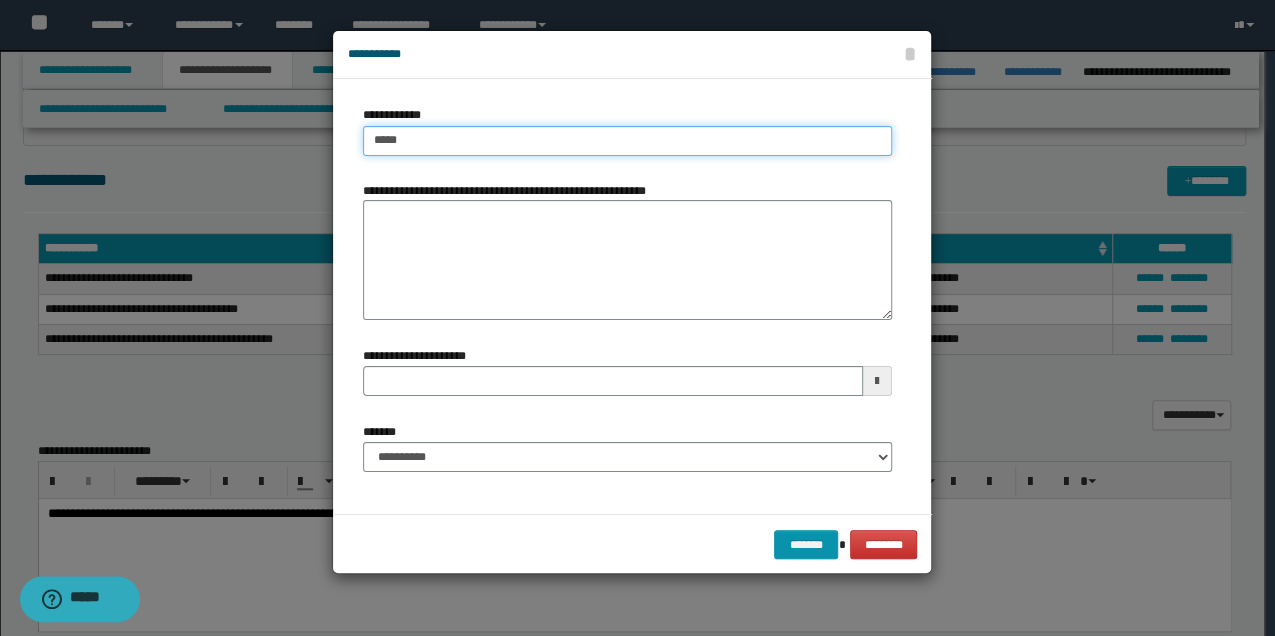 type 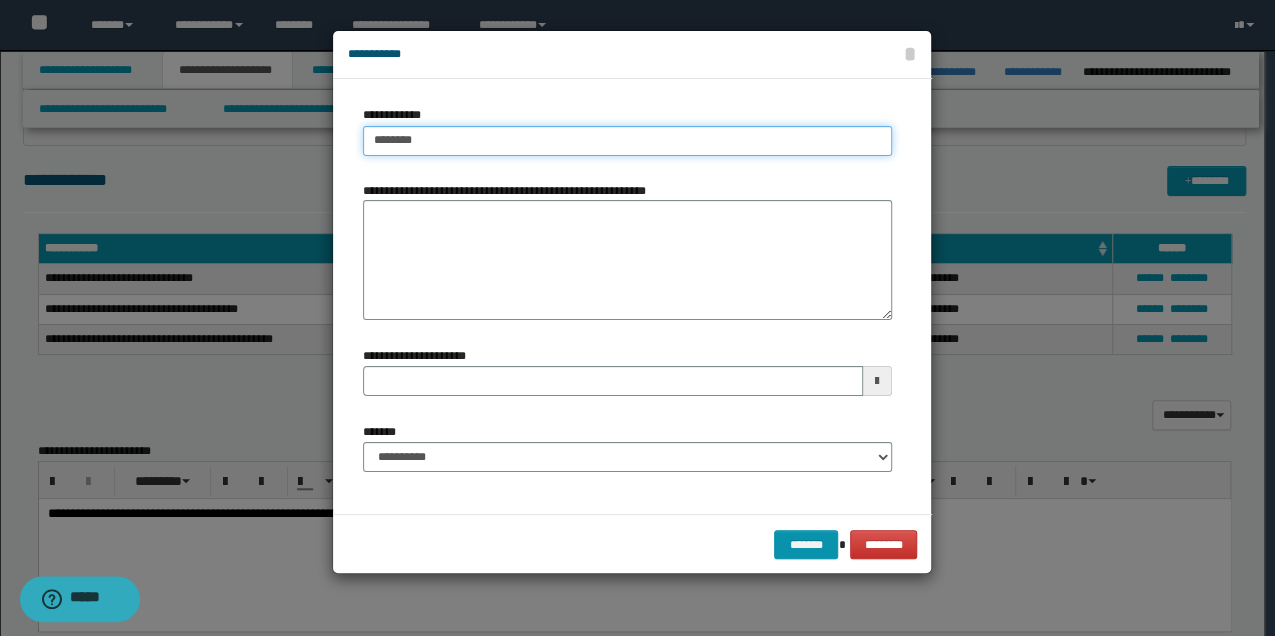 type on "*********" 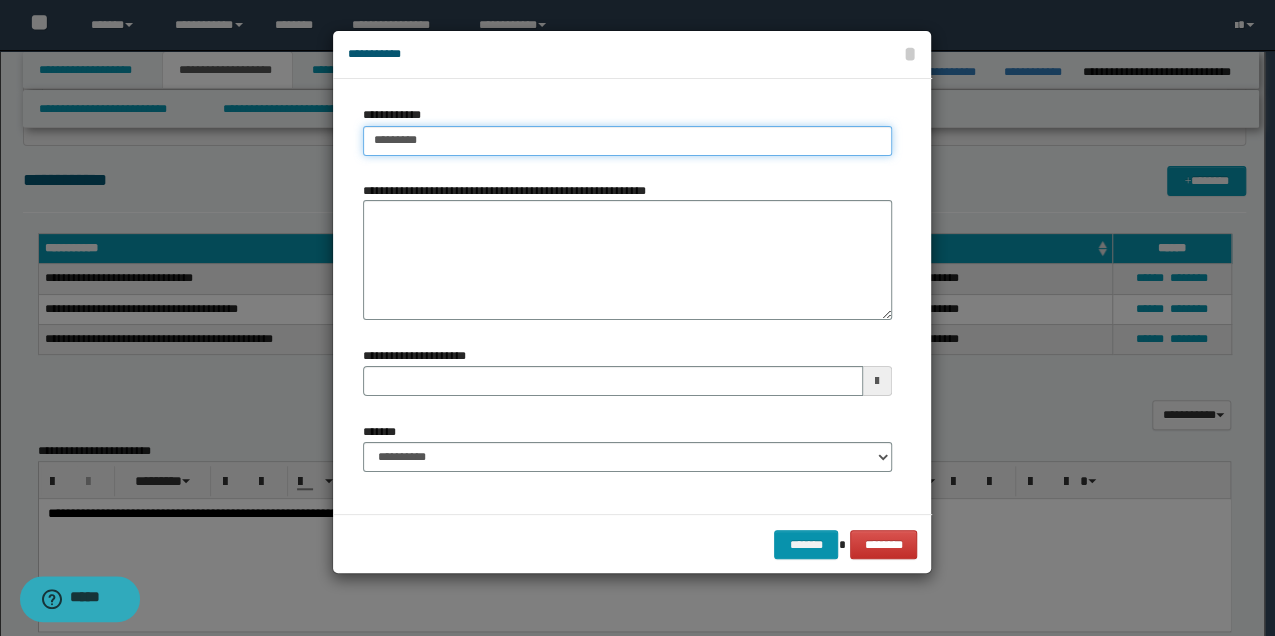 type on "*********" 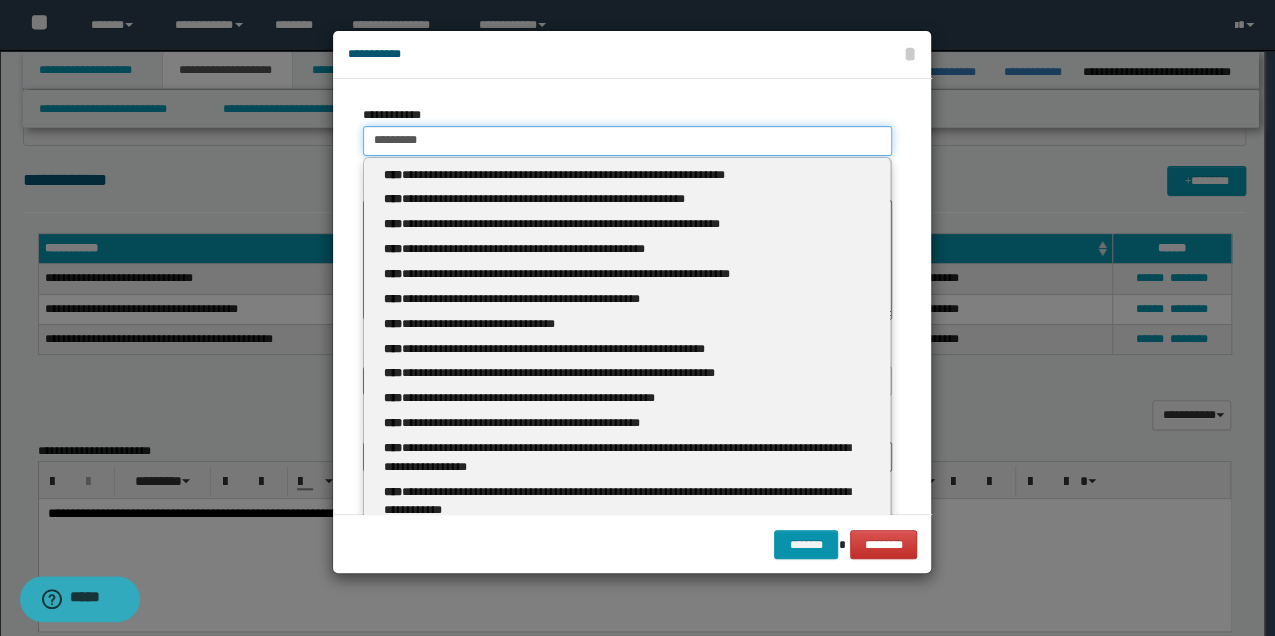 type 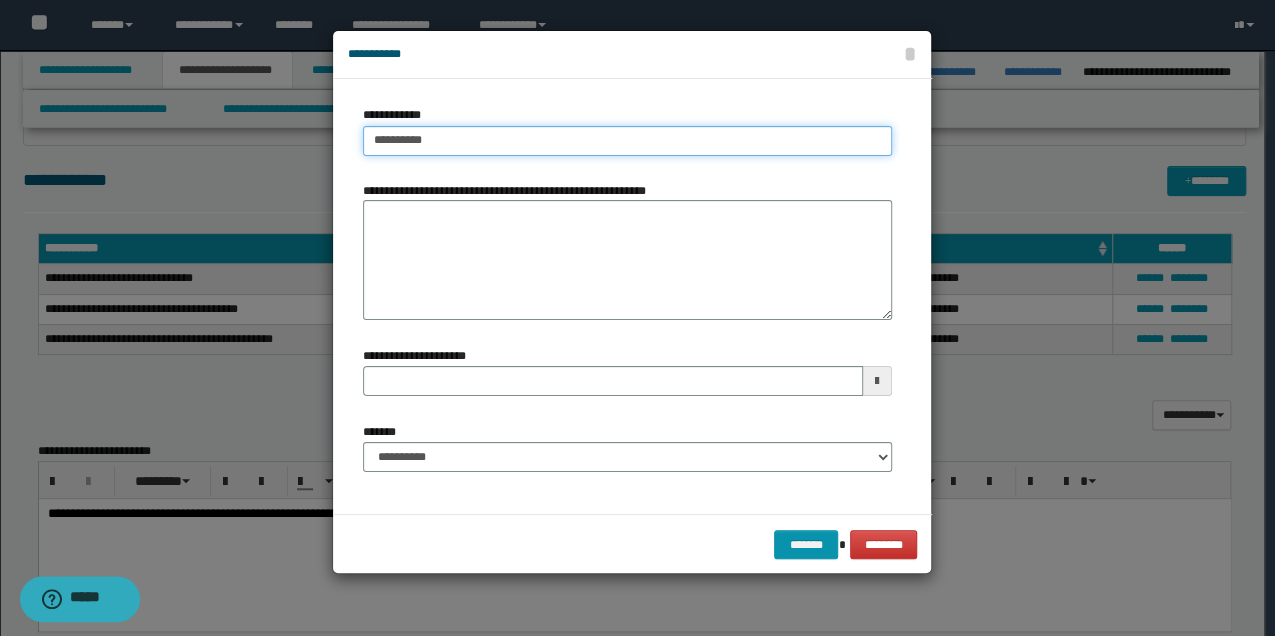 type on "*********" 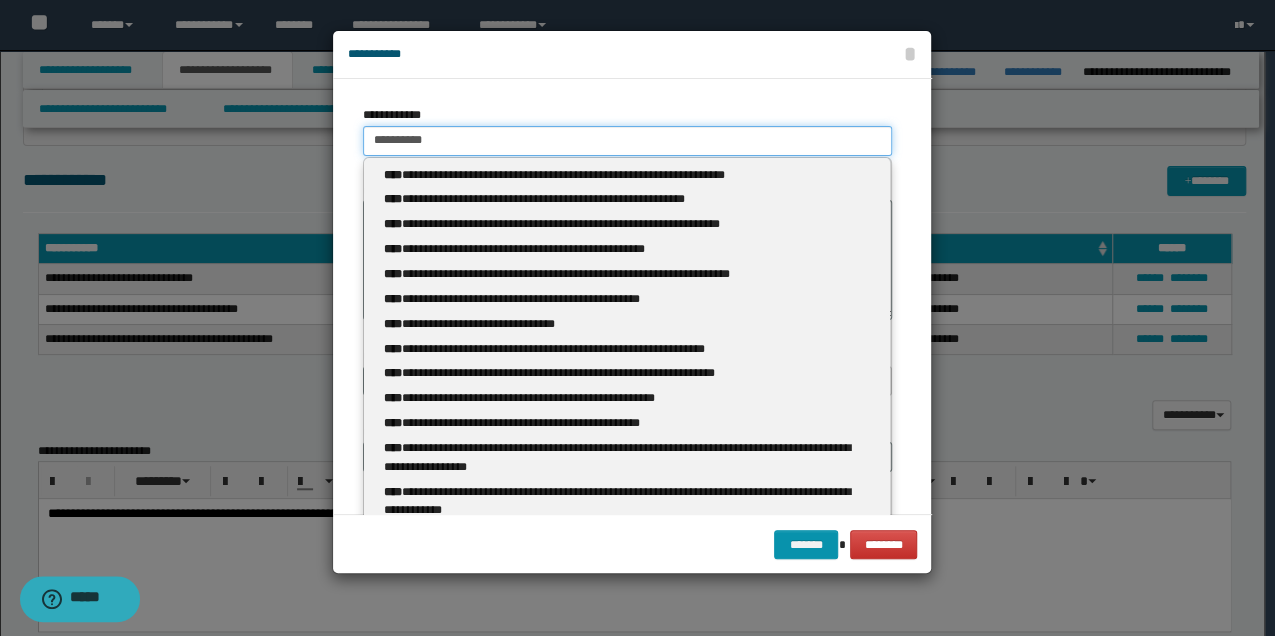 type 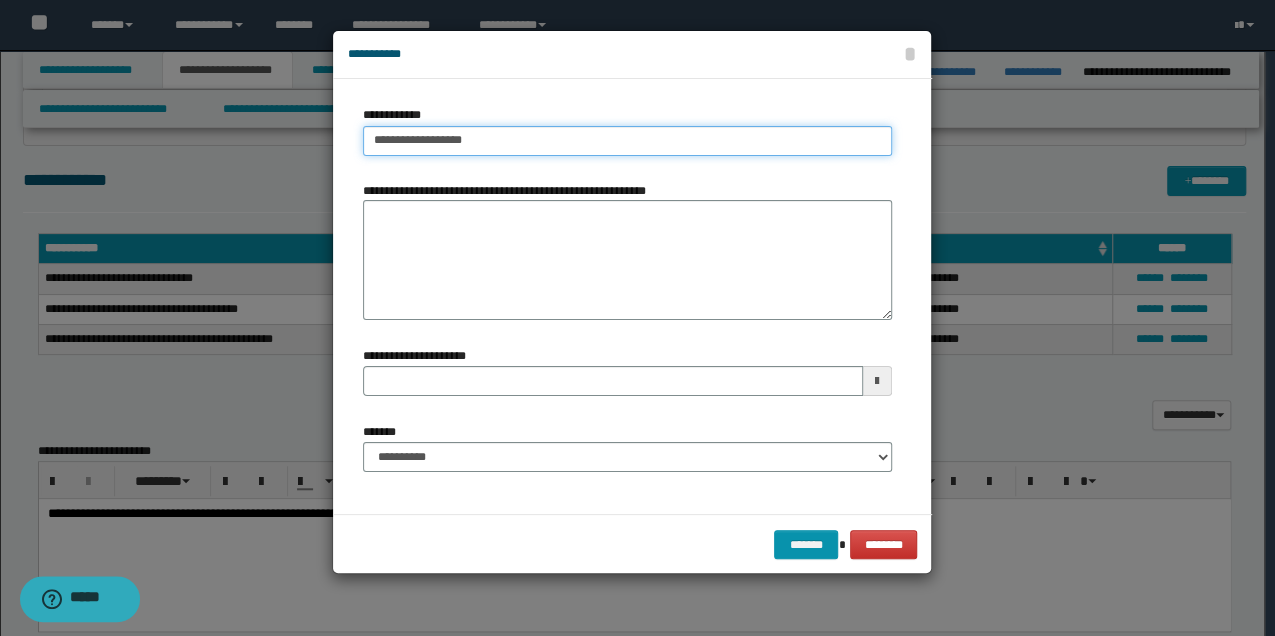 type on "**********" 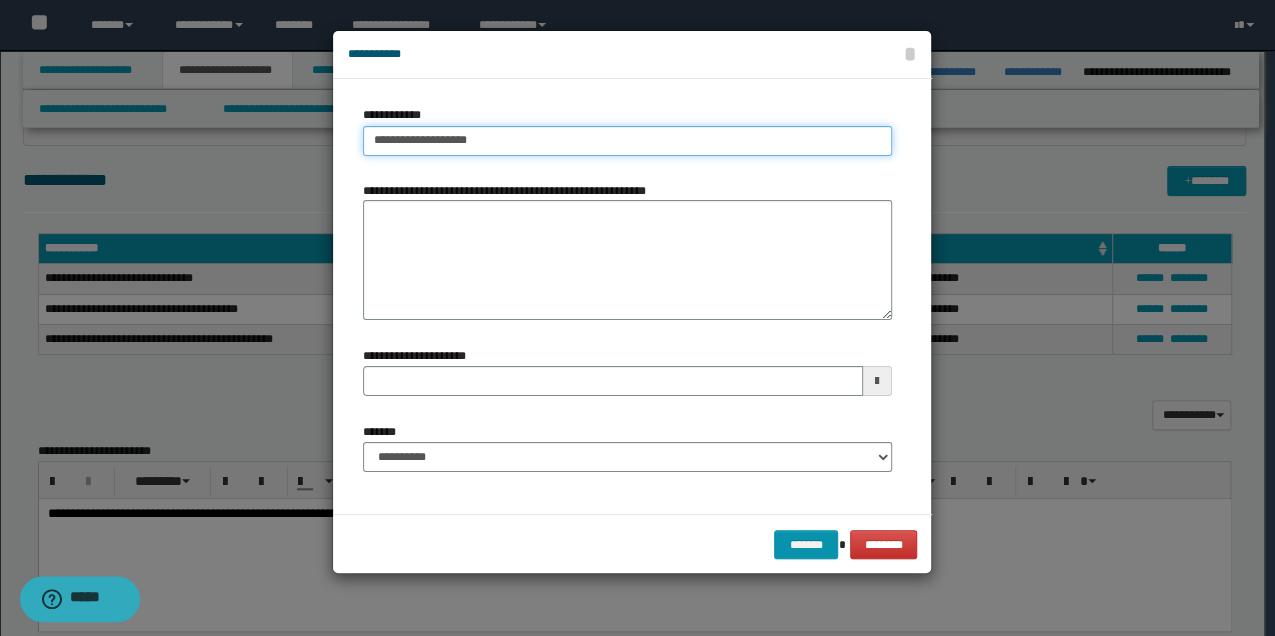 type on "**********" 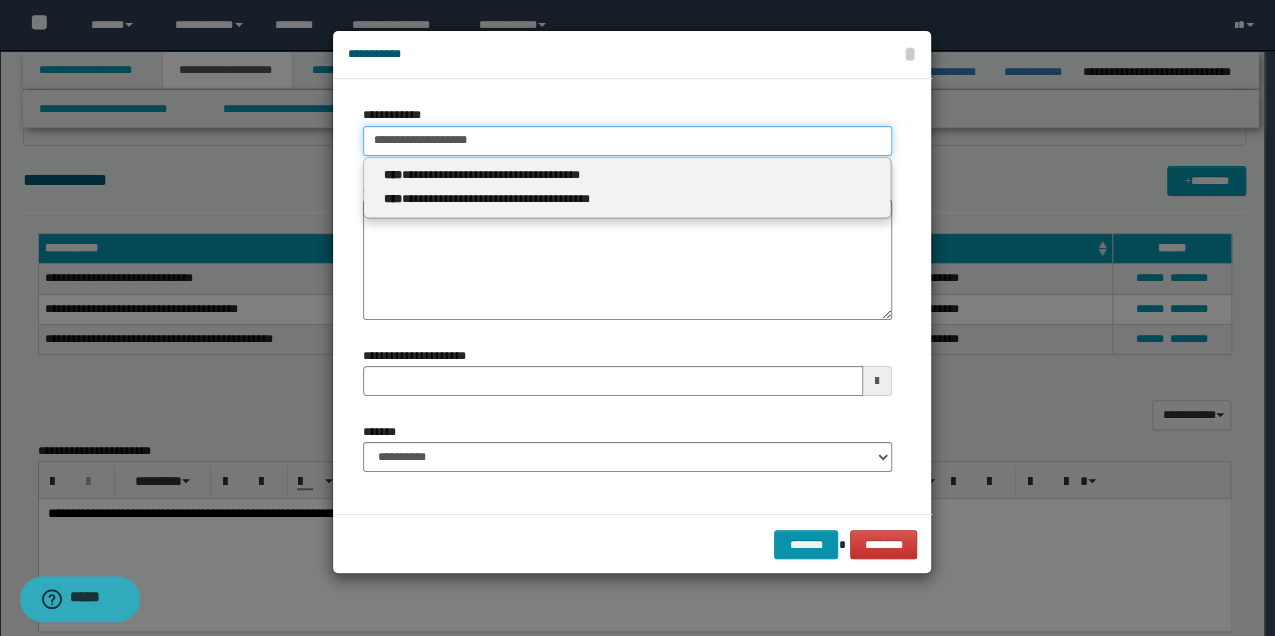 type 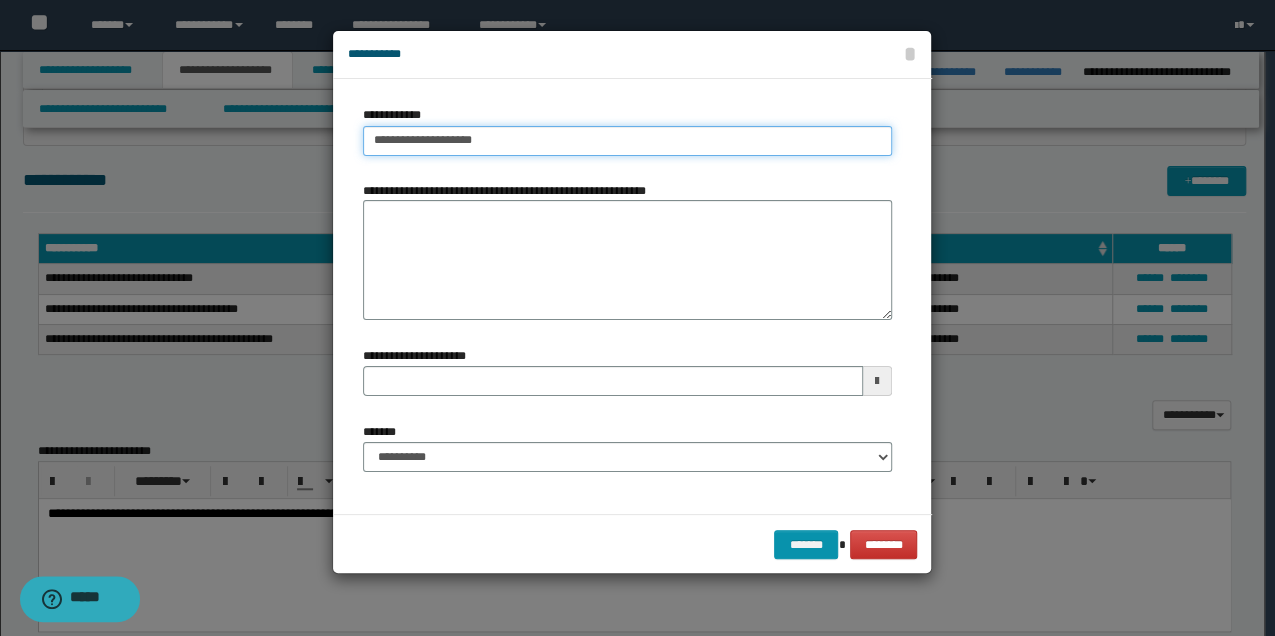 type on "**********" 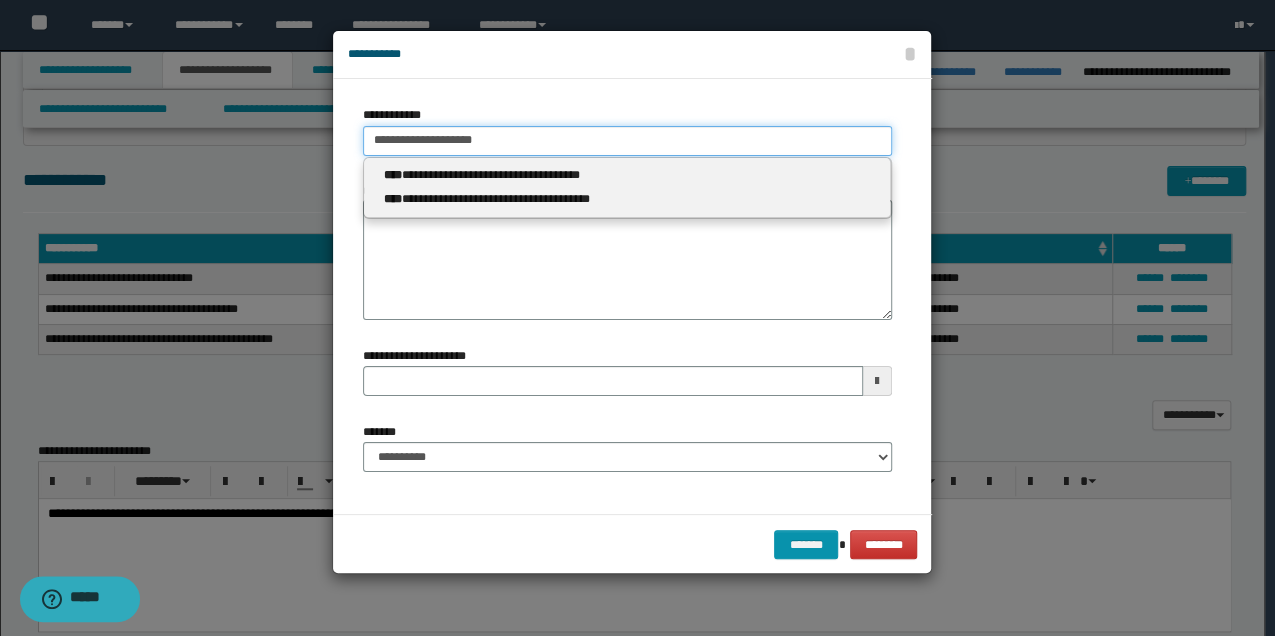 type 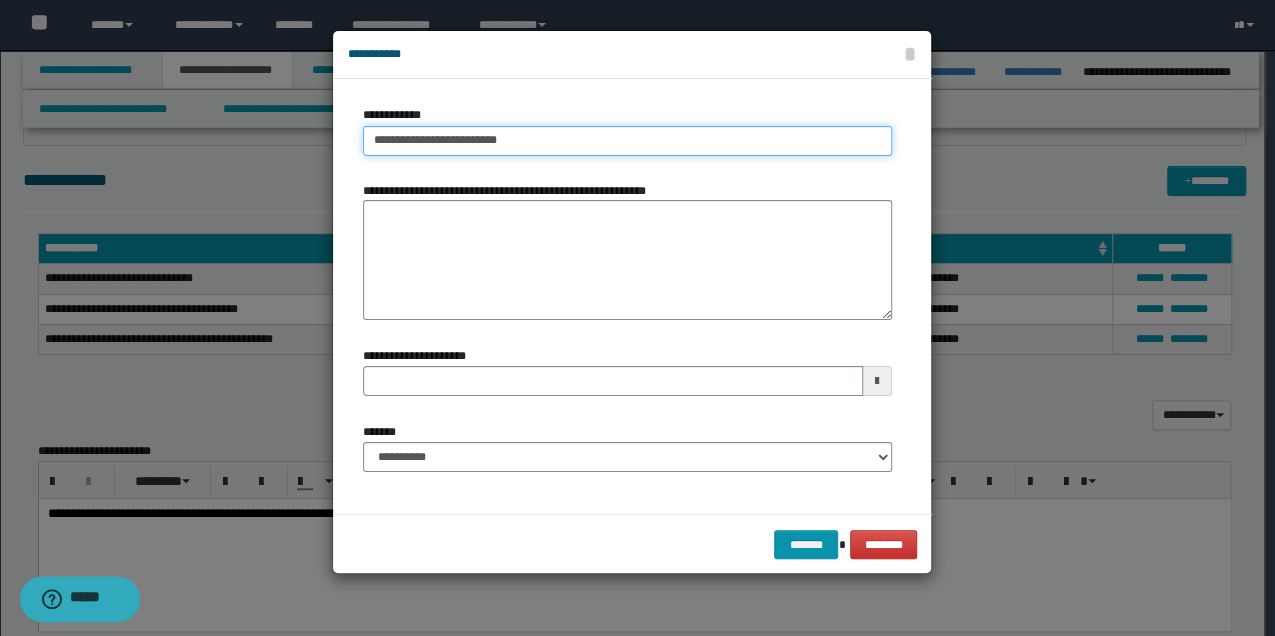 type on "**********" 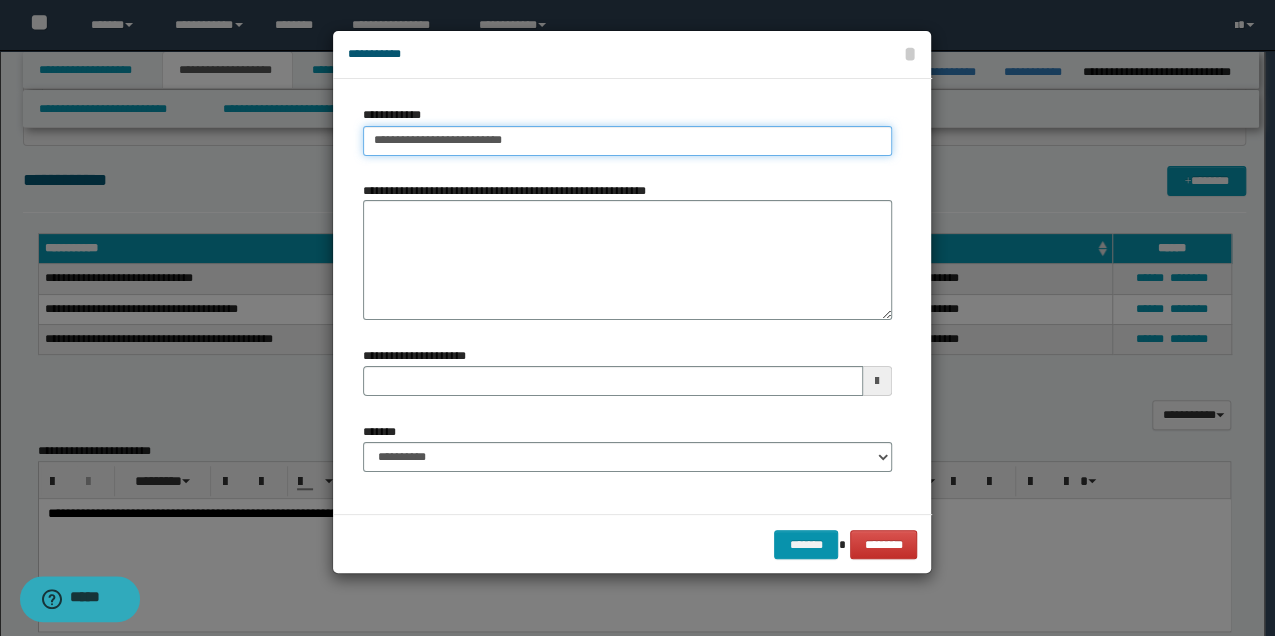 click on "**********" at bounding box center [627, 141] 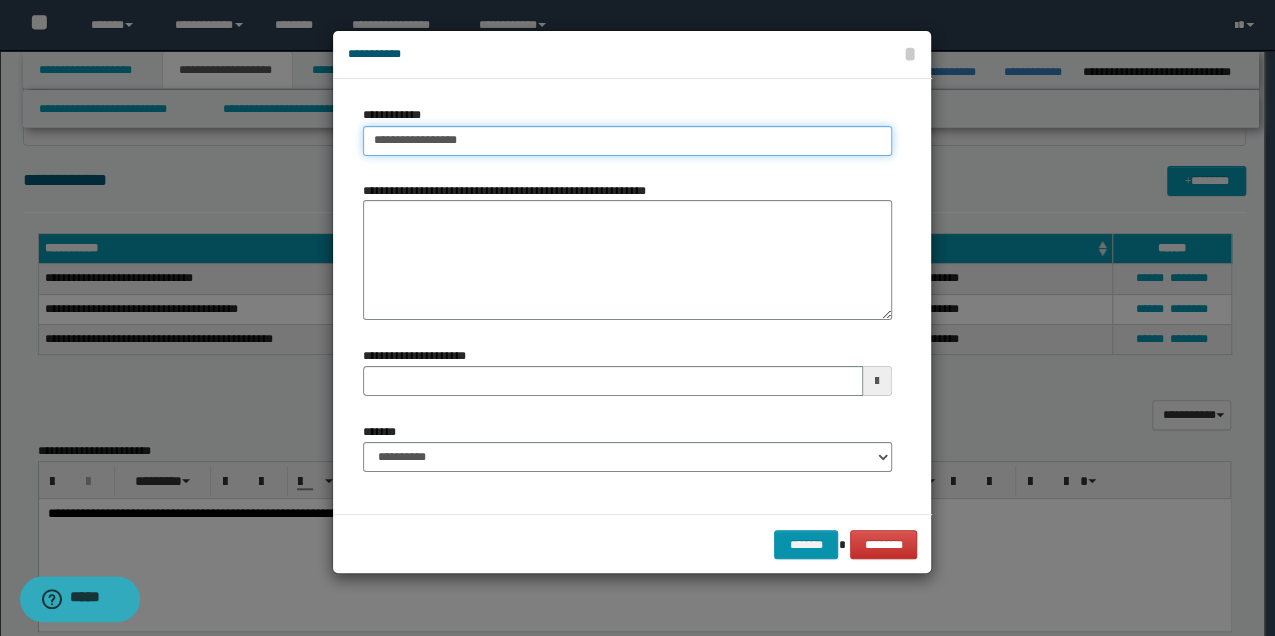drag, startPoint x: 476, startPoint y: 136, endPoint x: 338, endPoint y: 128, distance: 138.23169 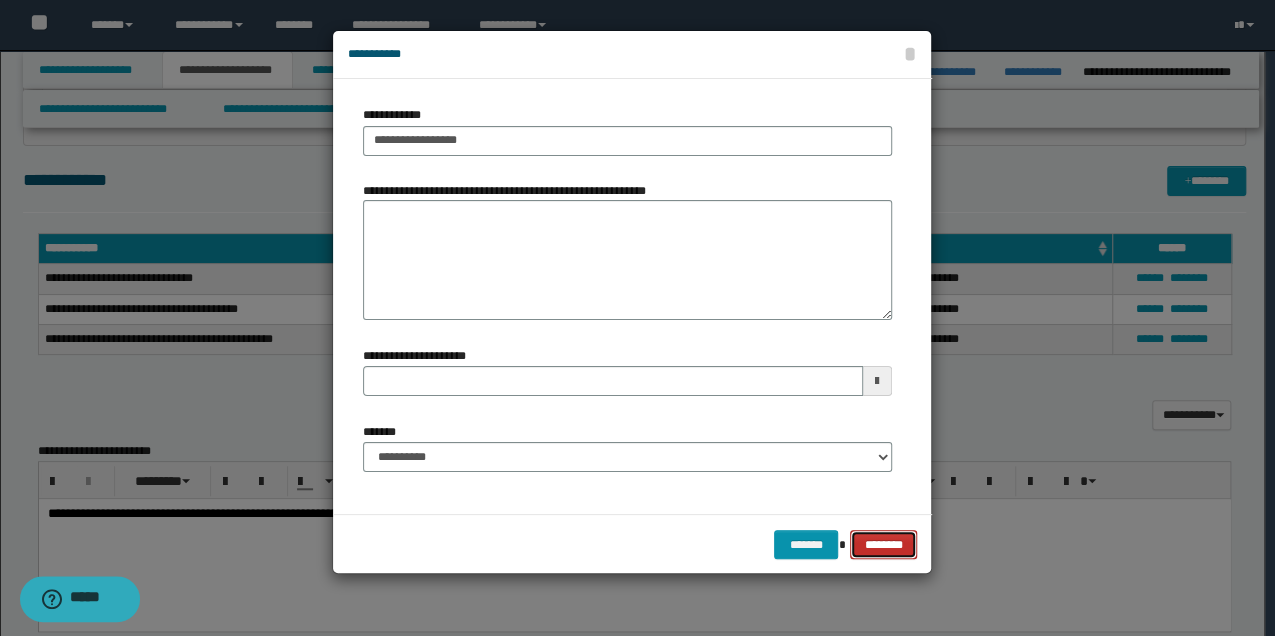click on "********" at bounding box center [883, 544] 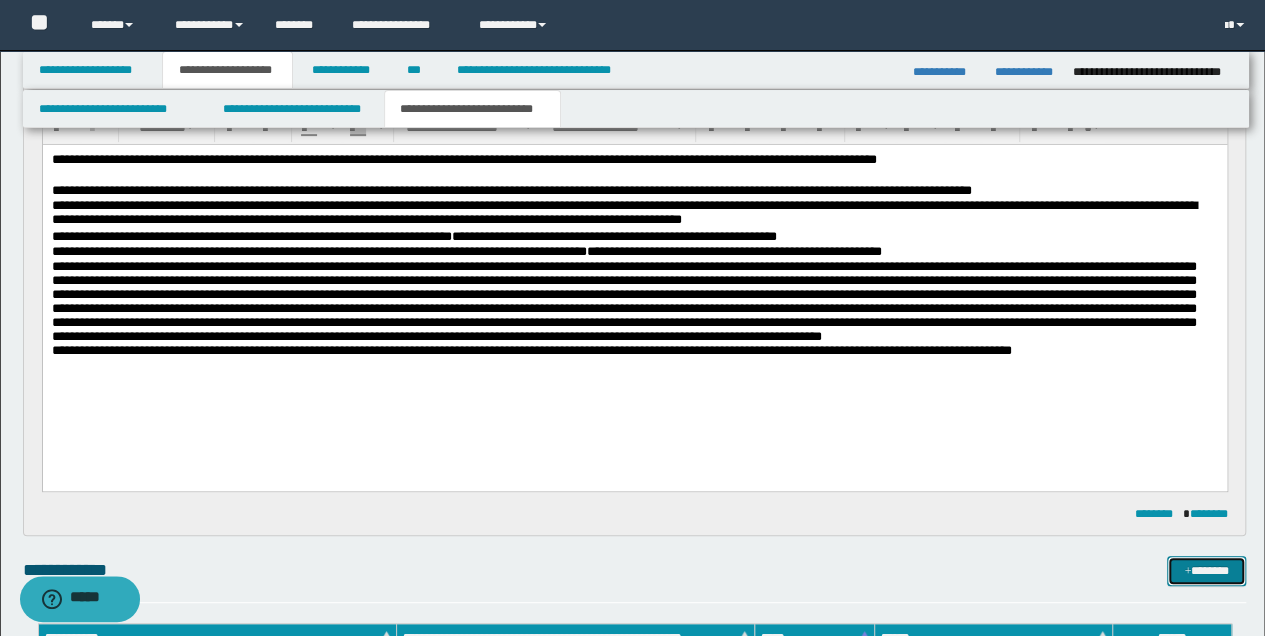 scroll, scrollTop: 133, scrollLeft: 0, axis: vertical 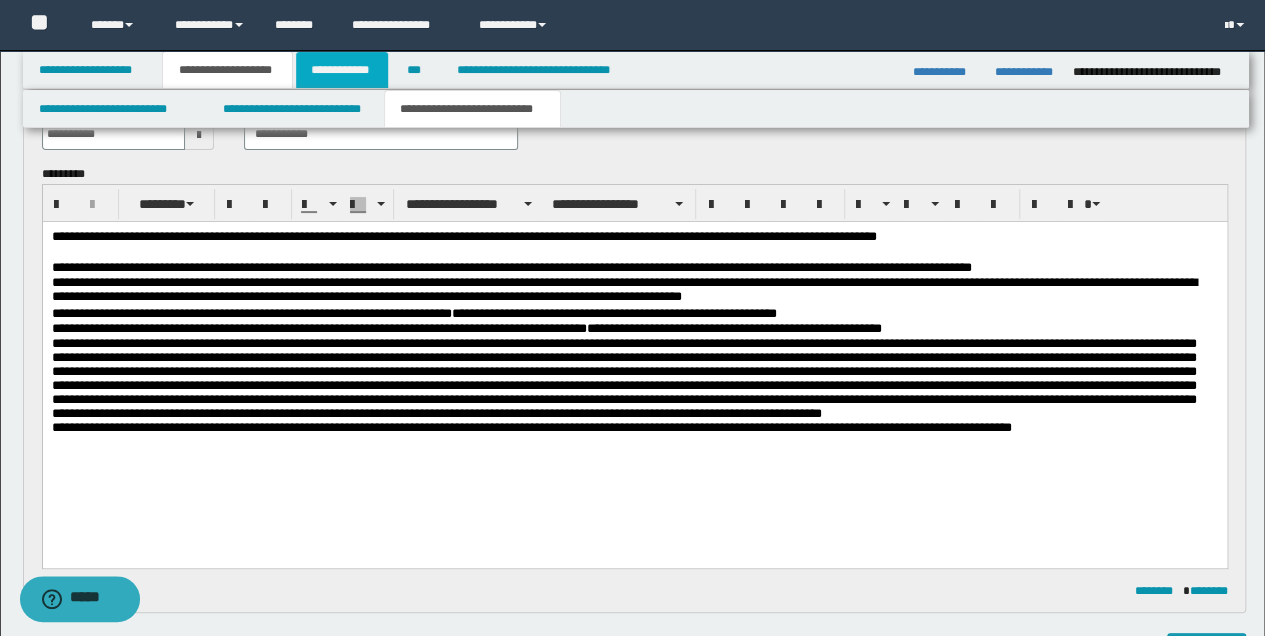 click on "**********" at bounding box center (342, 70) 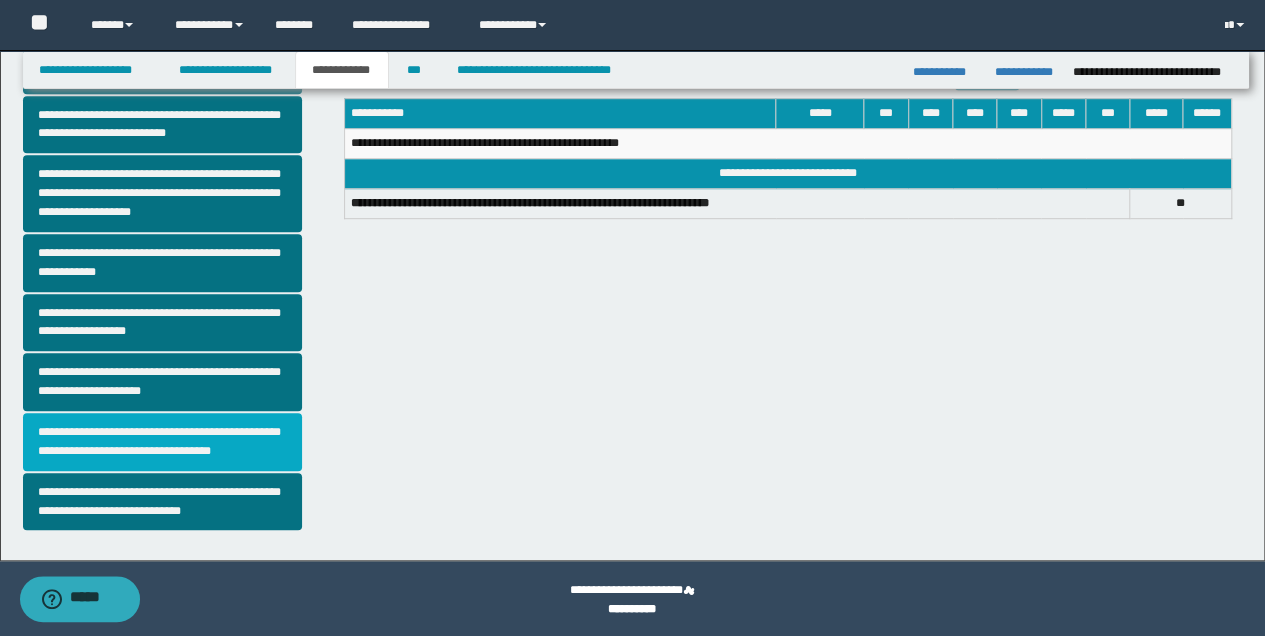 scroll, scrollTop: 512, scrollLeft: 0, axis: vertical 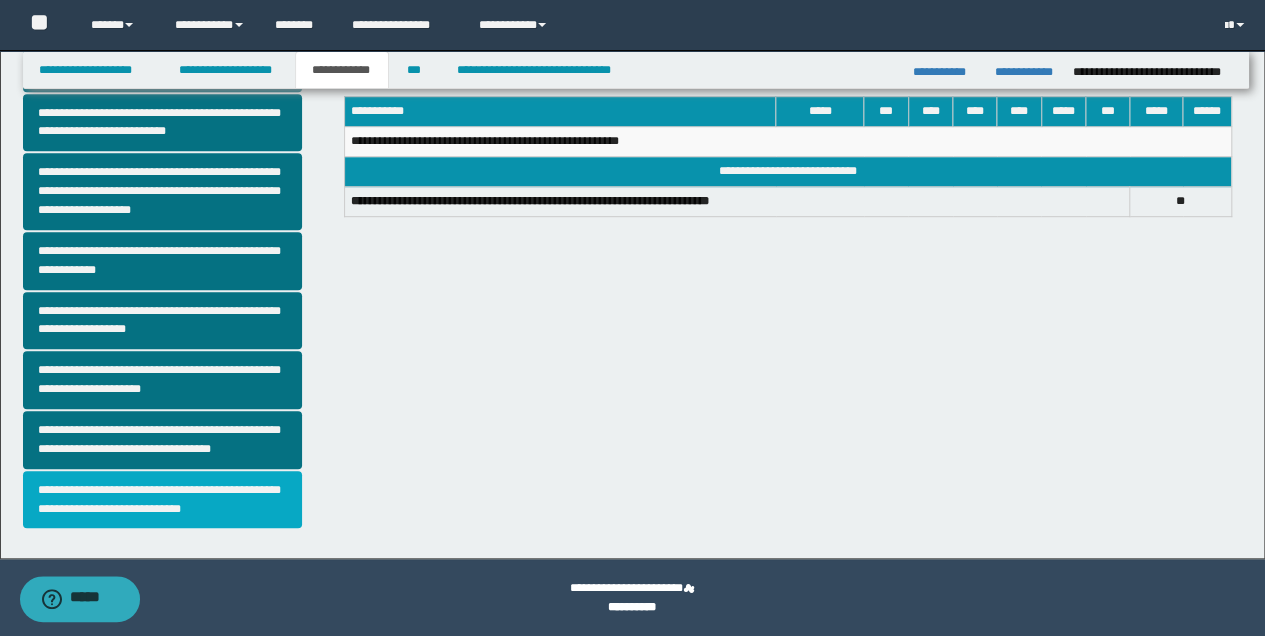 click on "**********" at bounding box center [162, 500] 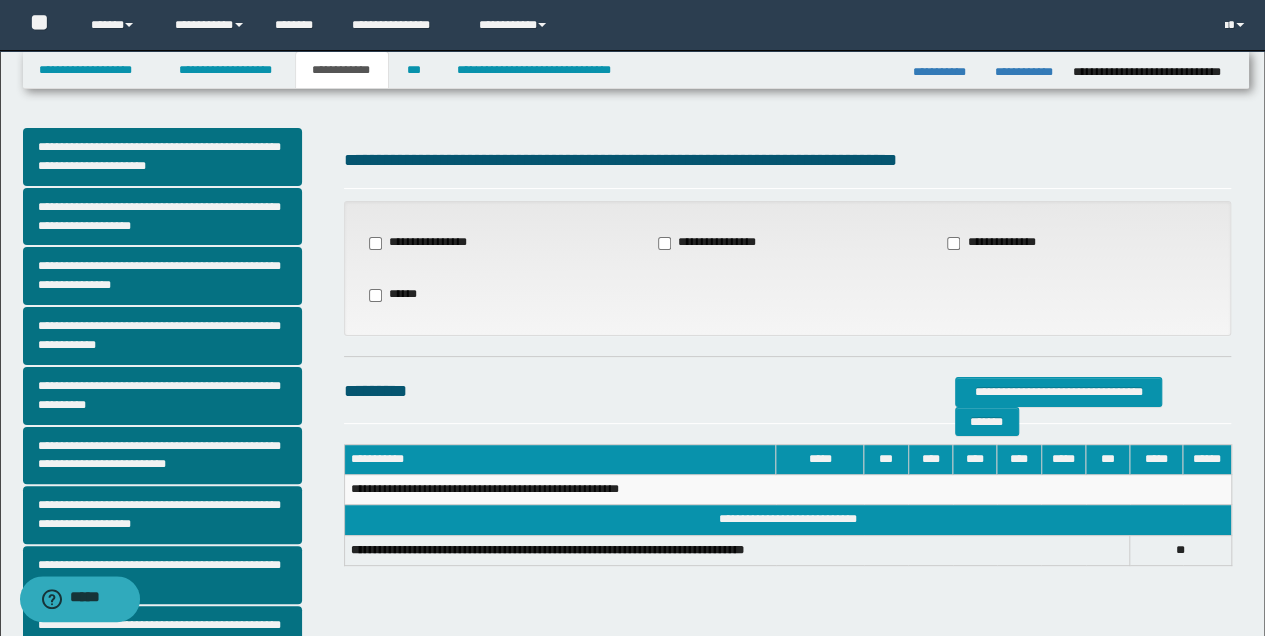 click on "**********" at bounding box center (1001, 243) 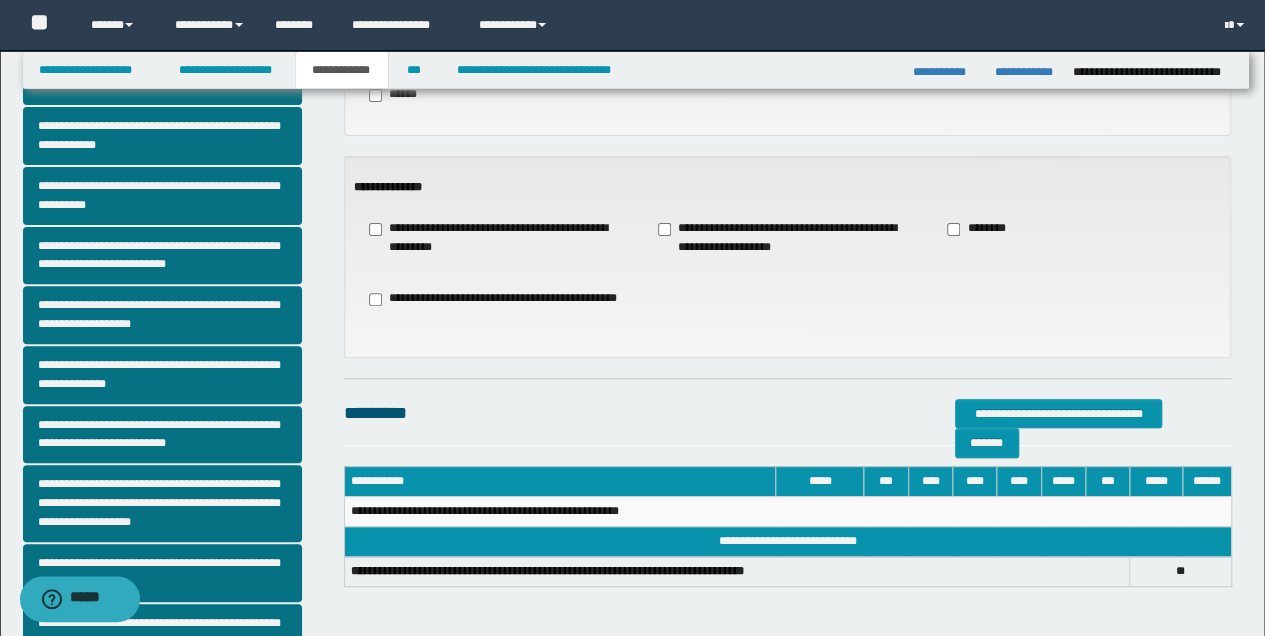 scroll, scrollTop: 0, scrollLeft: 0, axis: both 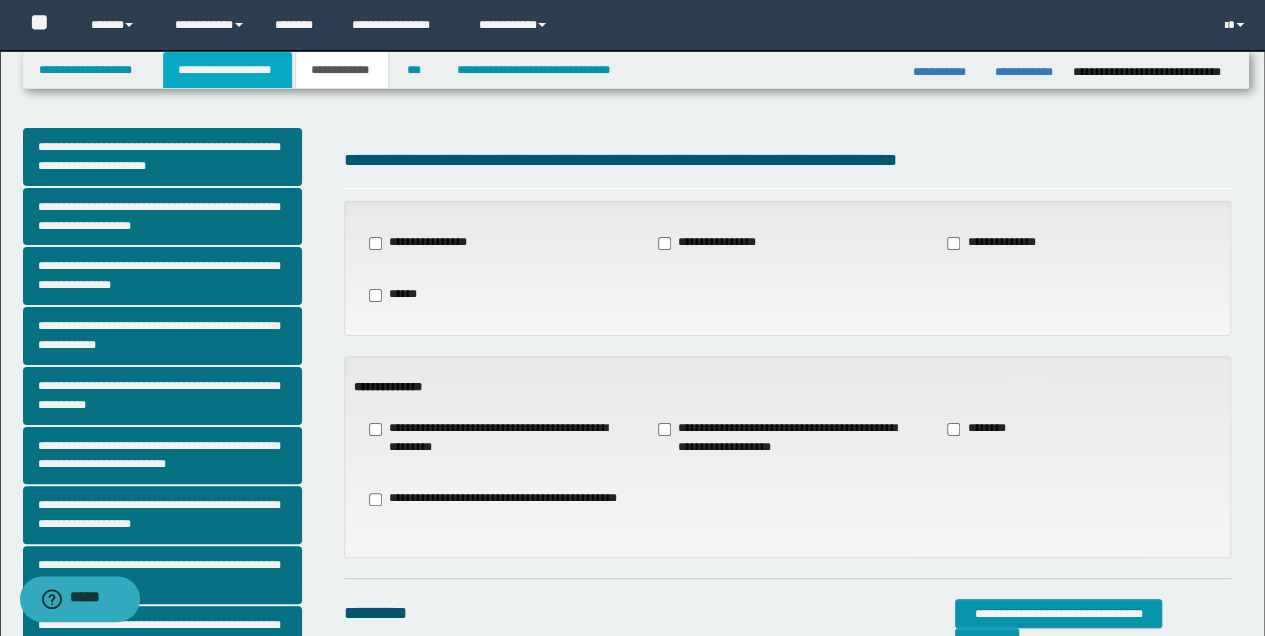 click on "**********" at bounding box center (227, 70) 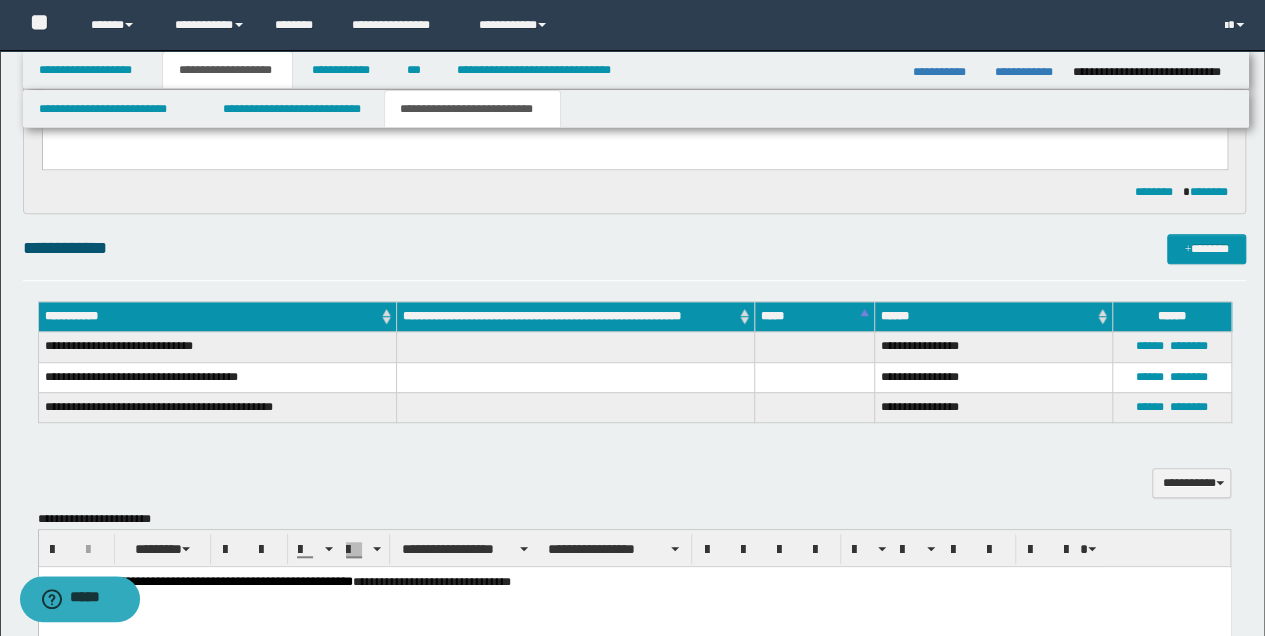 scroll, scrollTop: 533, scrollLeft: 0, axis: vertical 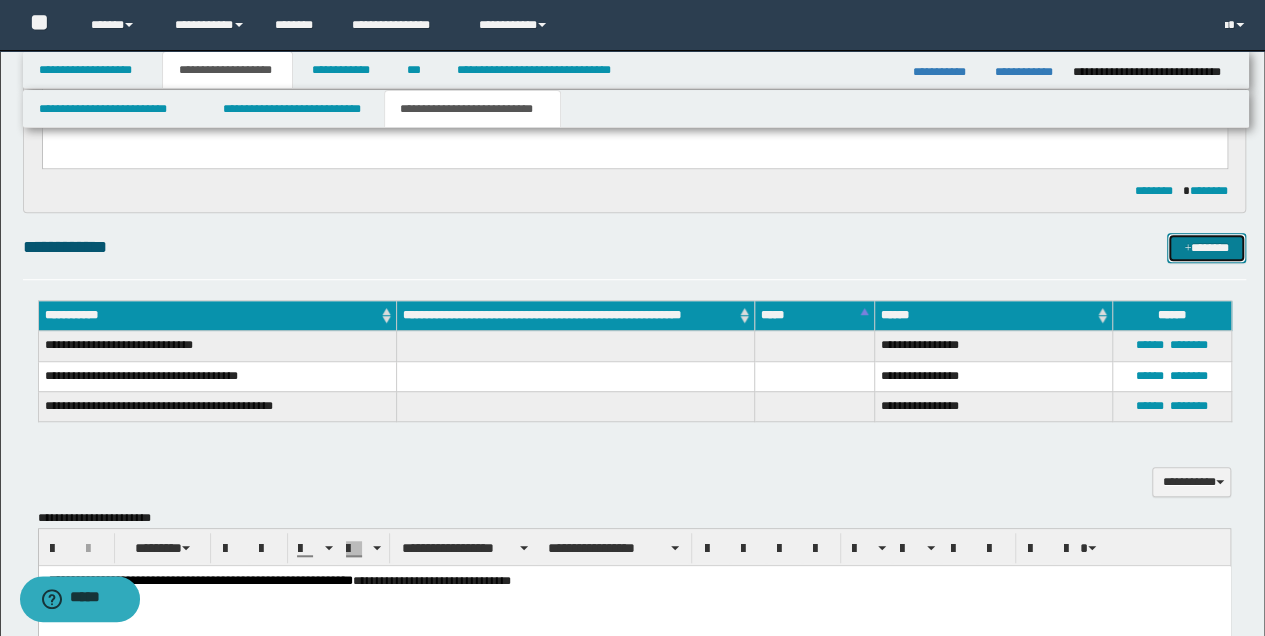 click on "*******" at bounding box center (1206, 247) 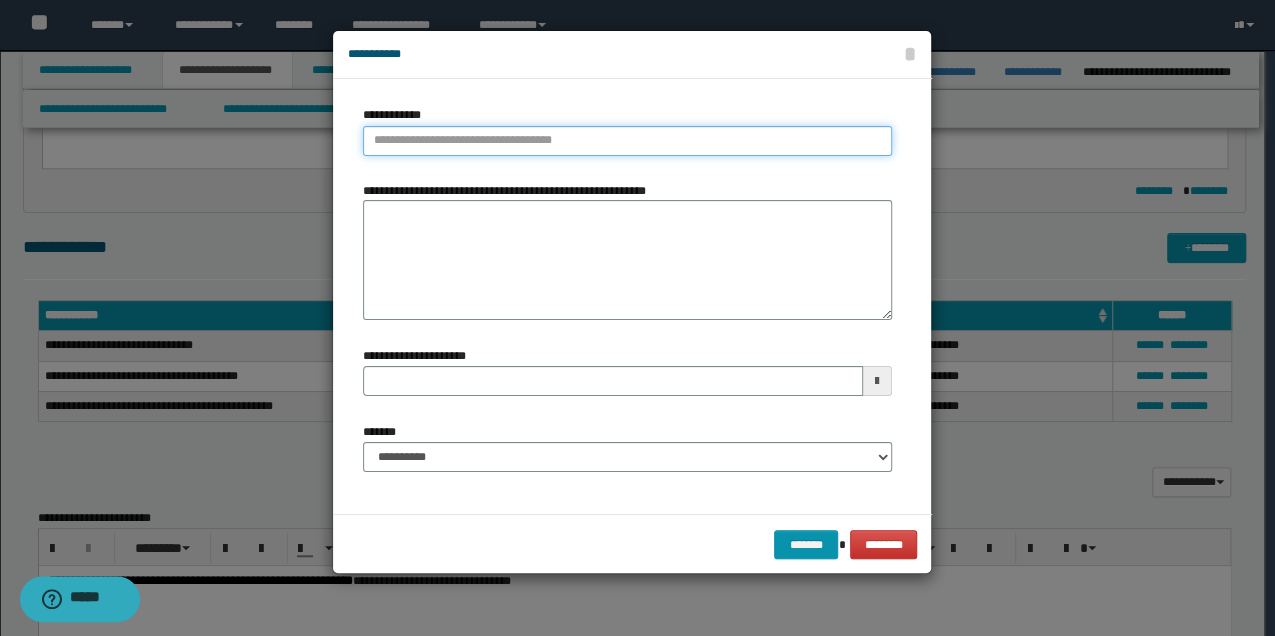 click on "**********" at bounding box center (627, 141) 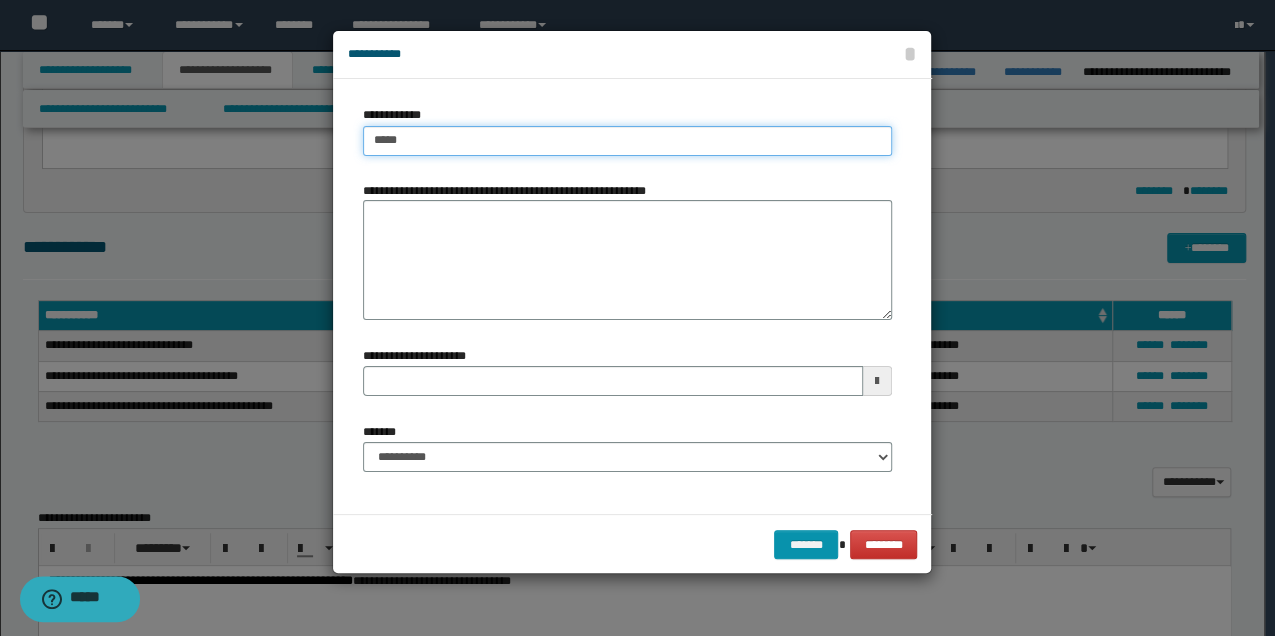 type on "******" 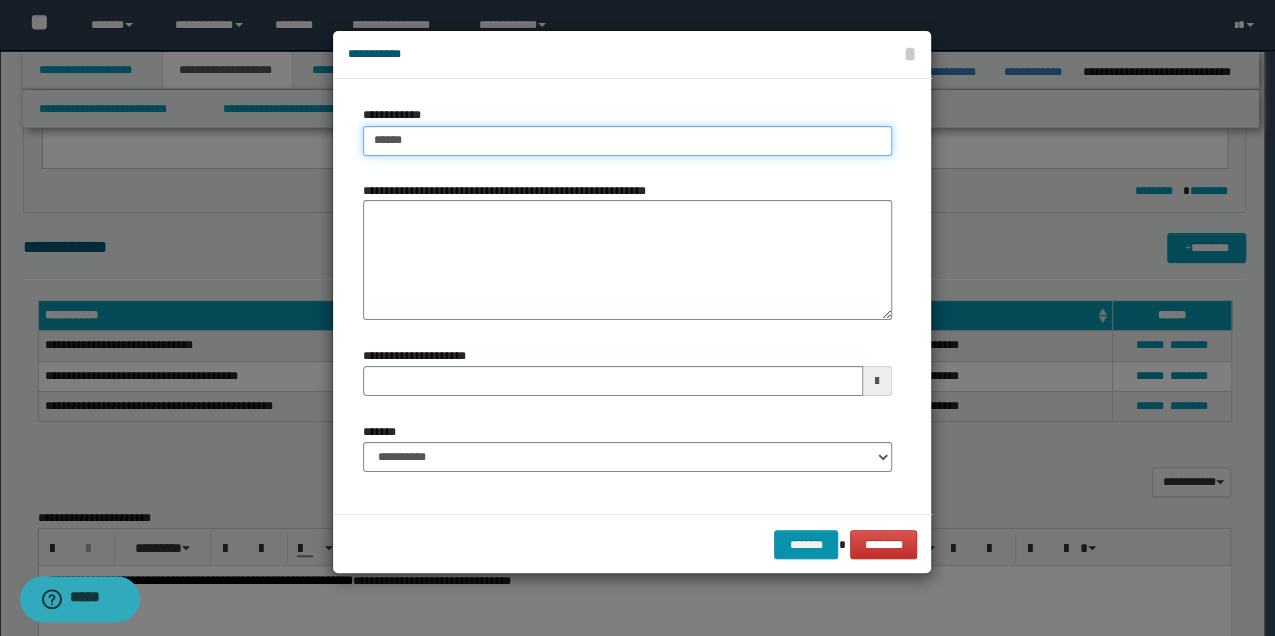 type on "******" 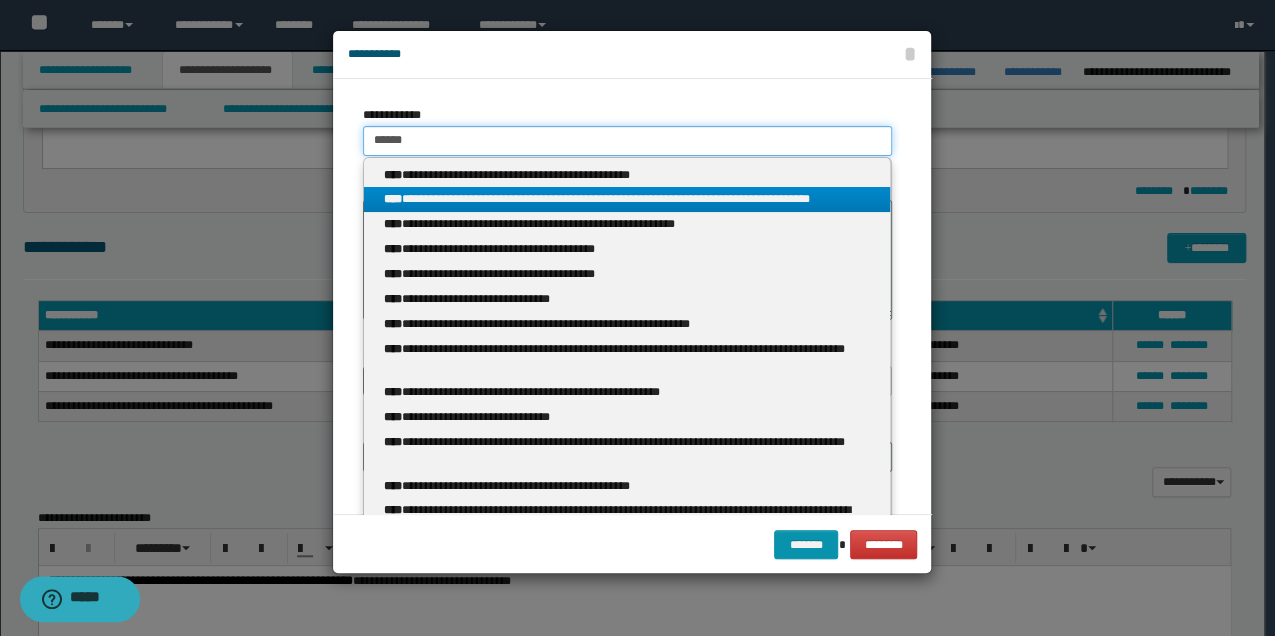 type on "******" 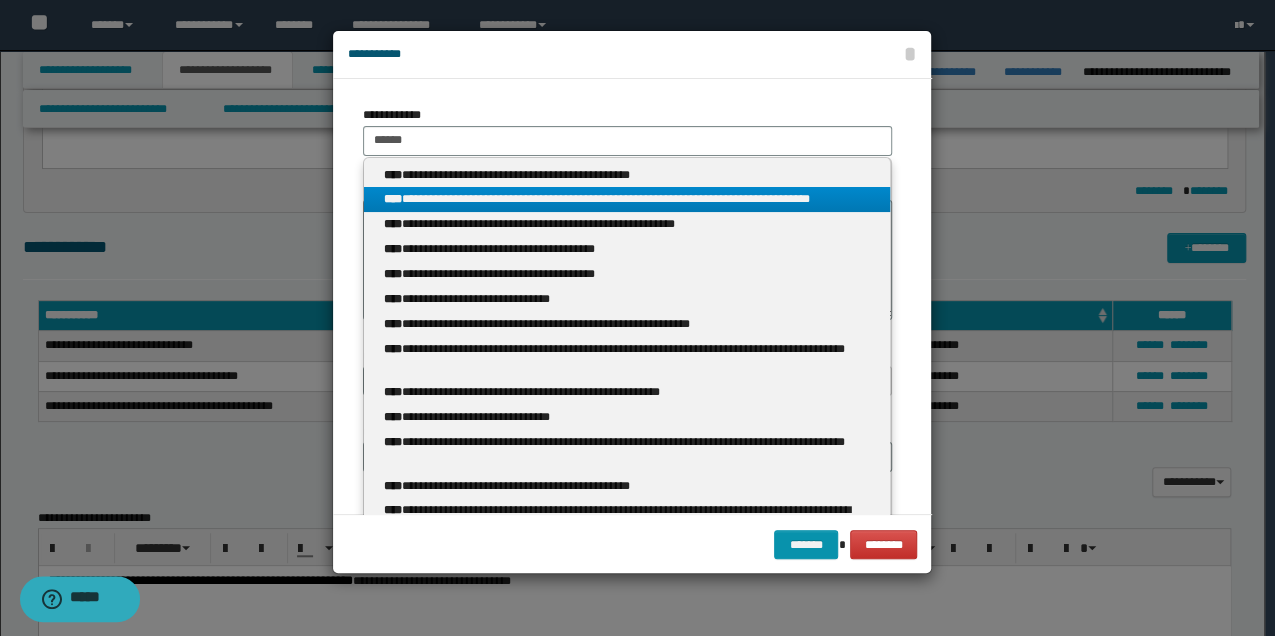 click on "**********" at bounding box center (627, 199) 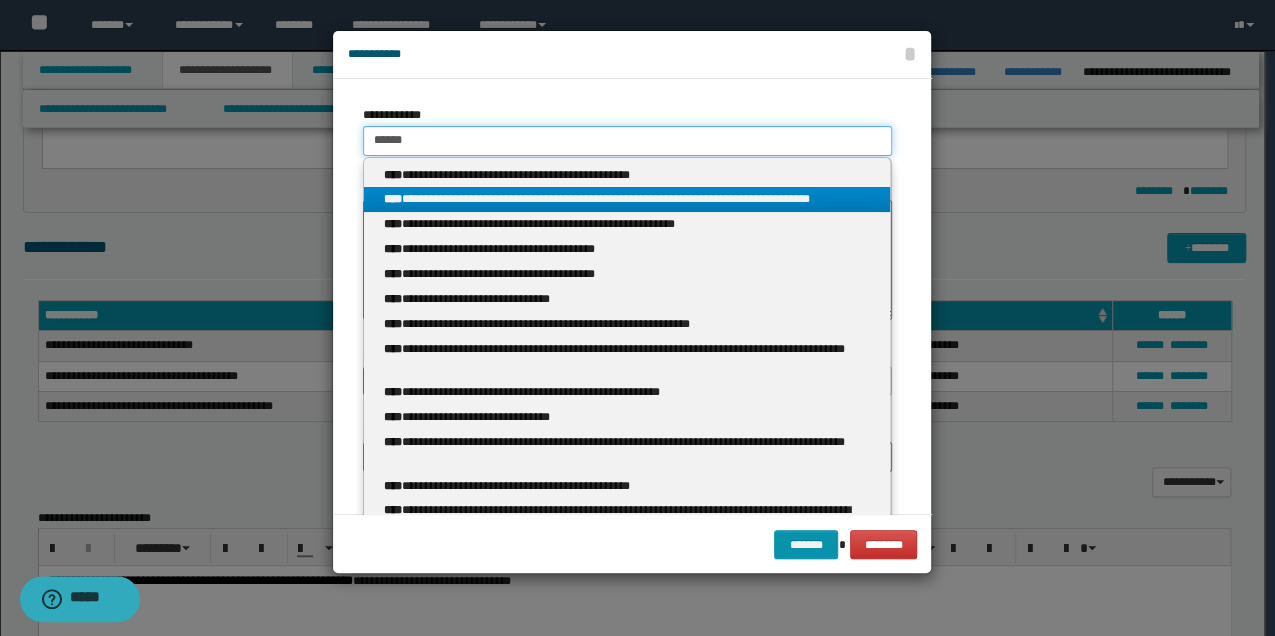 type 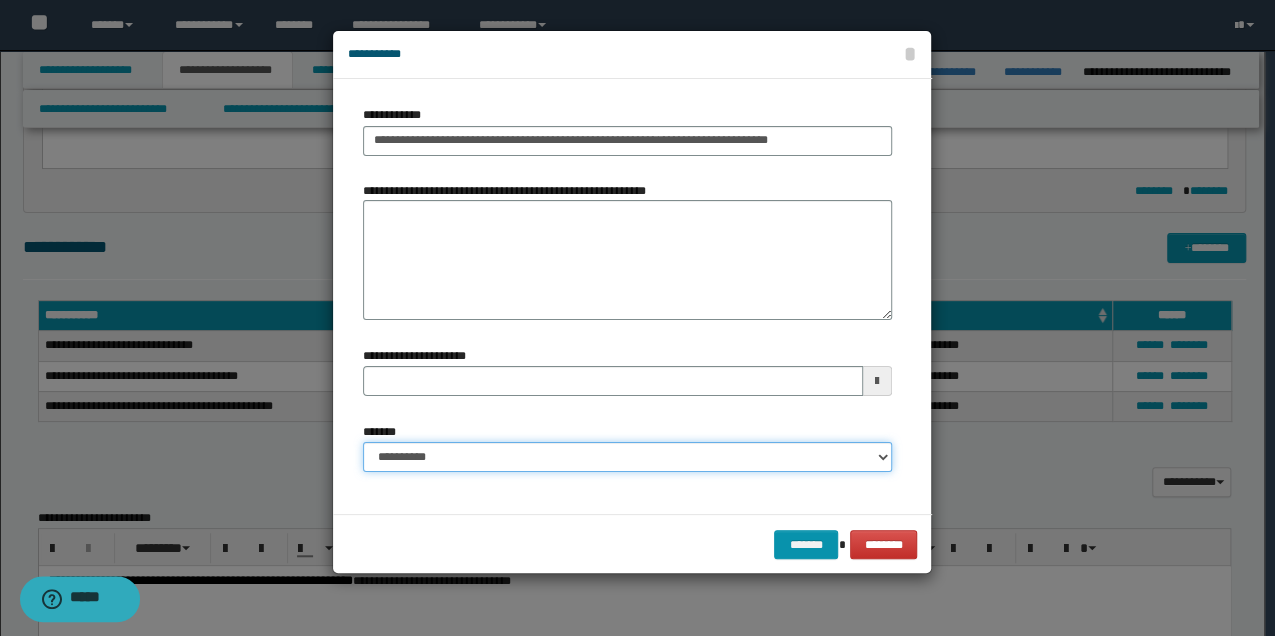 click on "**********" at bounding box center (627, 457) 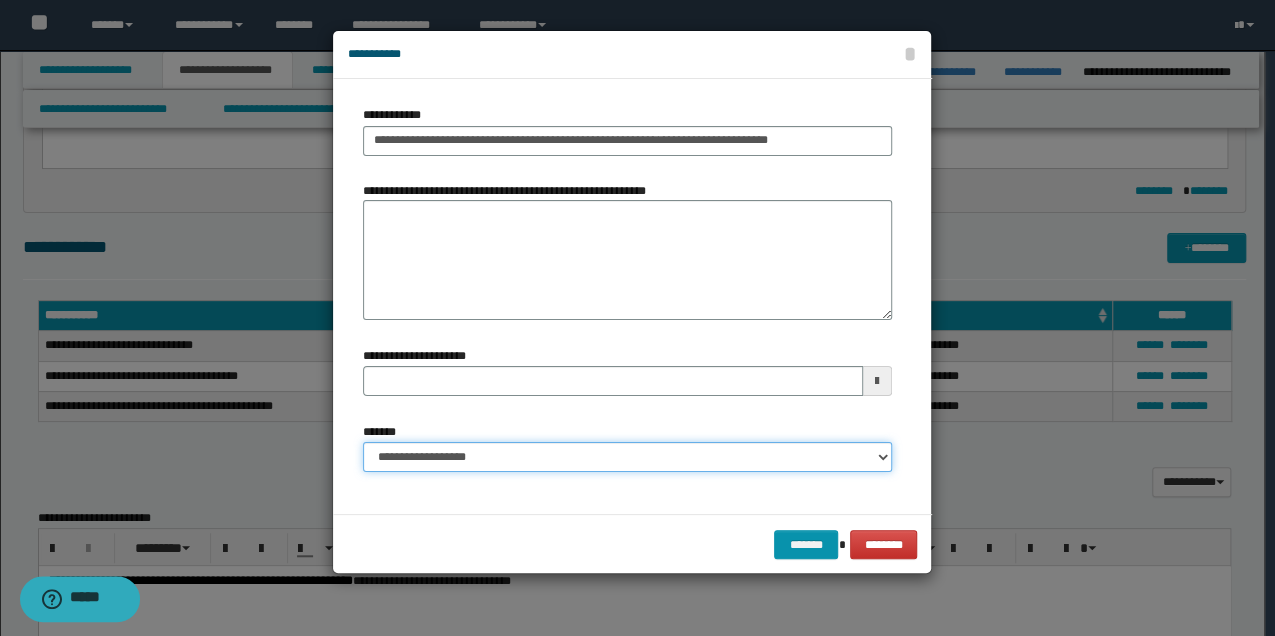 click on "**********" at bounding box center (627, 457) 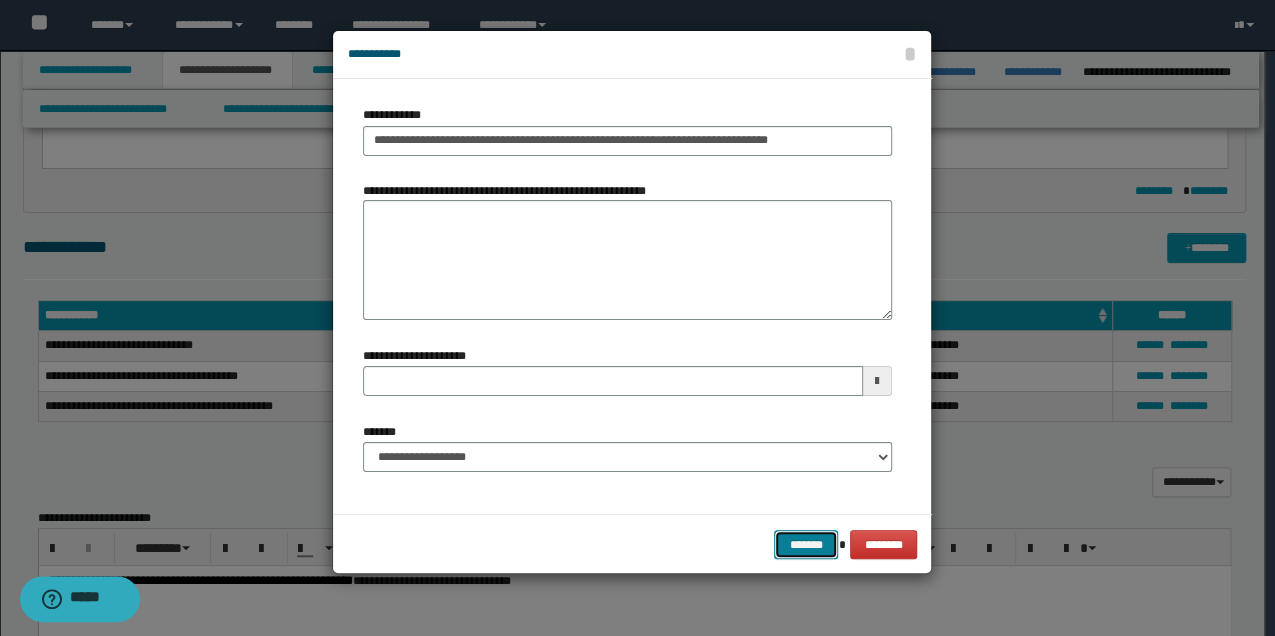 click on "*******" at bounding box center (806, 544) 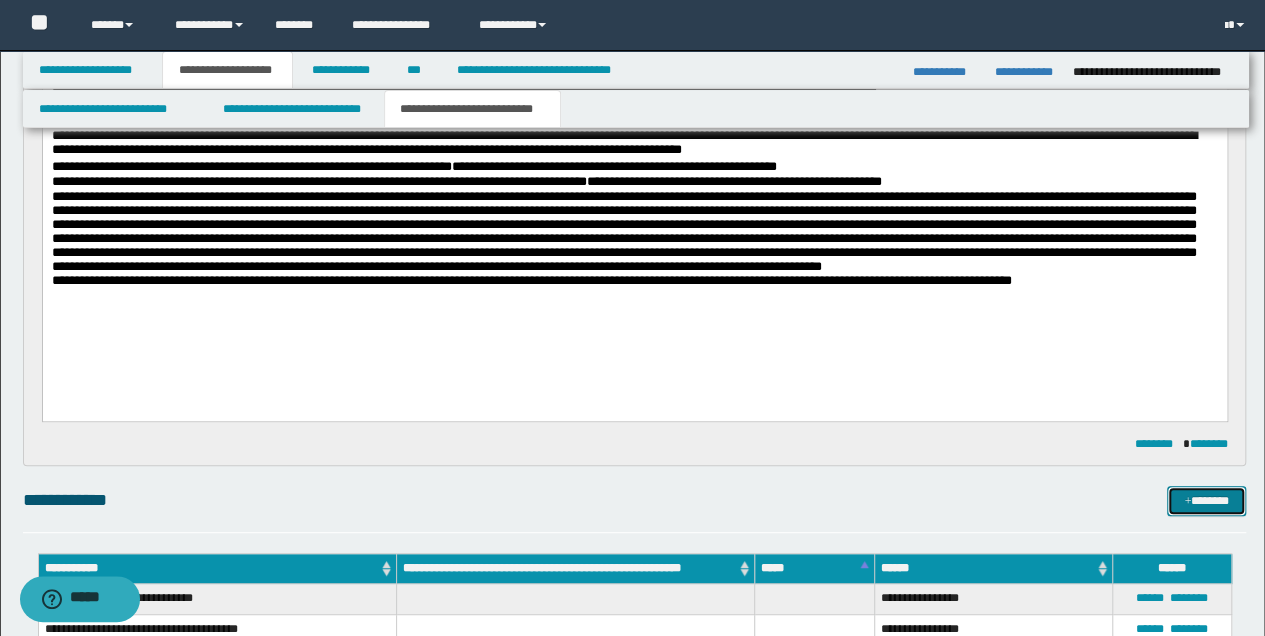 scroll, scrollTop: 266, scrollLeft: 0, axis: vertical 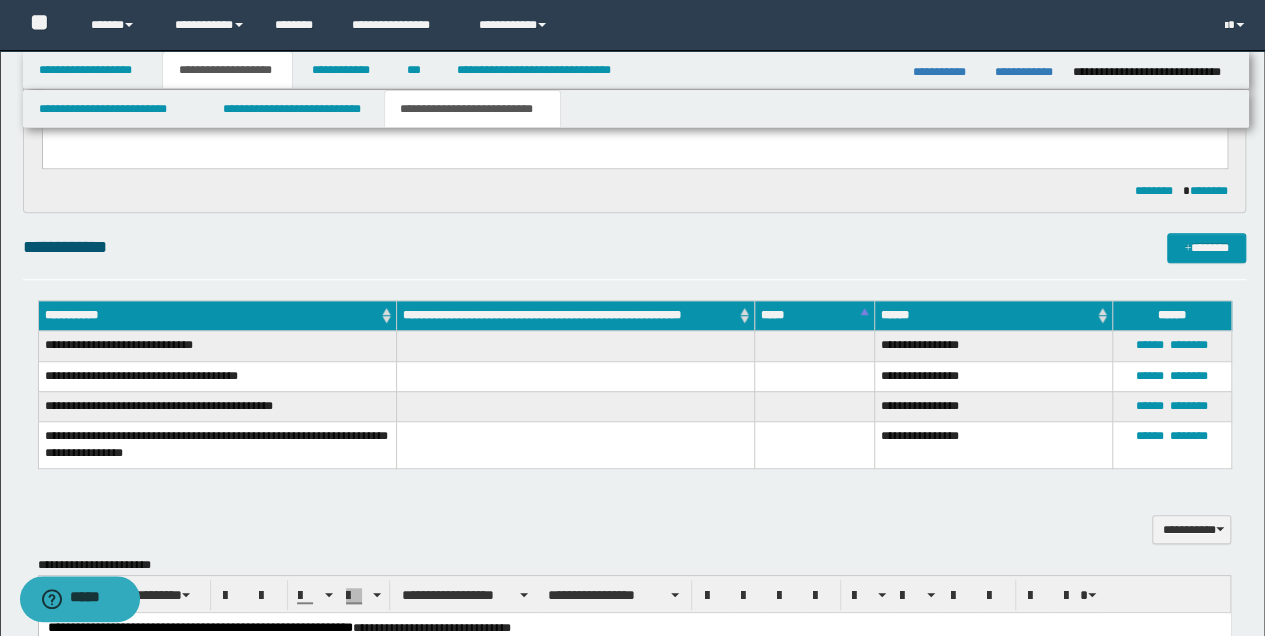 click at bounding box center [575, 444] 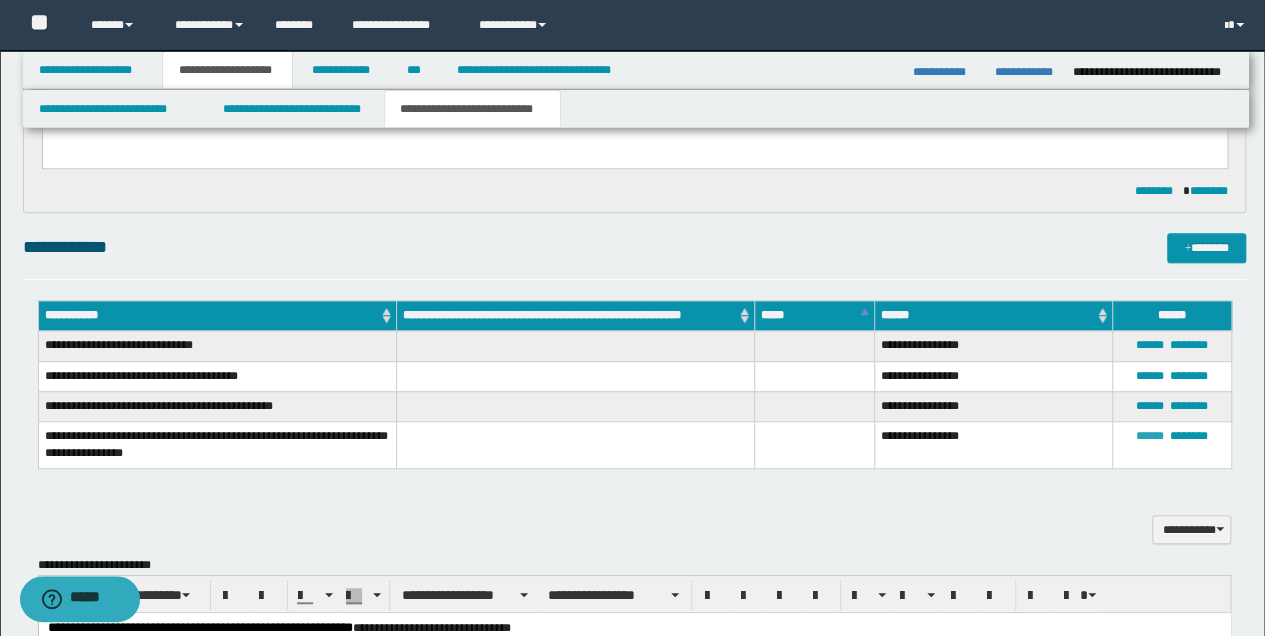 click on "******" at bounding box center [1150, 436] 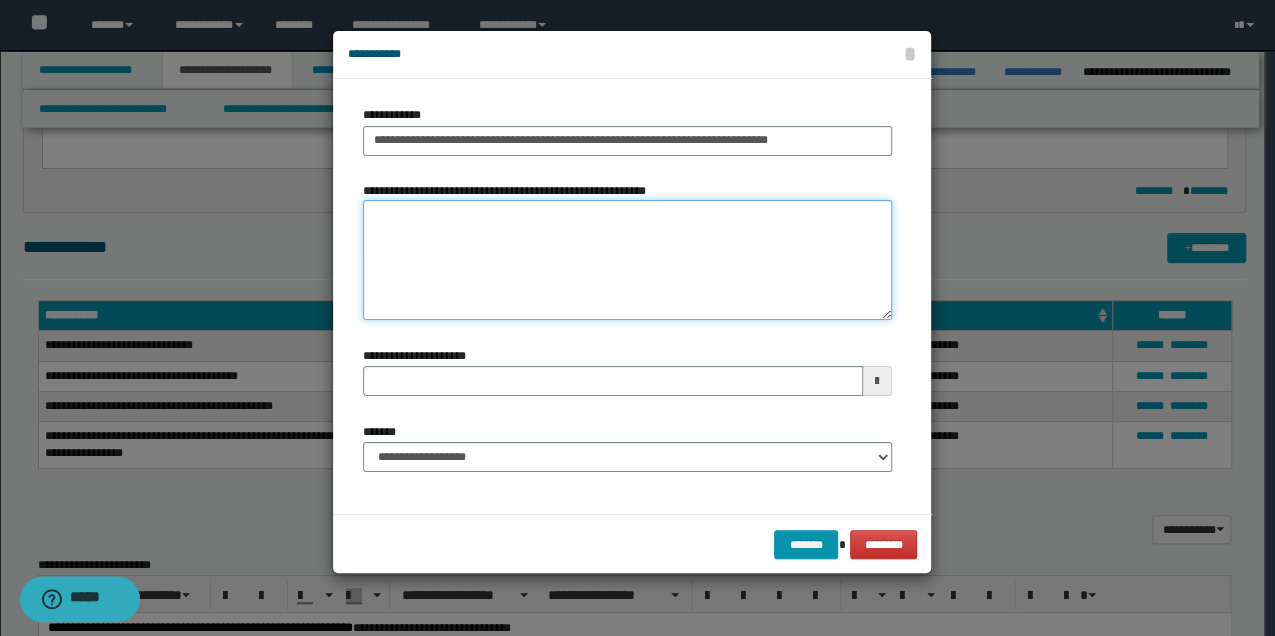 click on "**********" at bounding box center [627, 260] 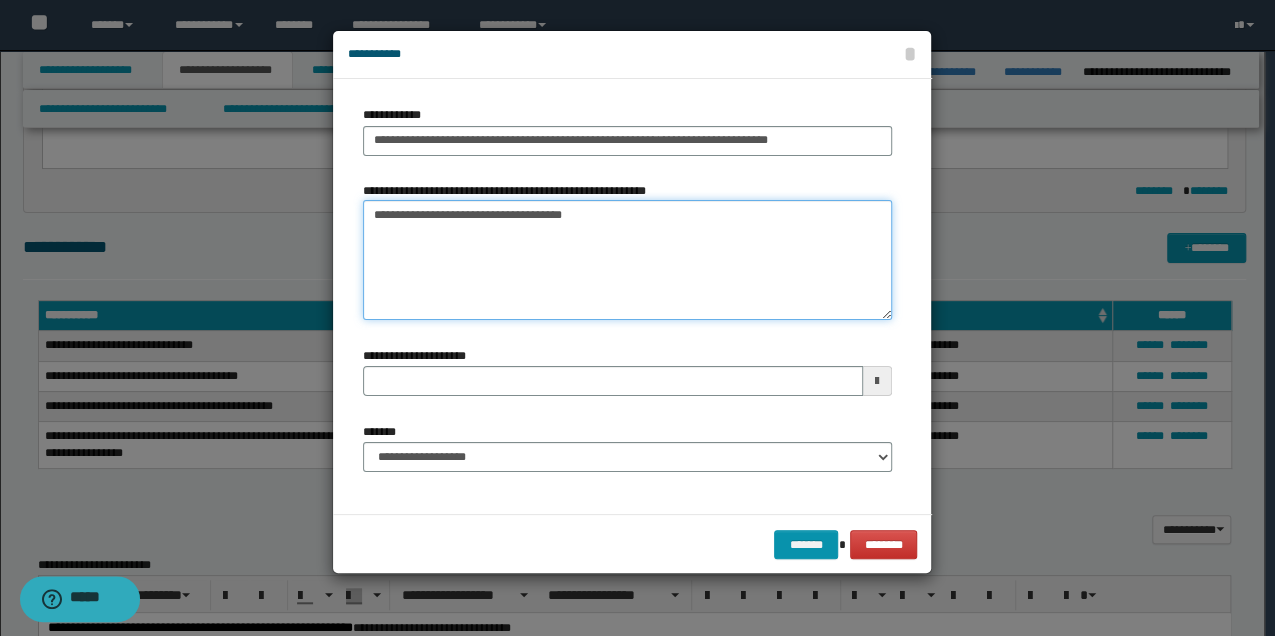 type on "**********" 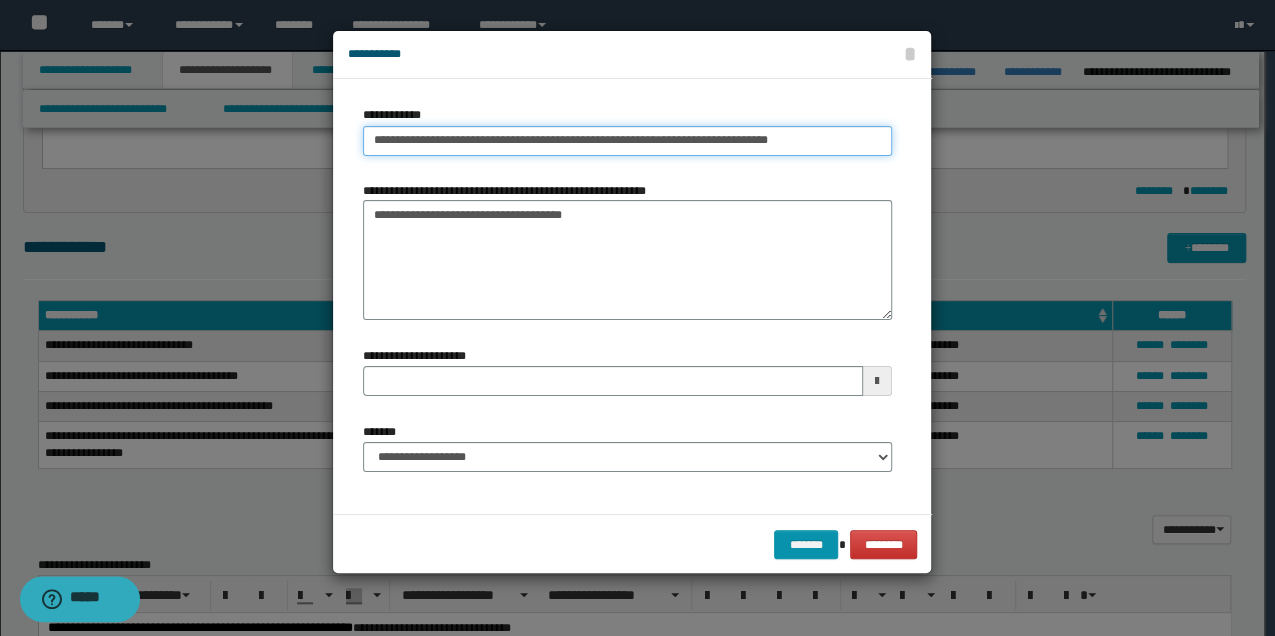 type on "**********" 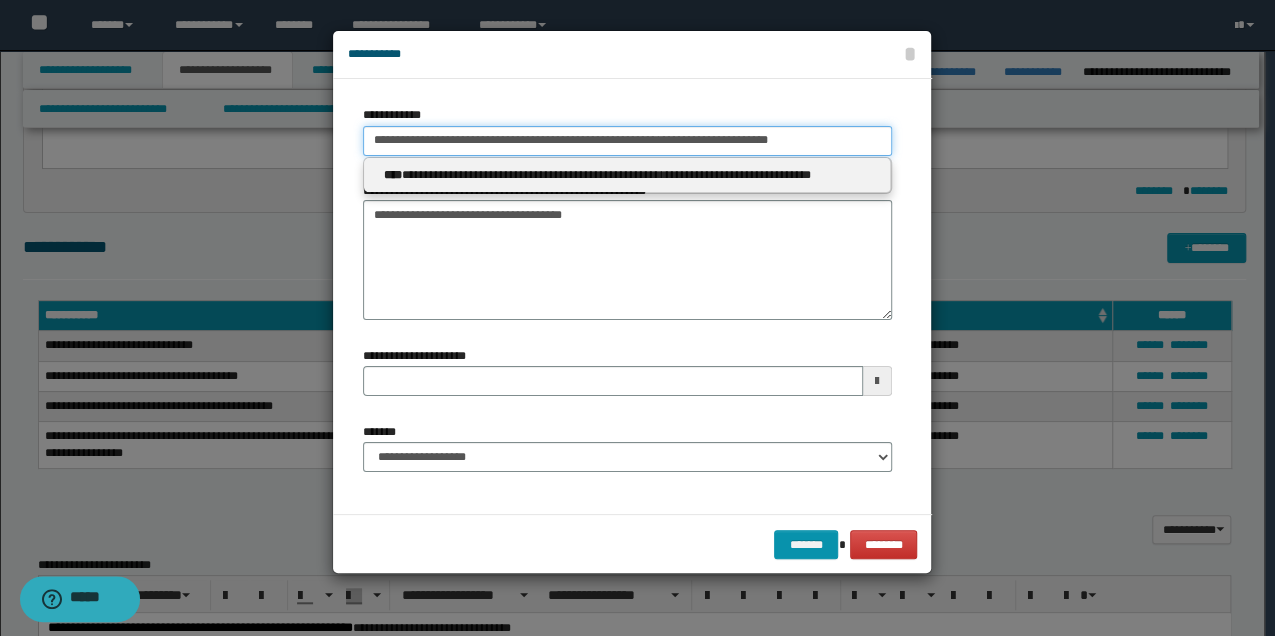 drag, startPoint x: 802, startPoint y: 146, endPoint x: 355, endPoint y: 148, distance: 447.0045 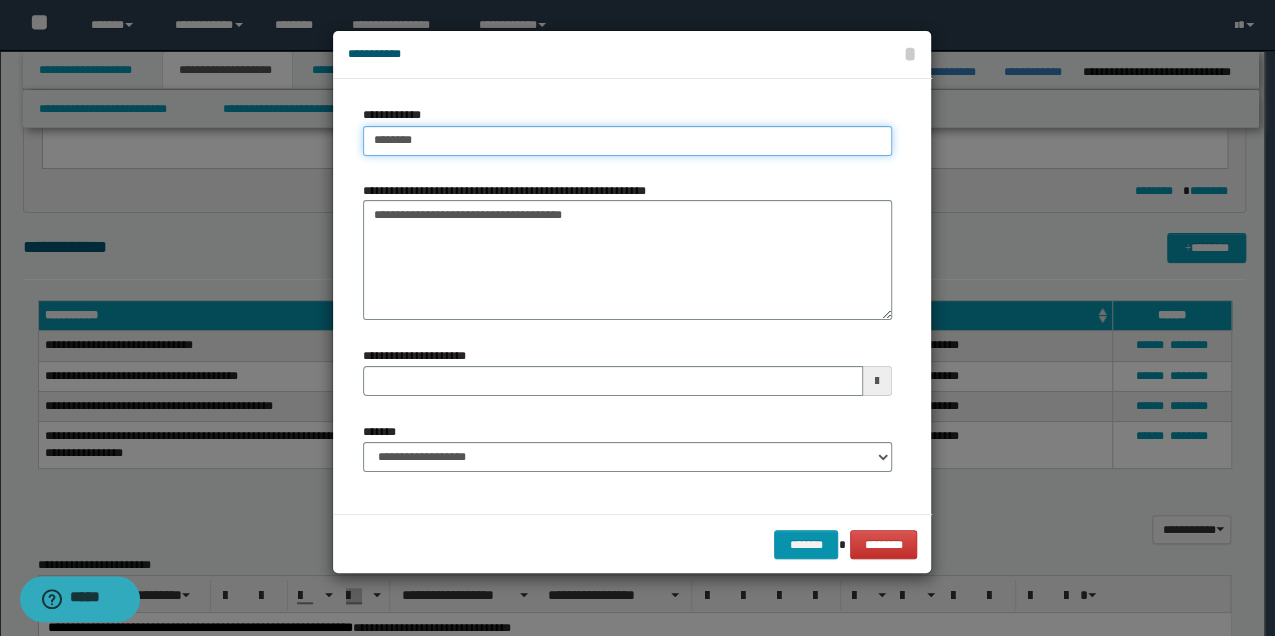 type on "*********" 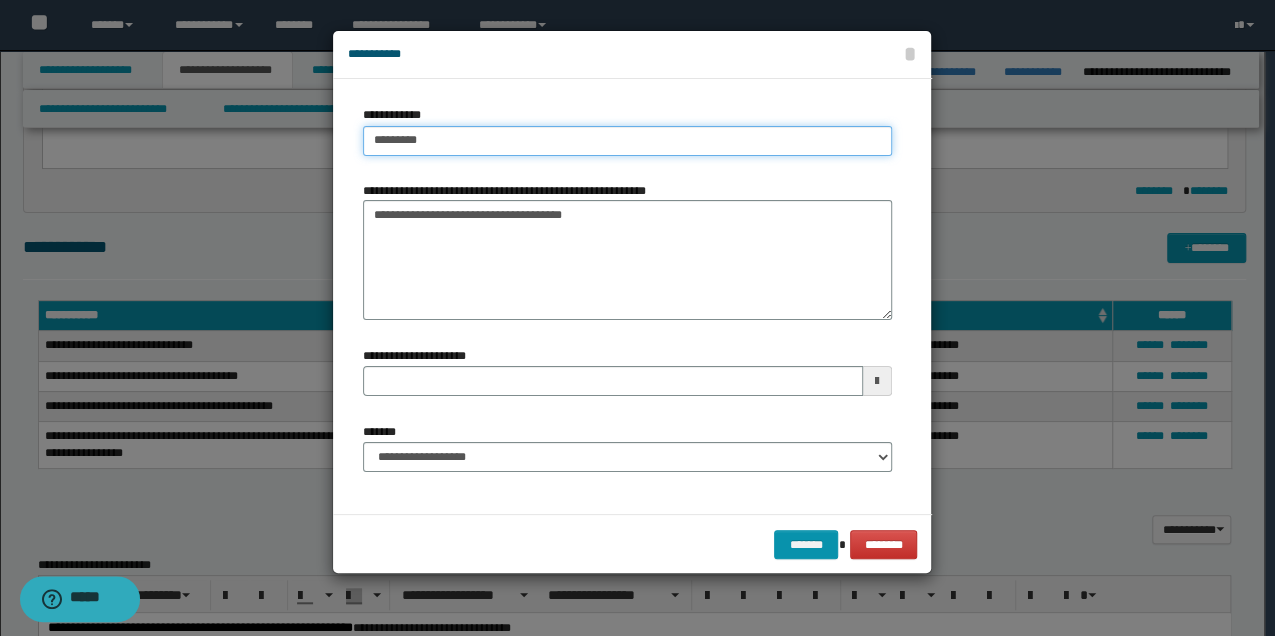 type on "*********" 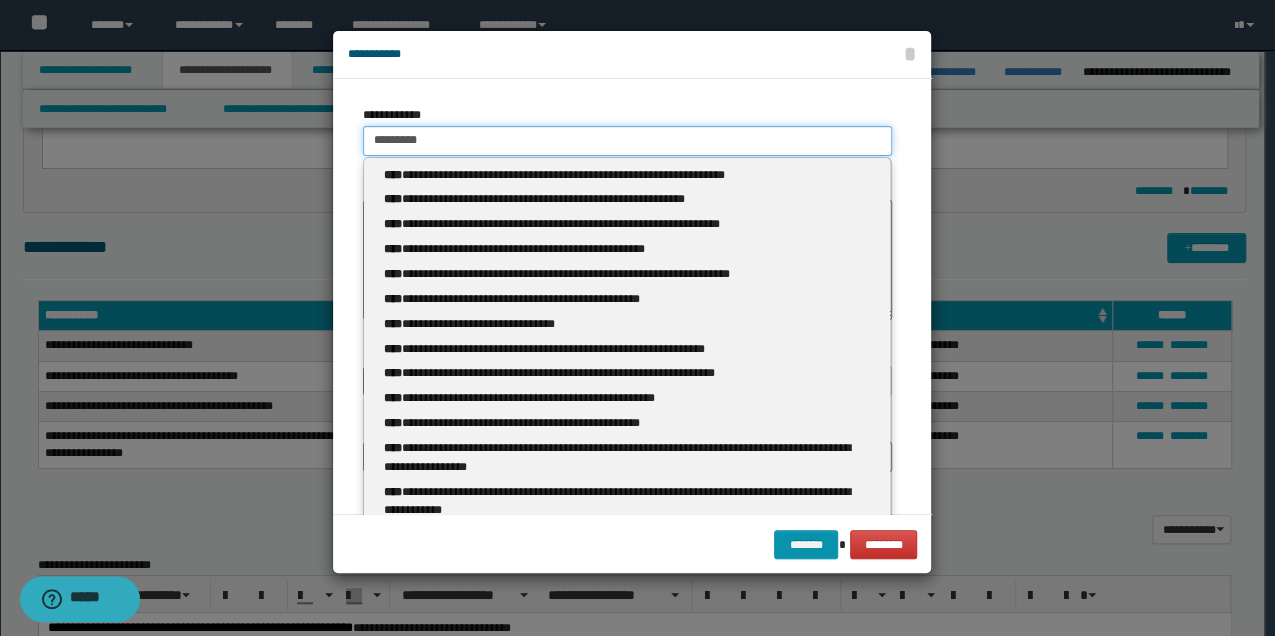 type 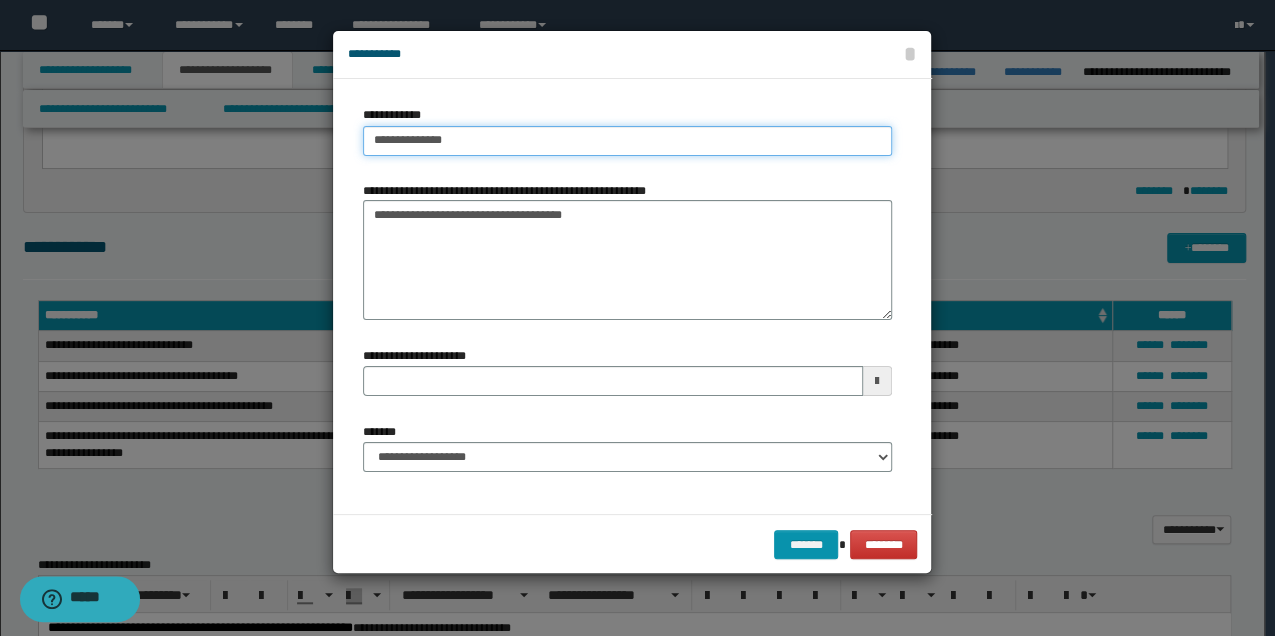 type on "**********" 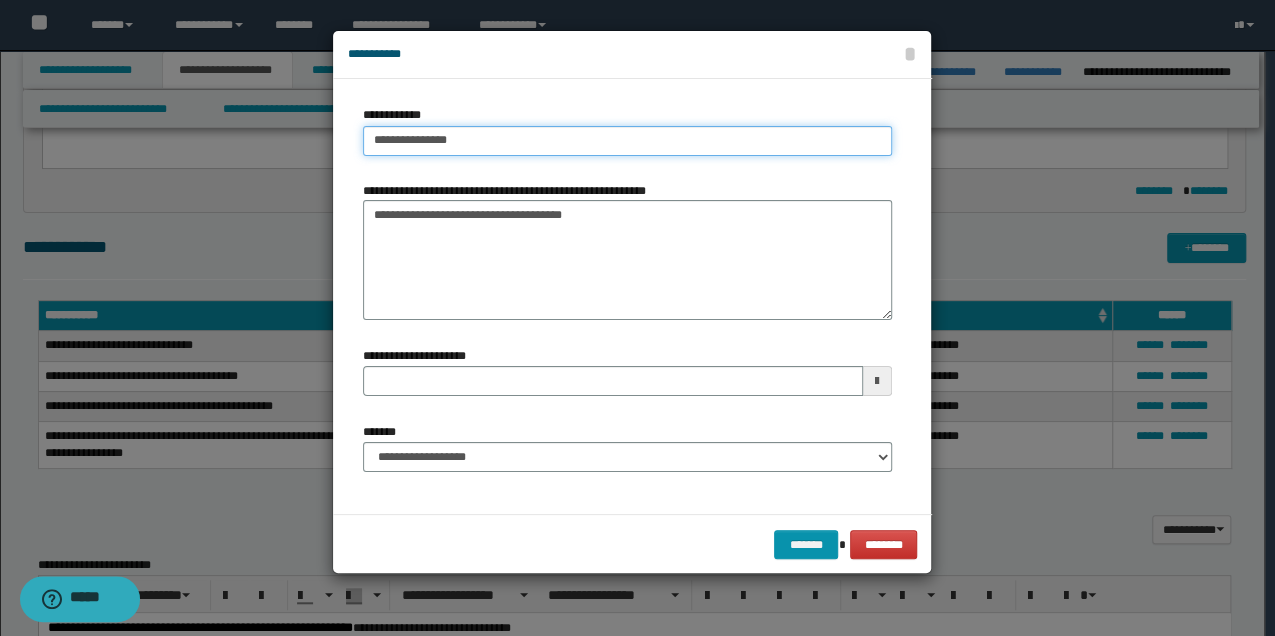 type on "**********" 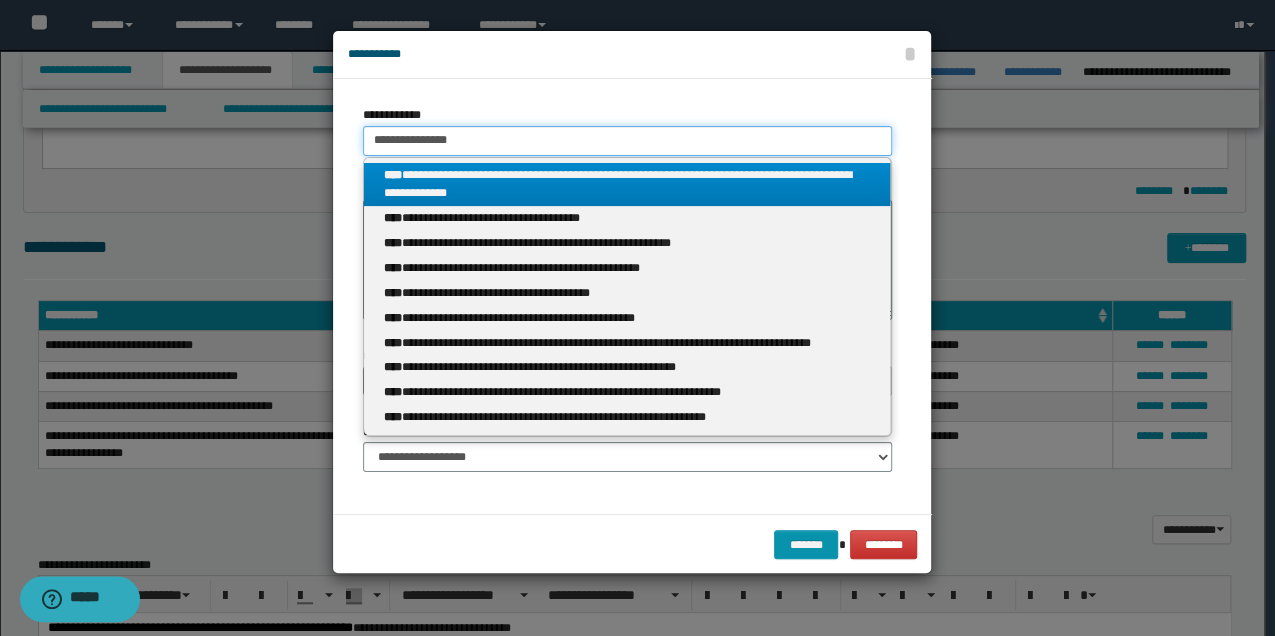 drag, startPoint x: 502, startPoint y: 142, endPoint x: 339, endPoint y: 142, distance: 163 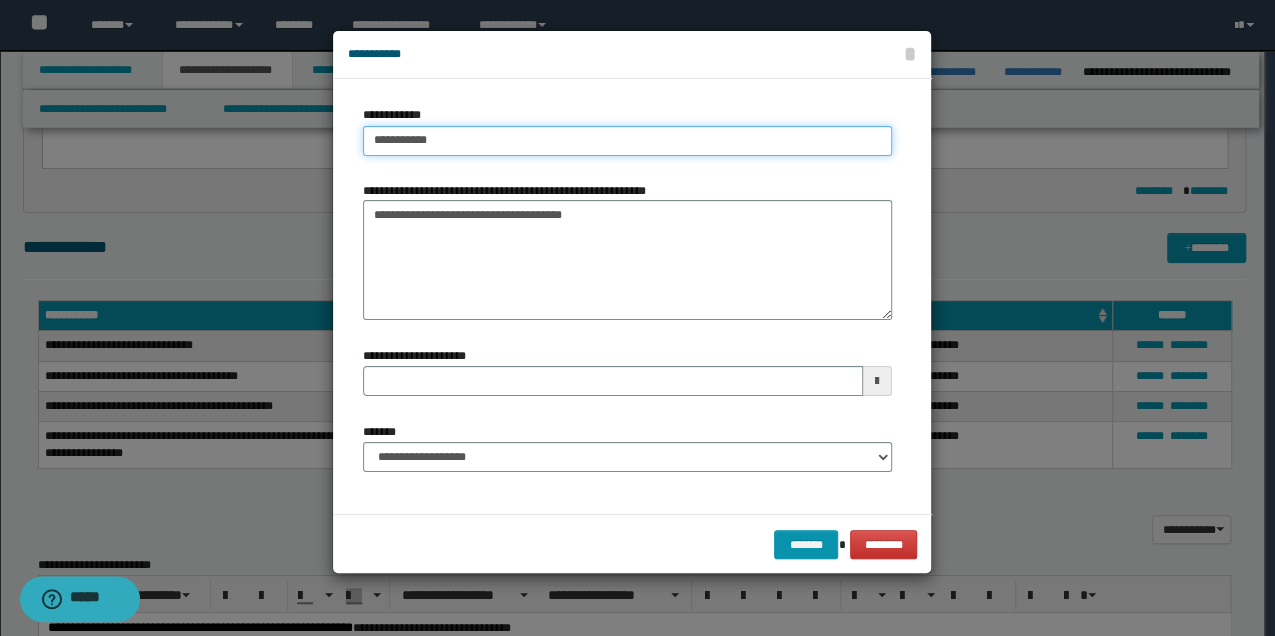 type on "**********" 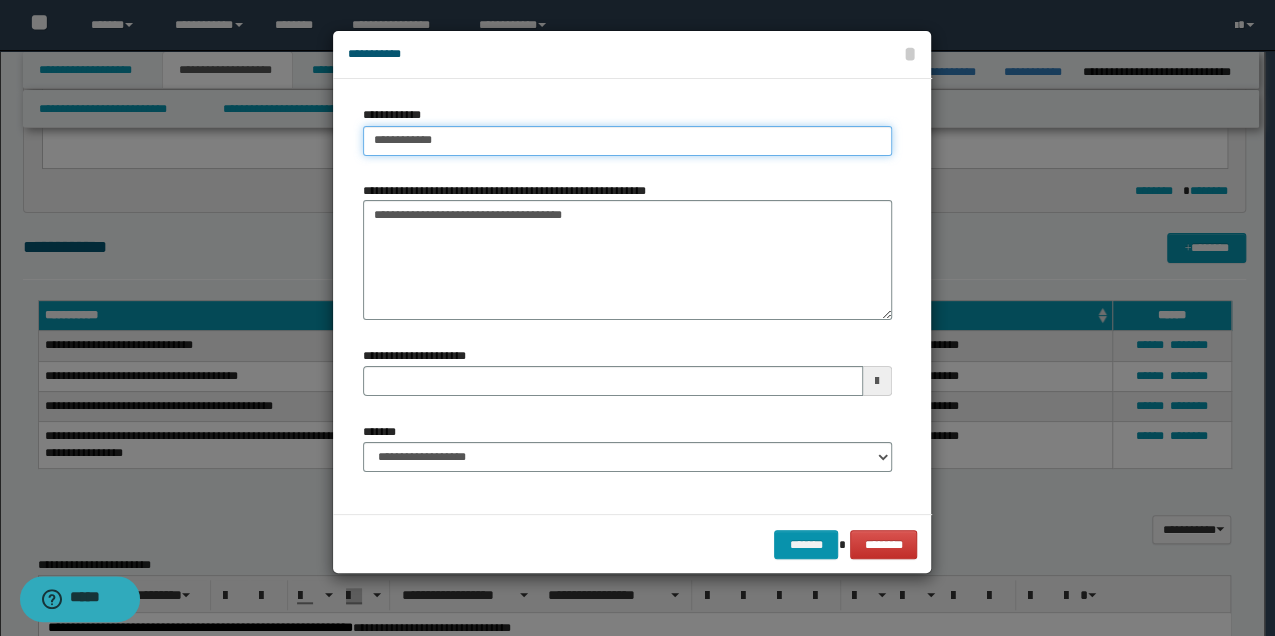 type on "**********" 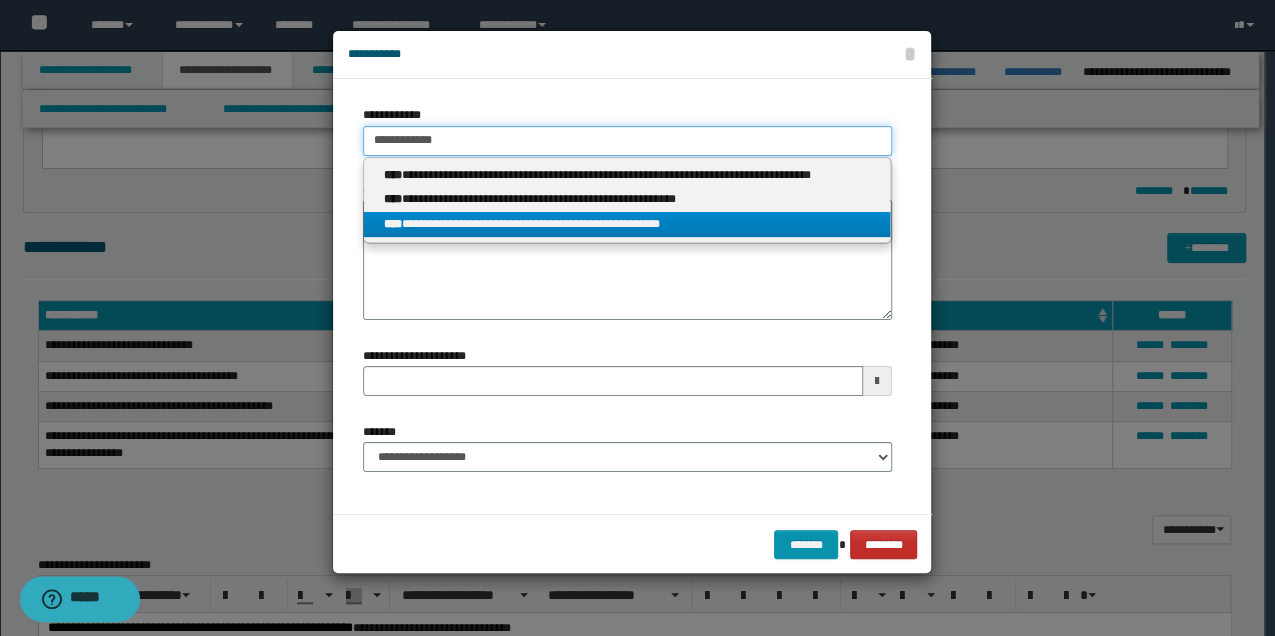 type on "**********" 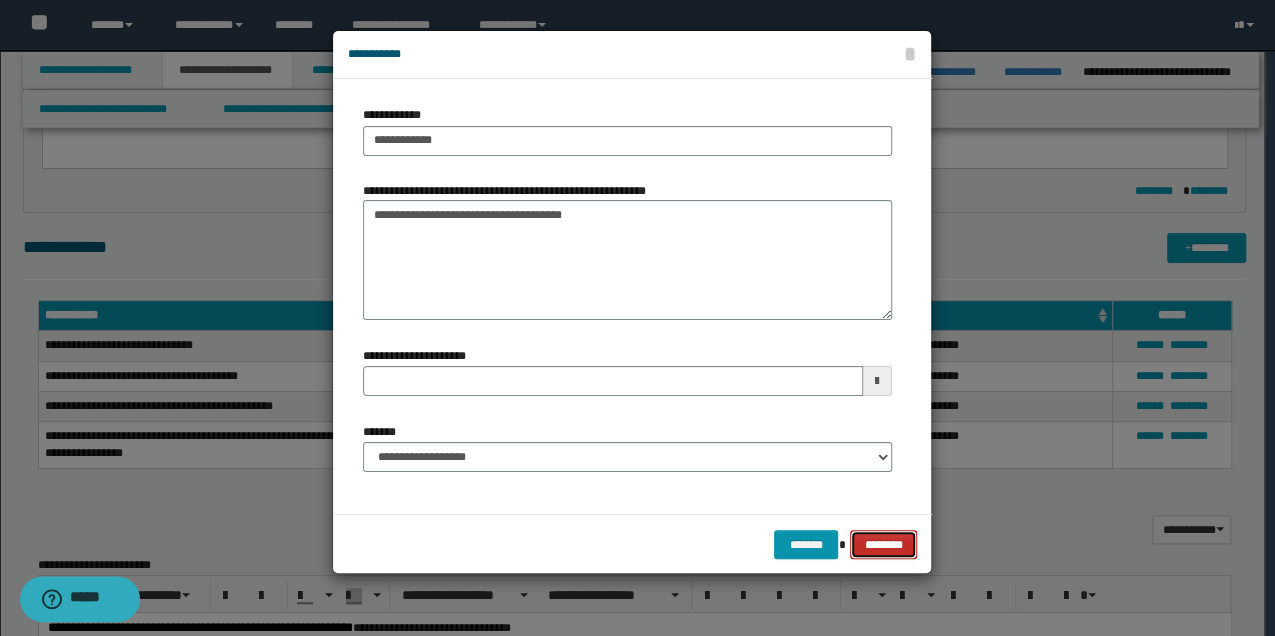 click on "********" at bounding box center (883, 544) 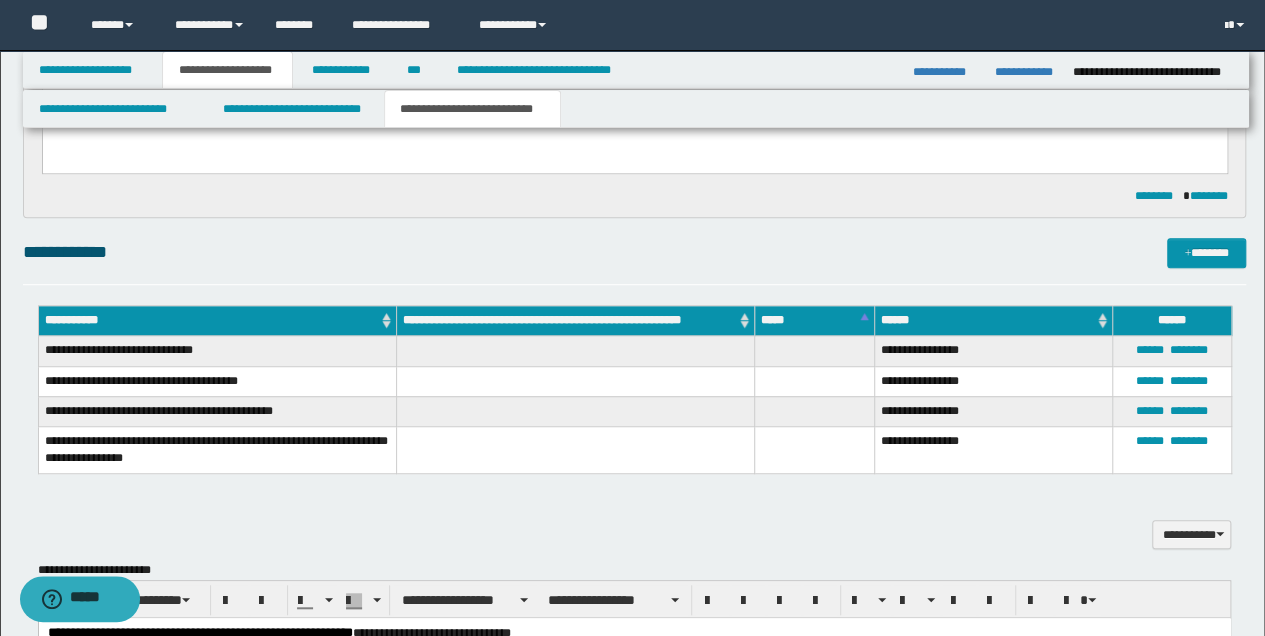 scroll, scrollTop: 533, scrollLeft: 0, axis: vertical 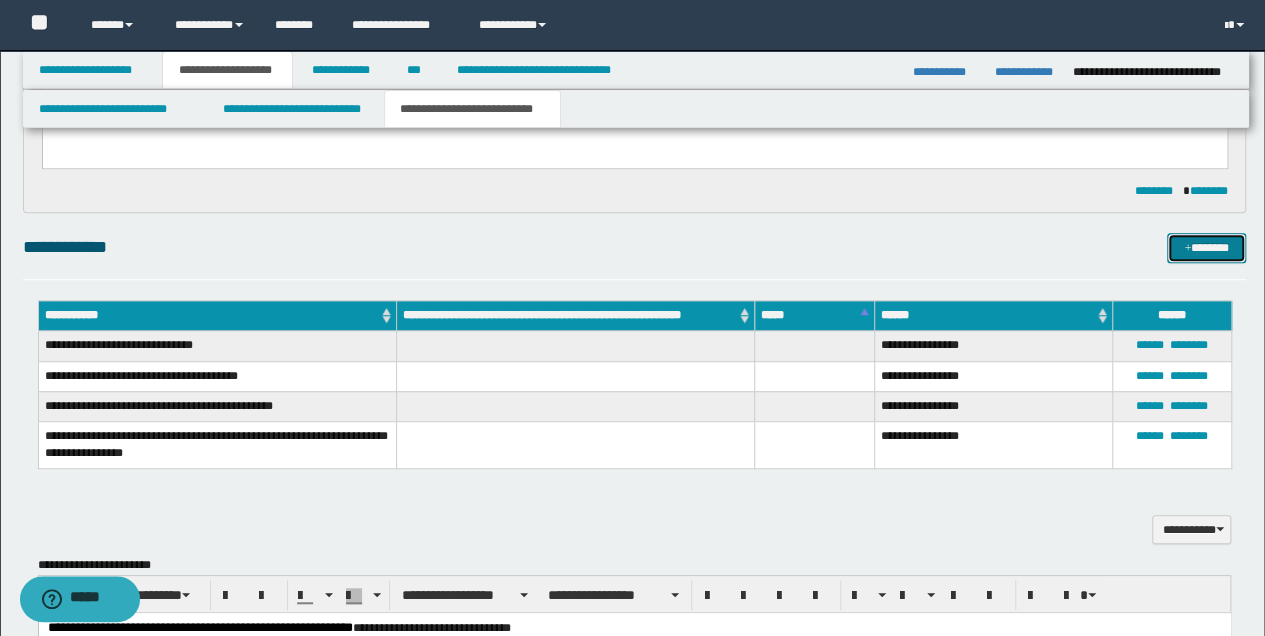 click on "*******" at bounding box center [1206, 247] 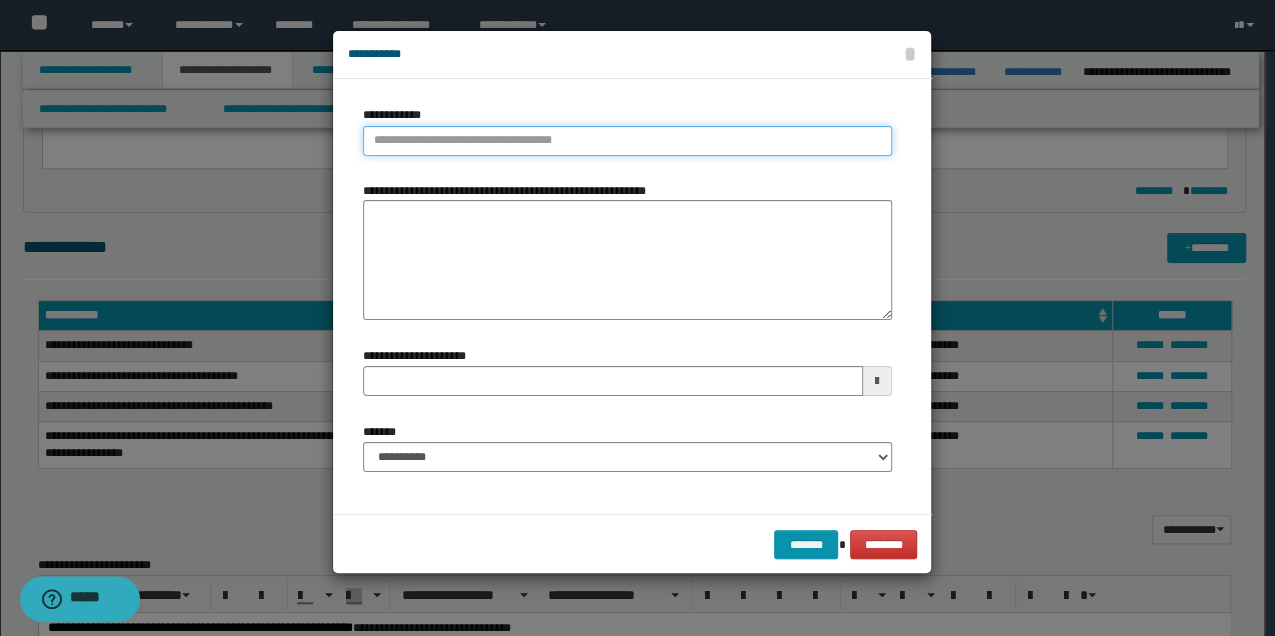 type on "**********" 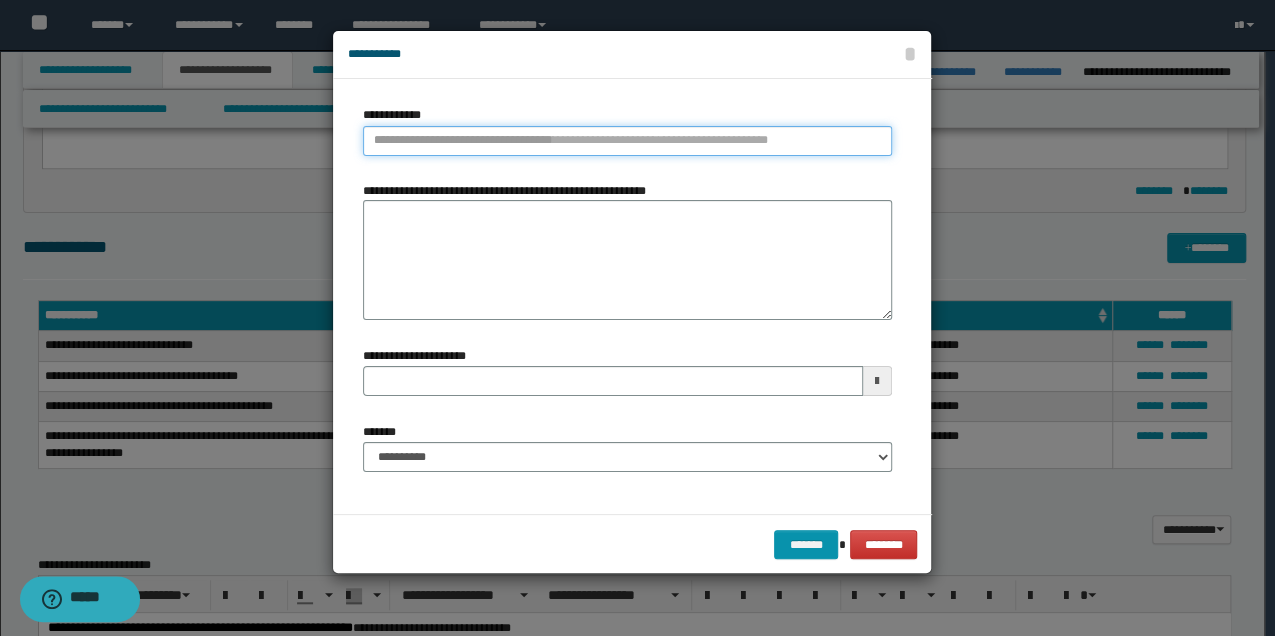 click on "**********" at bounding box center [627, 141] 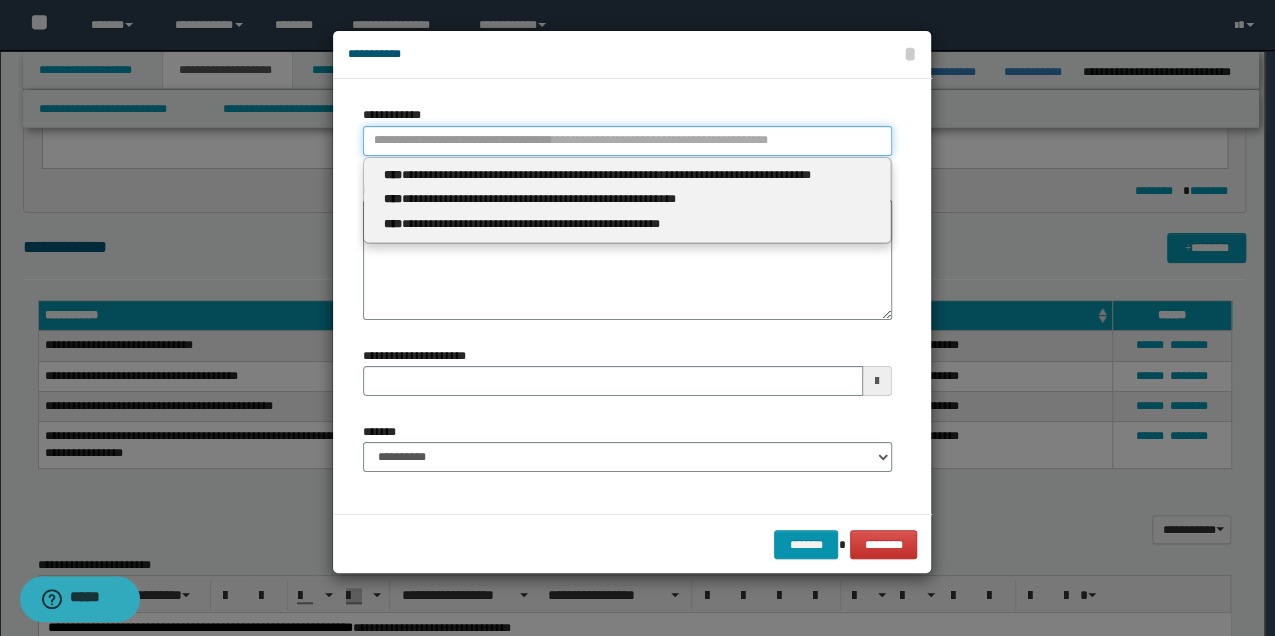 type 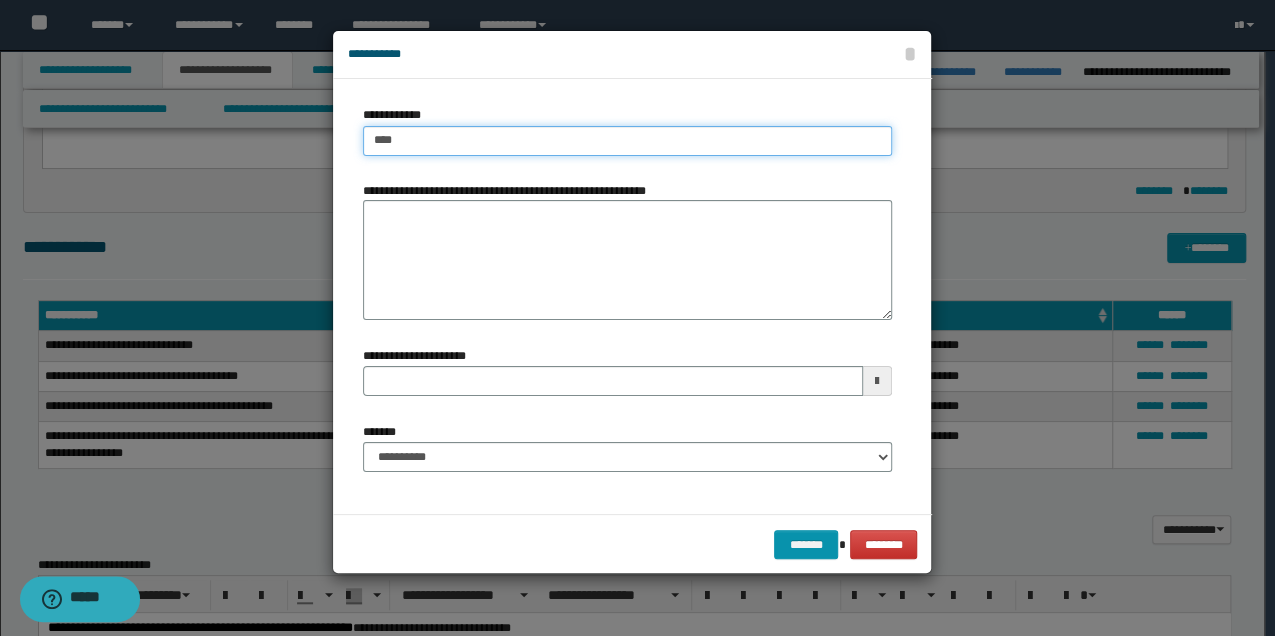 type on "*****" 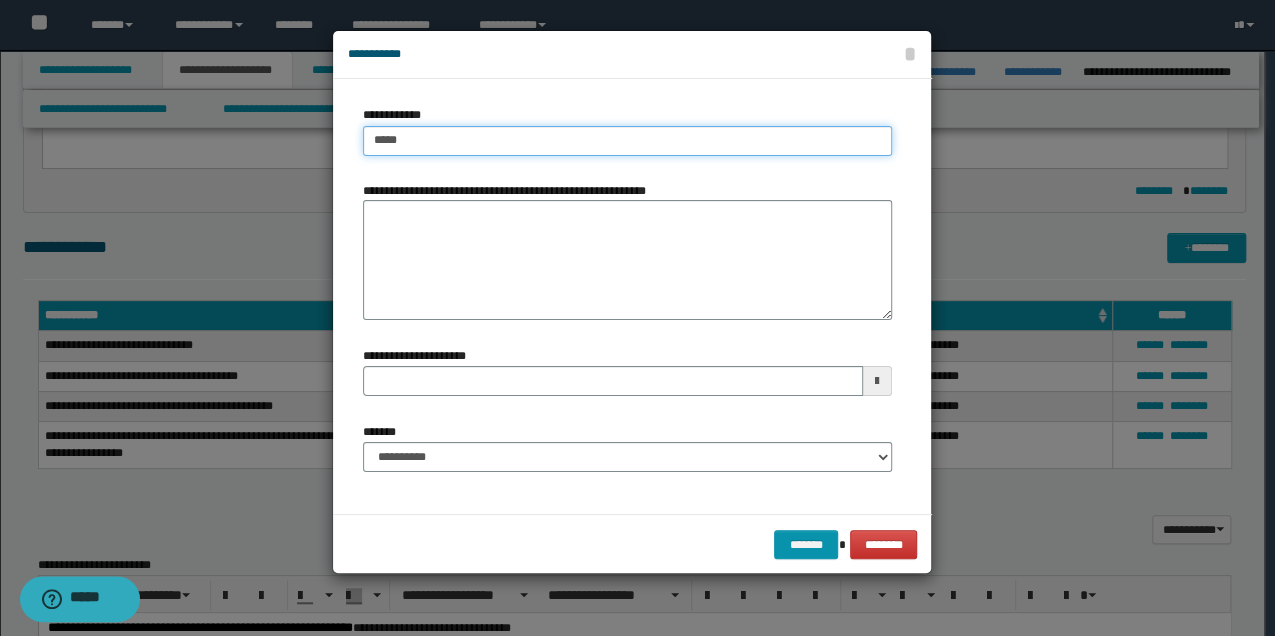 type on "*****" 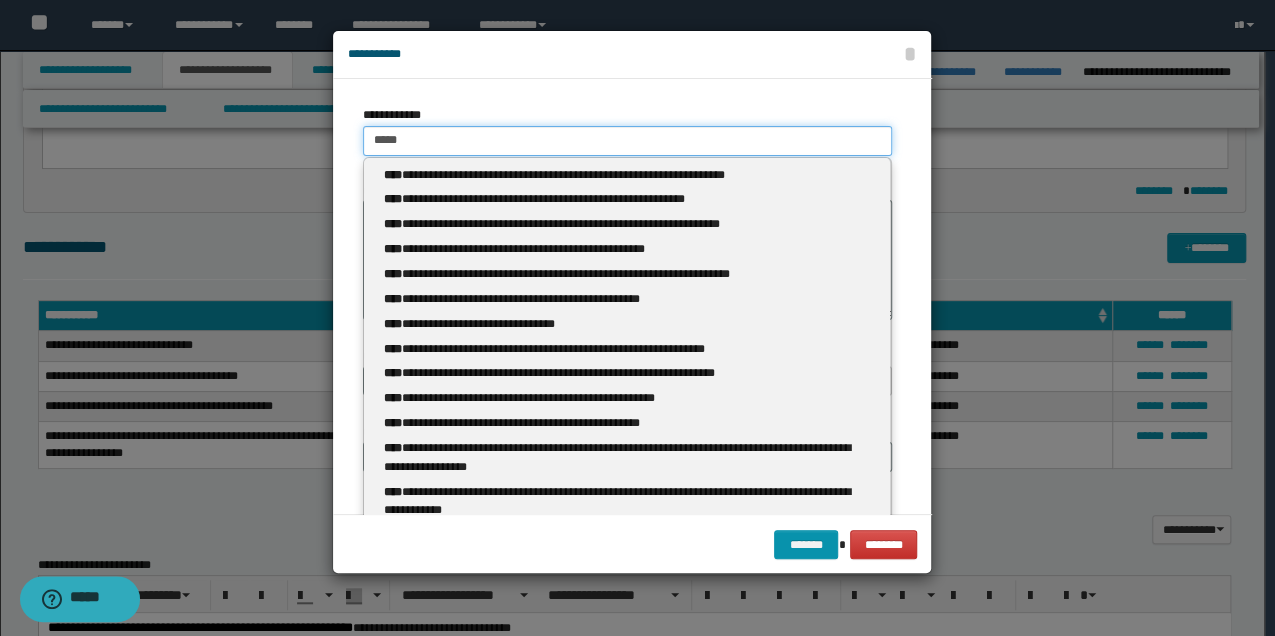 type 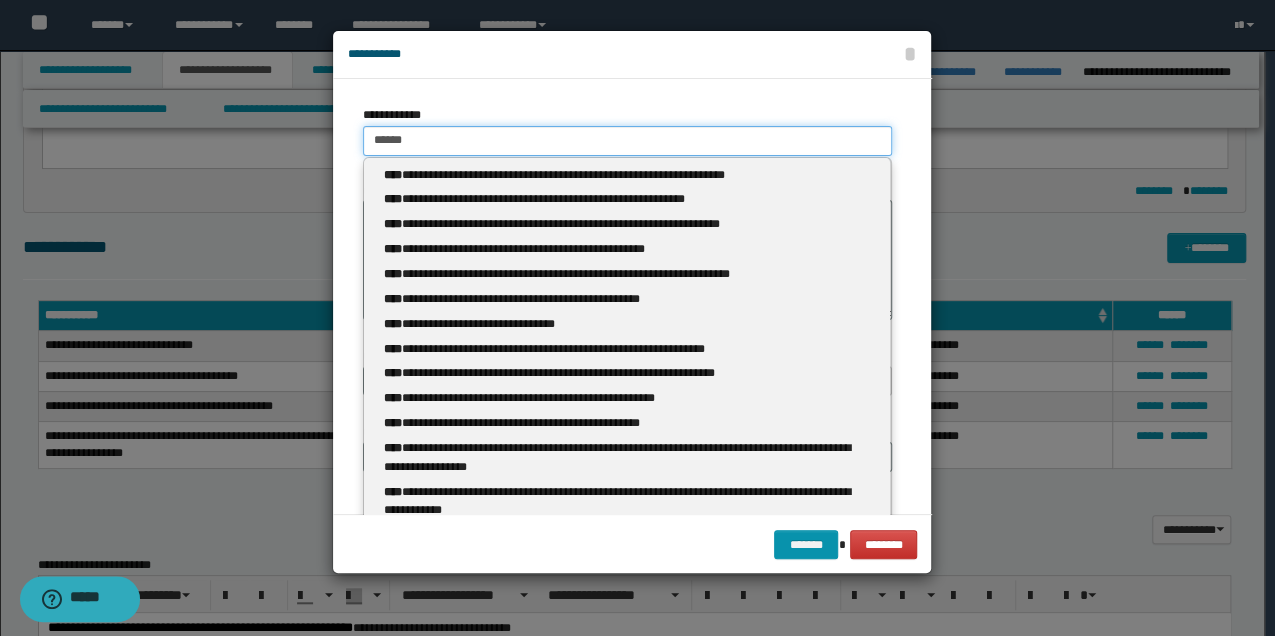 type on "*******" 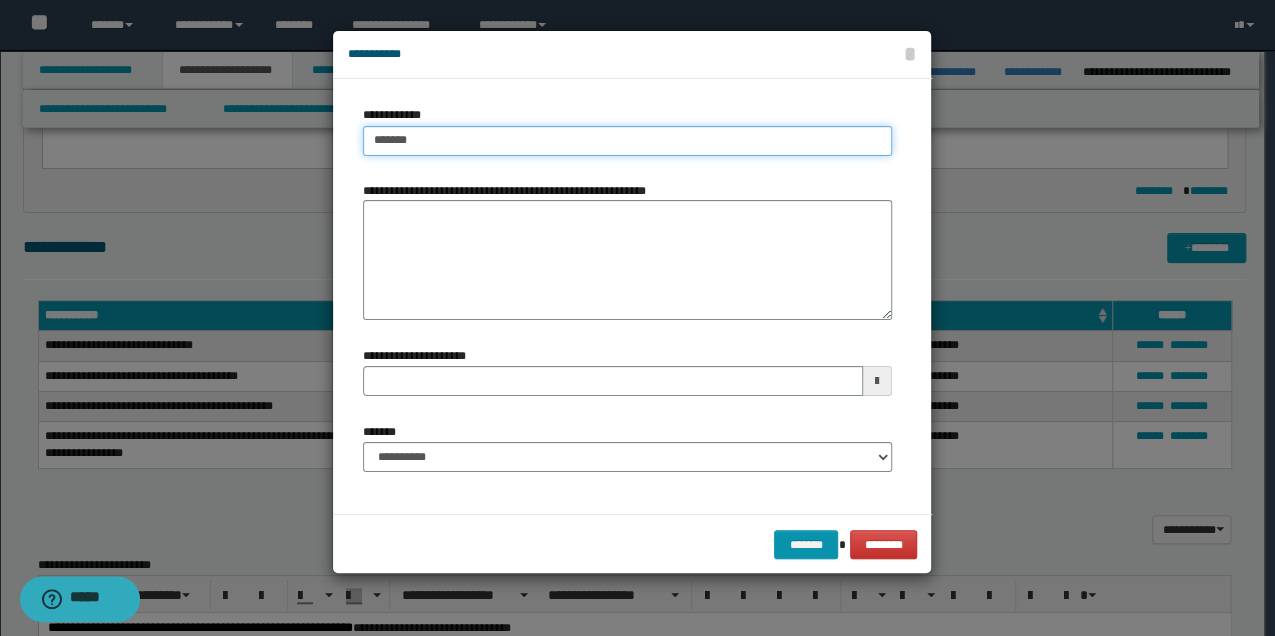 type on "*******" 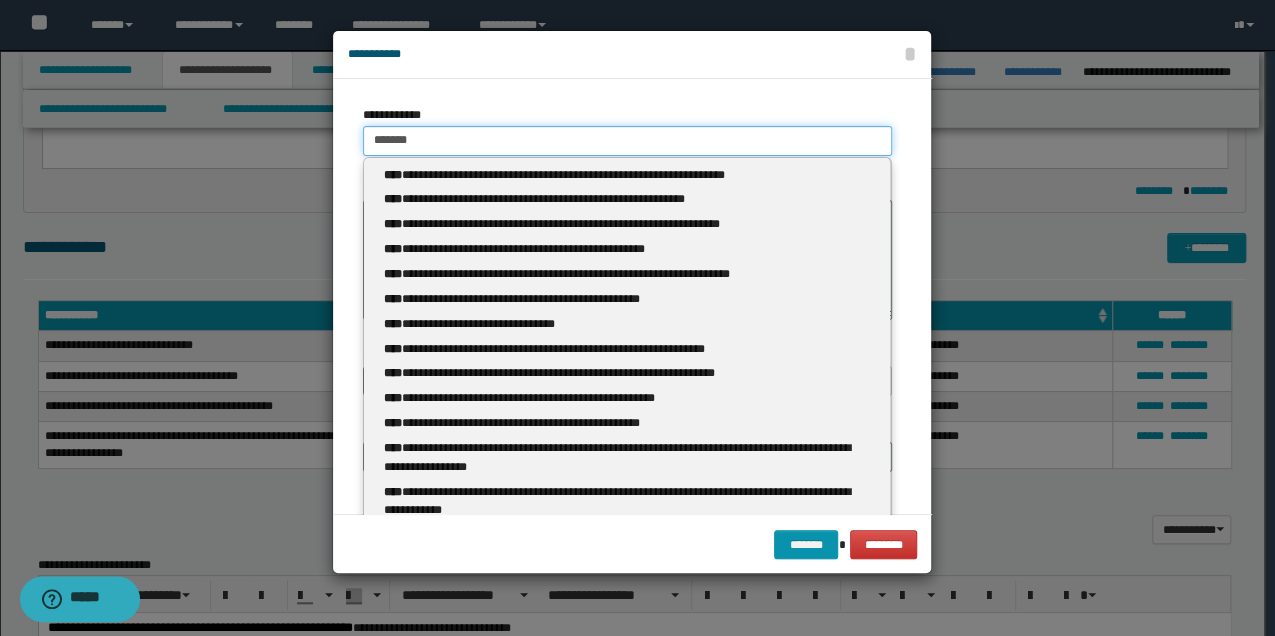 type 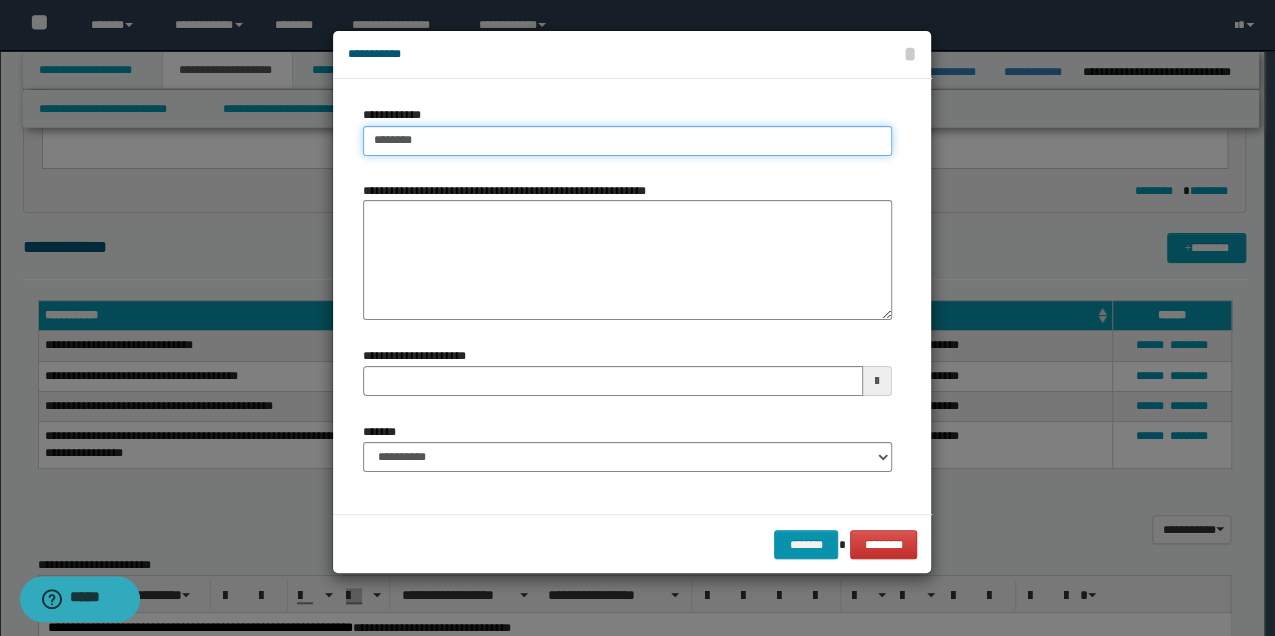 type on "*******" 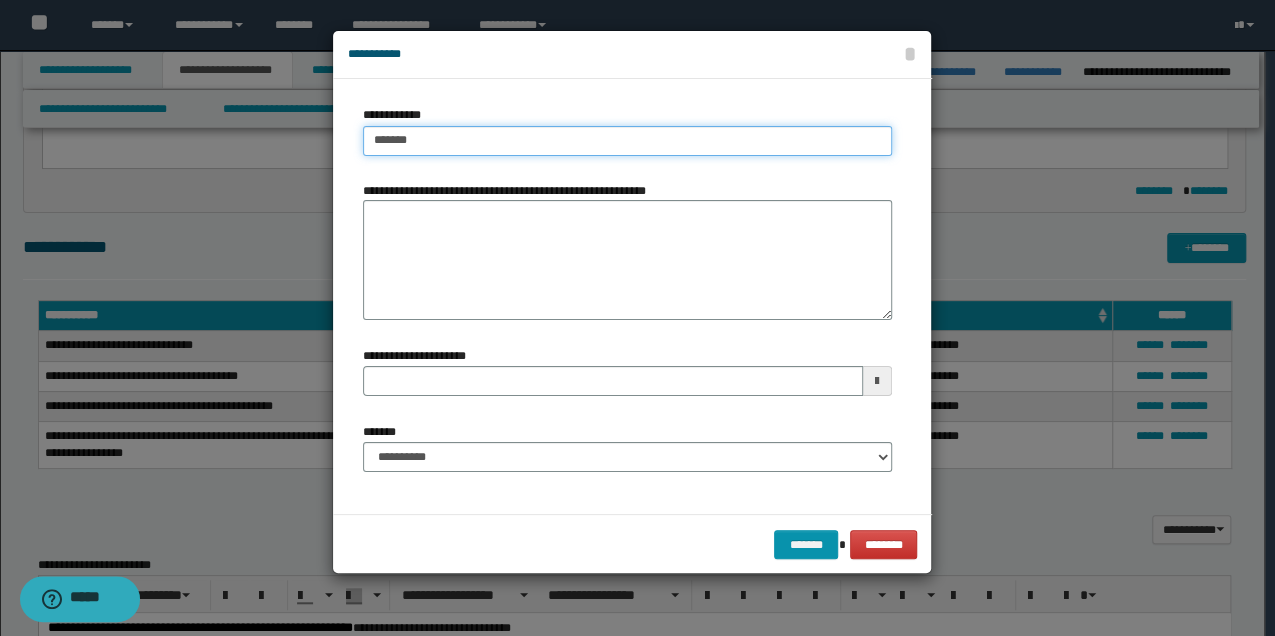 type on "*******" 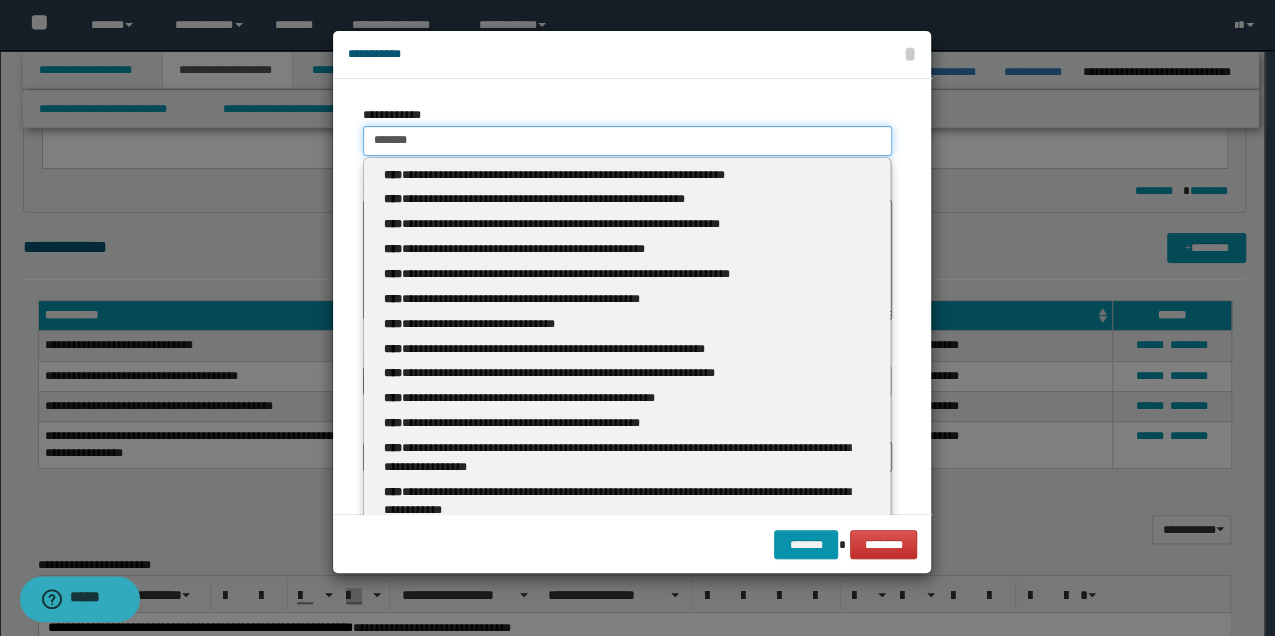 type 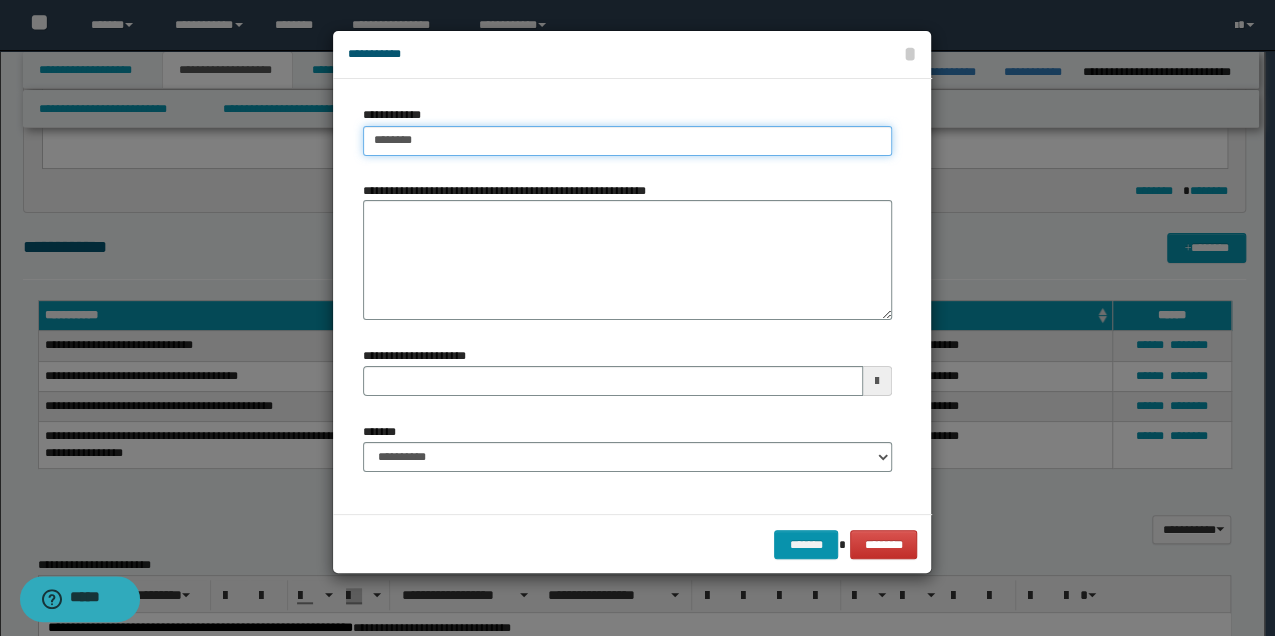 type on "*********" 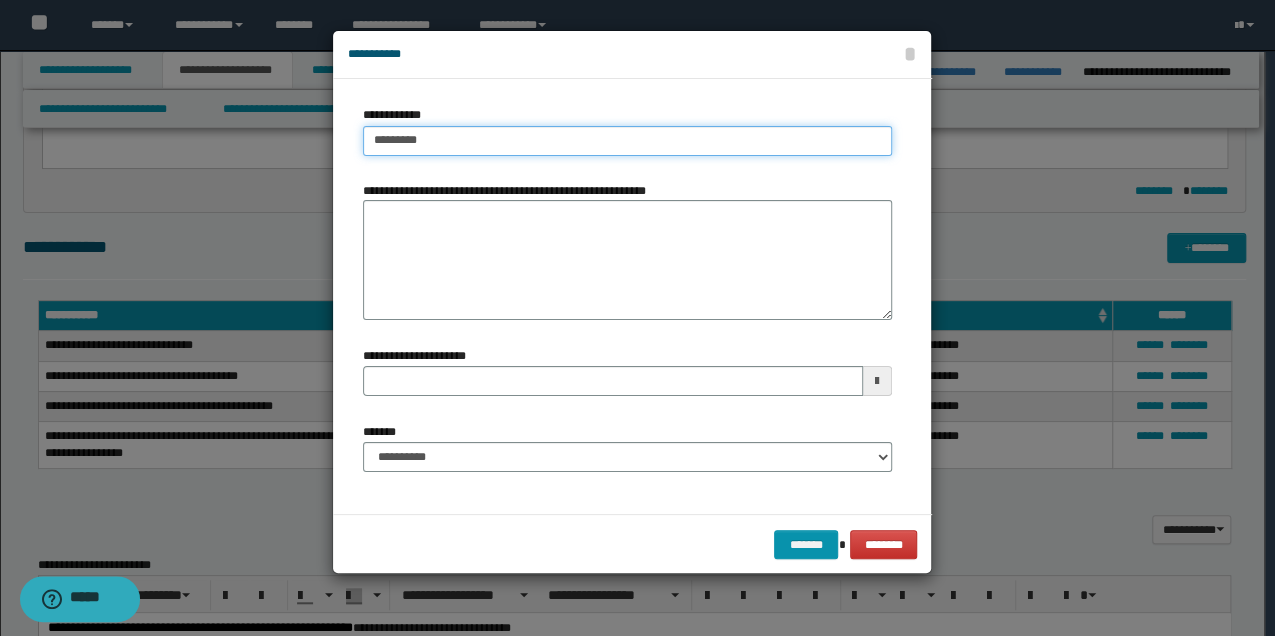 type on "*********" 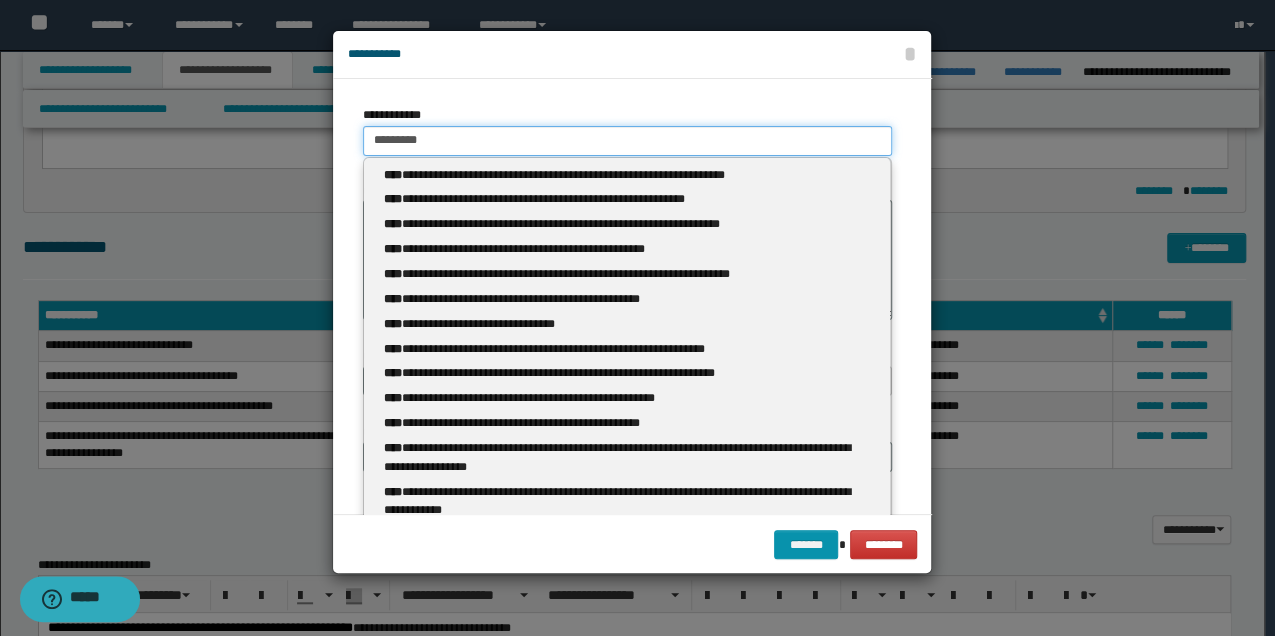 type 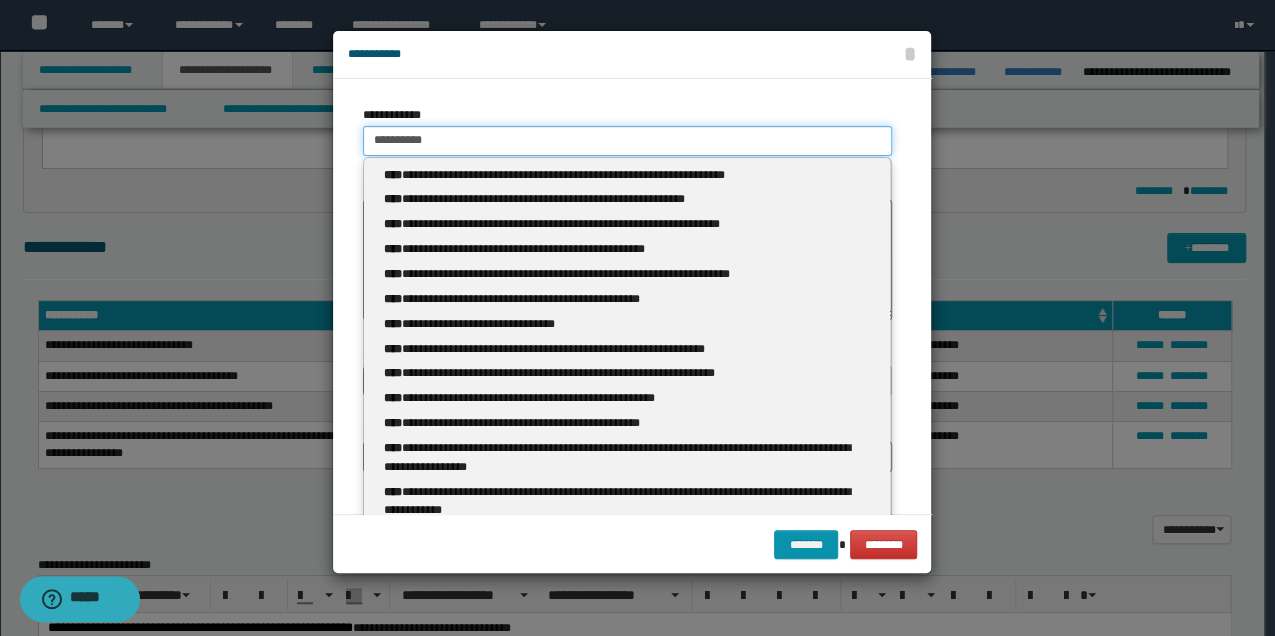 type on "*********" 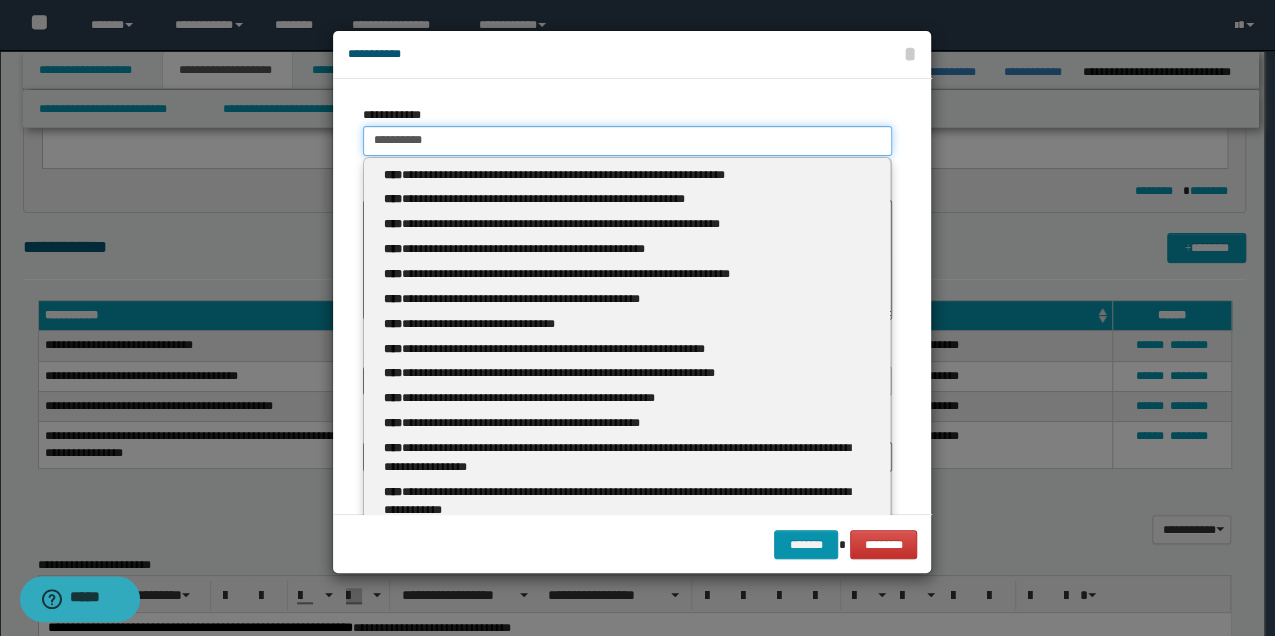 type 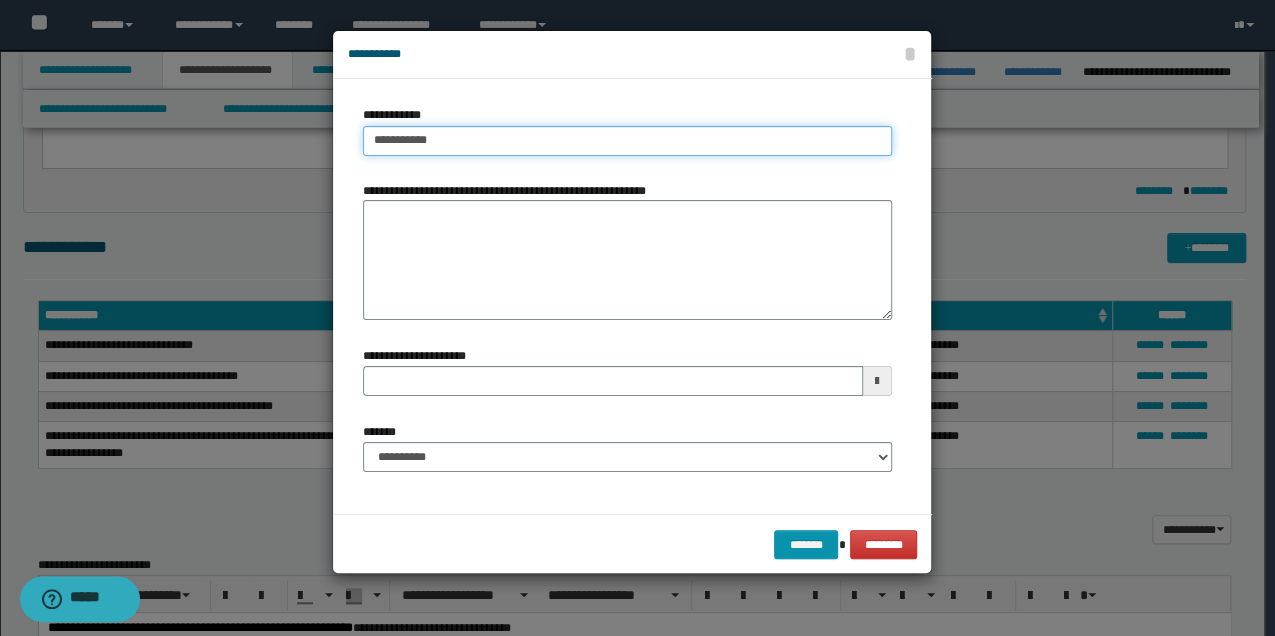 type on "**********" 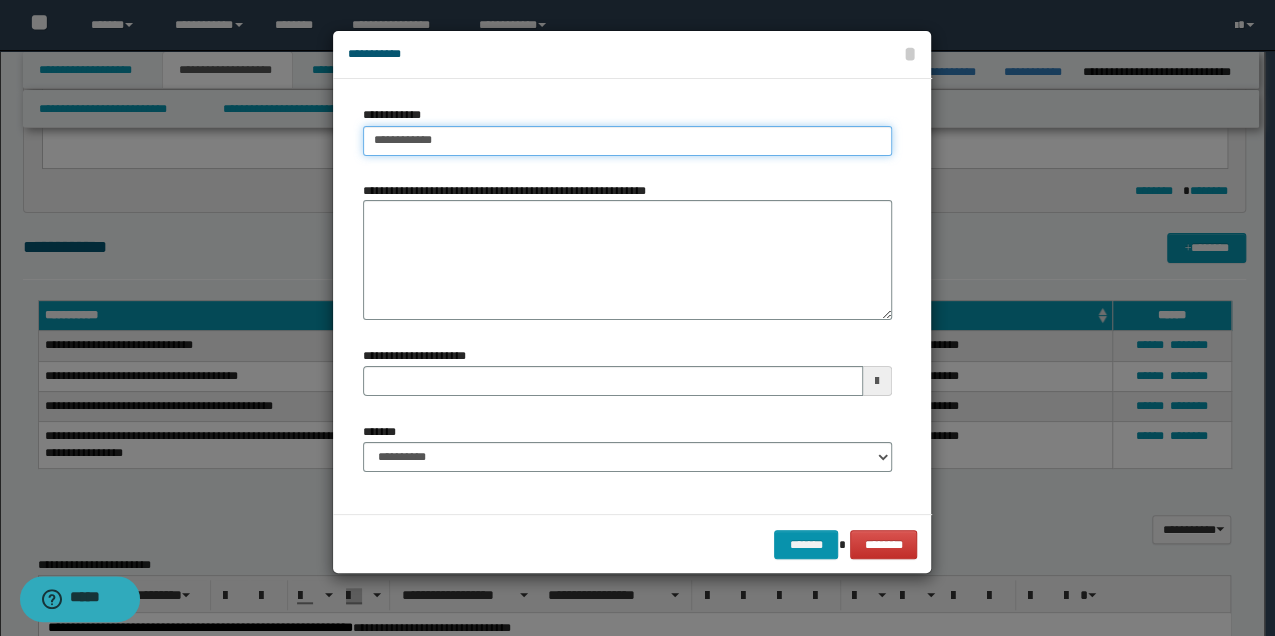 type on "**********" 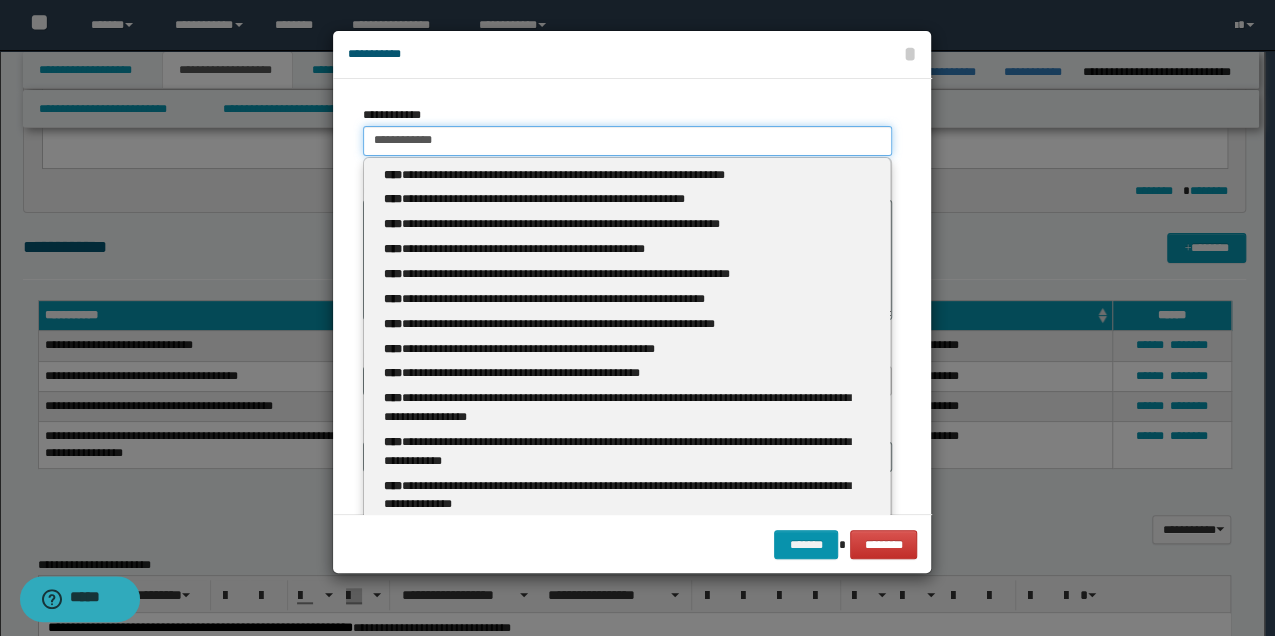 type 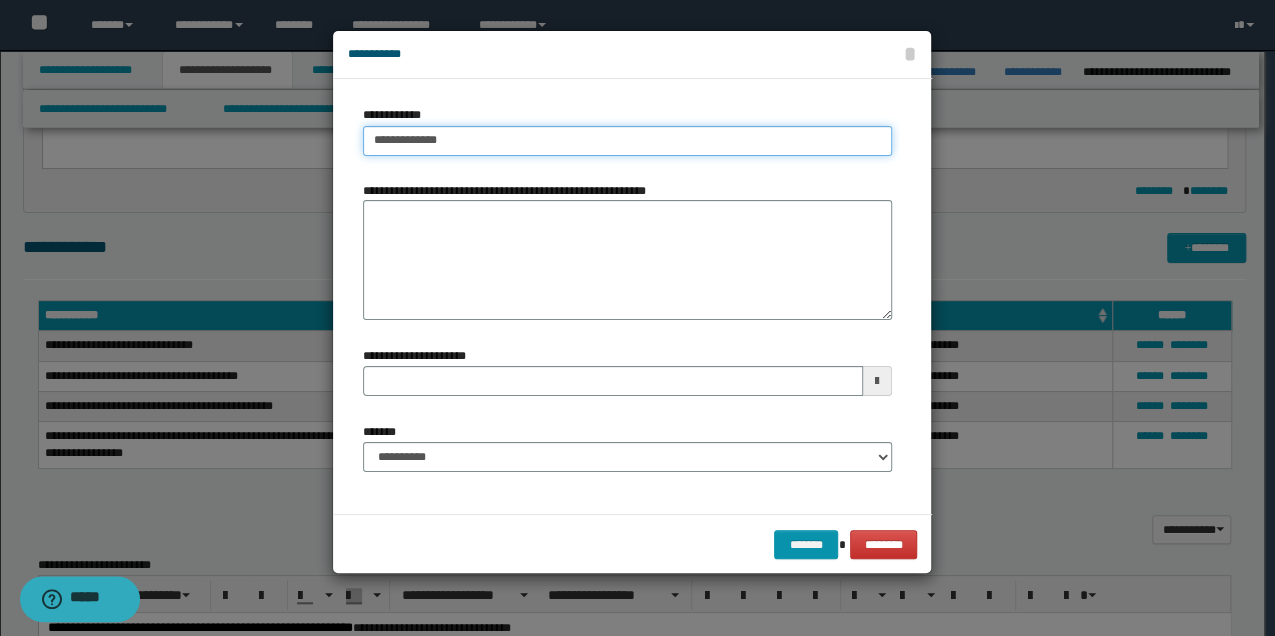 type on "**********" 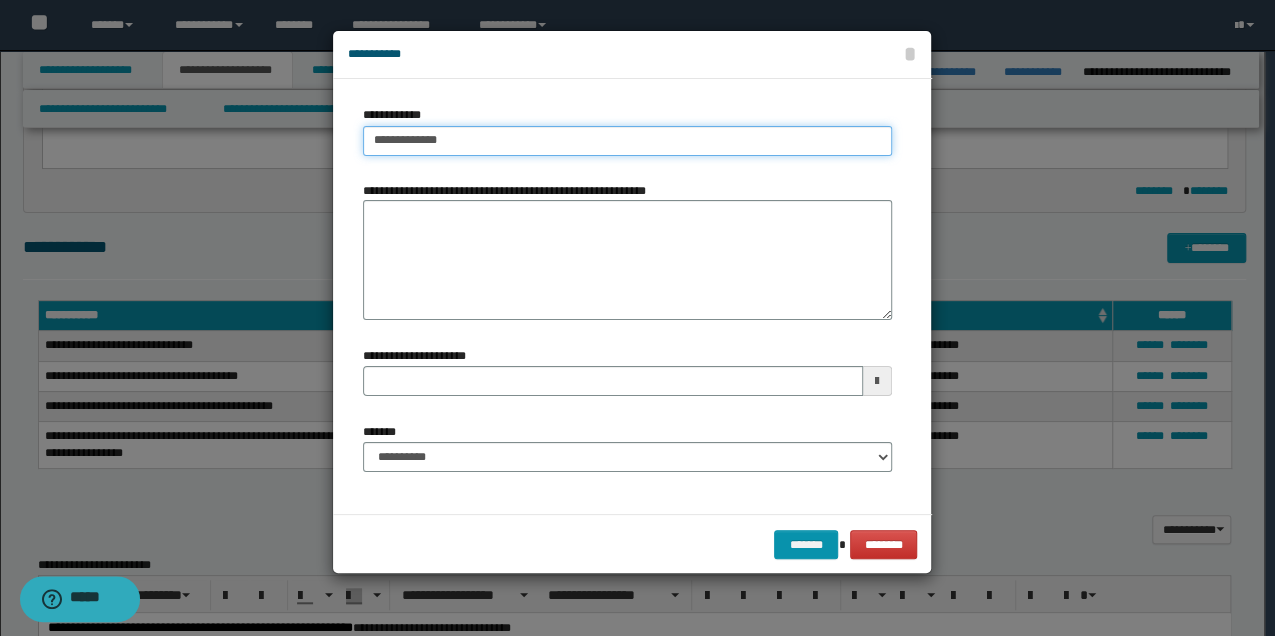 type 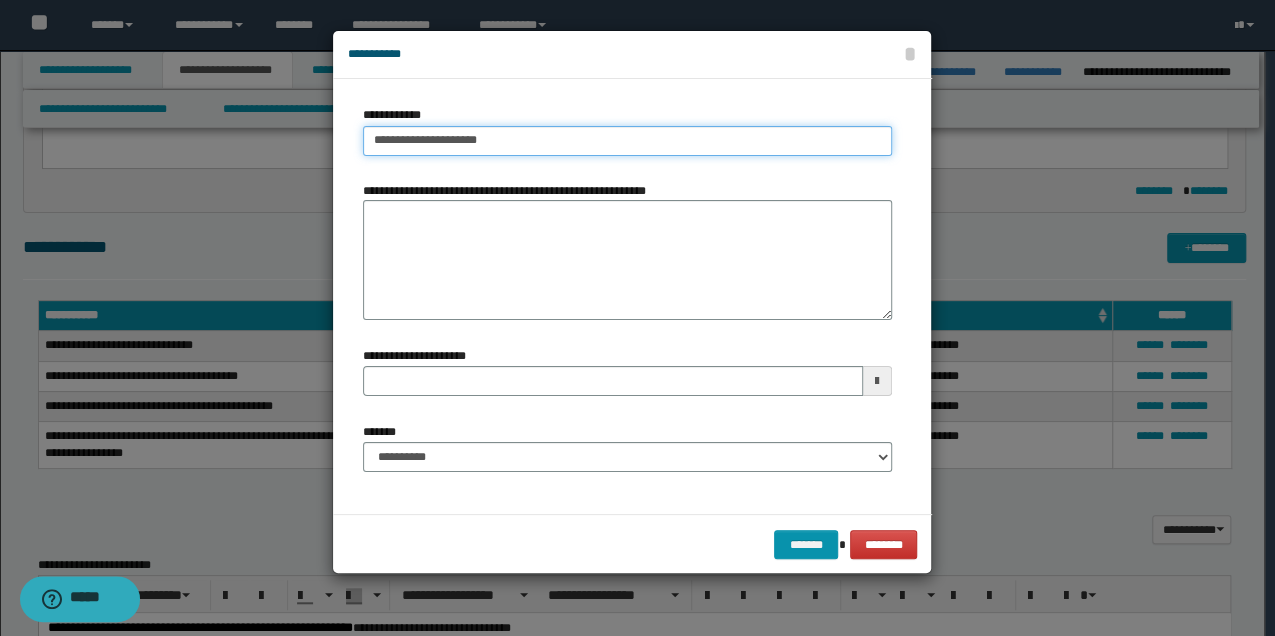 type on "**********" 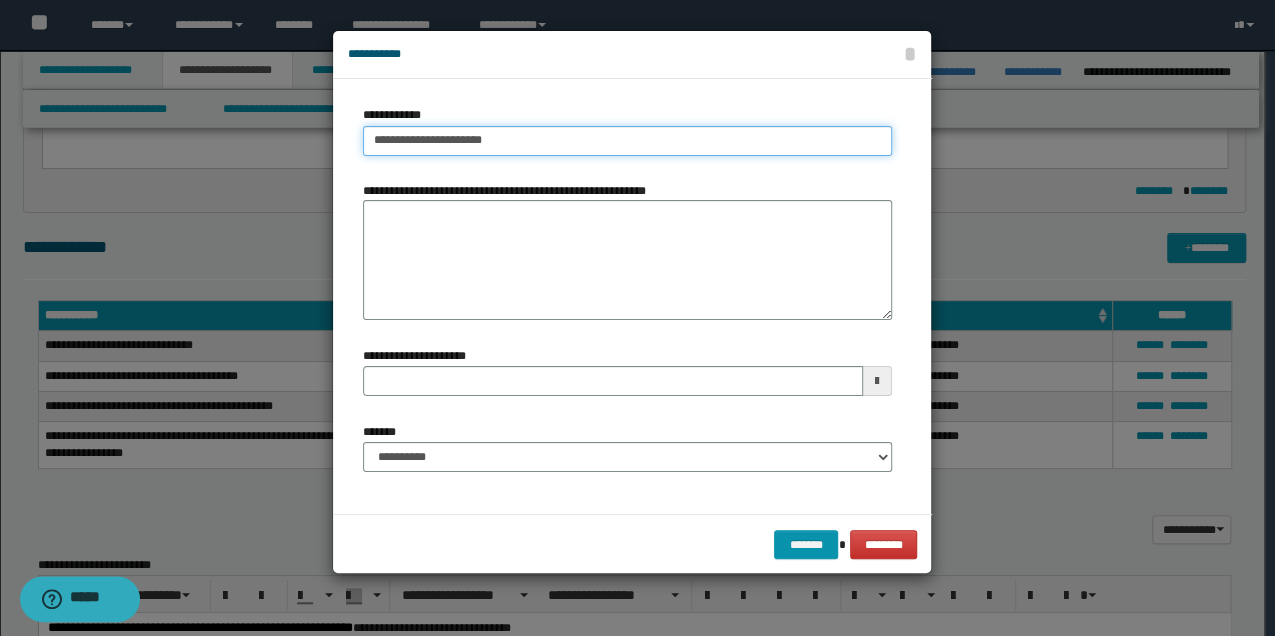 type on "**********" 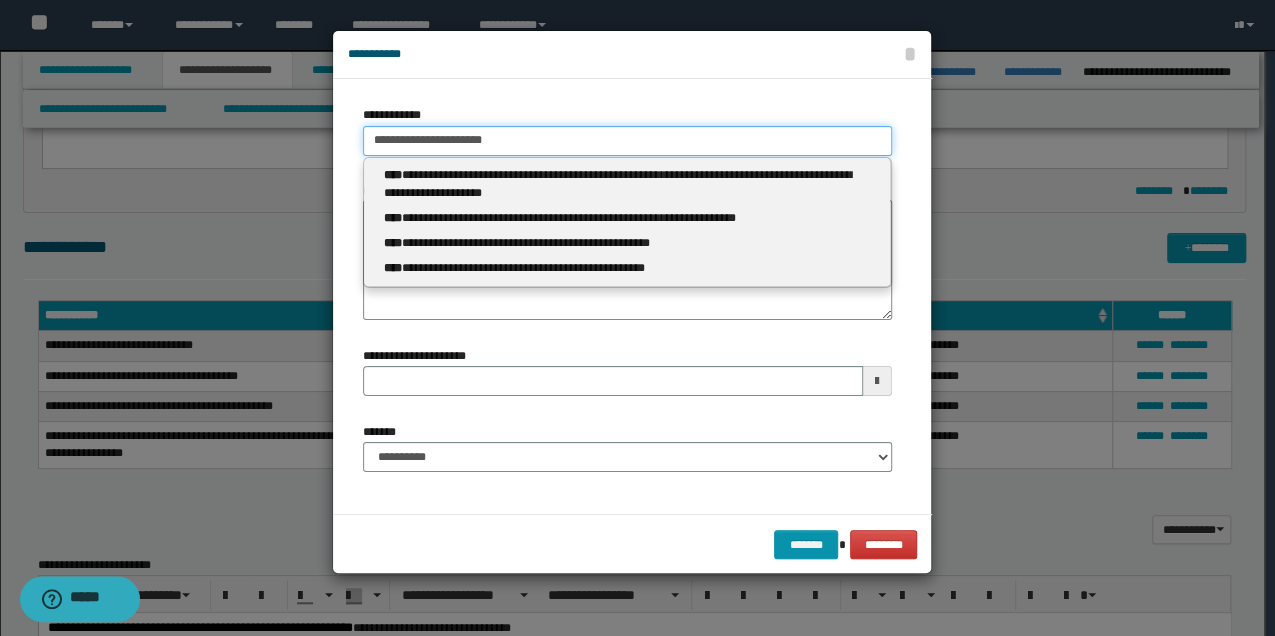 type 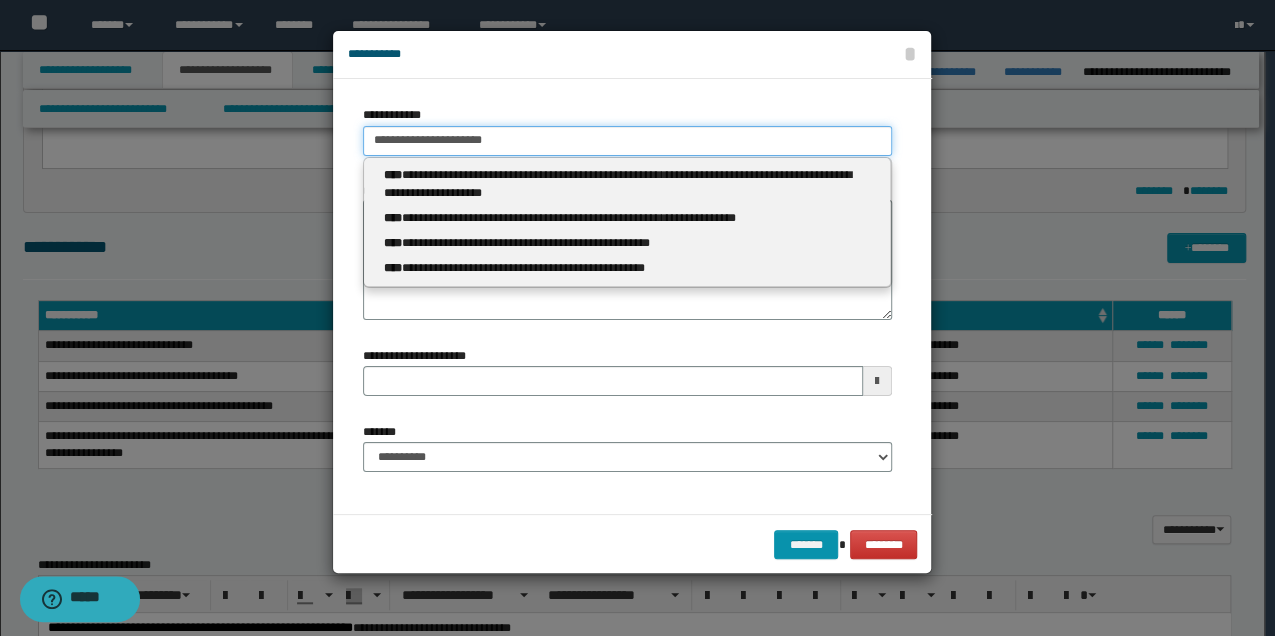 type on "**********" 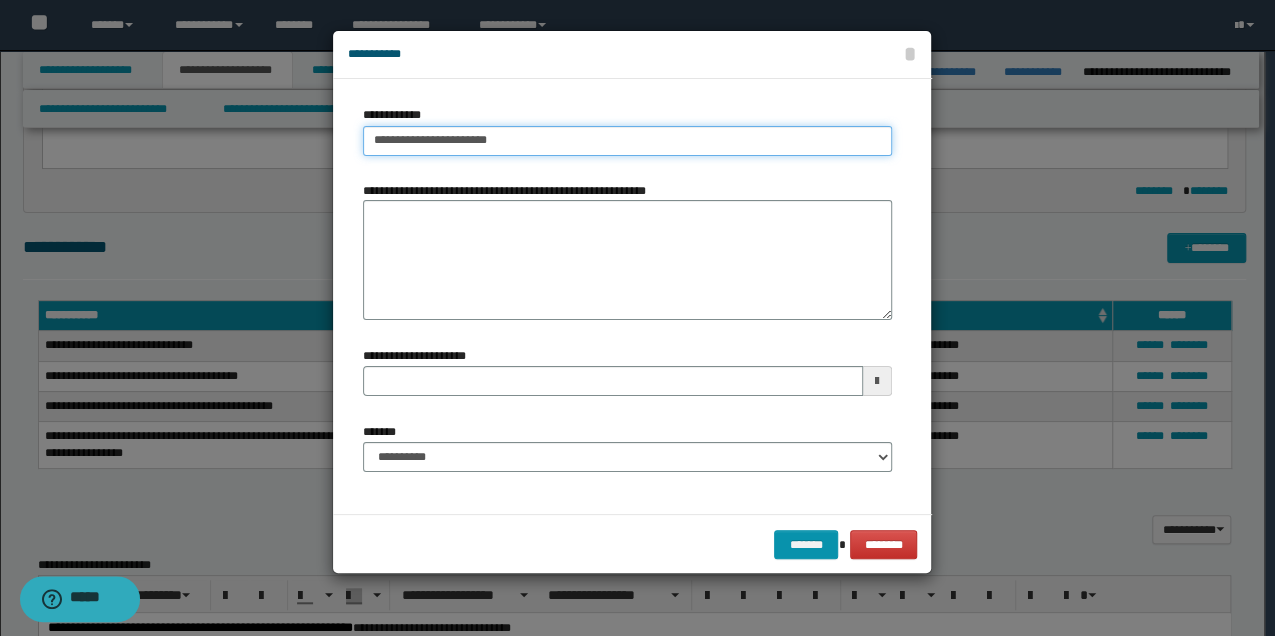type on "**********" 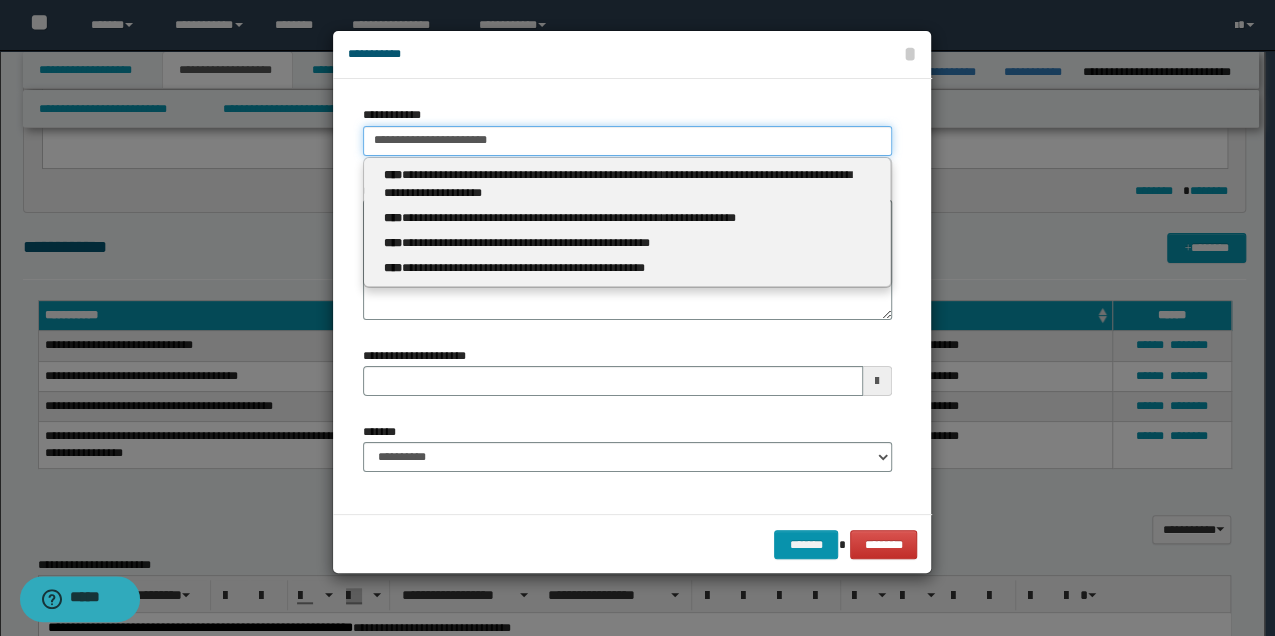 type 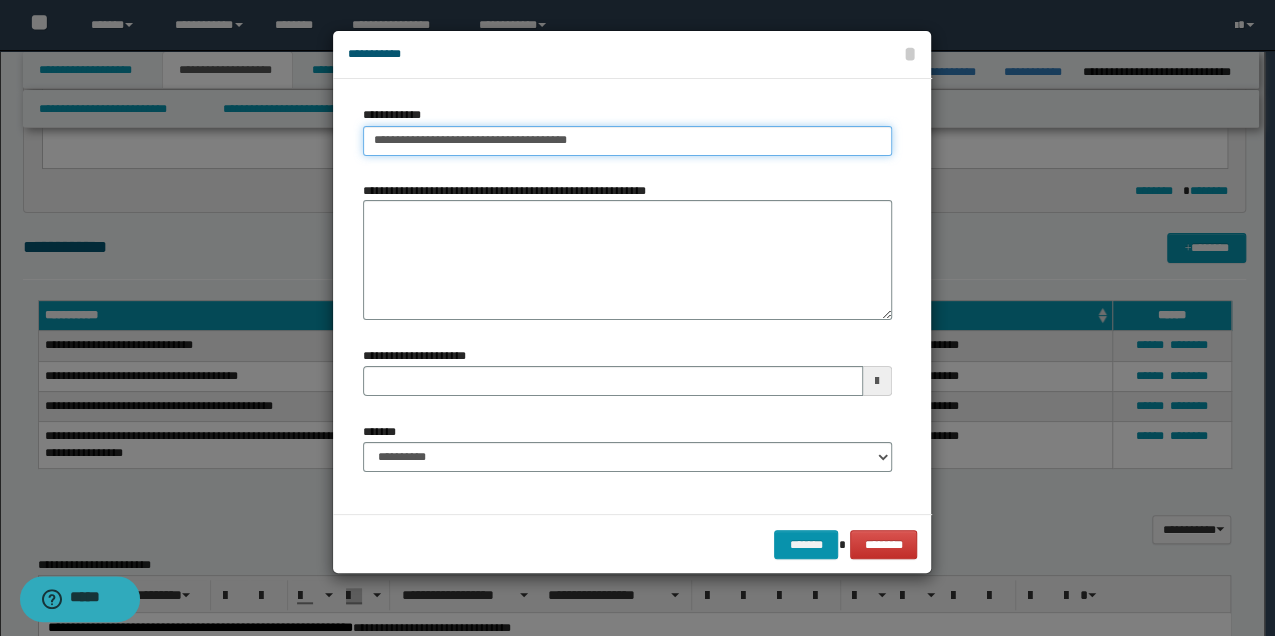 click on "**********" at bounding box center [627, 141] 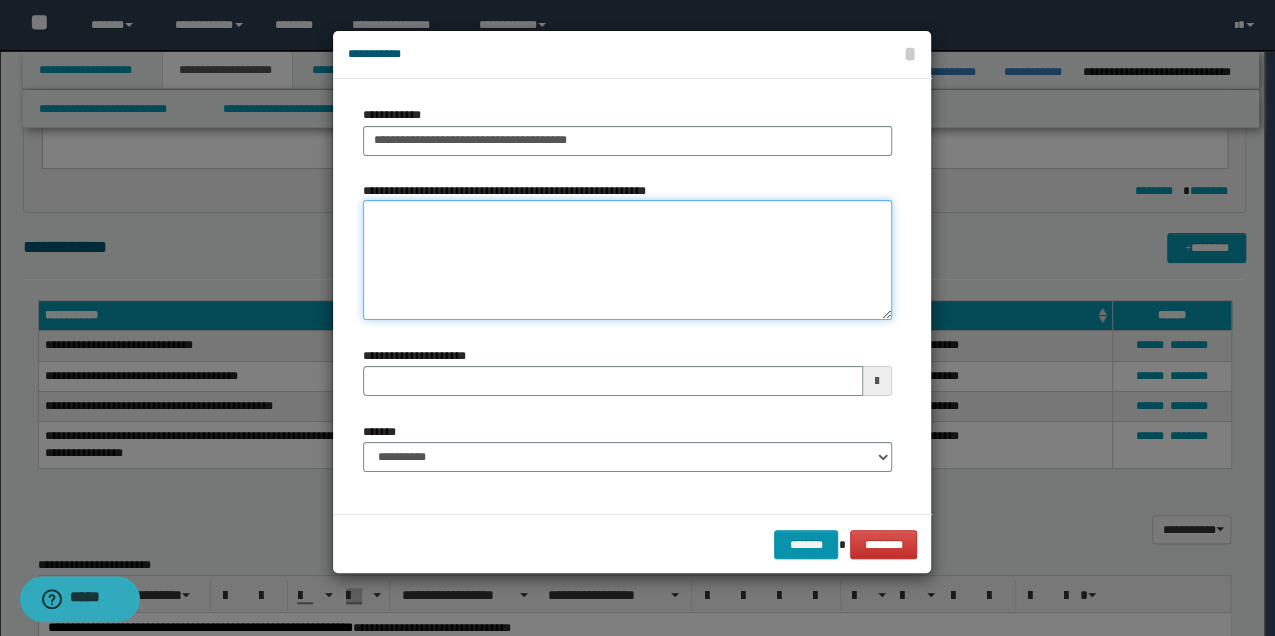 click on "**********" at bounding box center [627, 260] 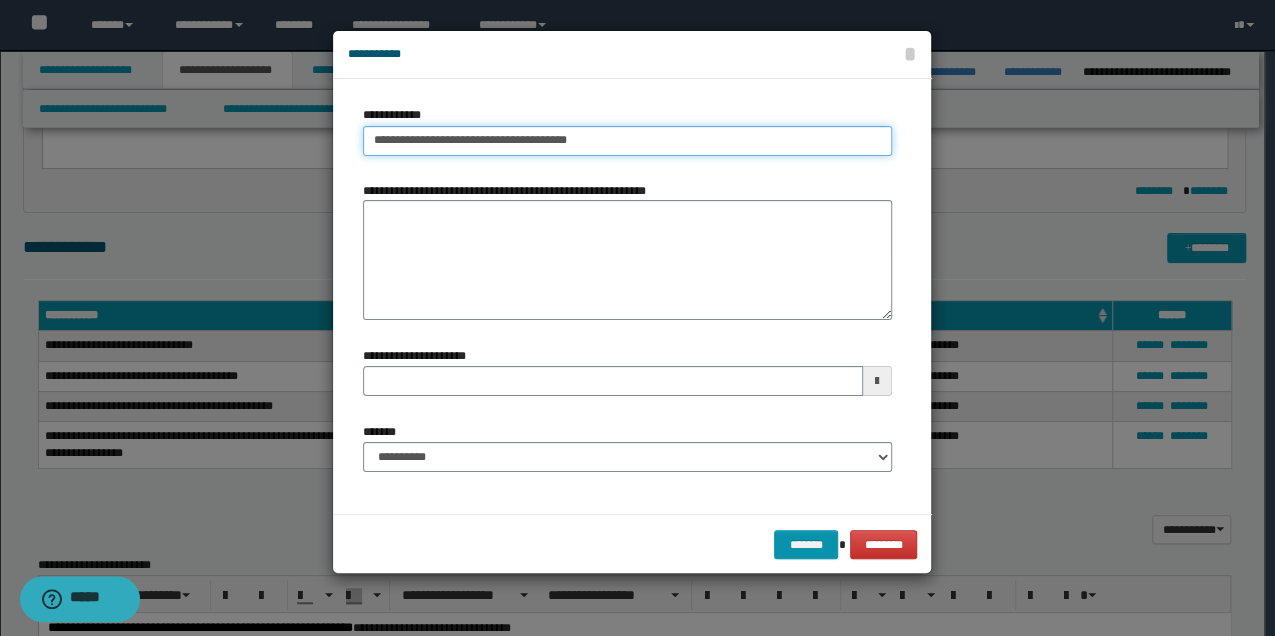 drag, startPoint x: 428, startPoint y: 138, endPoint x: 494, endPoint y: 142, distance: 66.1211 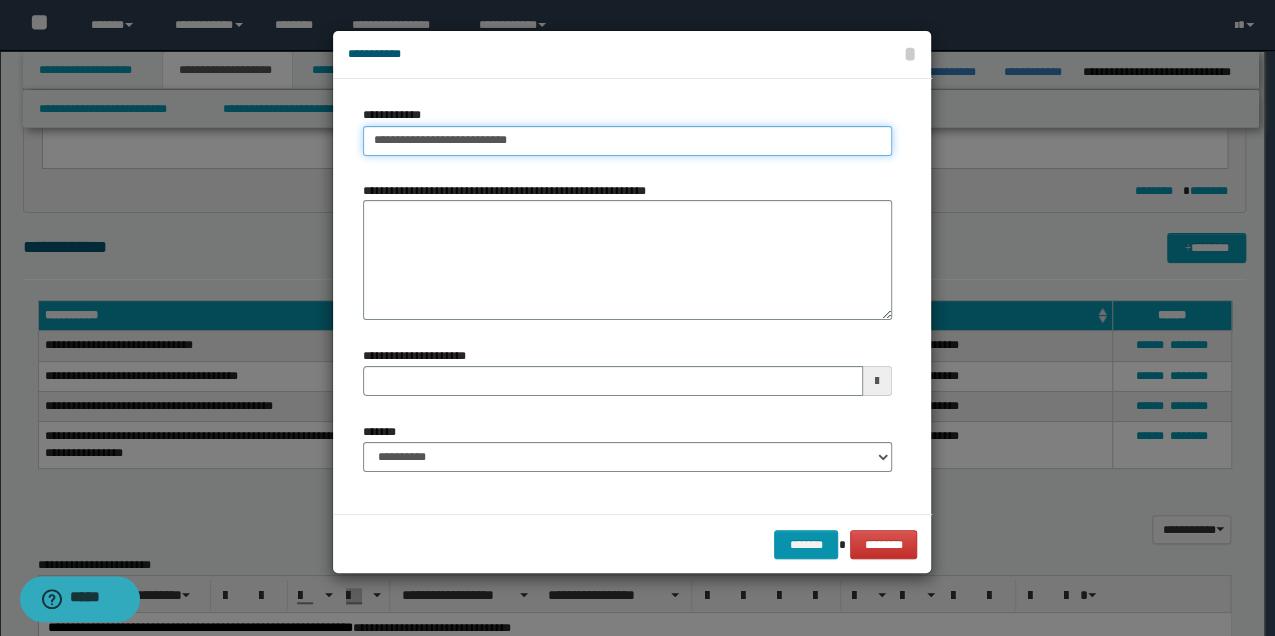 click on "**********" at bounding box center [627, 141] 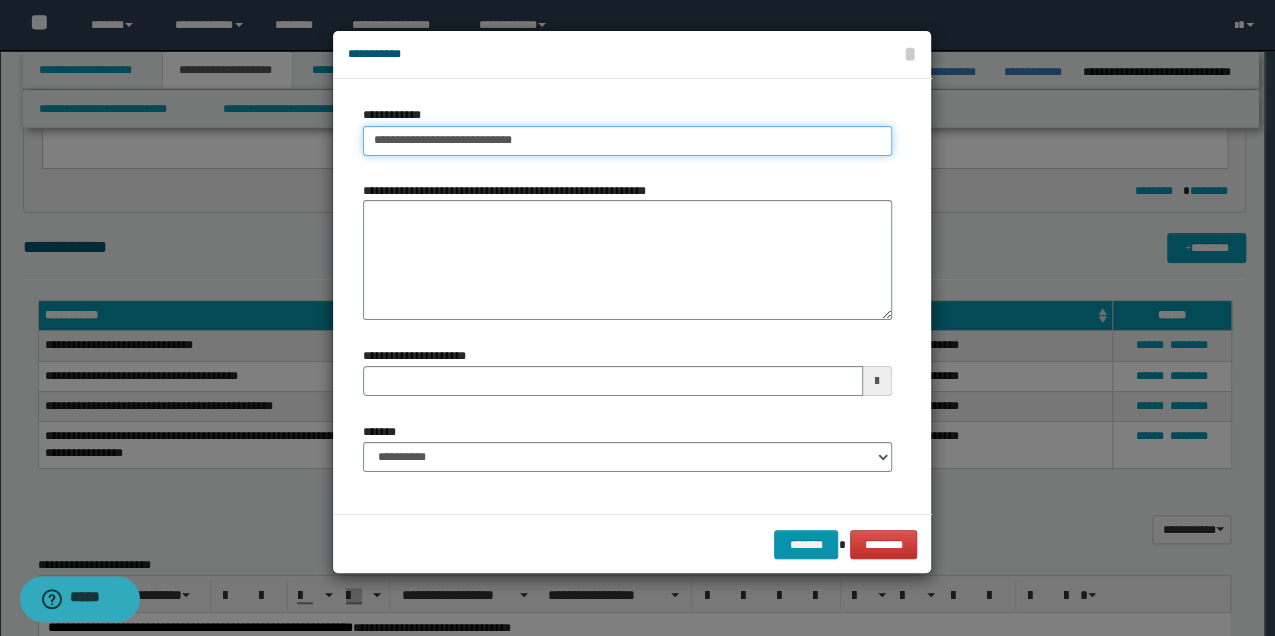 paste on "**********" 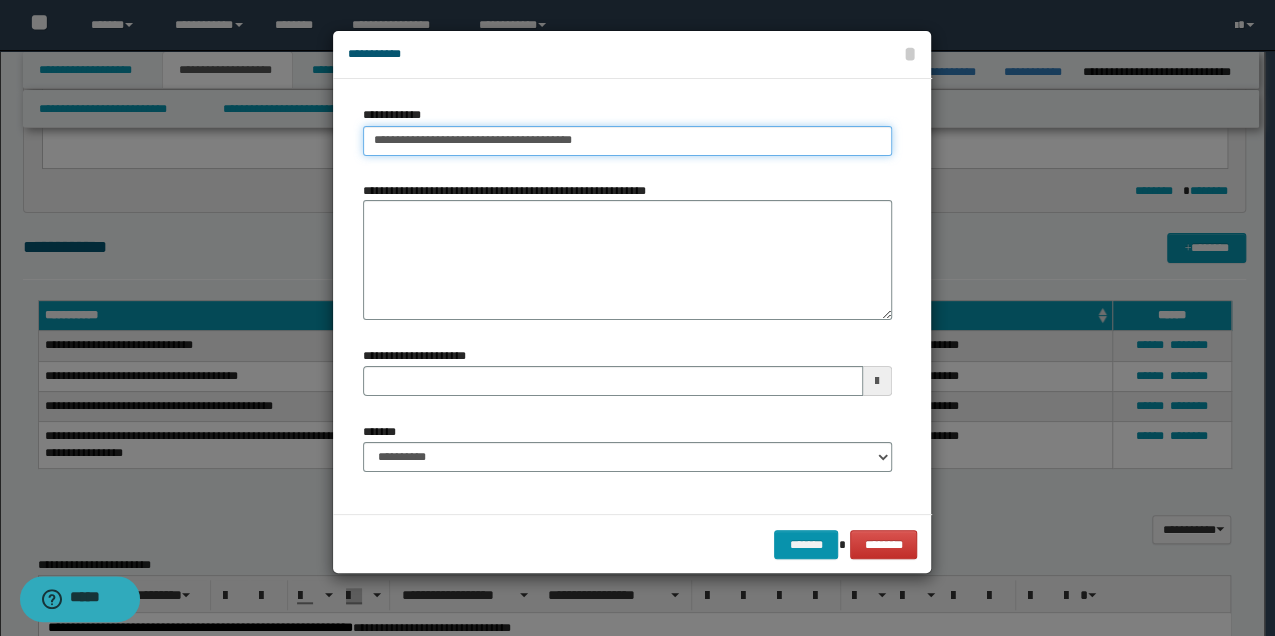 click on "**********" at bounding box center (627, 141) 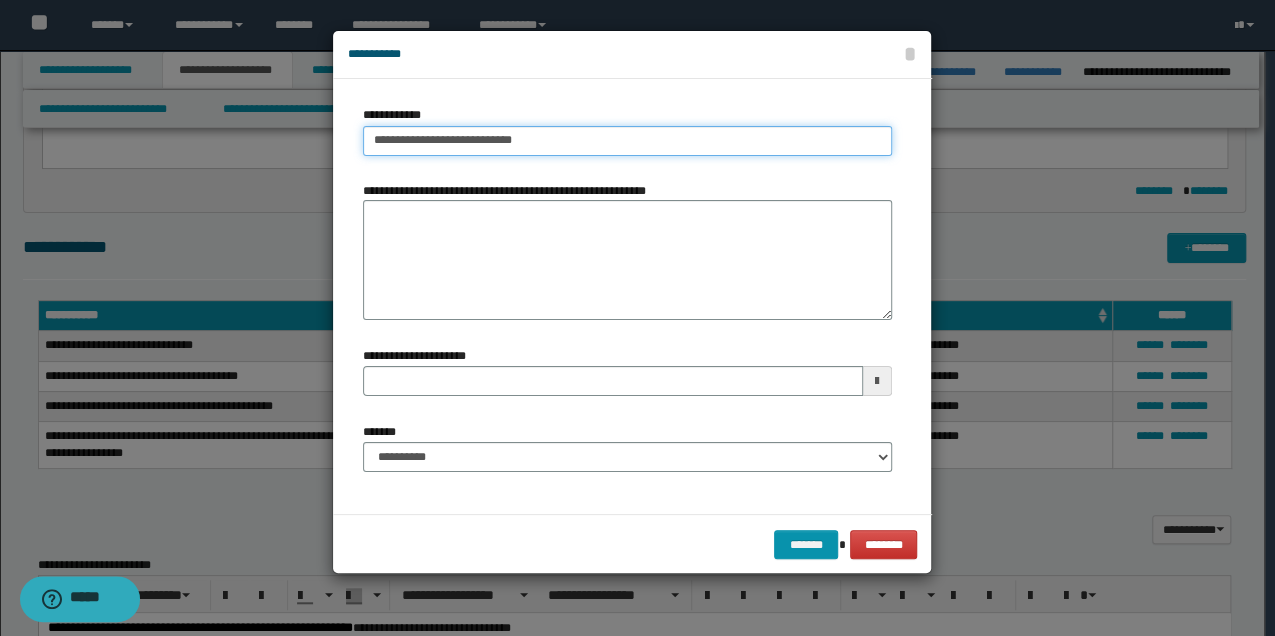 type on "**********" 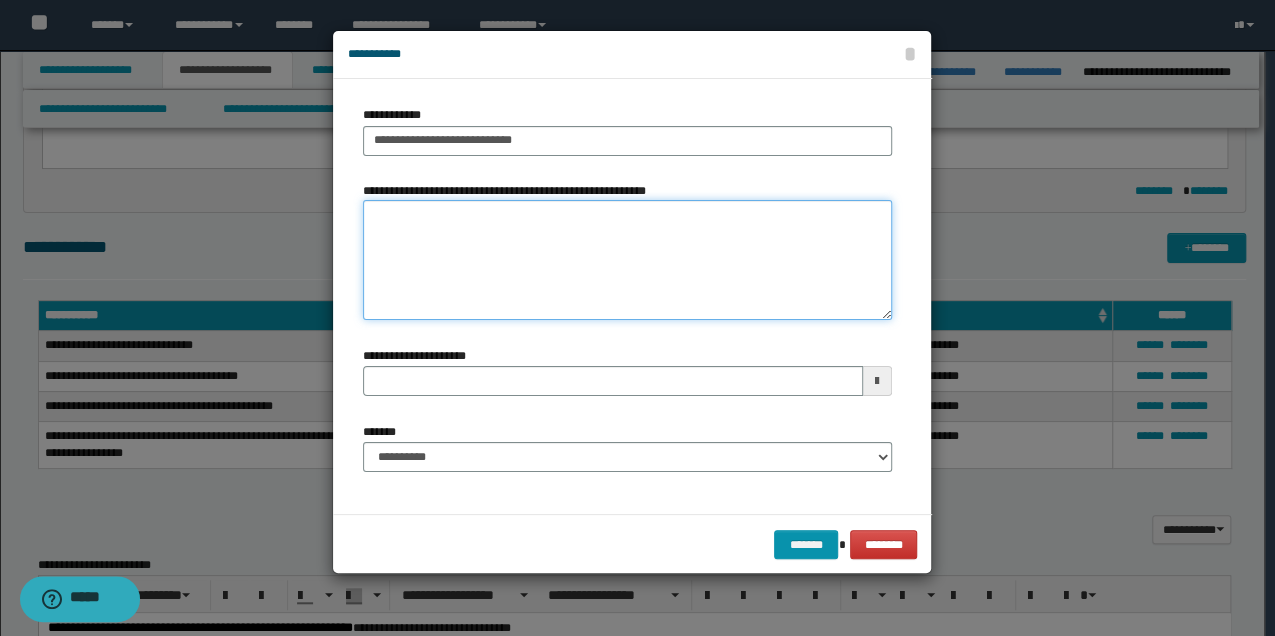 click on "**********" at bounding box center (627, 260) 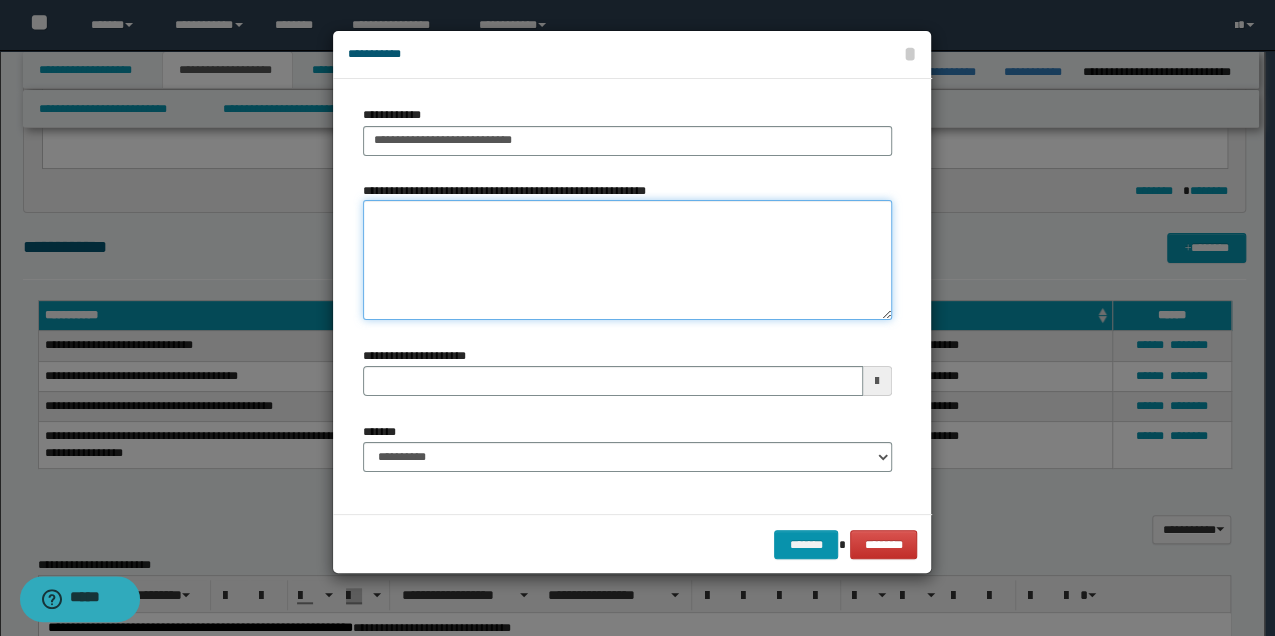 paste on "**********" 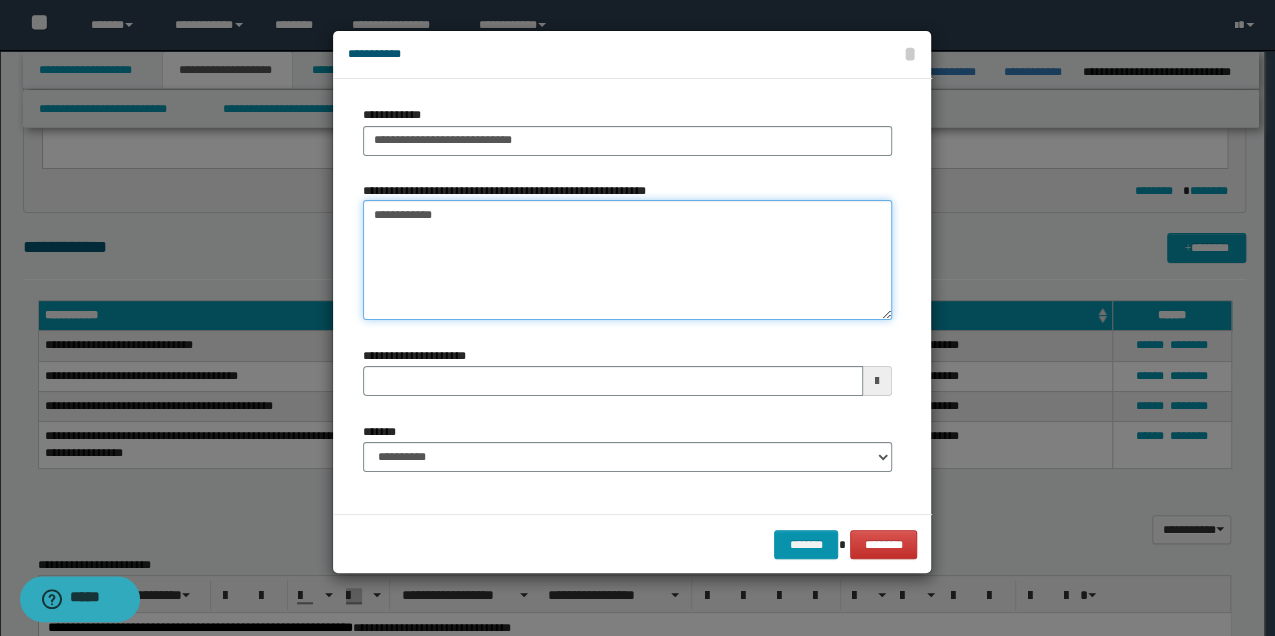 type on "**********" 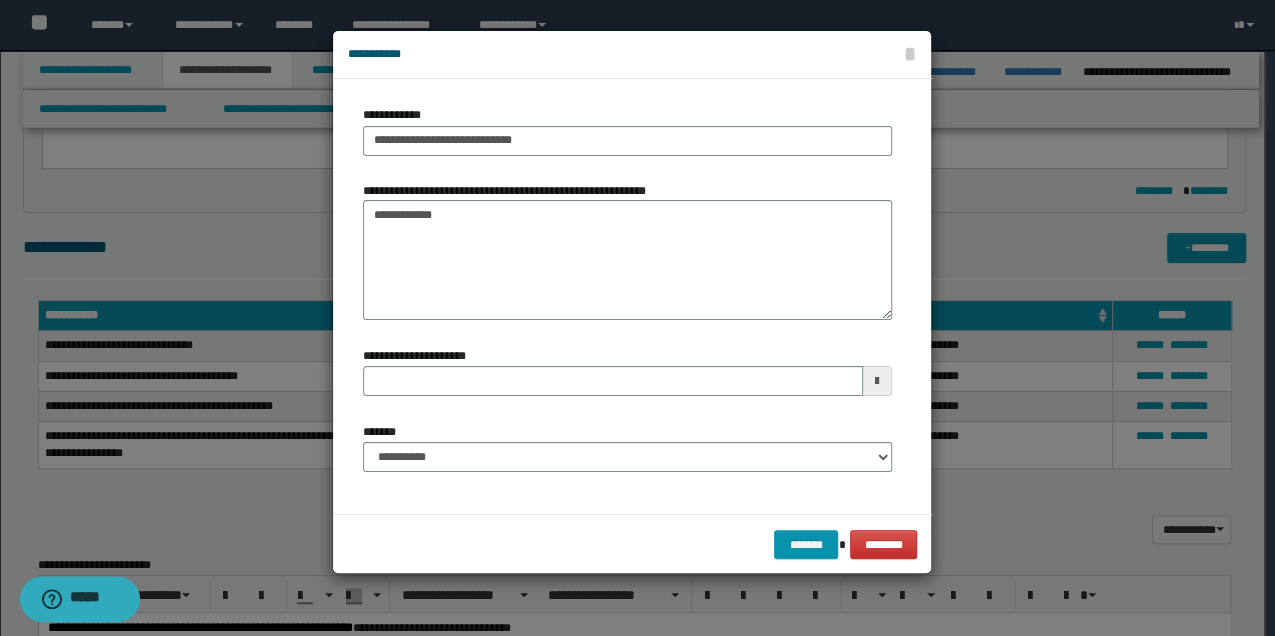 click at bounding box center (637, 318) 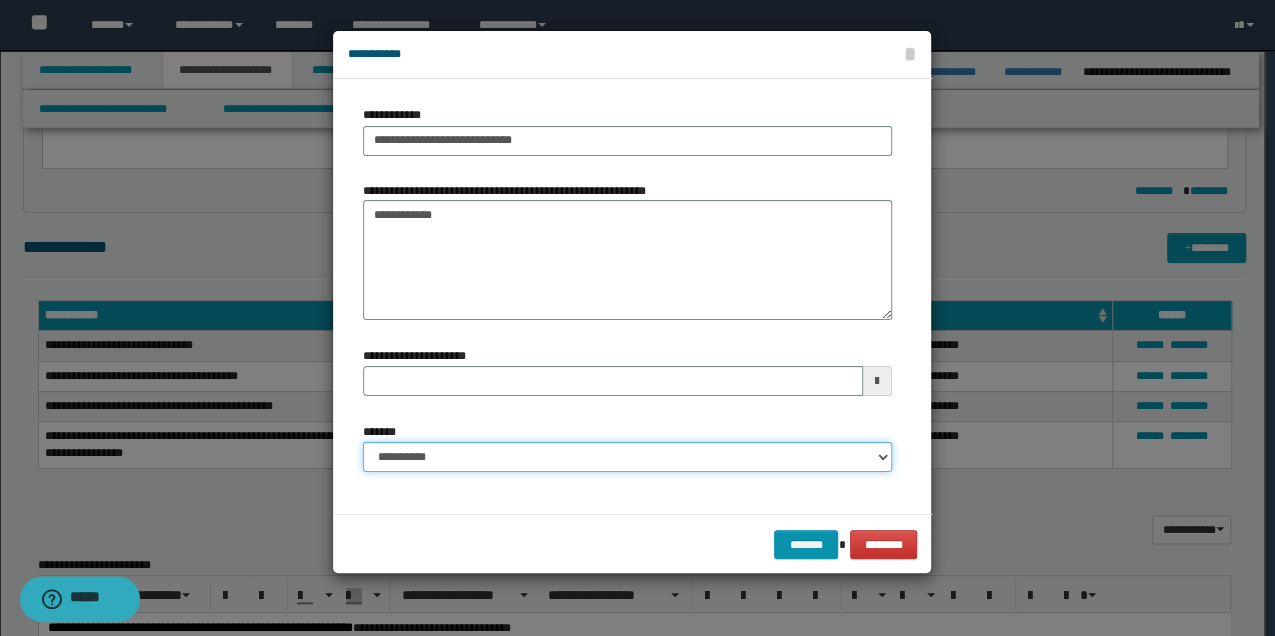 click on "**********" at bounding box center (627, 457) 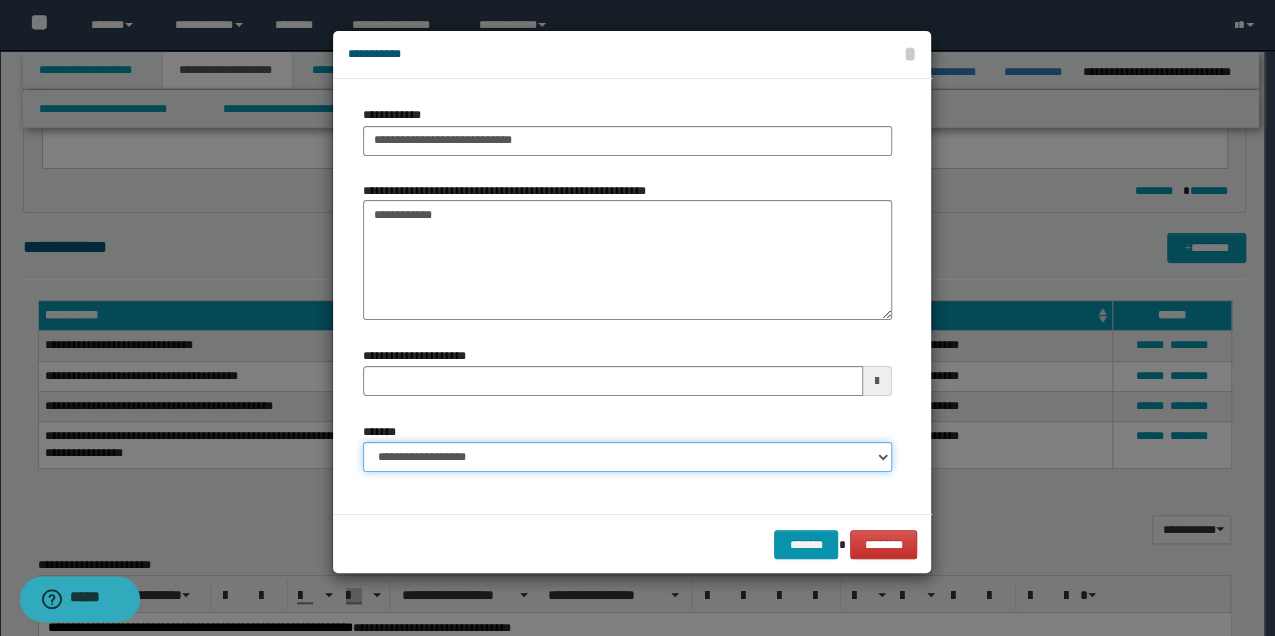 click on "**********" at bounding box center (627, 457) 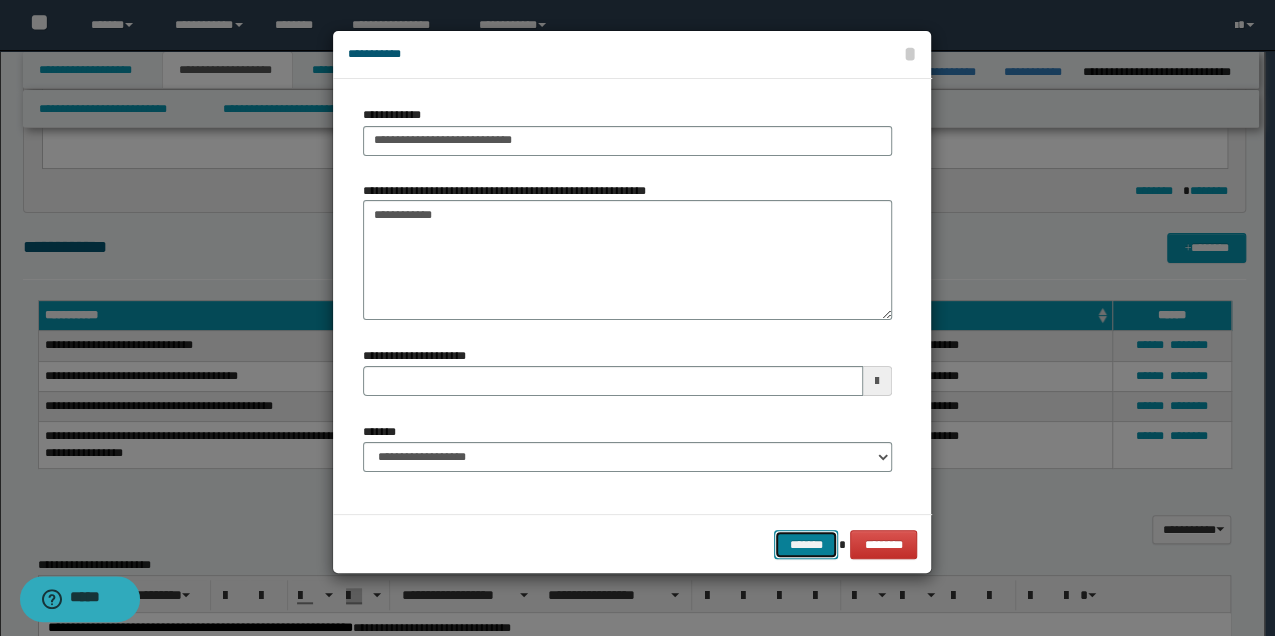 click on "*******" at bounding box center [806, 544] 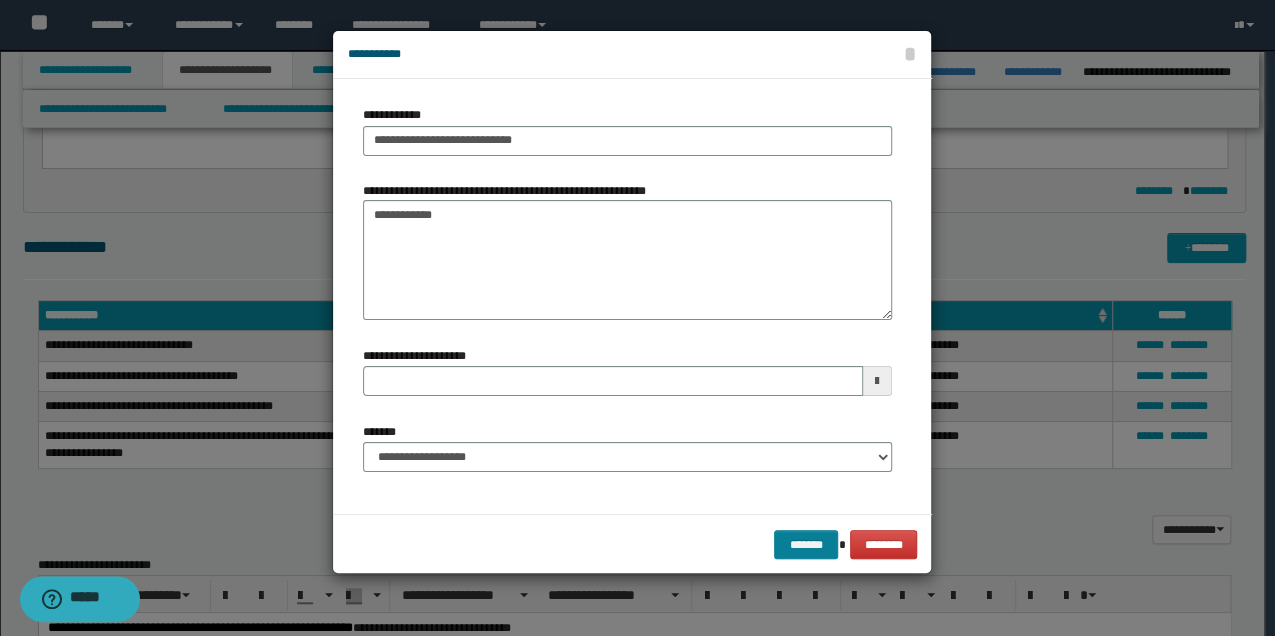 click on "*******
********" at bounding box center (632, 544) 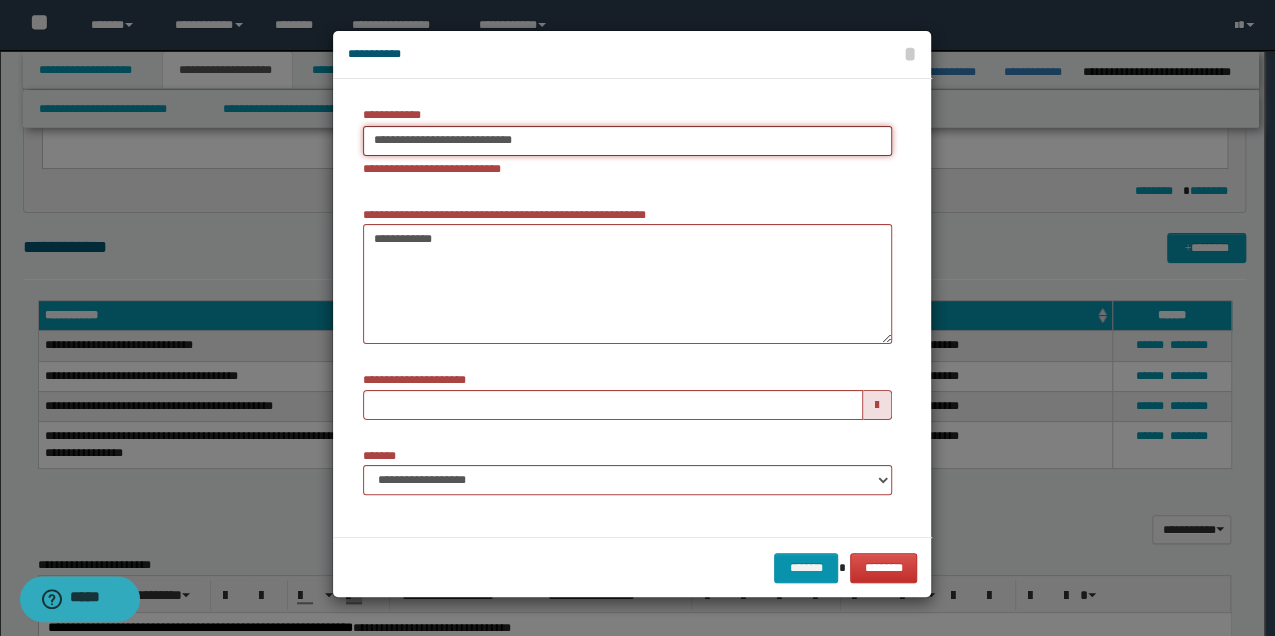 click on "**********" at bounding box center (627, 141) 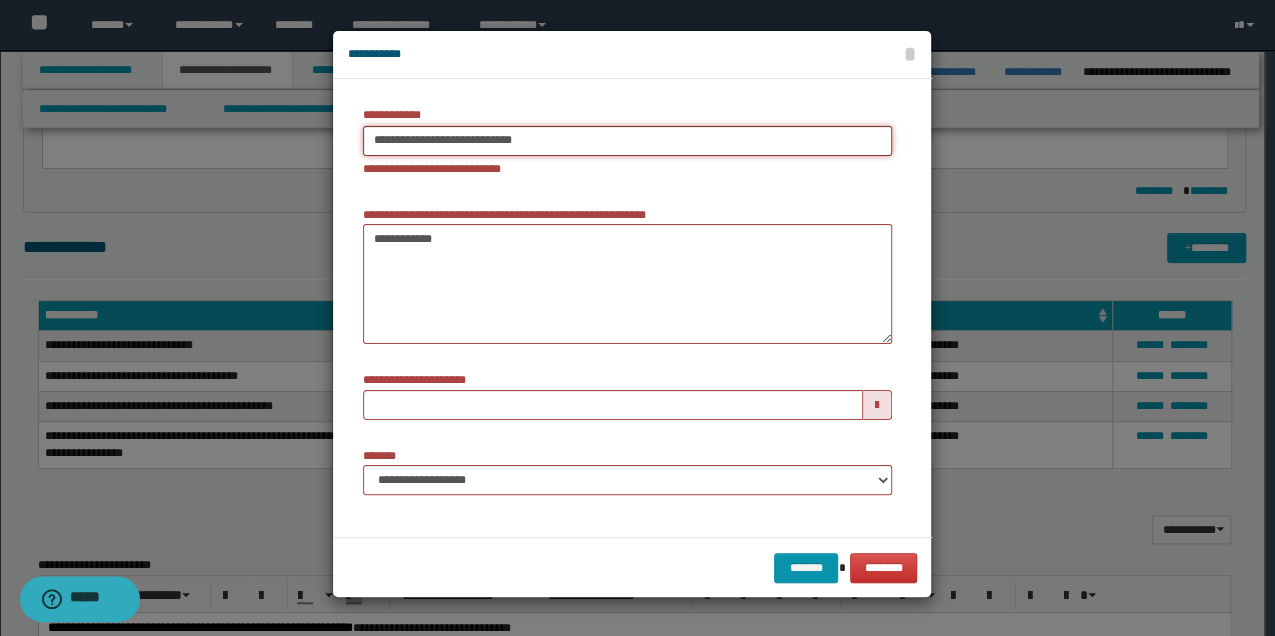 drag, startPoint x: 562, startPoint y: 132, endPoint x: 349, endPoint y: 142, distance: 213.23462 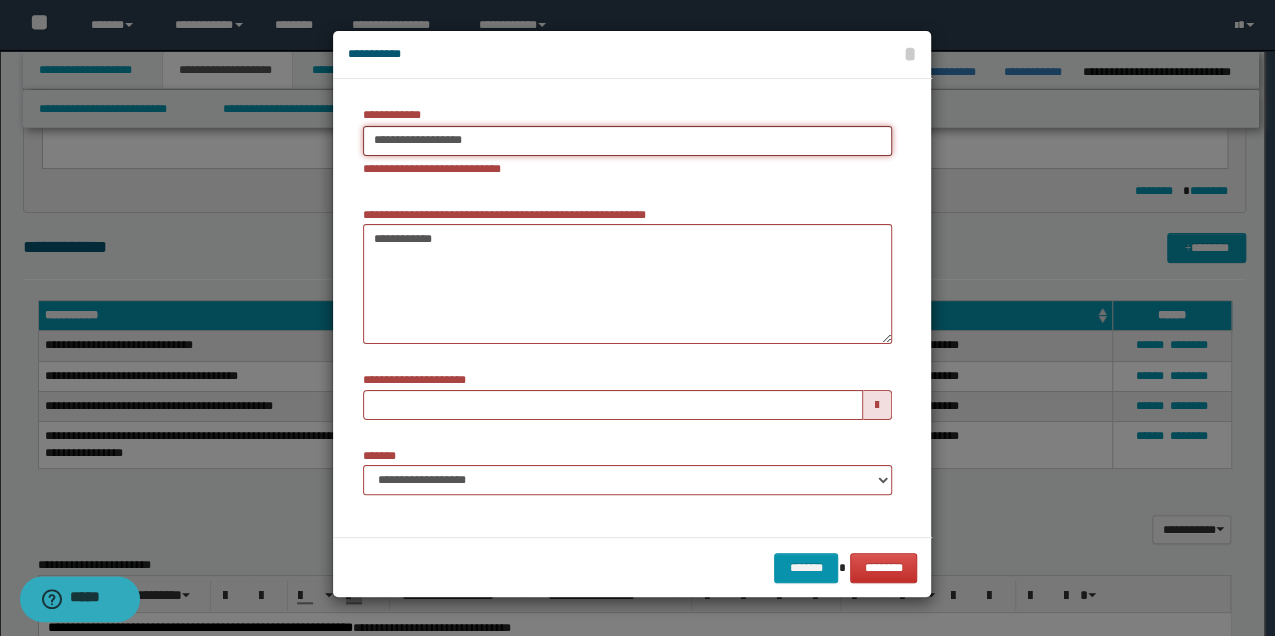 click on "**********" at bounding box center (627, 141) 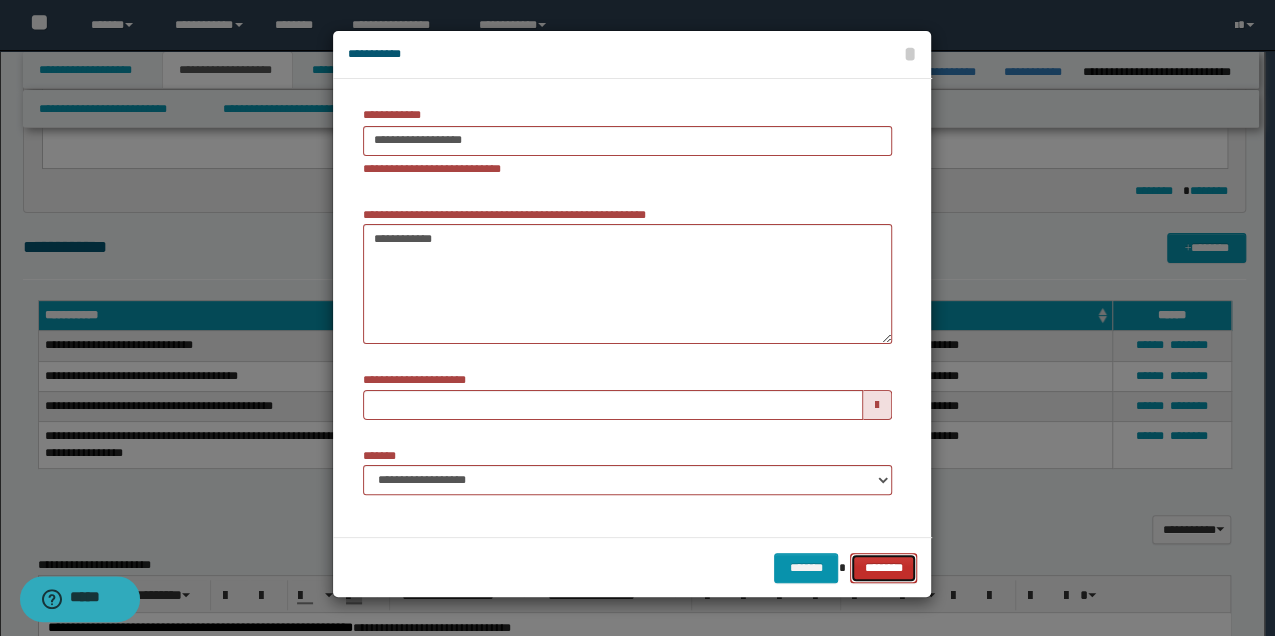 click on "********" at bounding box center (883, 567) 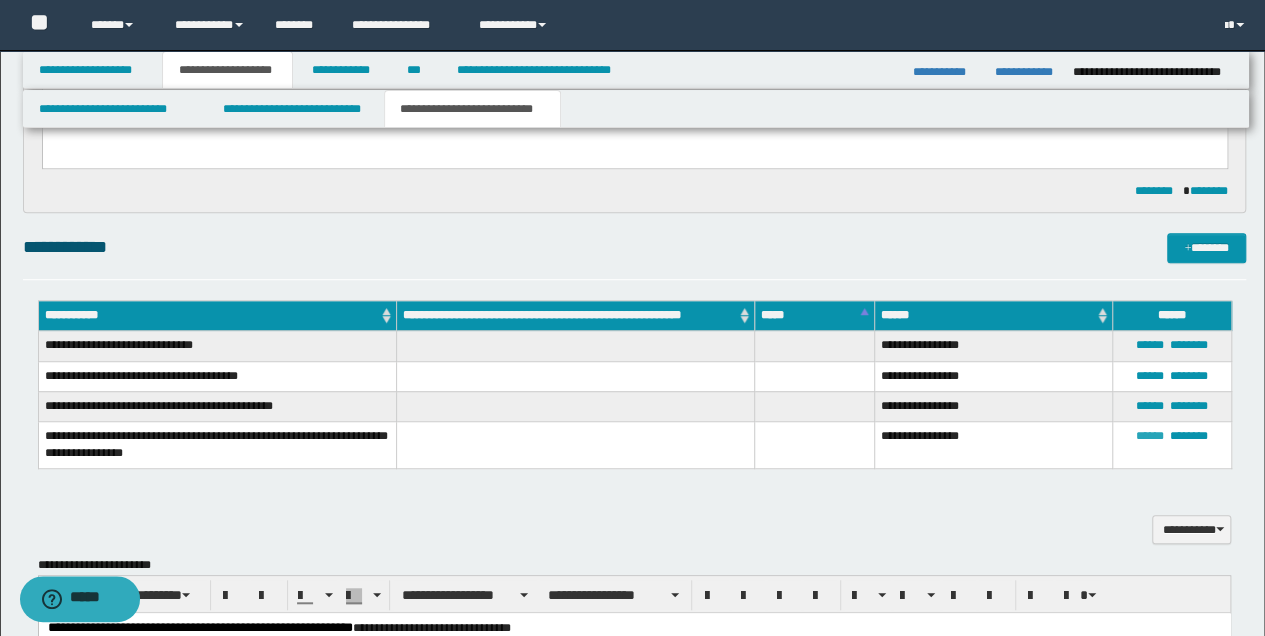 click on "******" at bounding box center [1150, 436] 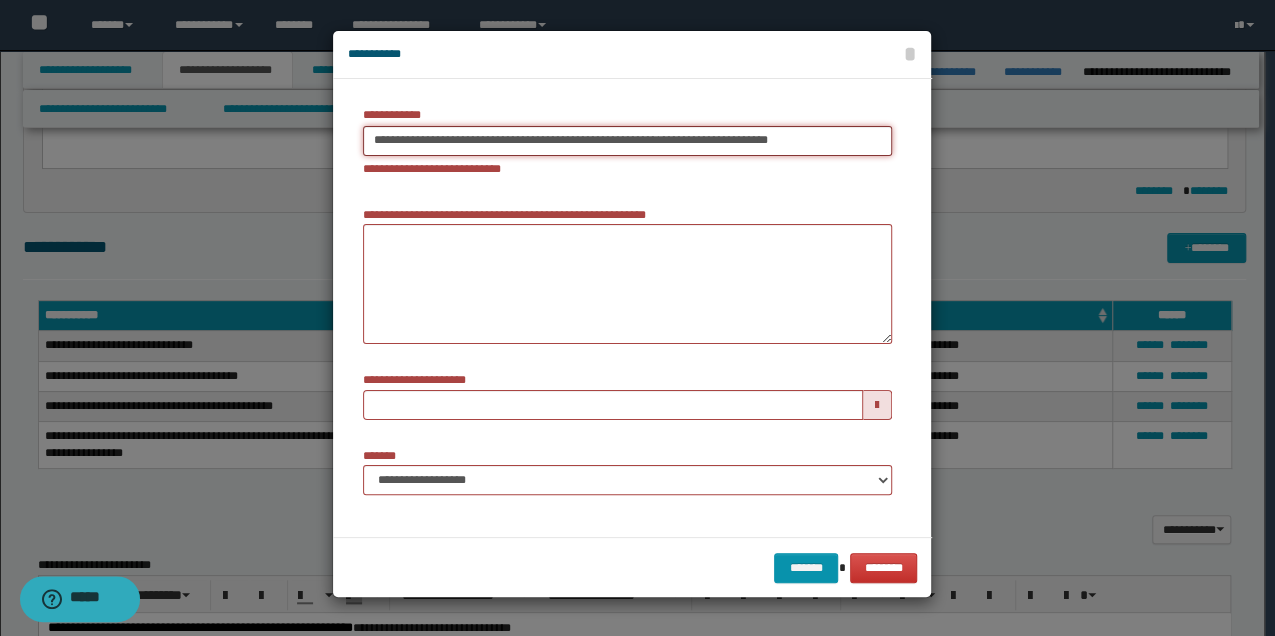 type on "**********" 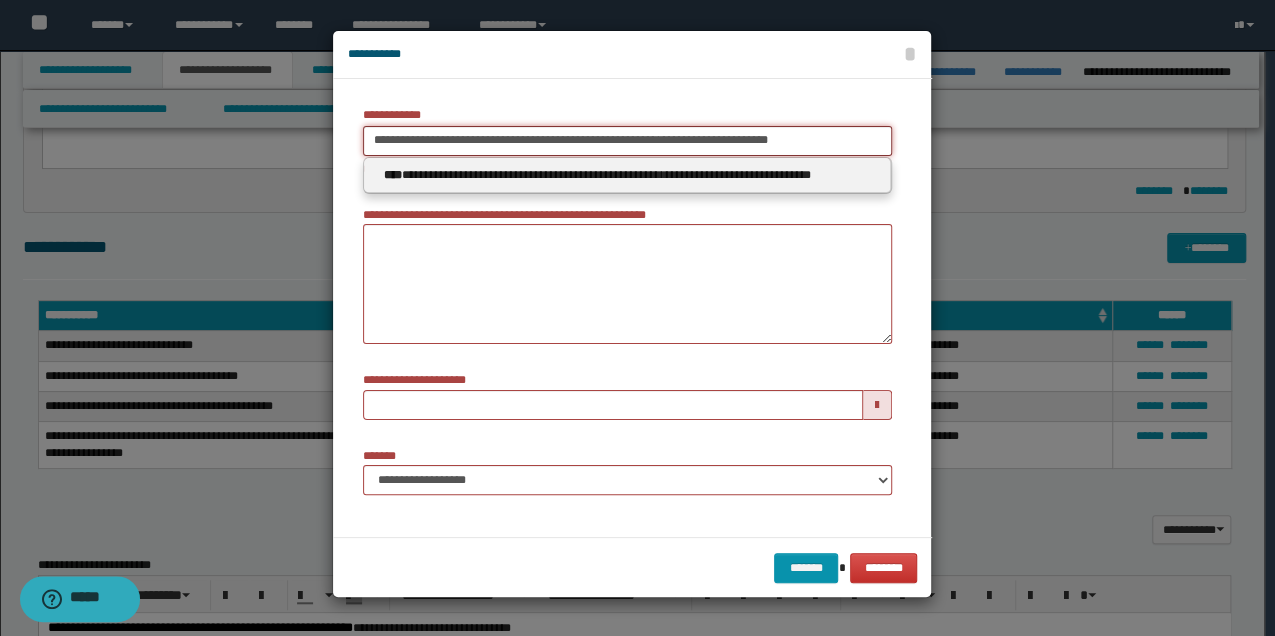 drag, startPoint x: 620, startPoint y: 145, endPoint x: 973, endPoint y: 151, distance: 353.051 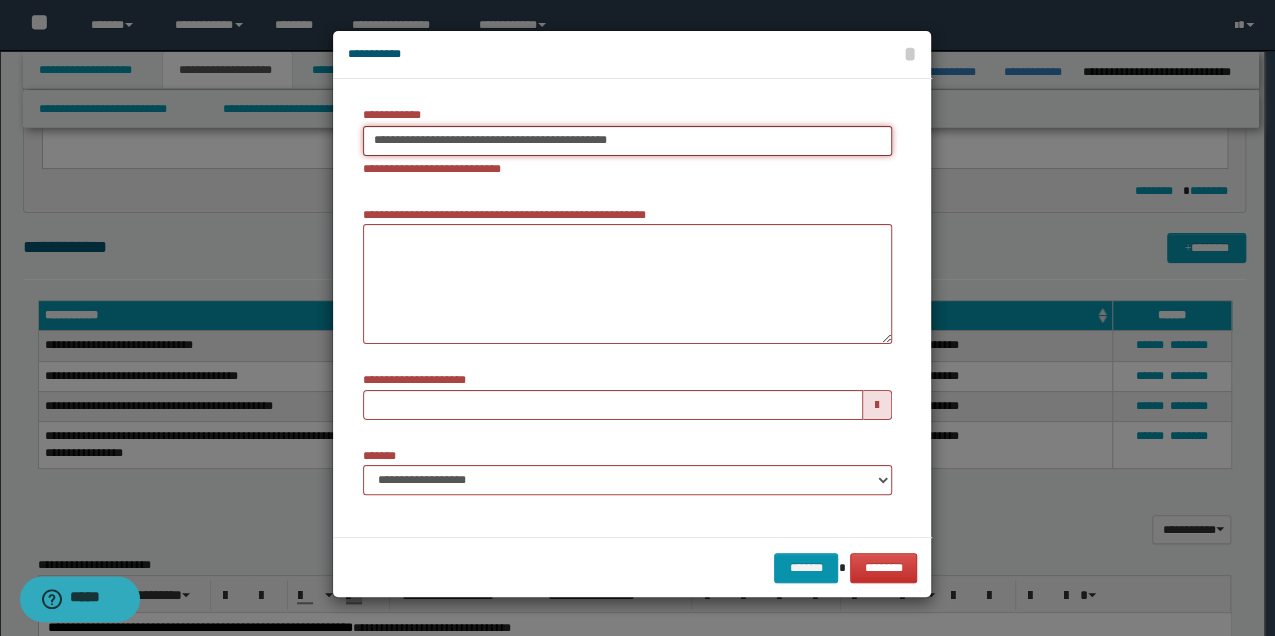 type on "**********" 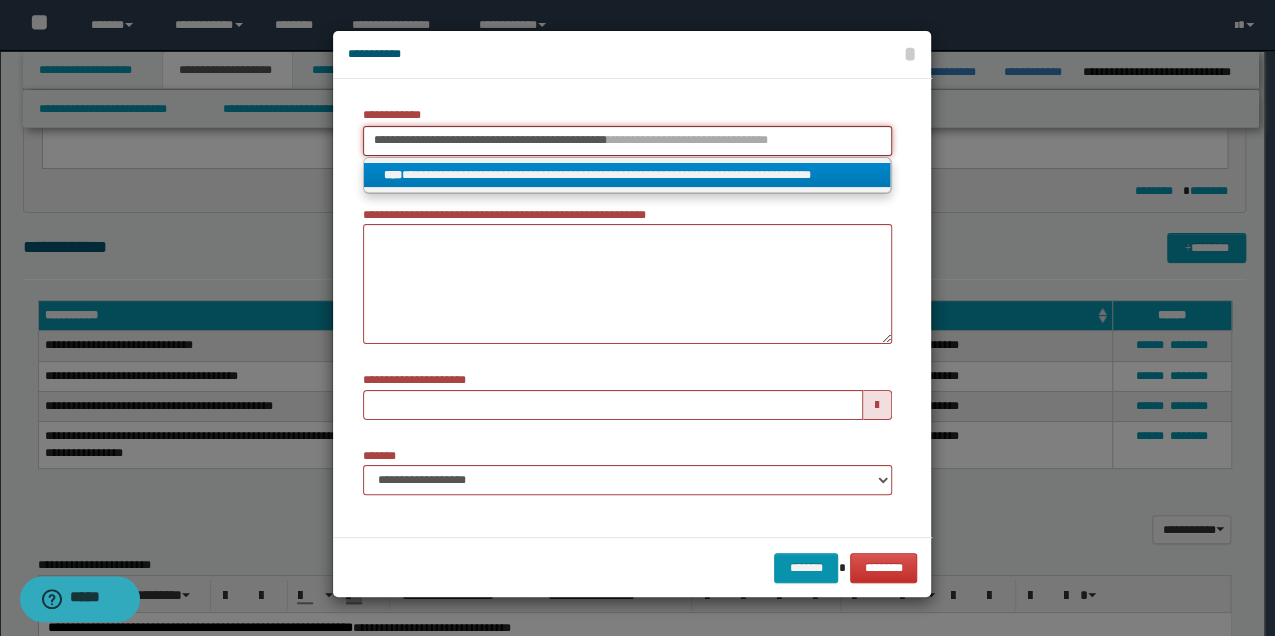 drag, startPoint x: 740, startPoint y: 144, endPoint x: 325, endPoint y: 161, distance: 415.34805 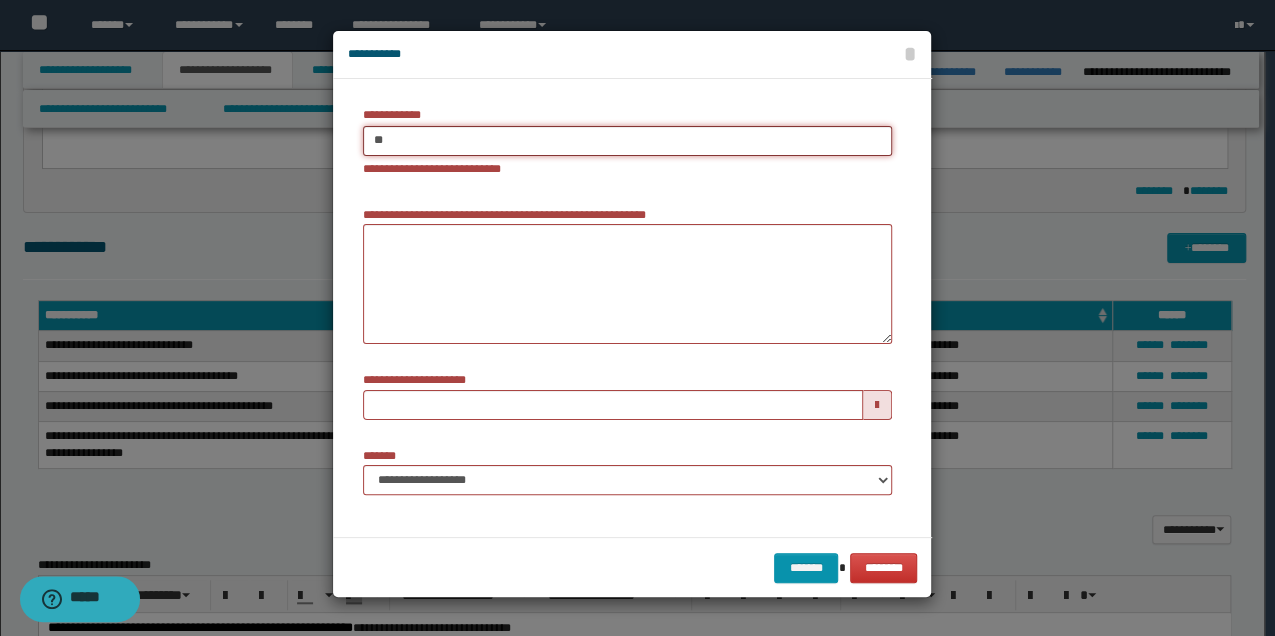 type on "***" 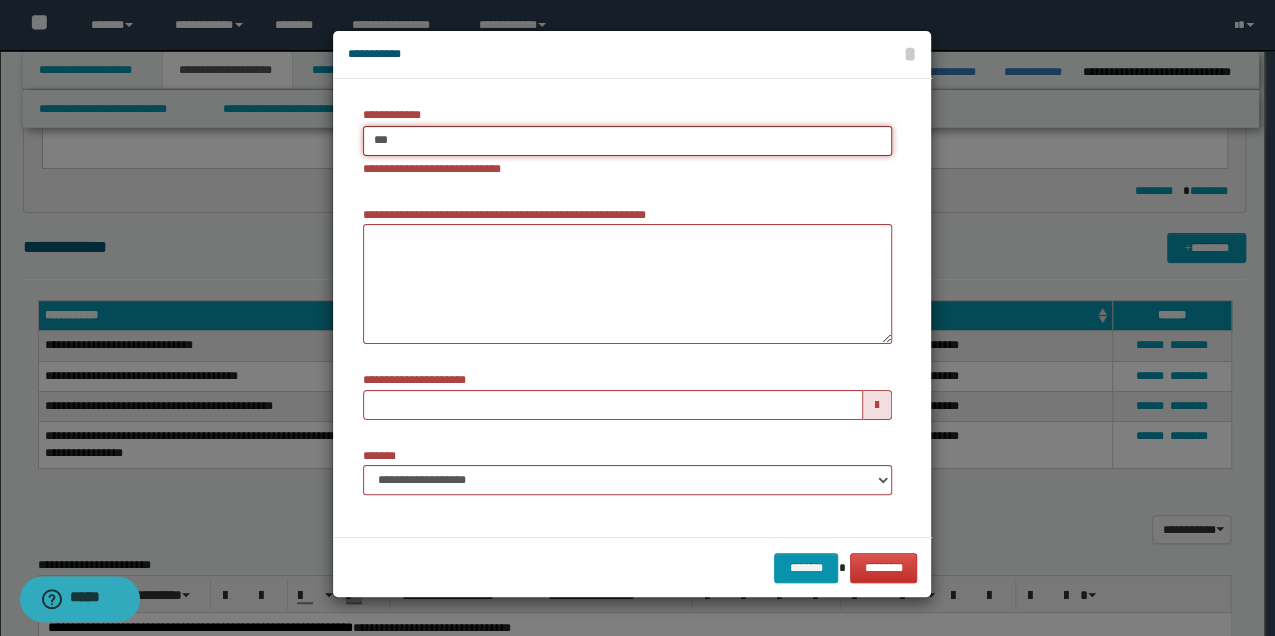 type on "***" 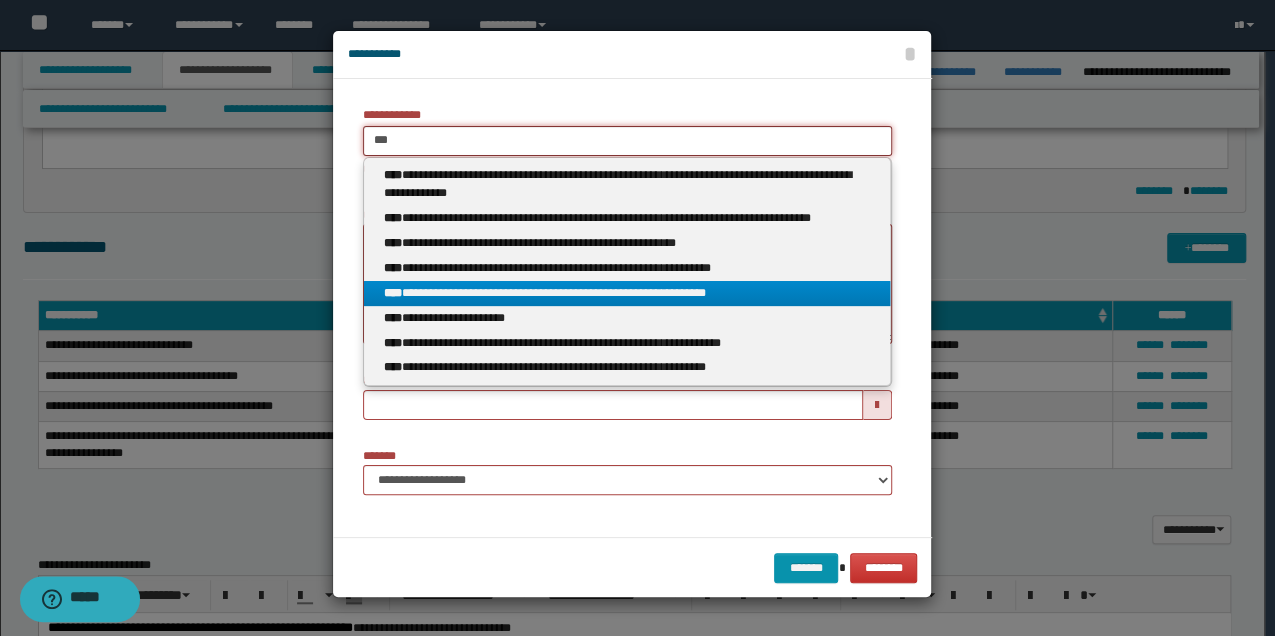 type on "***" 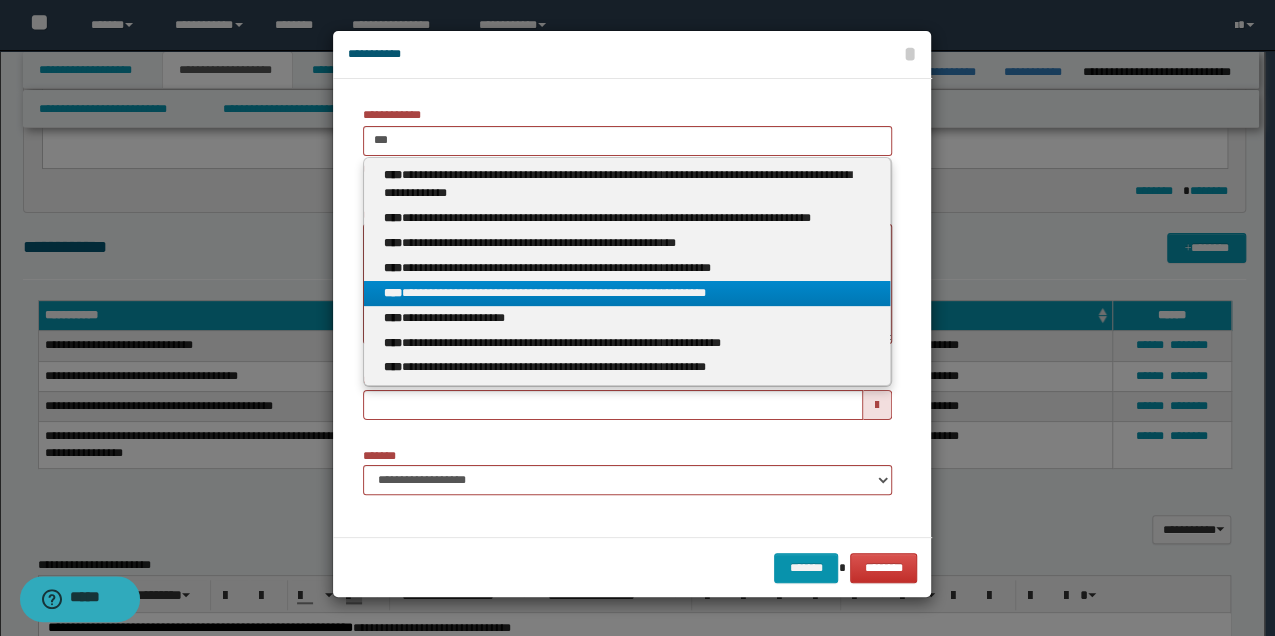 click on "**********" at bounding box center [627, 293] 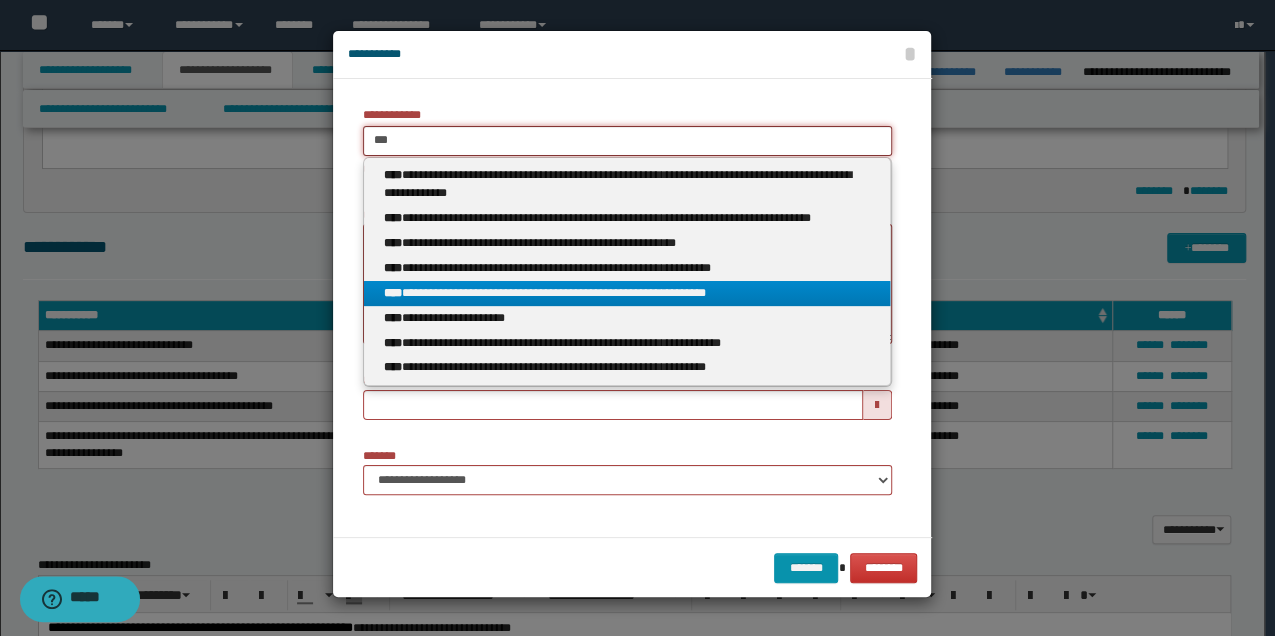 type 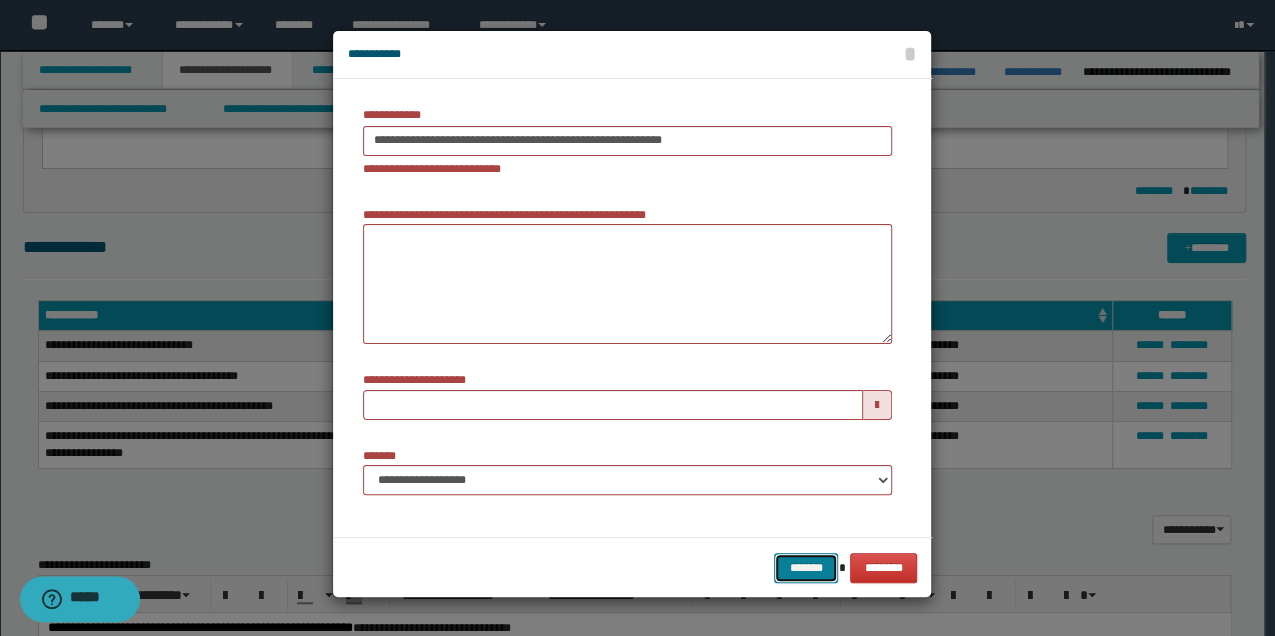 click on "*******" at bounding box center [806, 567] 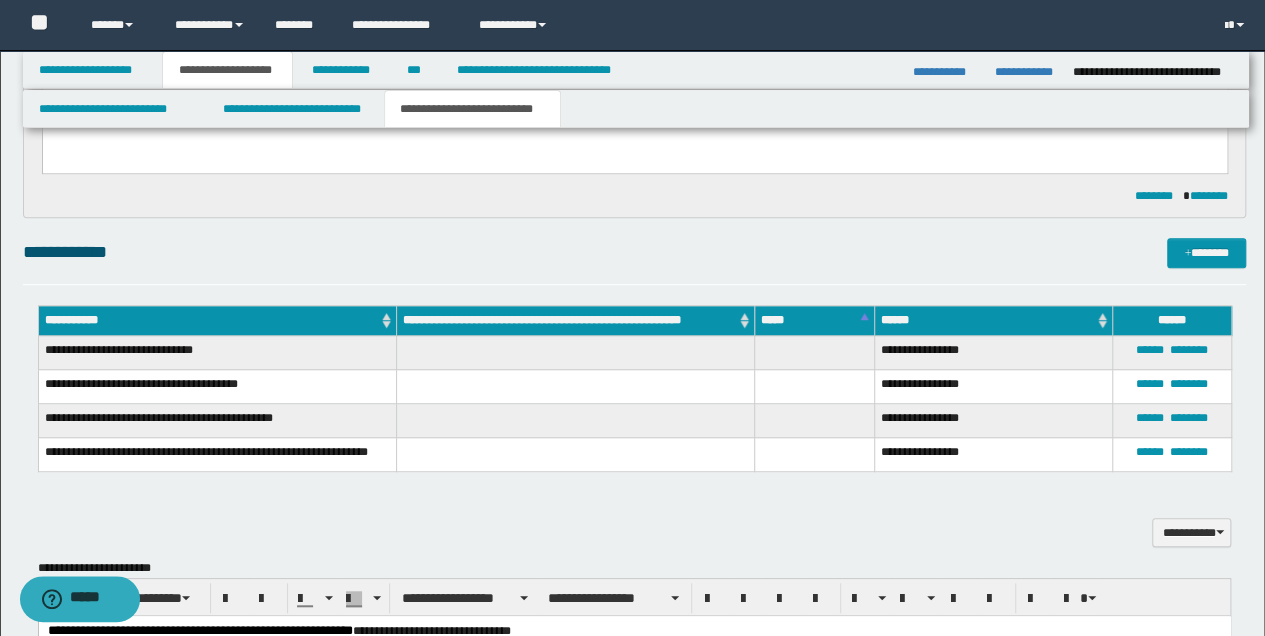 scroll, scrollTop: 533, scrollLeft: 0, axis: vertical 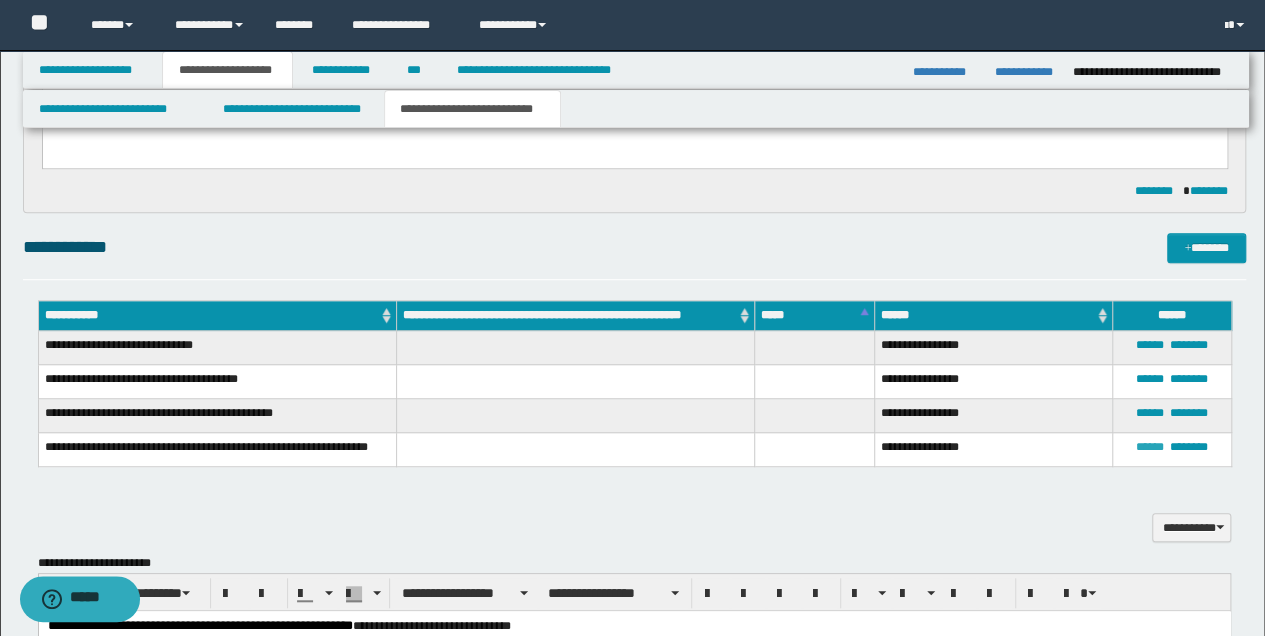 click on "******" at bounding box center (1150, 447) 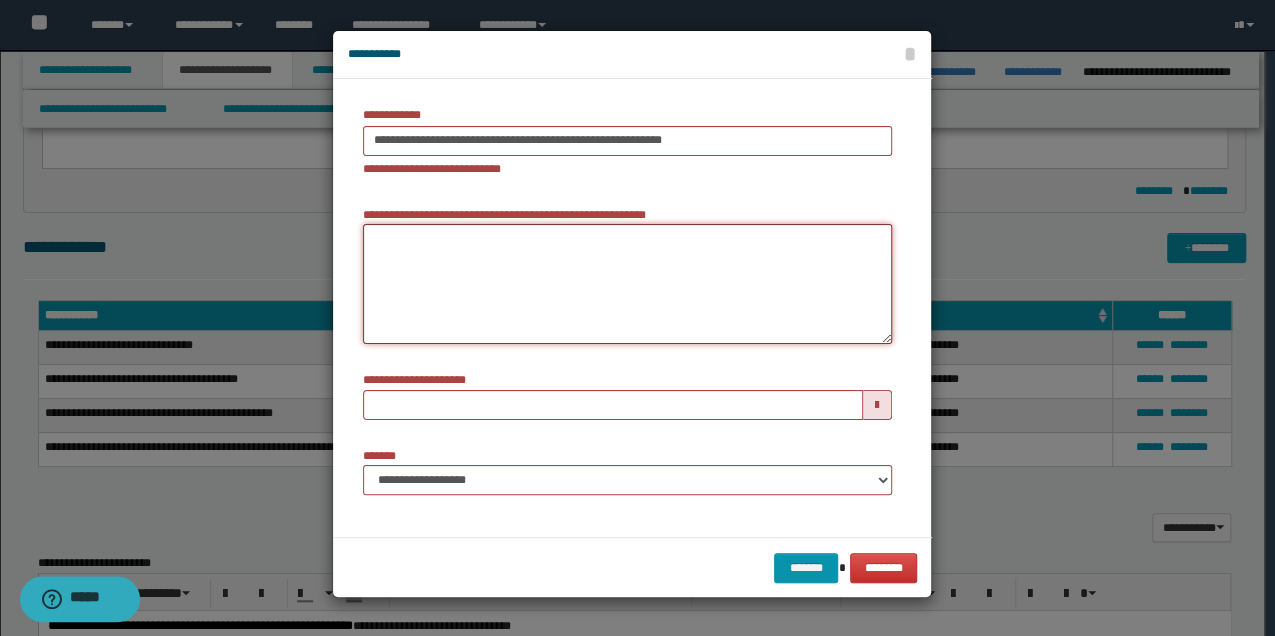 click on "**********" at bounding box center [627, 284] 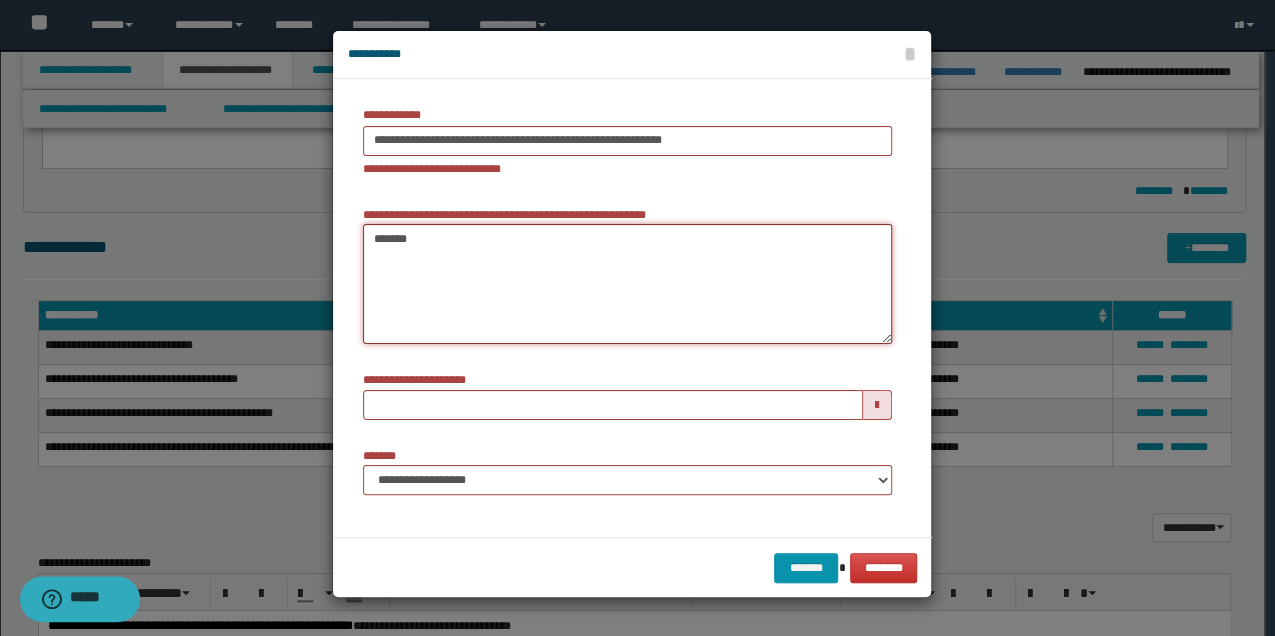 type on "******" 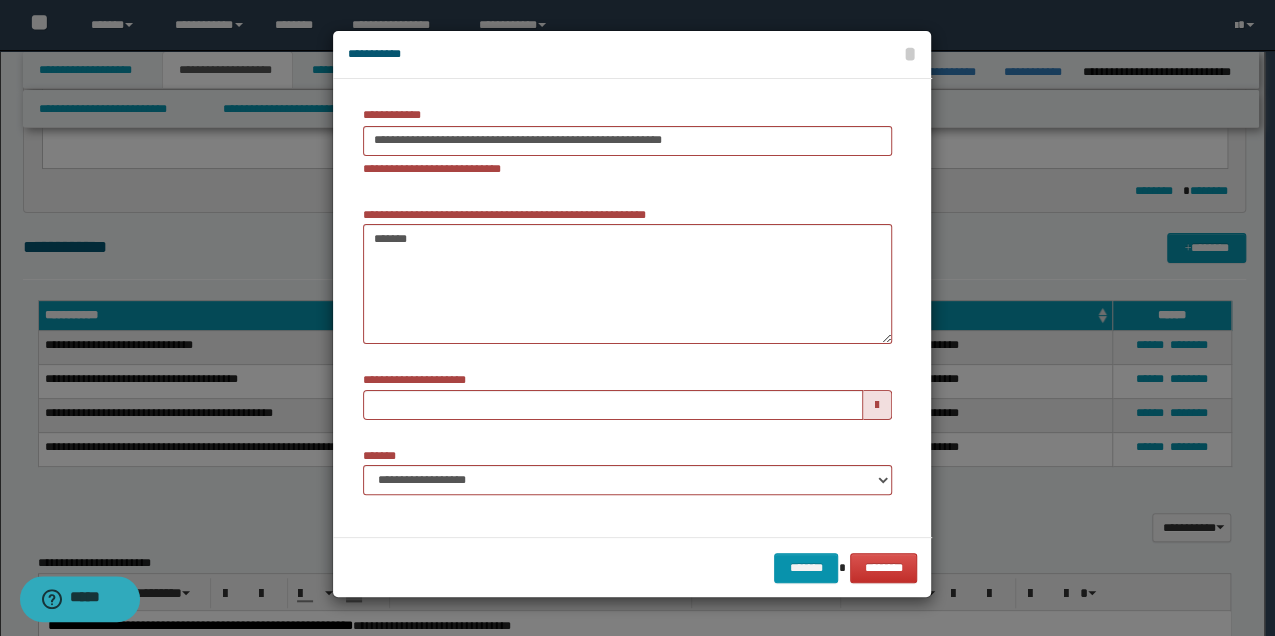 click on "*******
********" at bounding box center (632, 567) 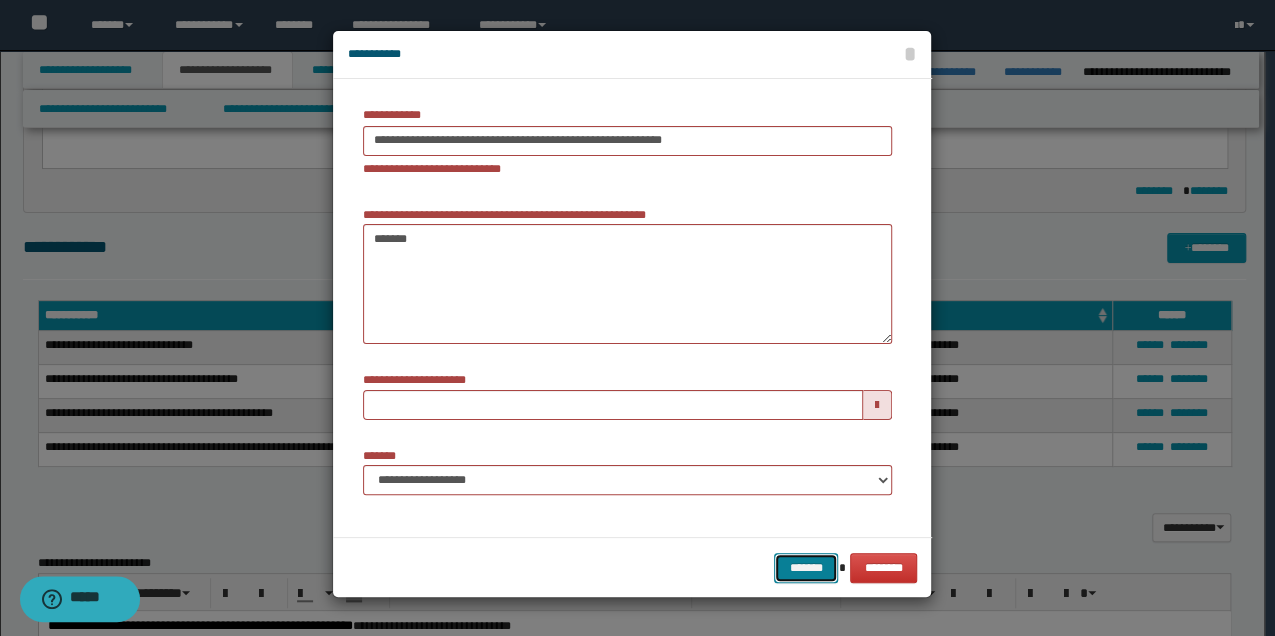 click on "*******" at bounding box center (806, 567) 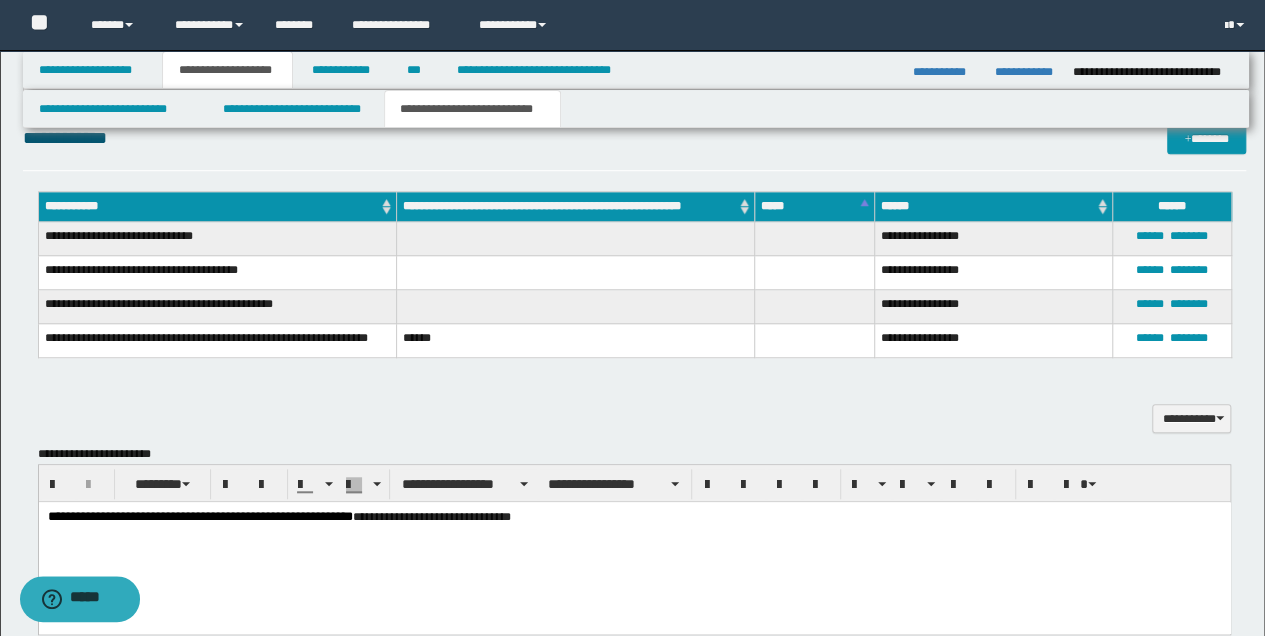 scroll, scrollTop: 733, scrollLeft: 0, axis: vertical 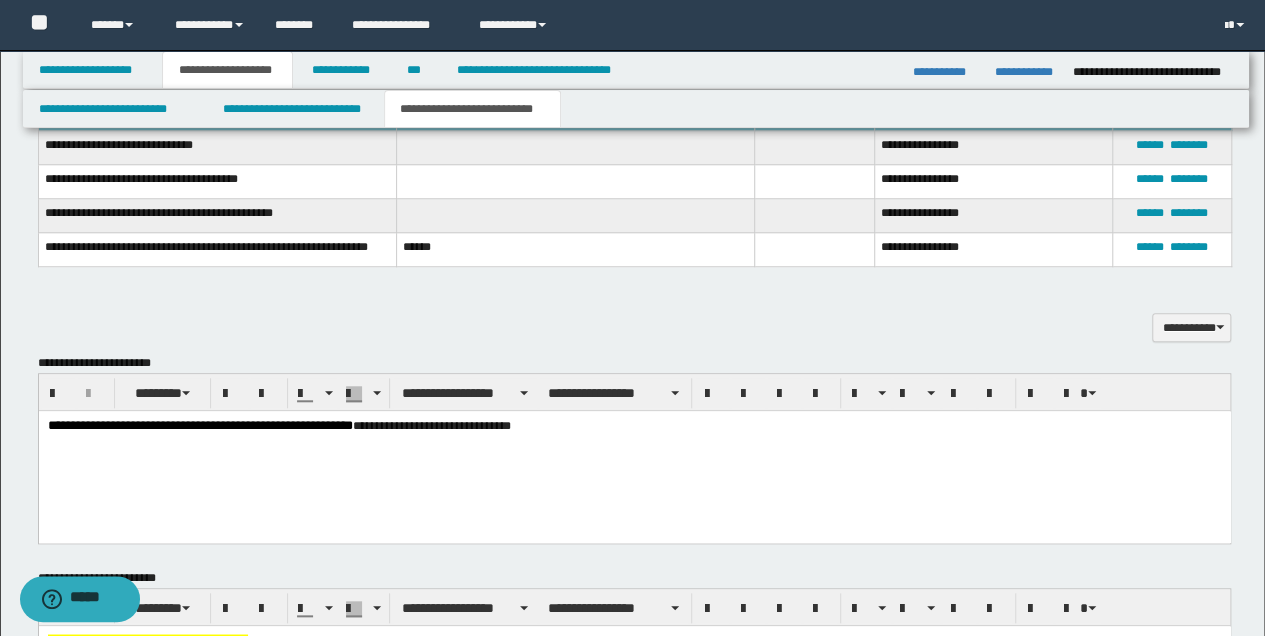 click on "**********" at bounding box center (634, 426) 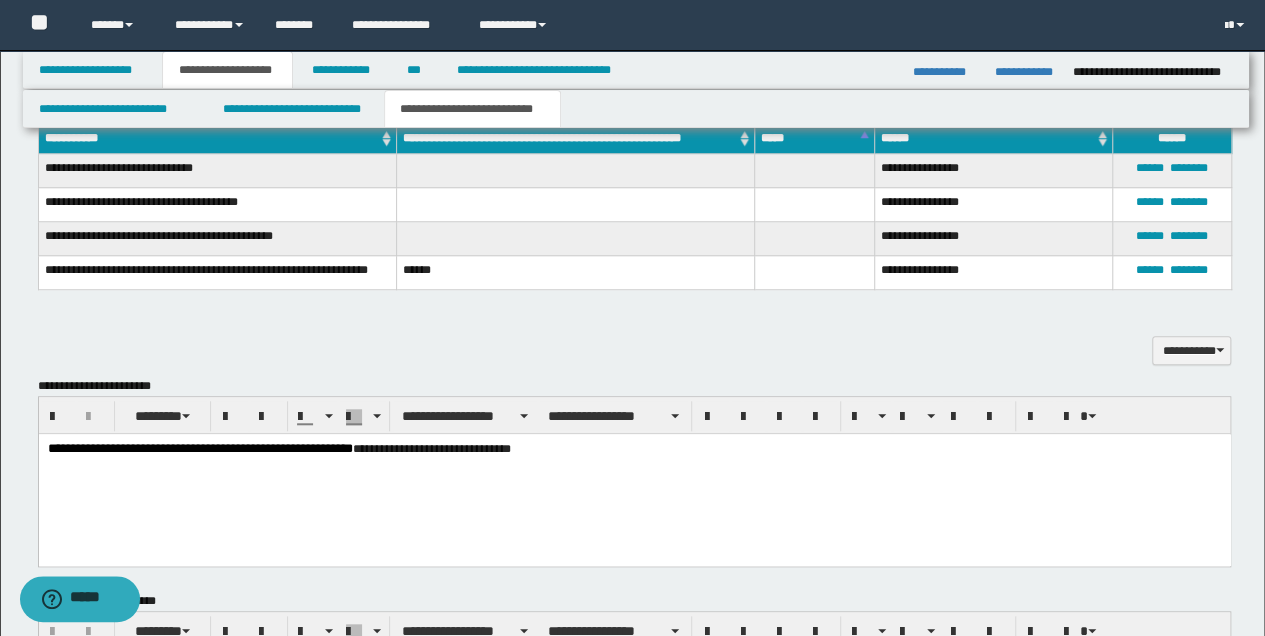 scroll, scrollTop: 733, scrollLeft: 0, axis: vertical 